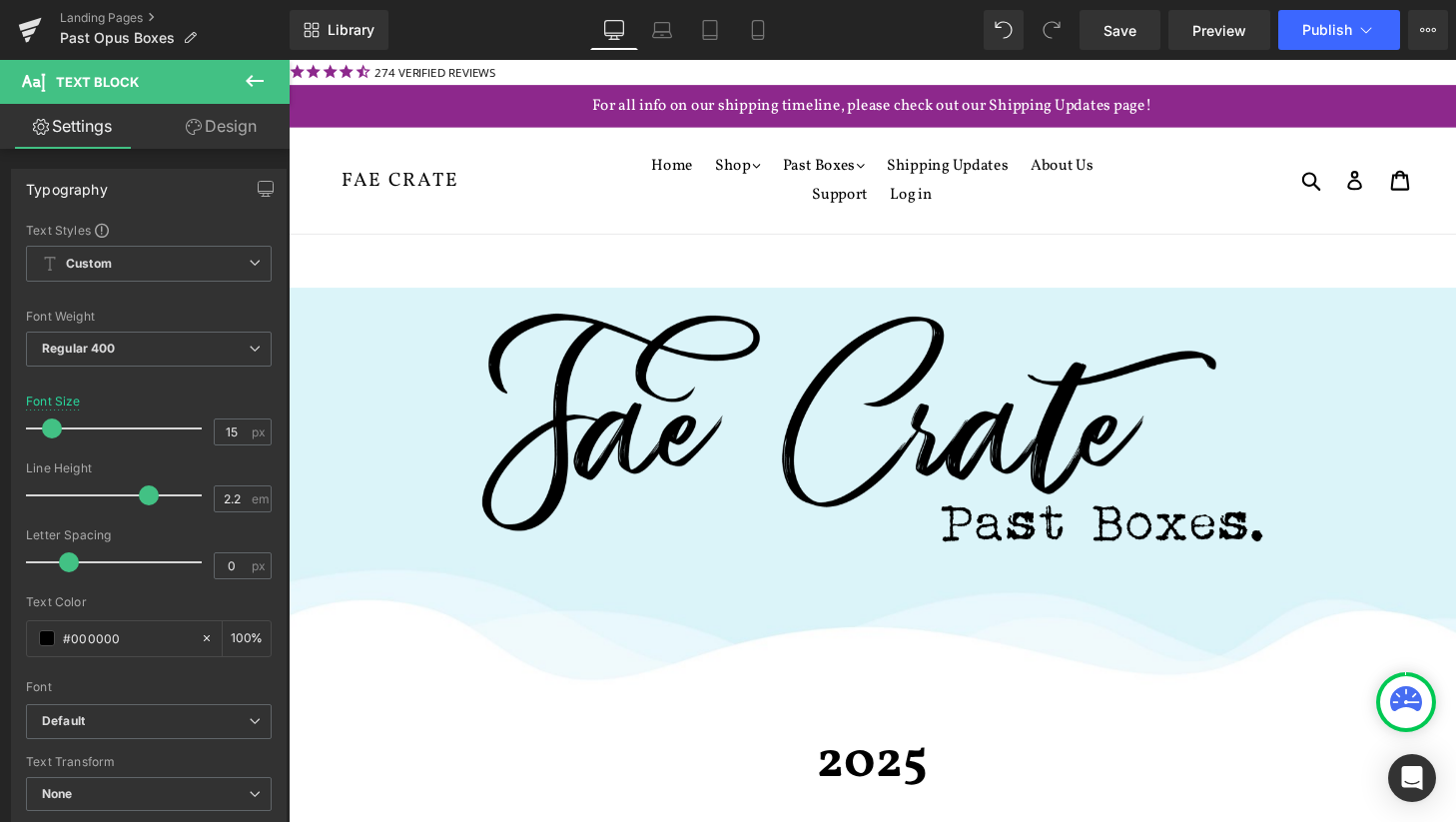 scroll, scrollTop: 662, scrollLeft: 0, axis: vertical 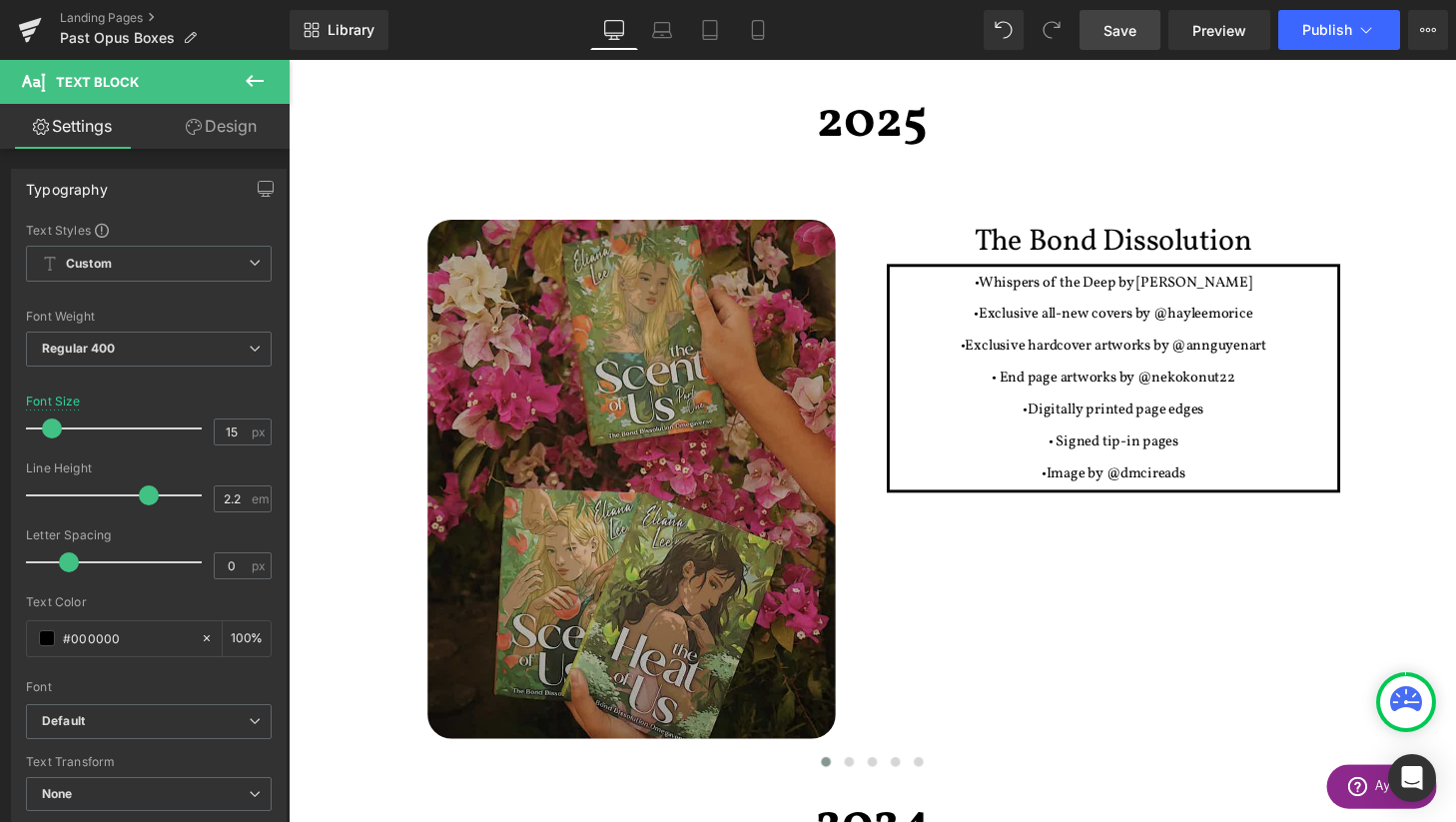 click on "Save" at bounding box center (1119, 30) 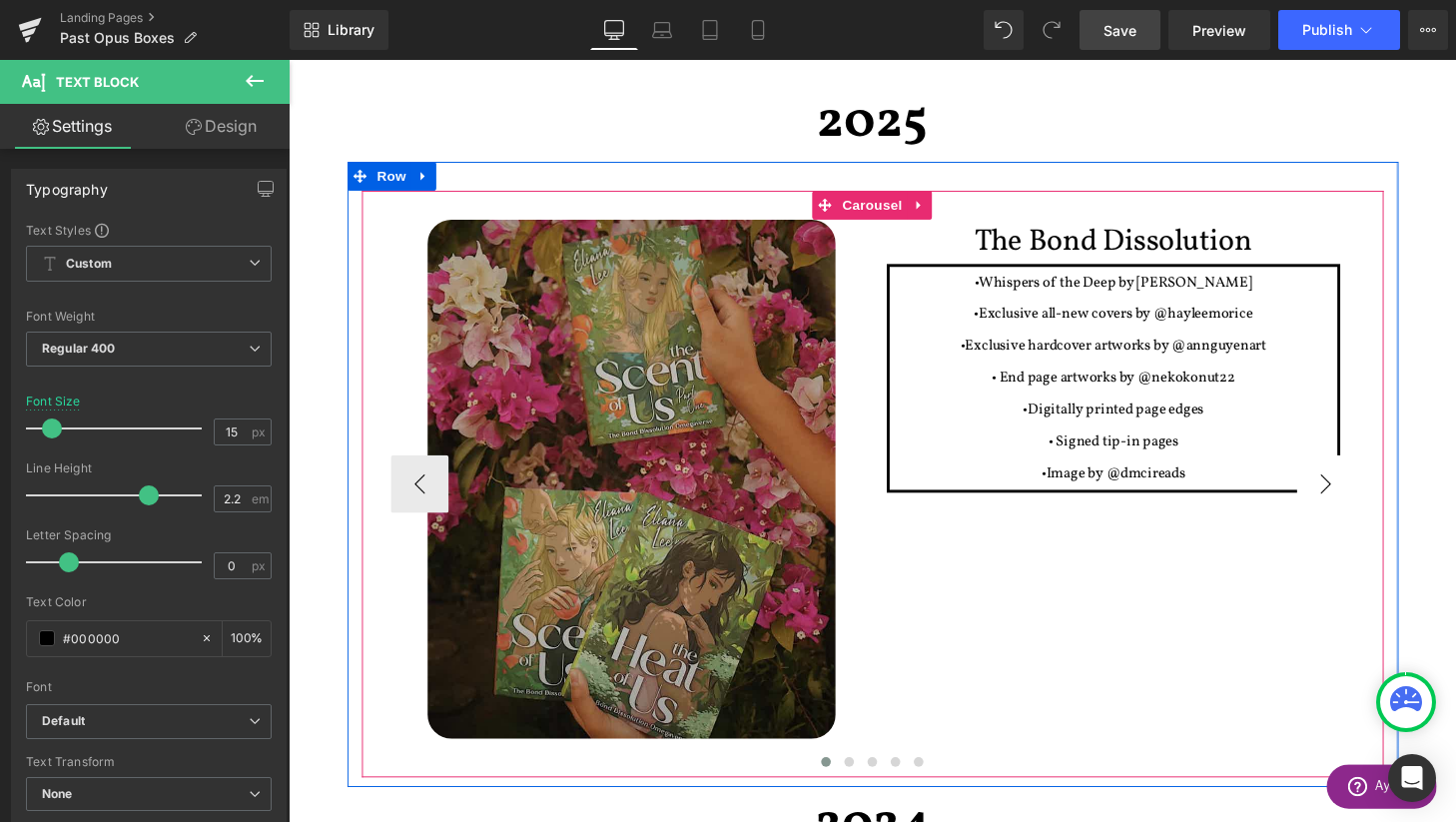 click on "›" at bounding box center [1362, 499] 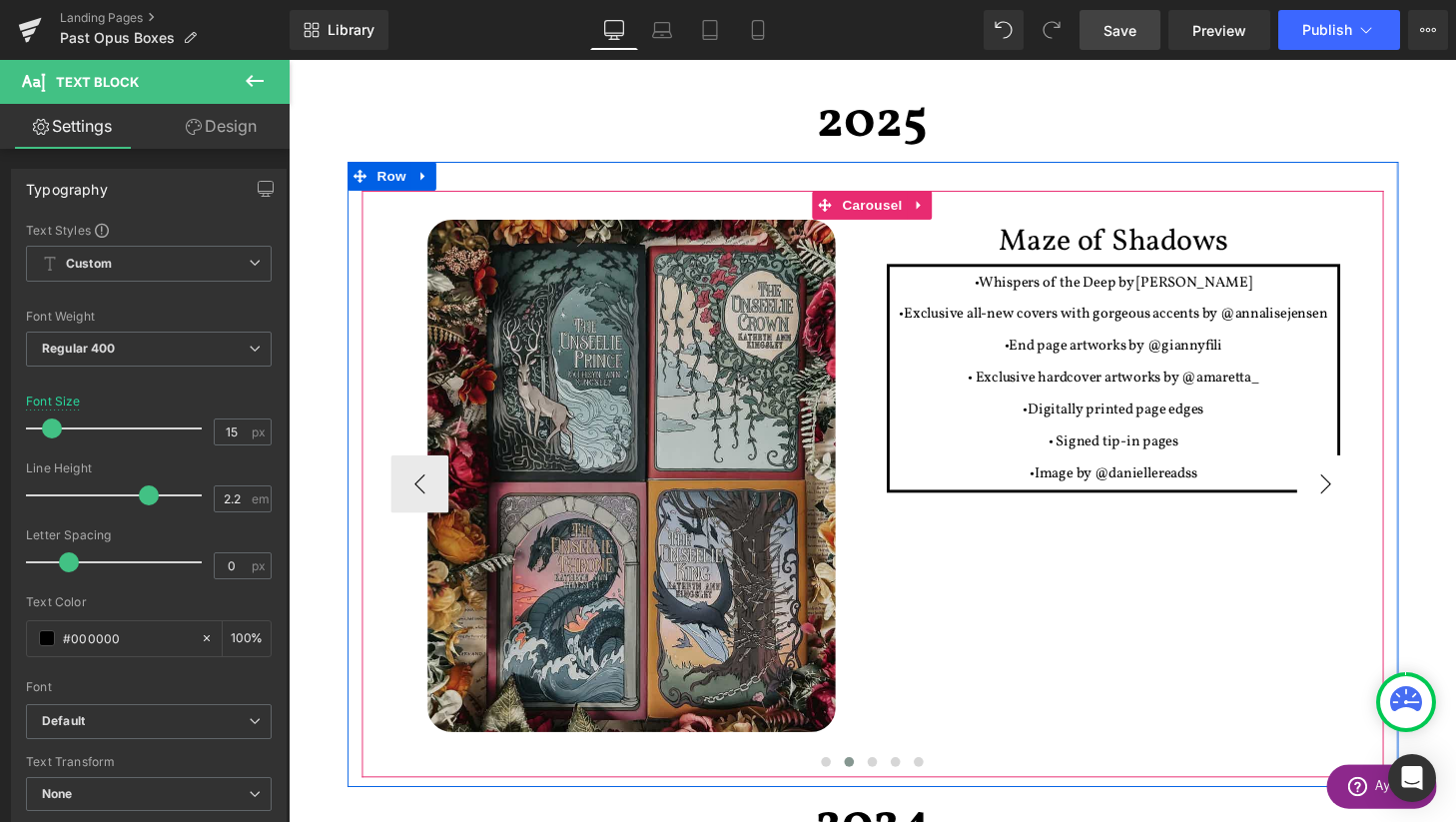 click on "›" at bounding box center [1362, 499] 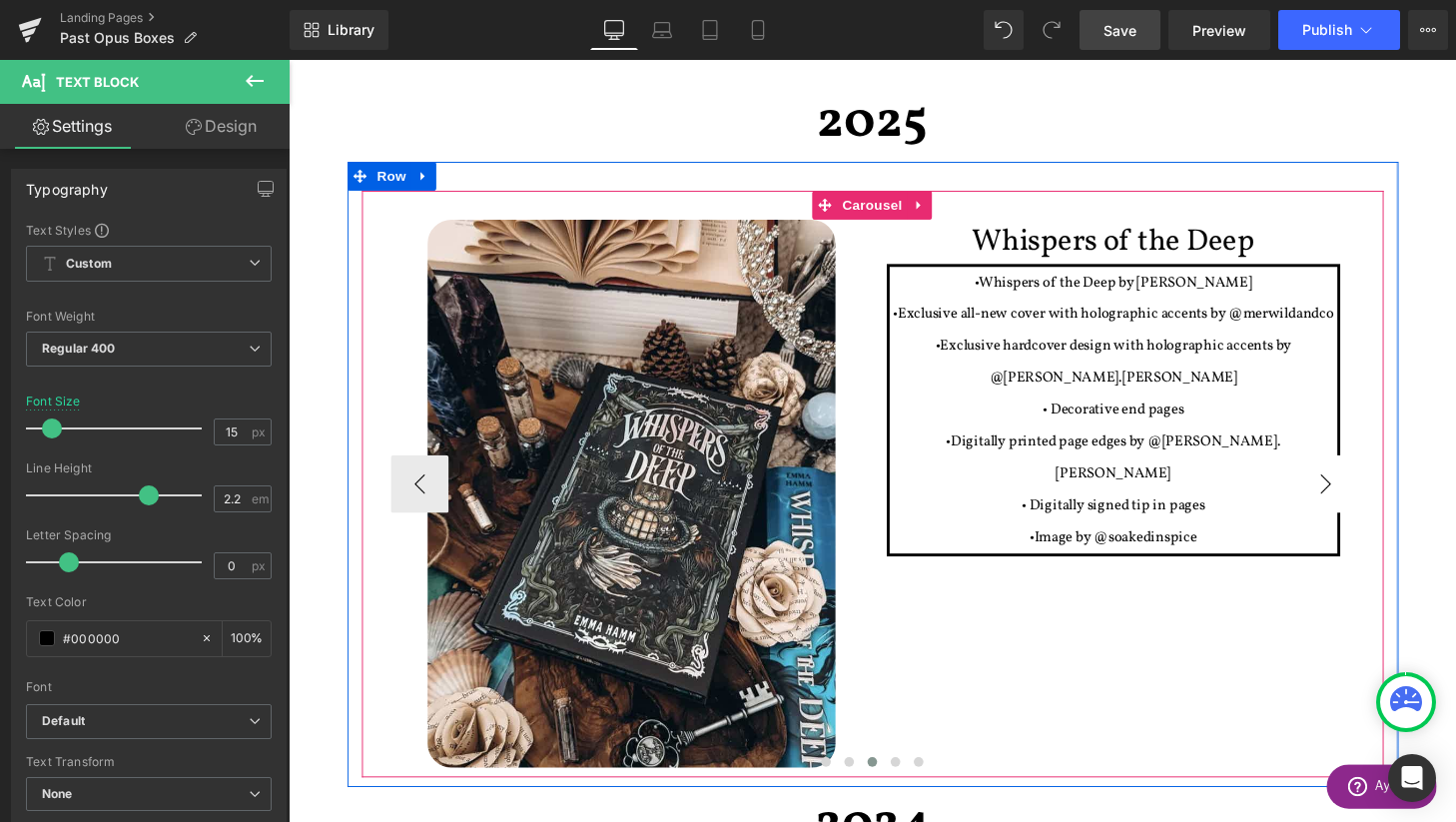 click on "›" at bounding box center (1362, 499) 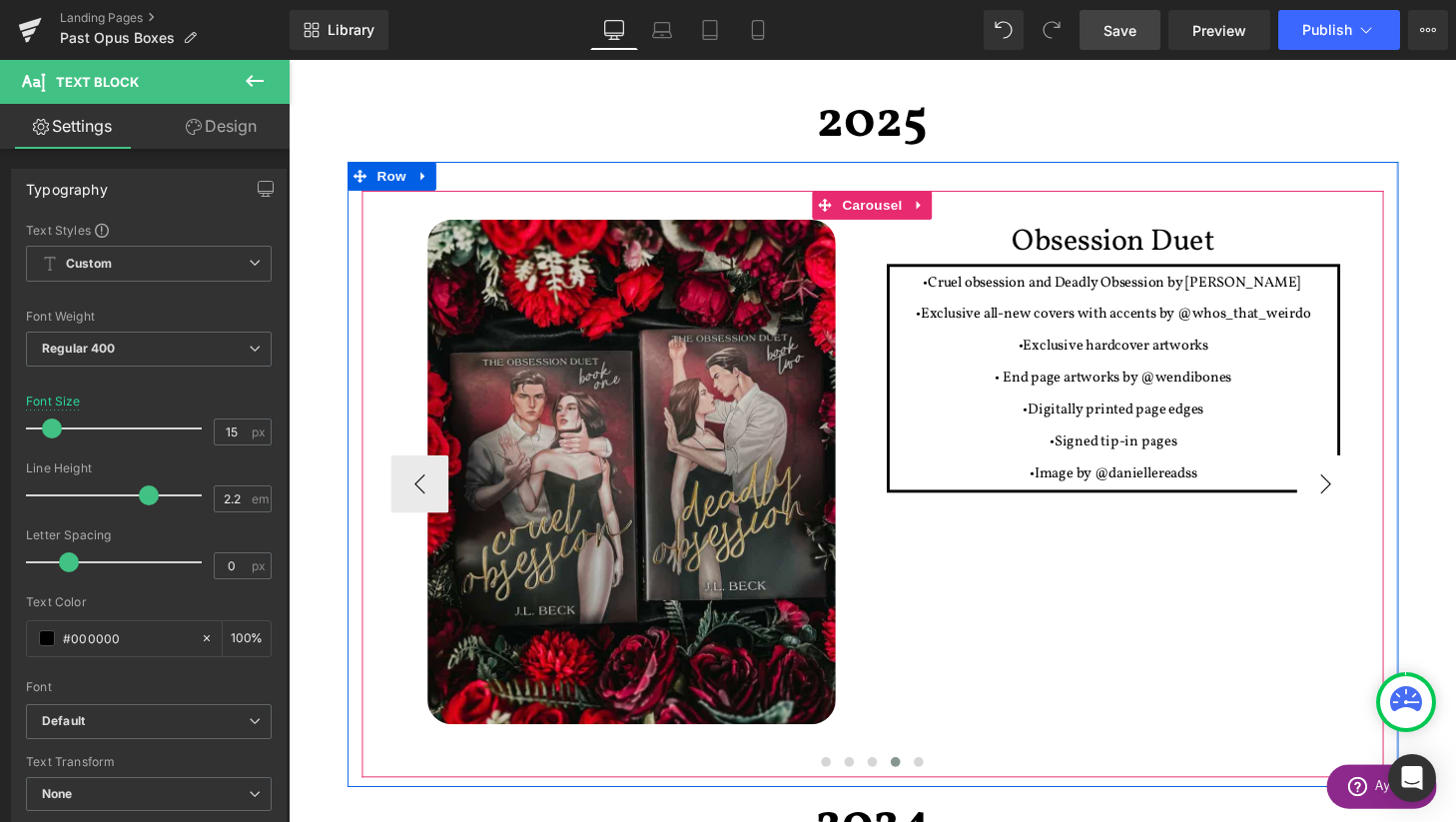 click on "›" at bounding box center [1362, 499] 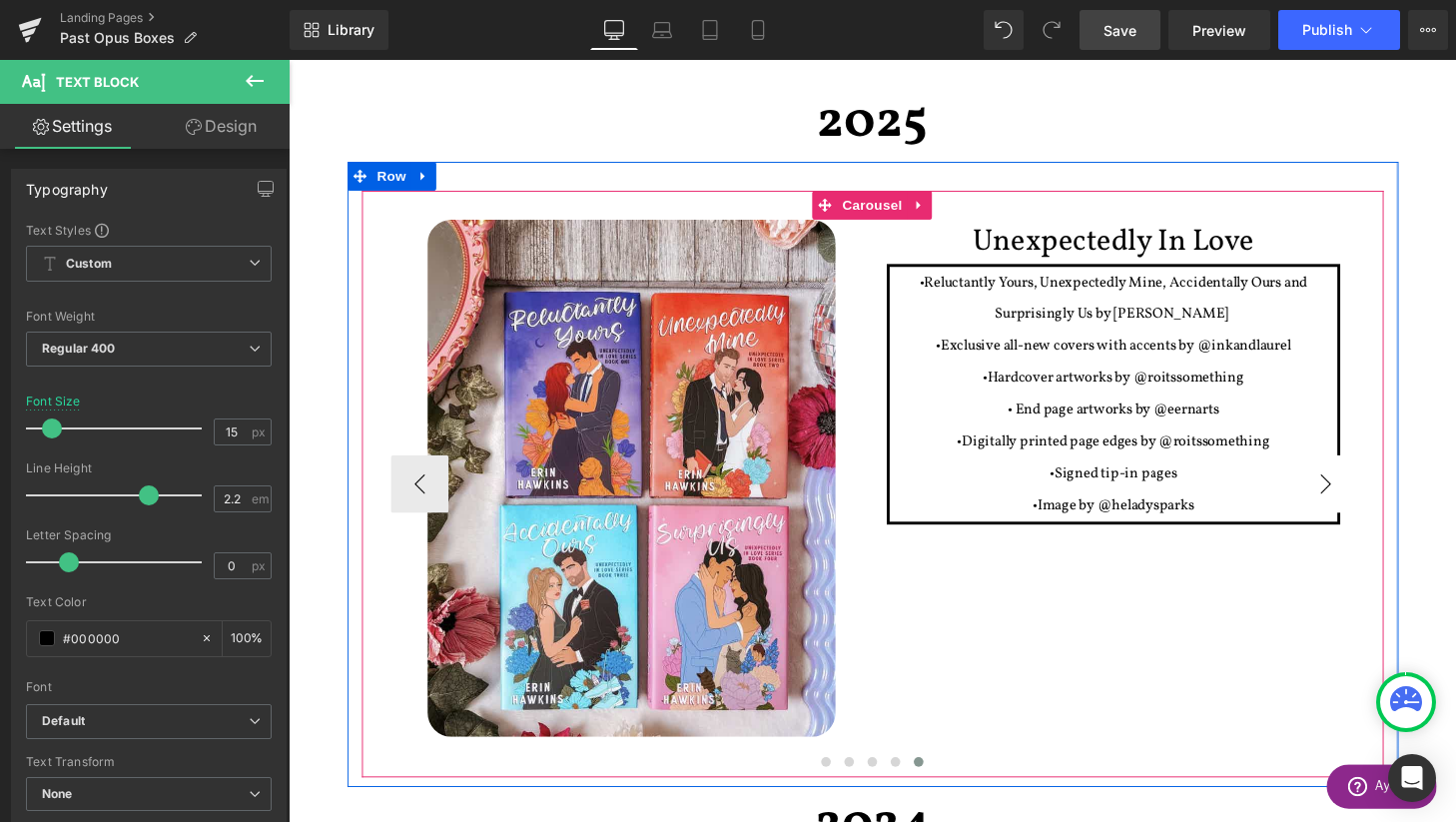 click on "›" at bounding box center [1362, 499] 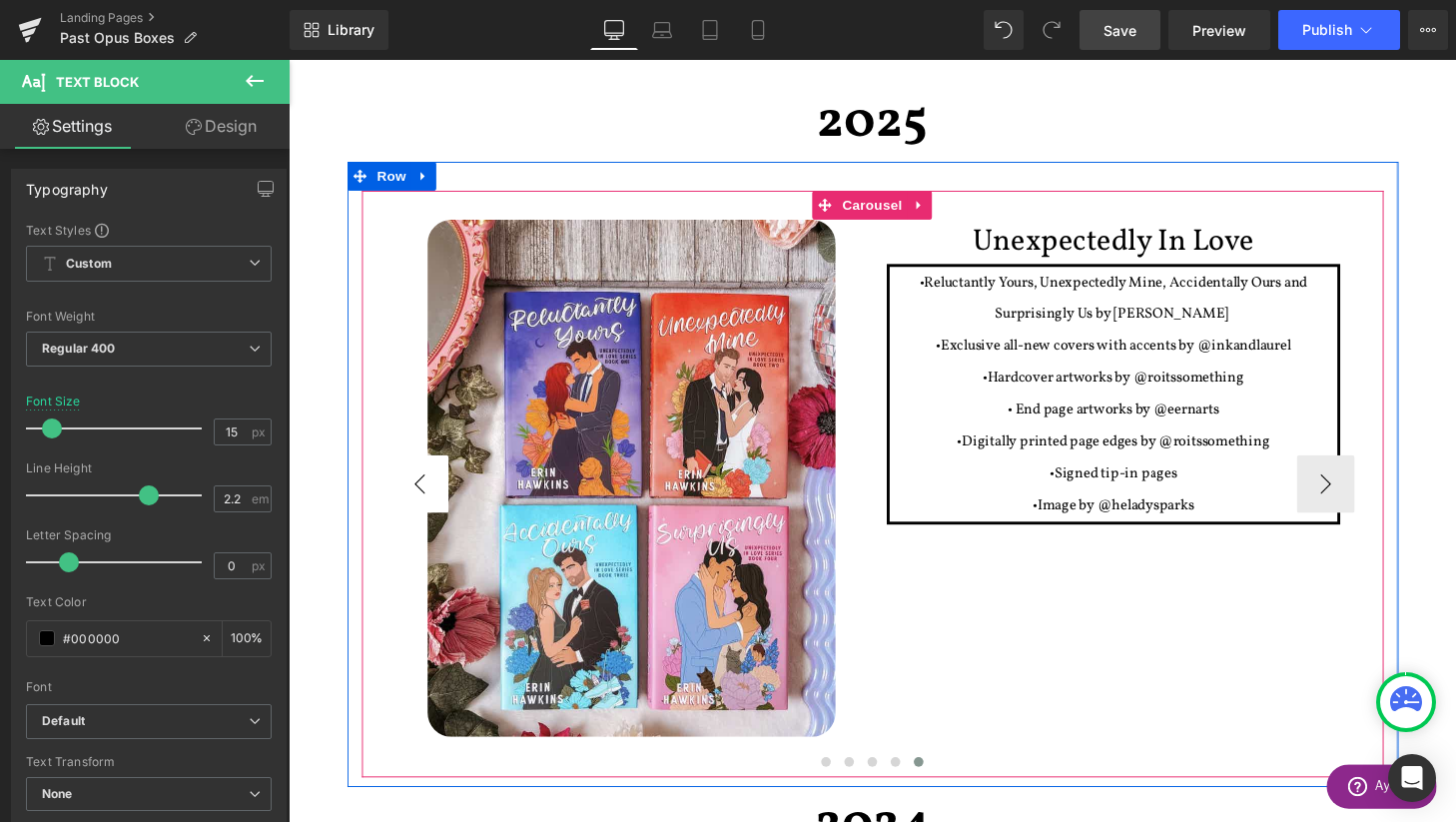 click on "‹" at bounding box center [424, 499] 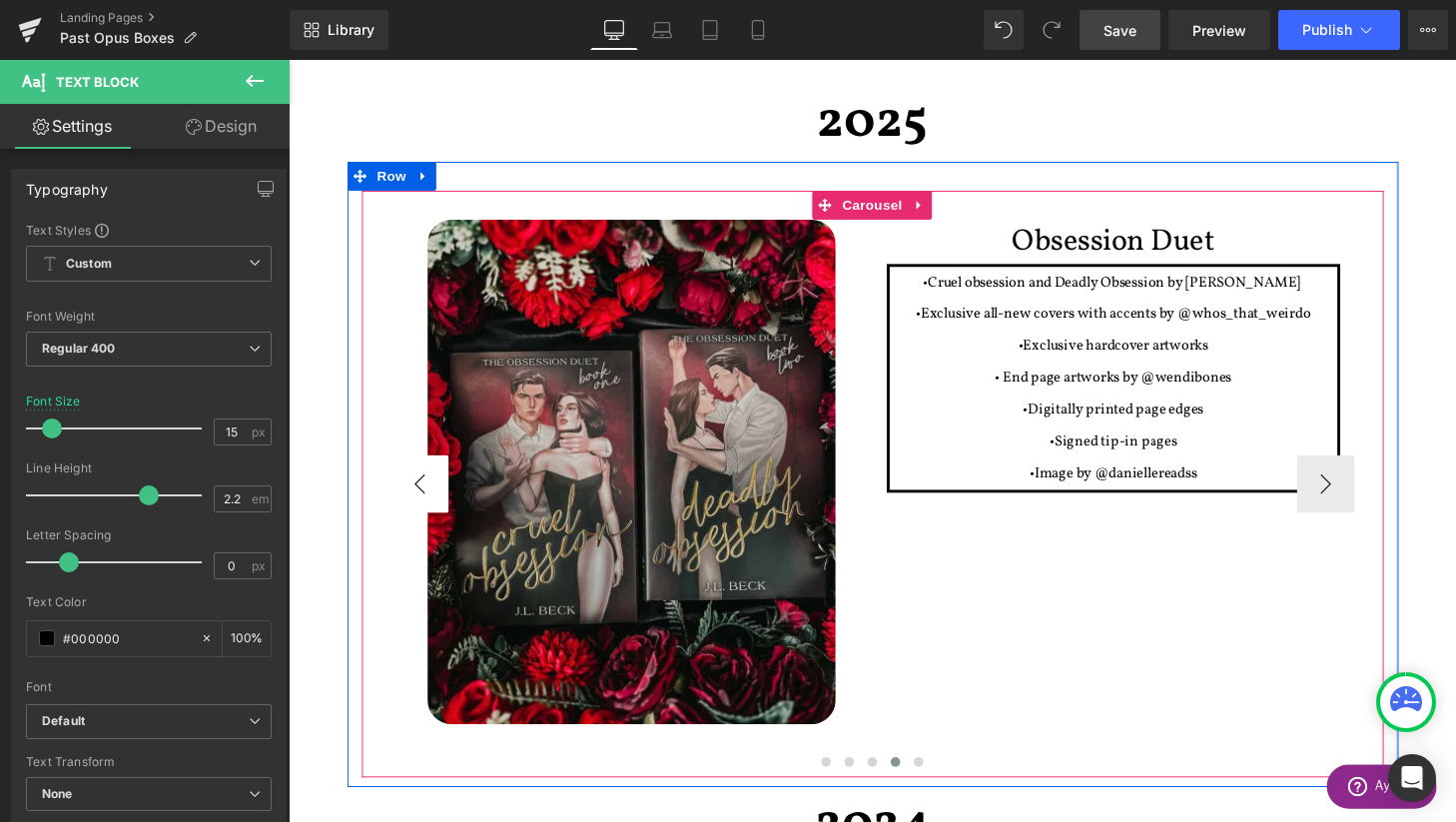 click on "‹" at bounding box center [424, 499] 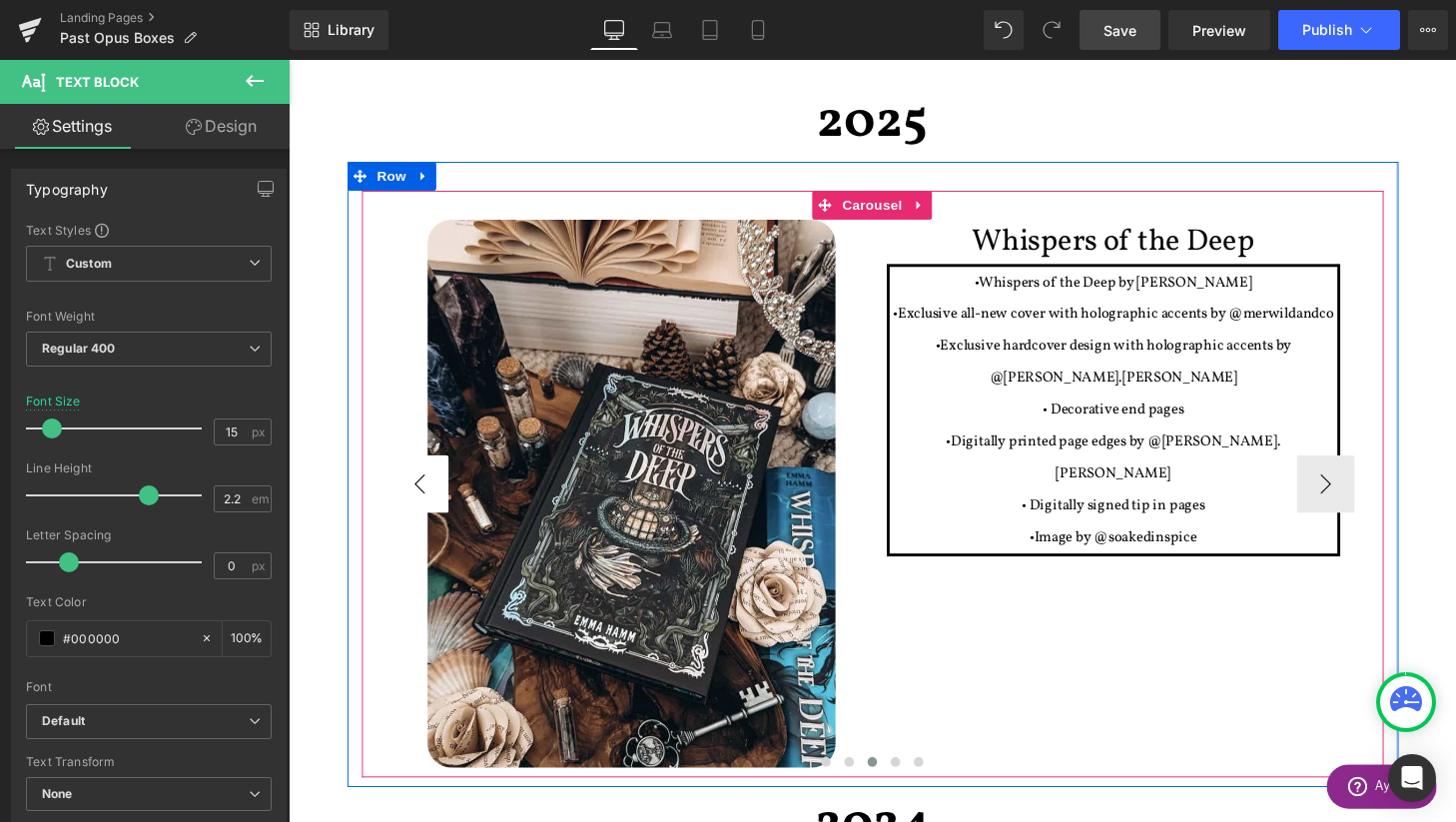 click on "‹" at bounding box center [424, 499] 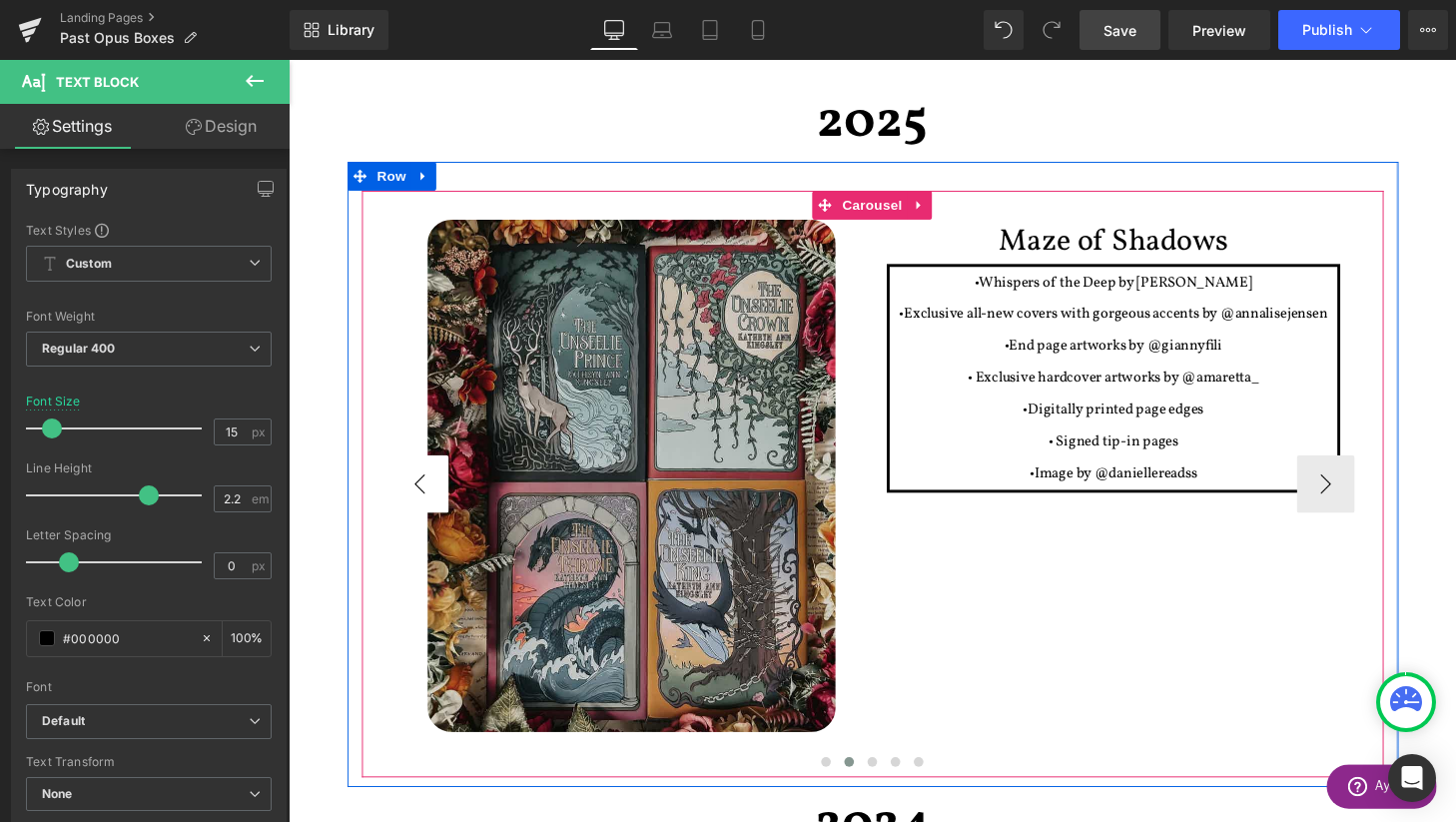 click on "‹" at bounding box center (424, 499) 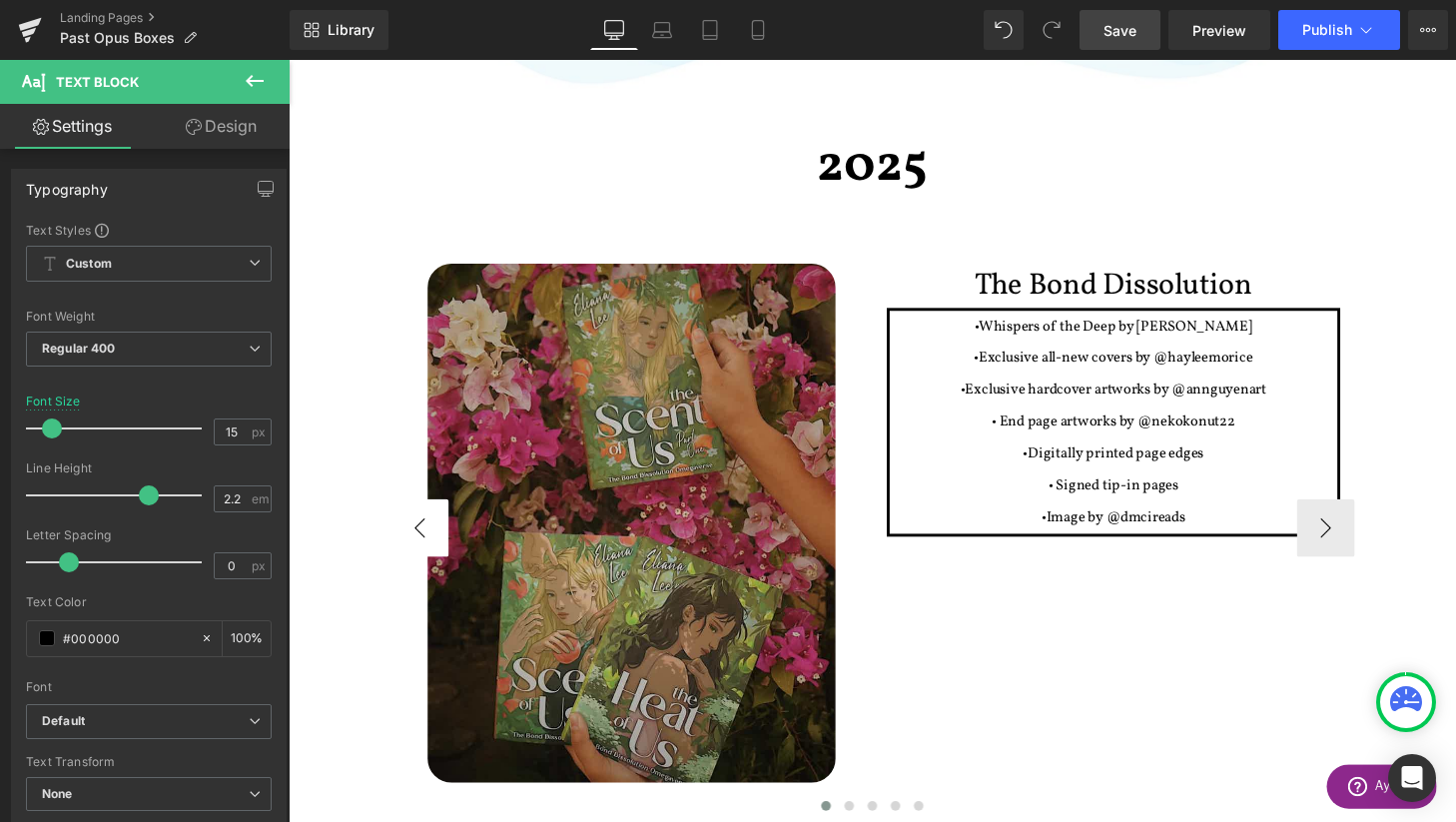 scroll, scrollTop: 628, scrollLeft: 0, axis: vertical 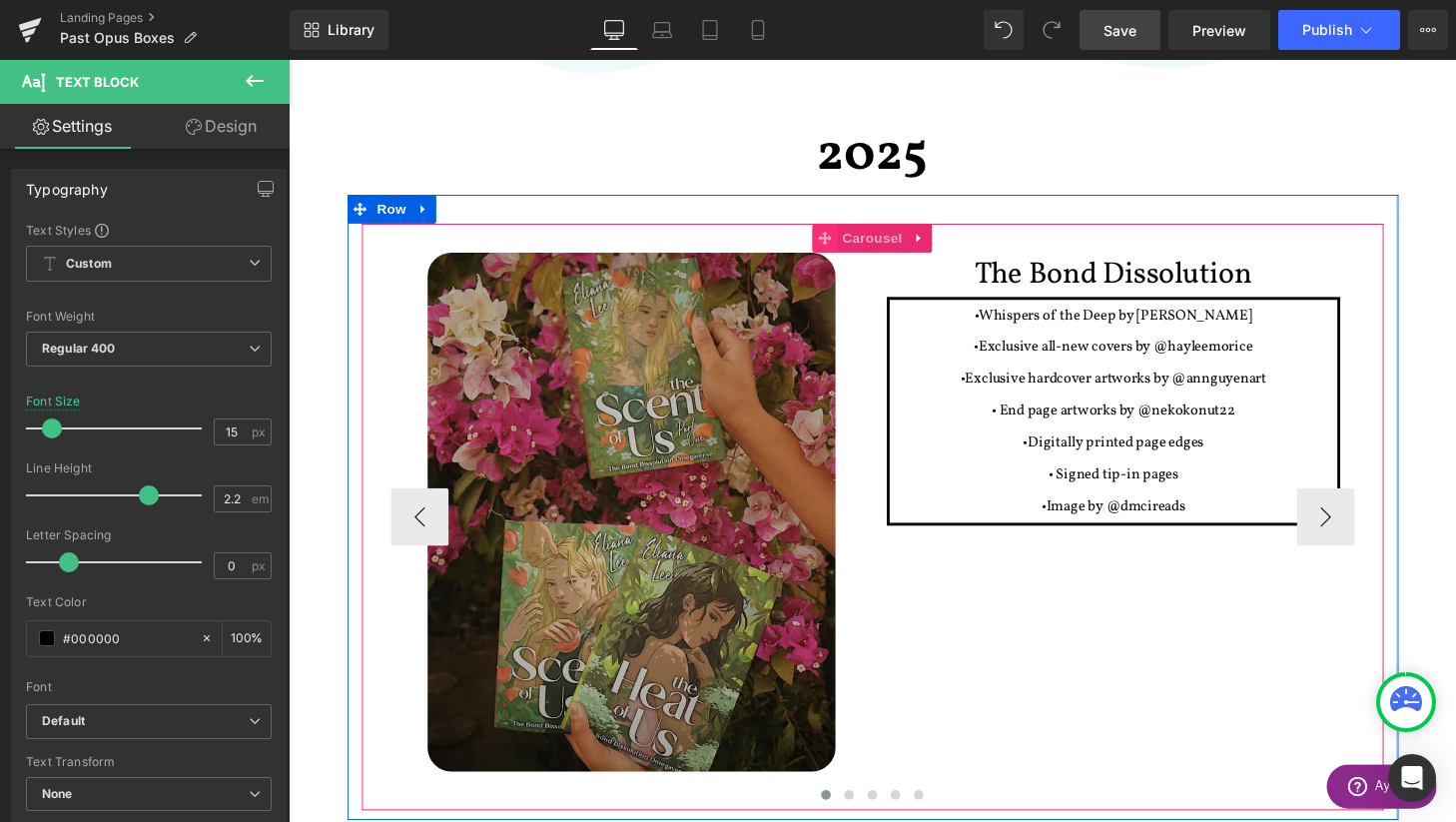 click 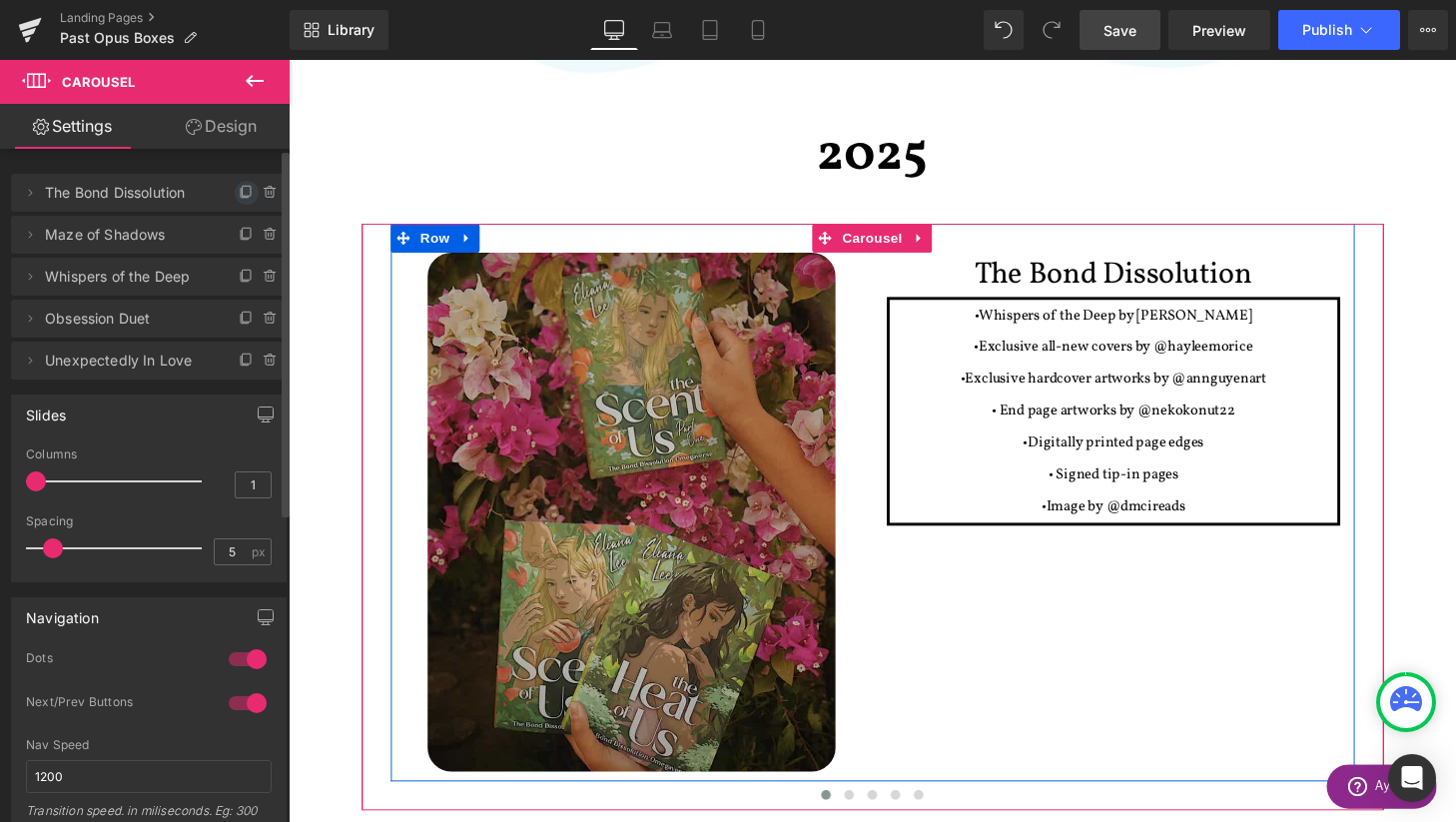 click 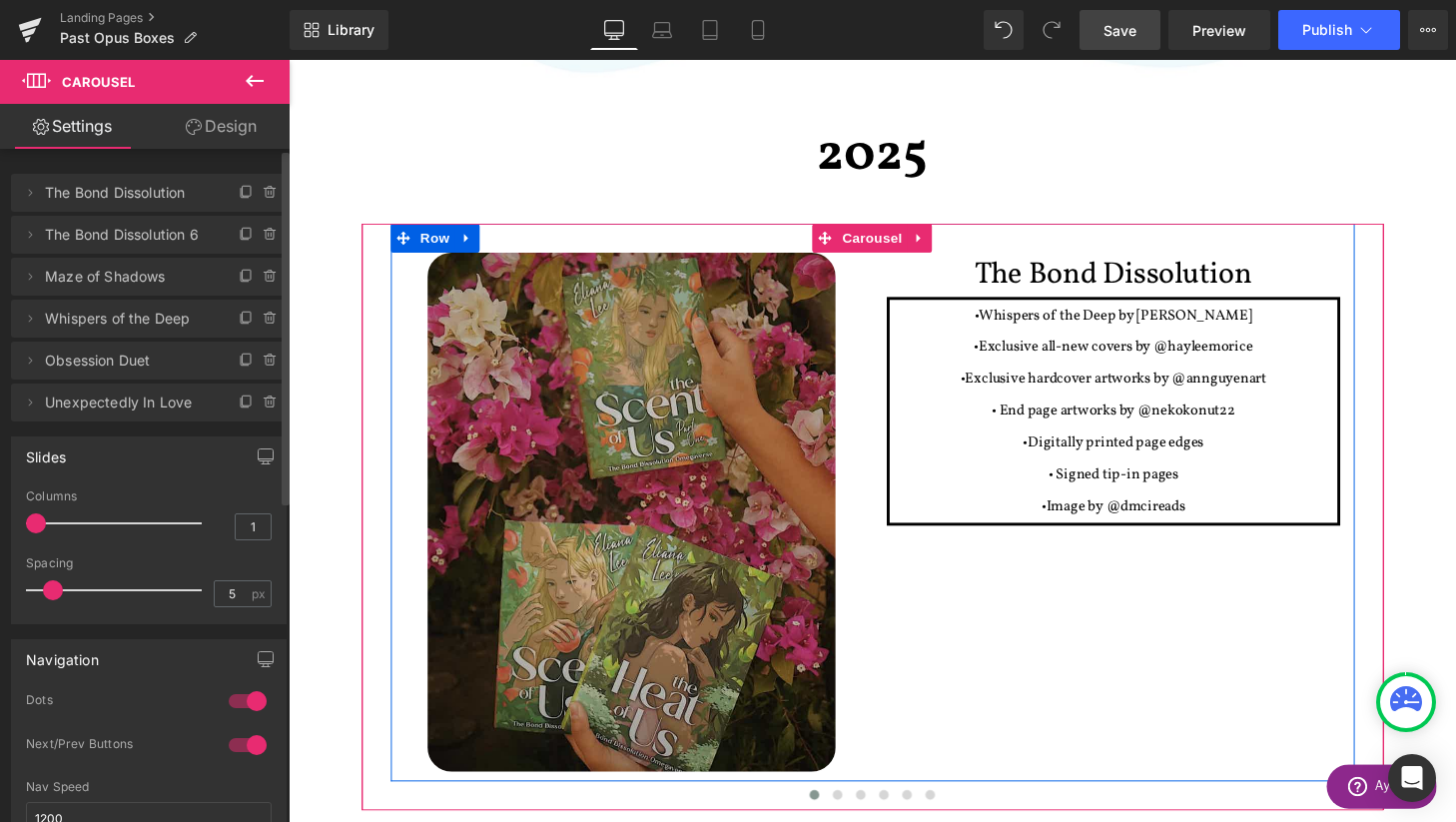drag, startPoint x: 210, startPoint y: 241, endPoint x: 210, endPoint y: 183, distance: 58 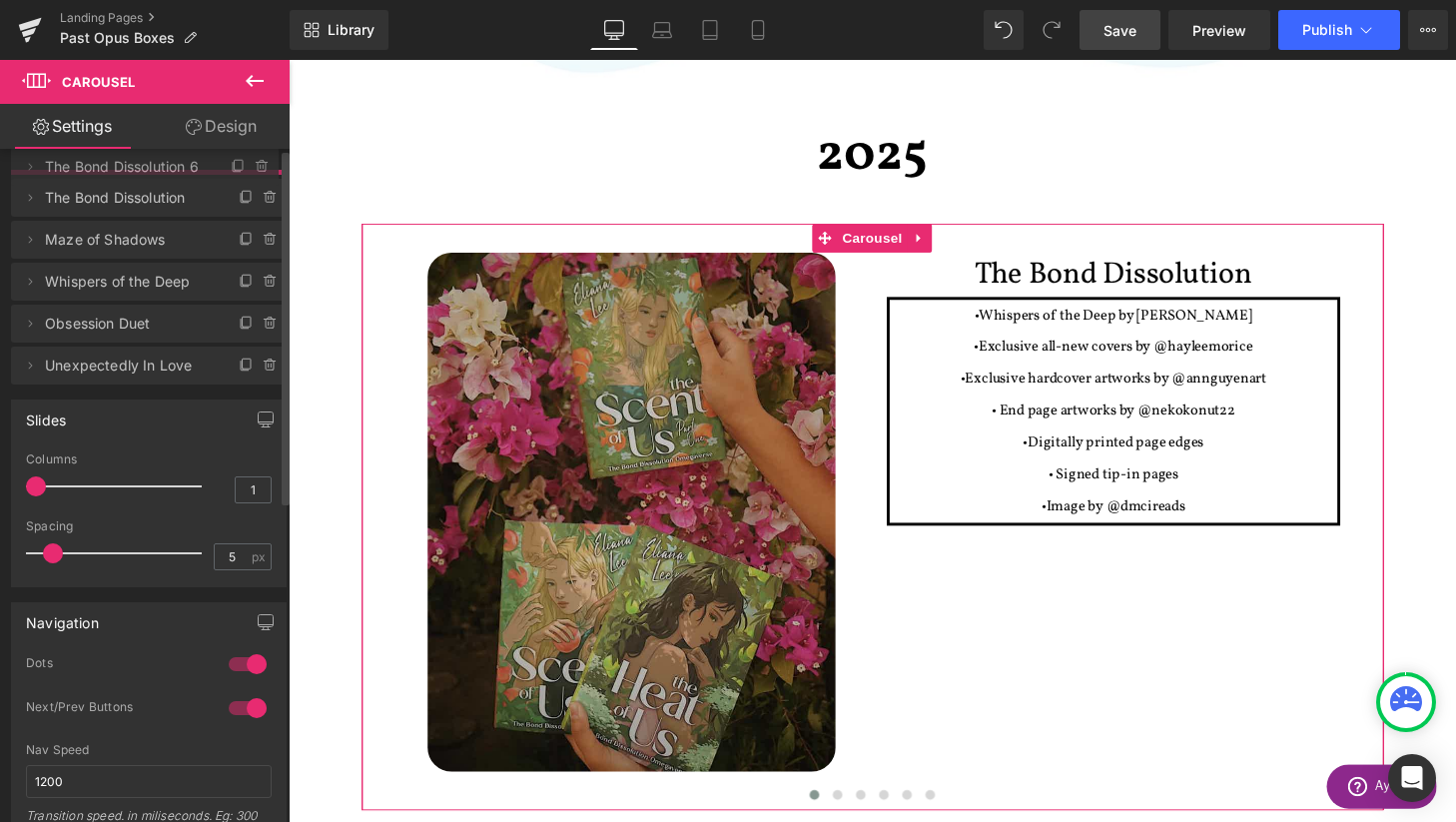 drag, startPoint x: 188, startPoint y: 242, endPoint x: 191, endPoint y: 174, distance: 68.06614 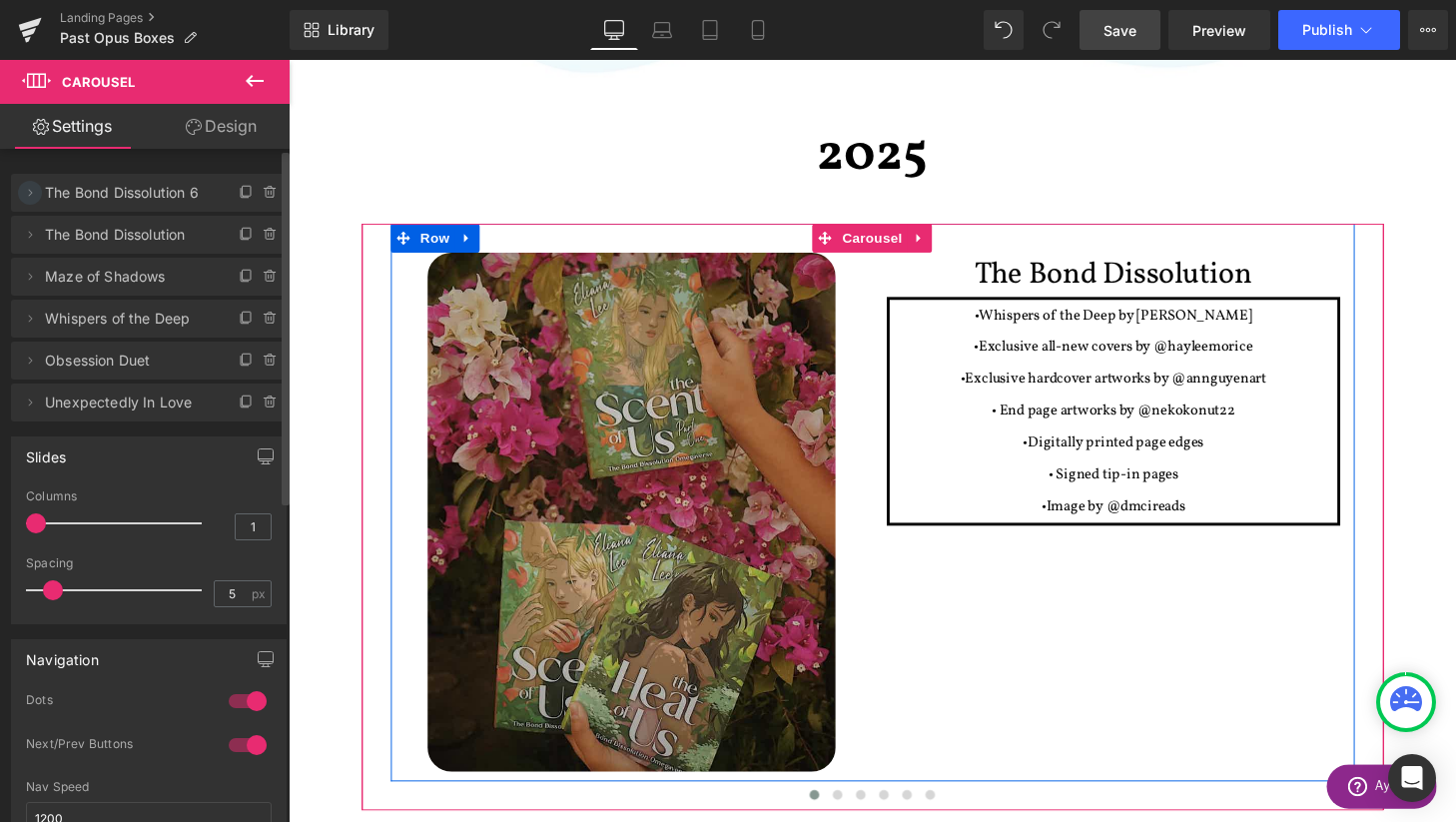 click 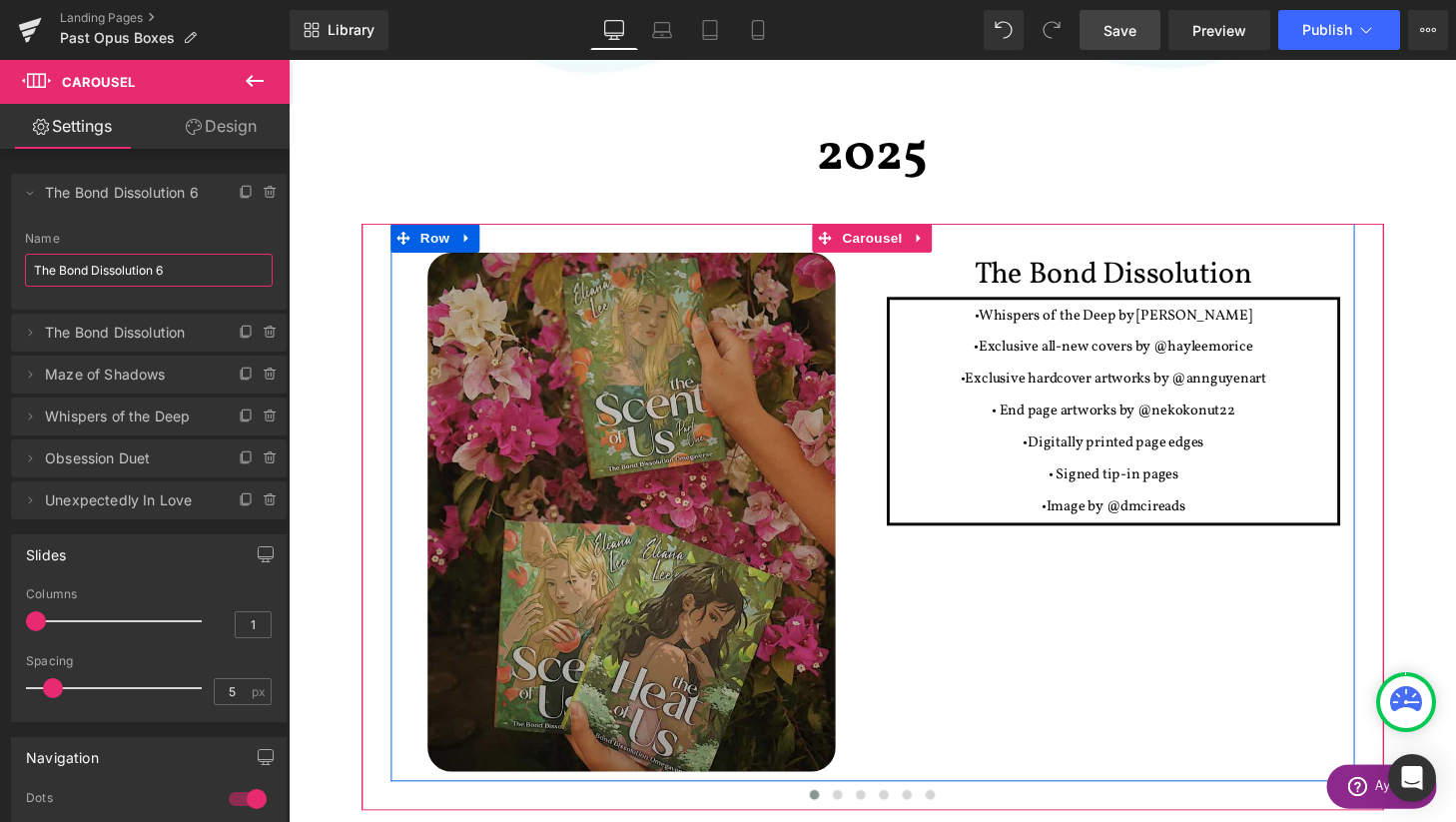 drag, startPoint x: 182, startPoint y: 268, endPoint x: -34, endPoint y: 261, distance: 216.1134 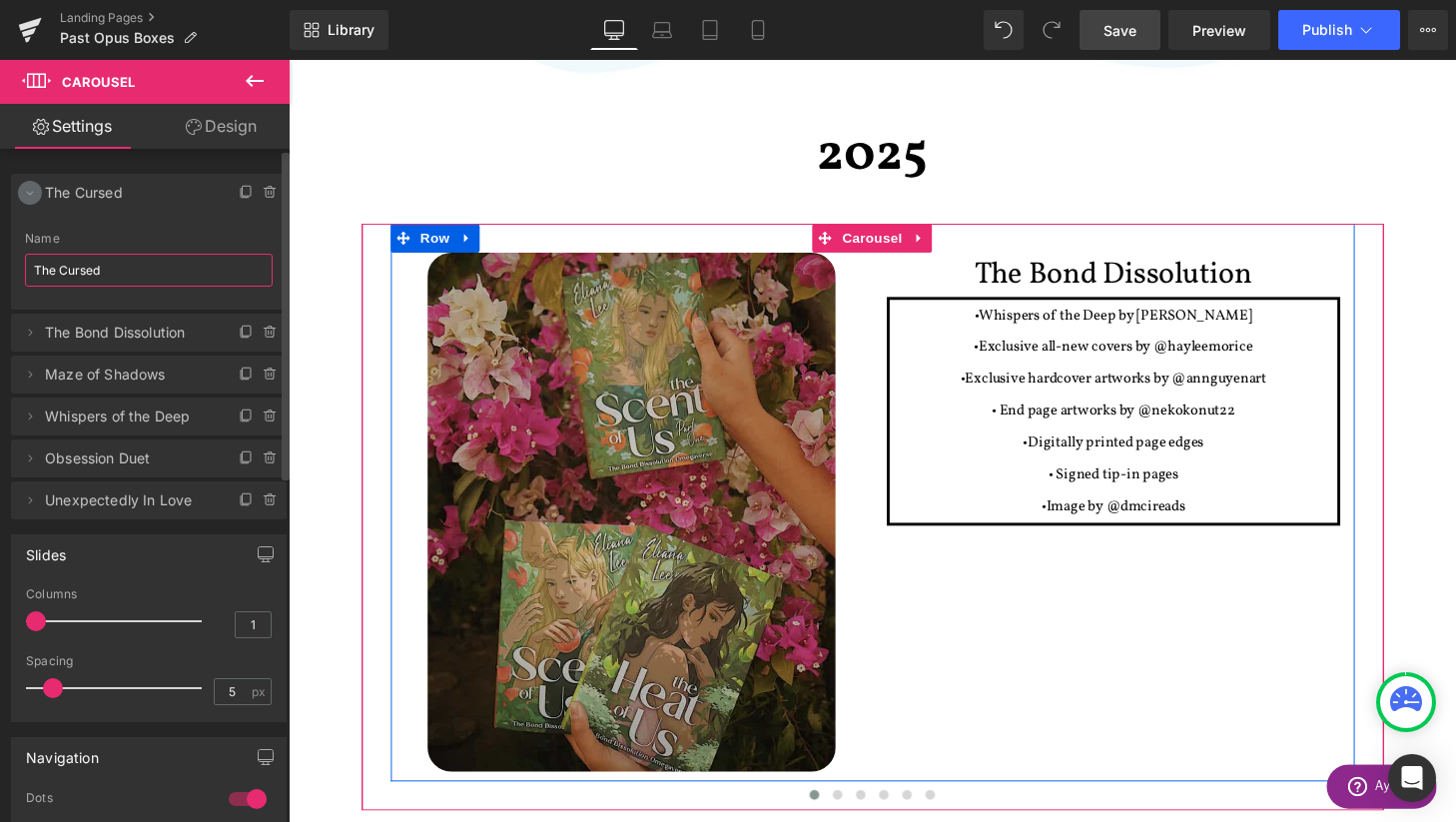 type on "The Cursed" 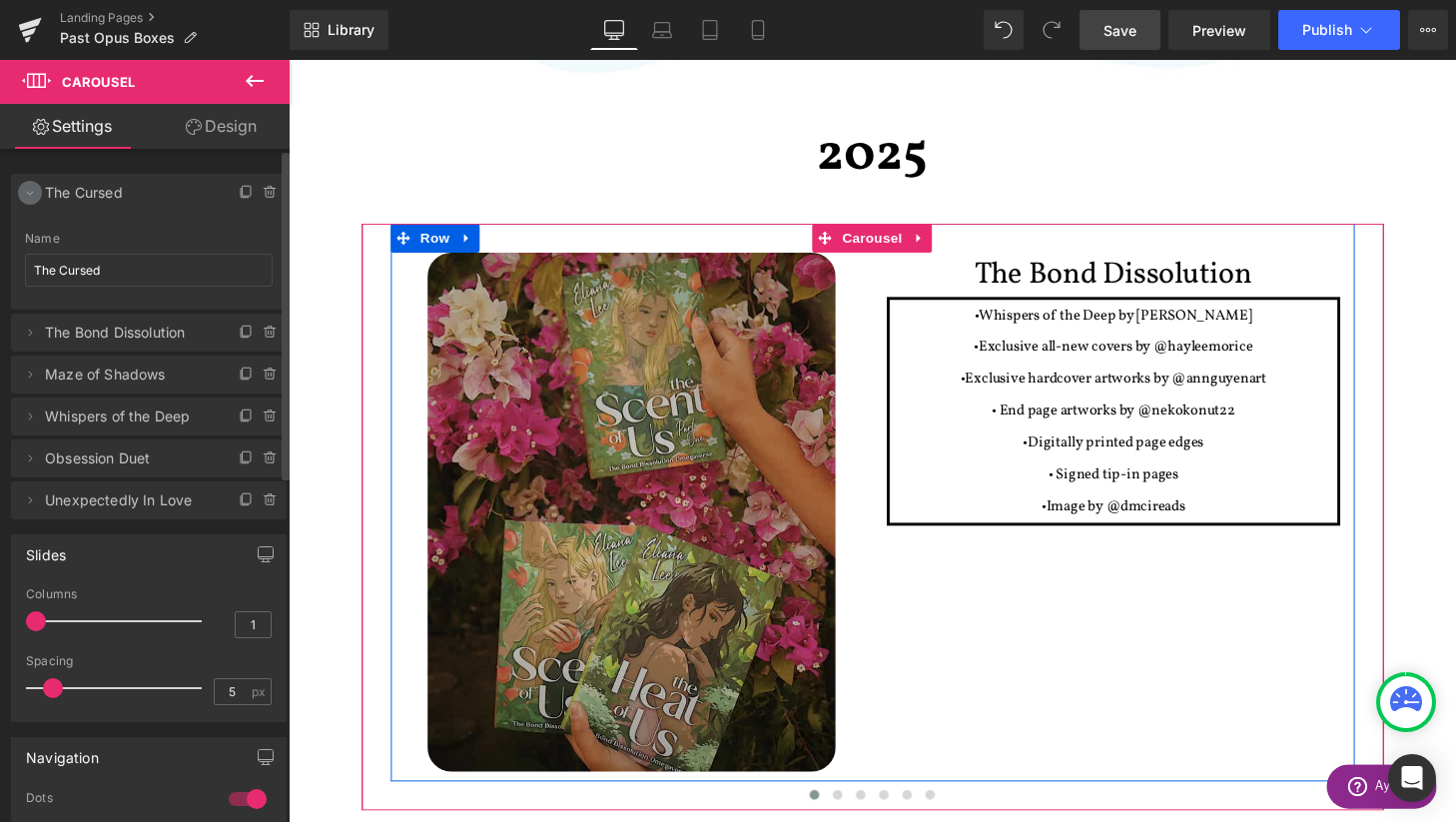 click 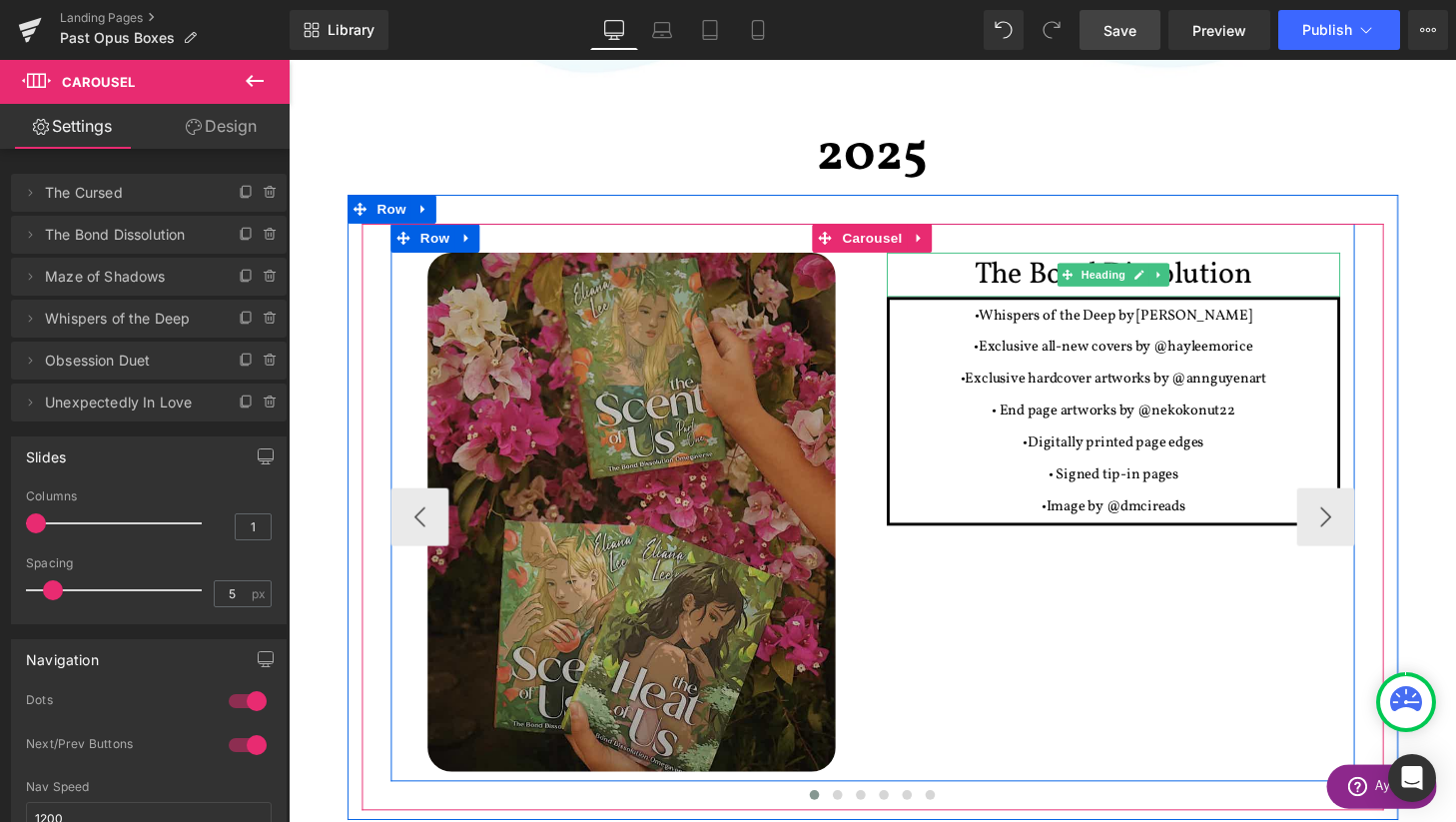 click on "The Bond Dissolution" at bounding box center (1142, 283) 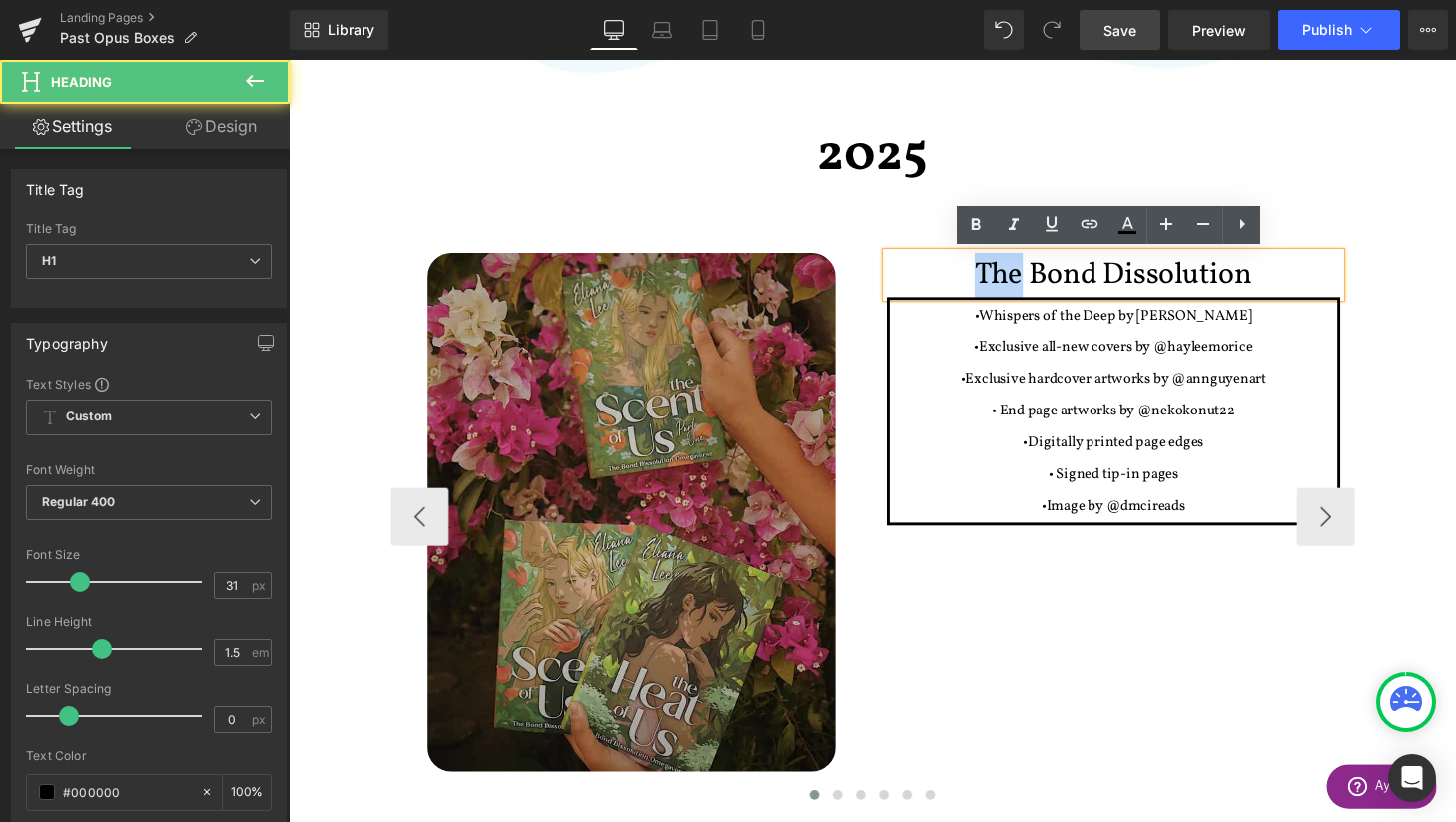 click on "The Bond Dissolution" at bounding box center (1142, 283) 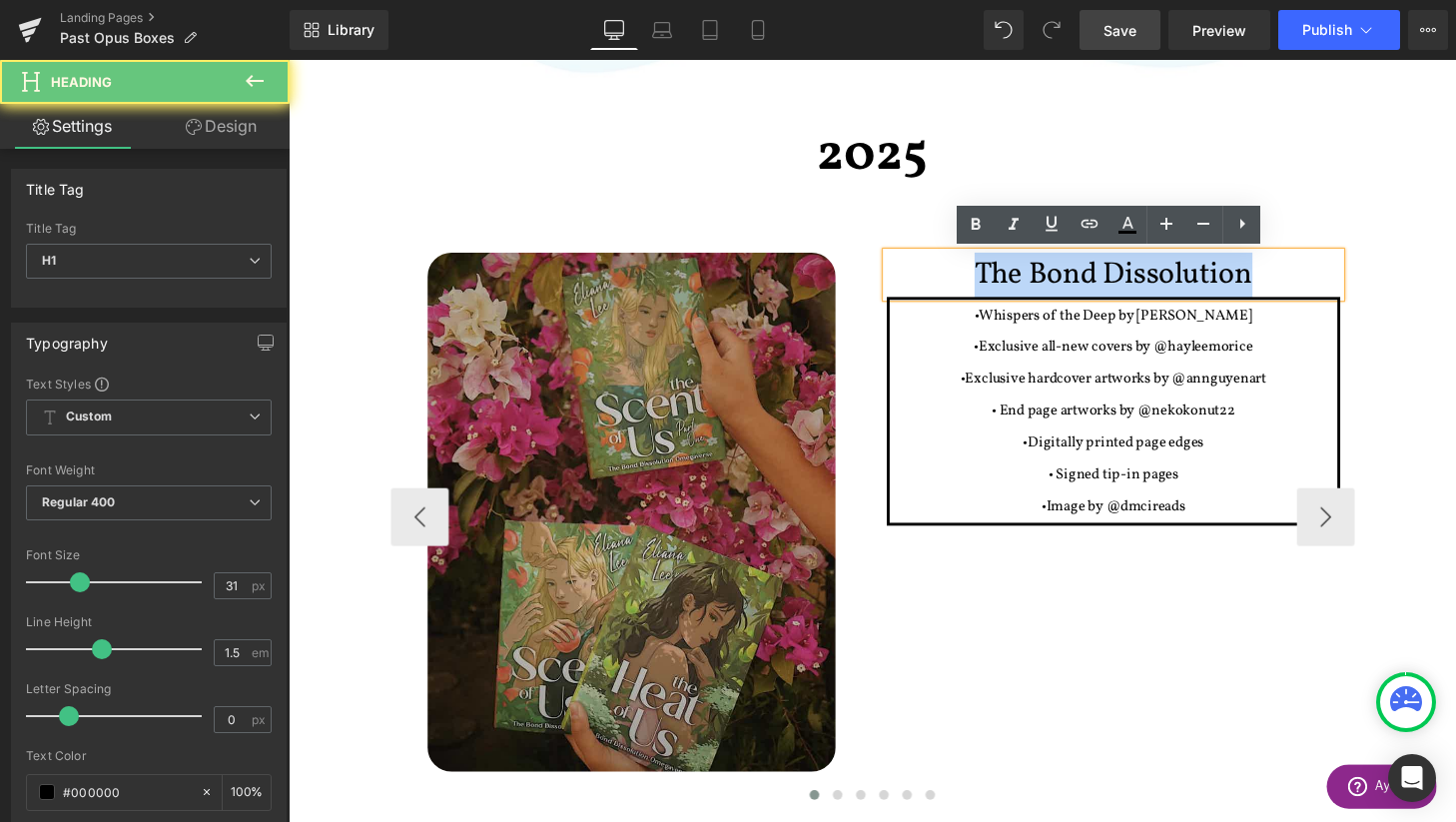 click on "The Bond Dissolution" at bounding box center (1142, 283) 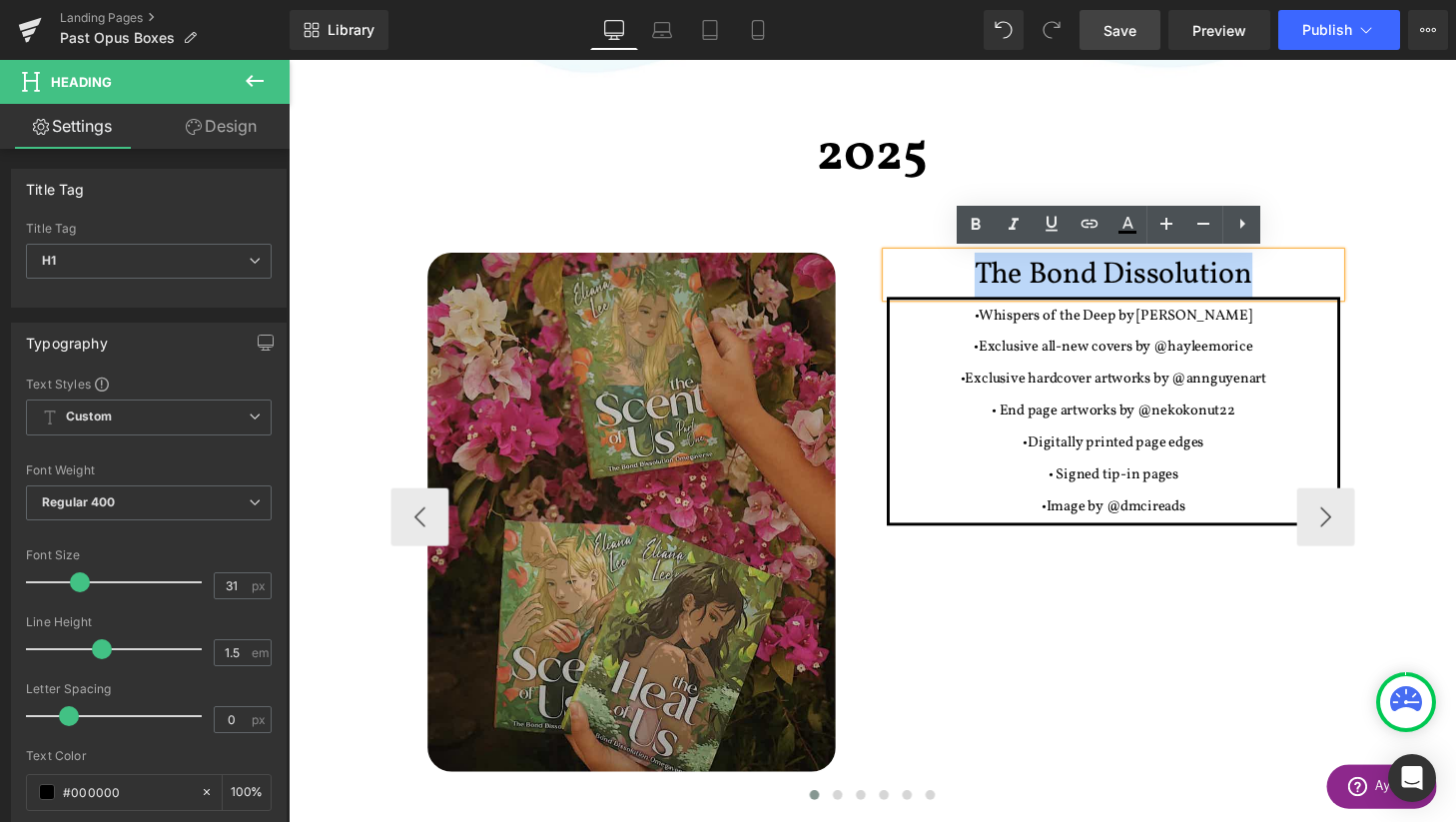 type 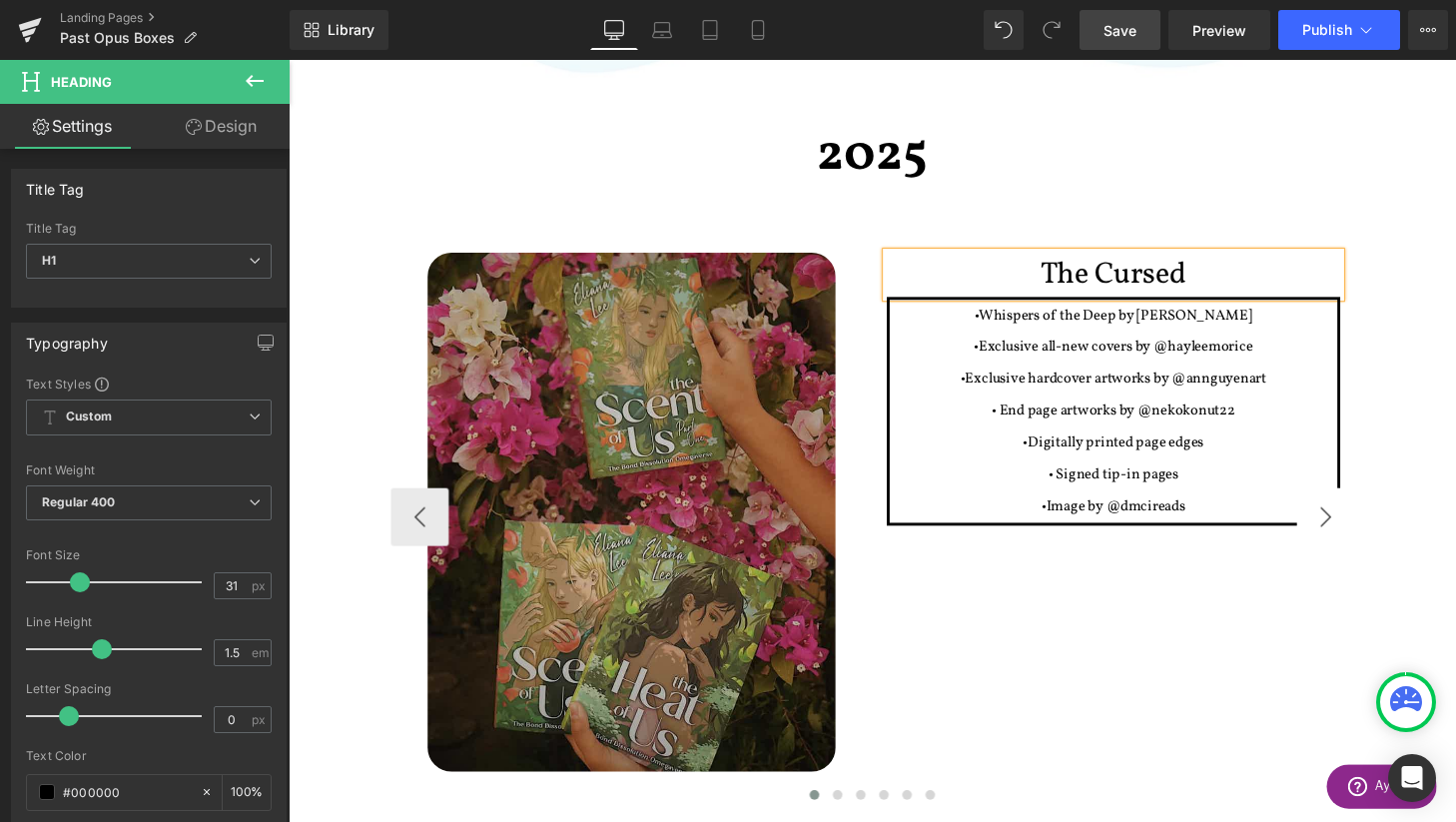 click on "›" at bounding box center (1362, 533) 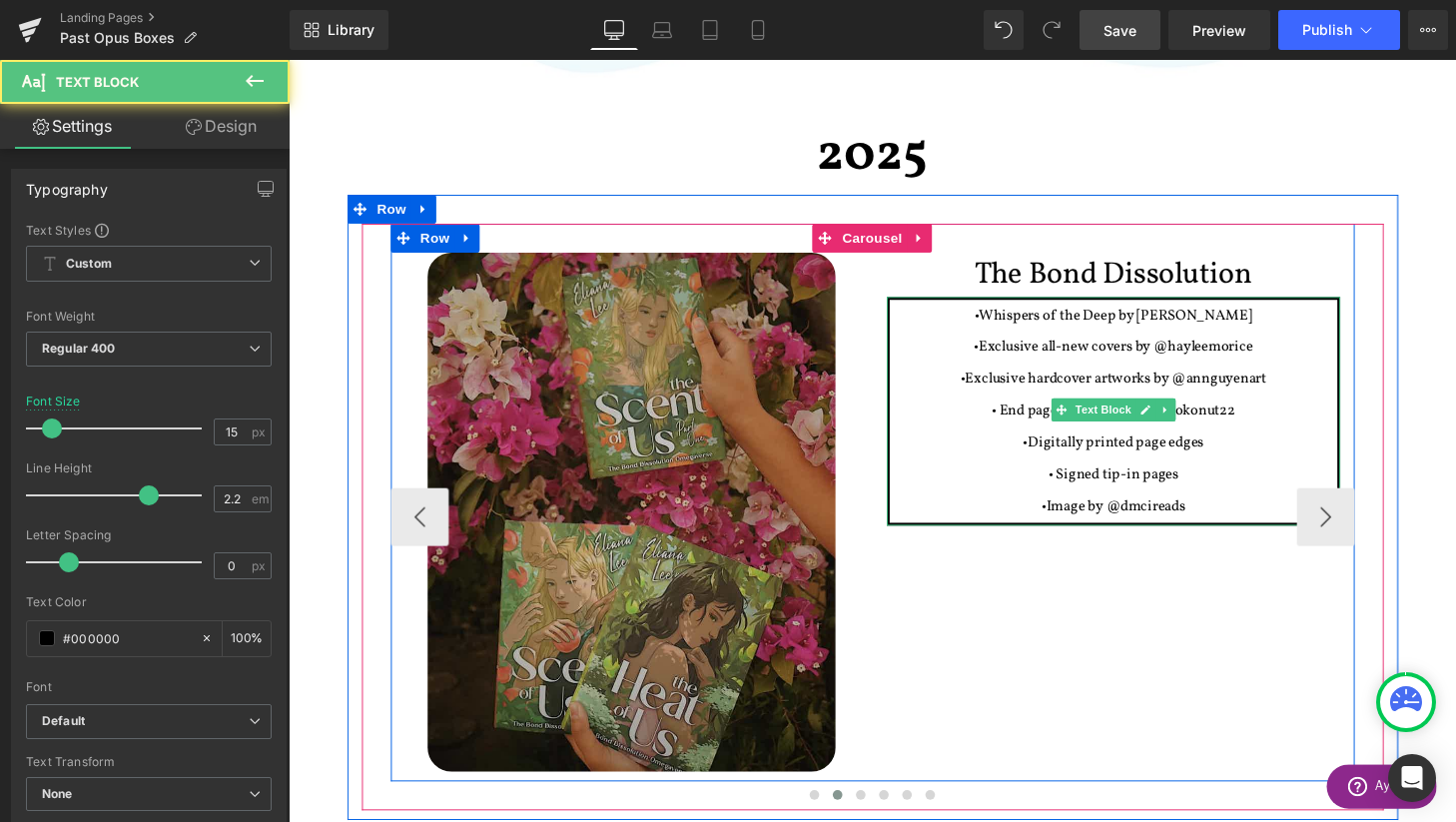 click on "•Whispers of the Deep by [PERSON_NAME]" at bounding box center (1142, 325) 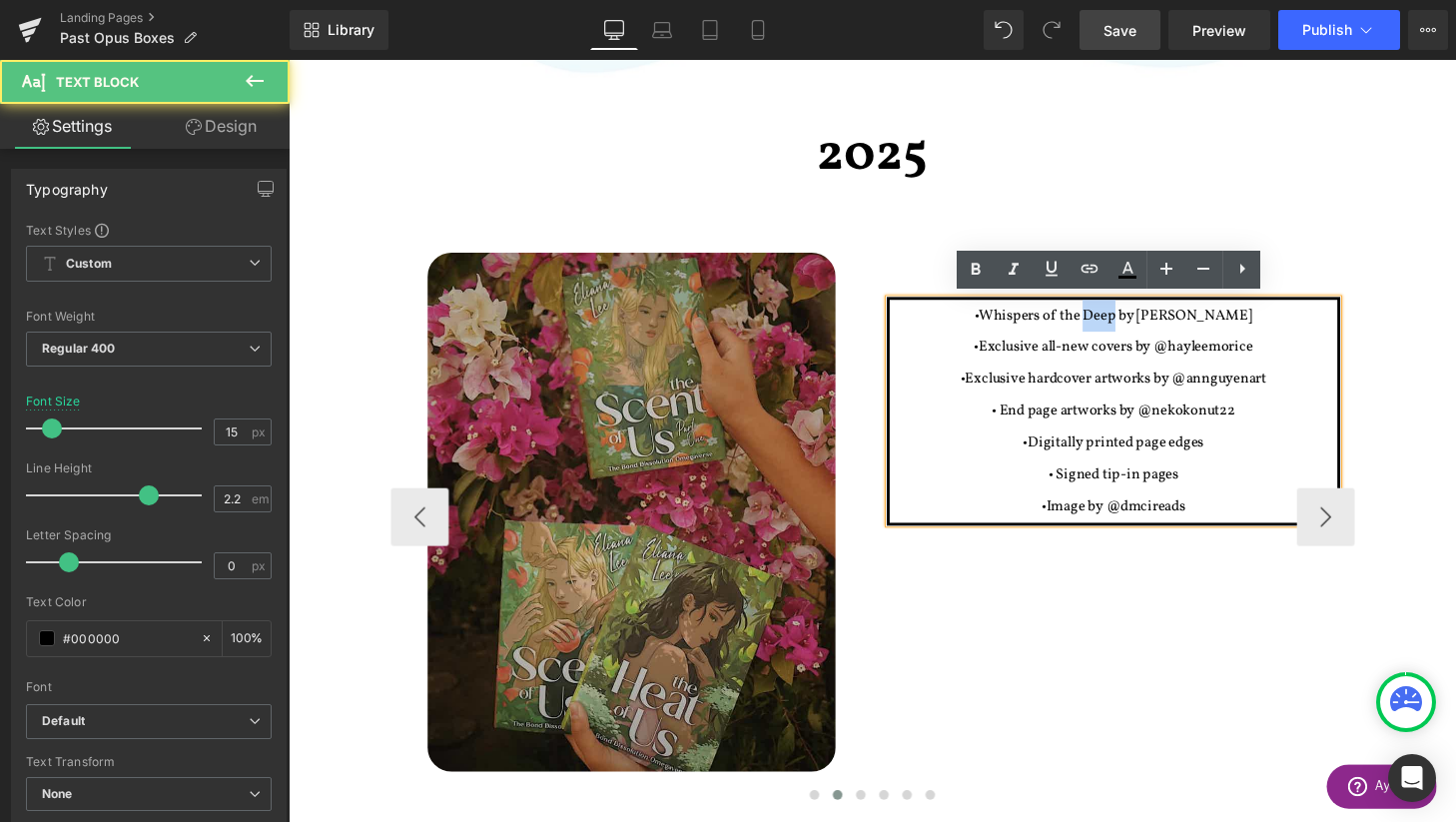 click on "•Whispers of the Deep by [PERSON_NAME]" at bounding box center [1142, 325] 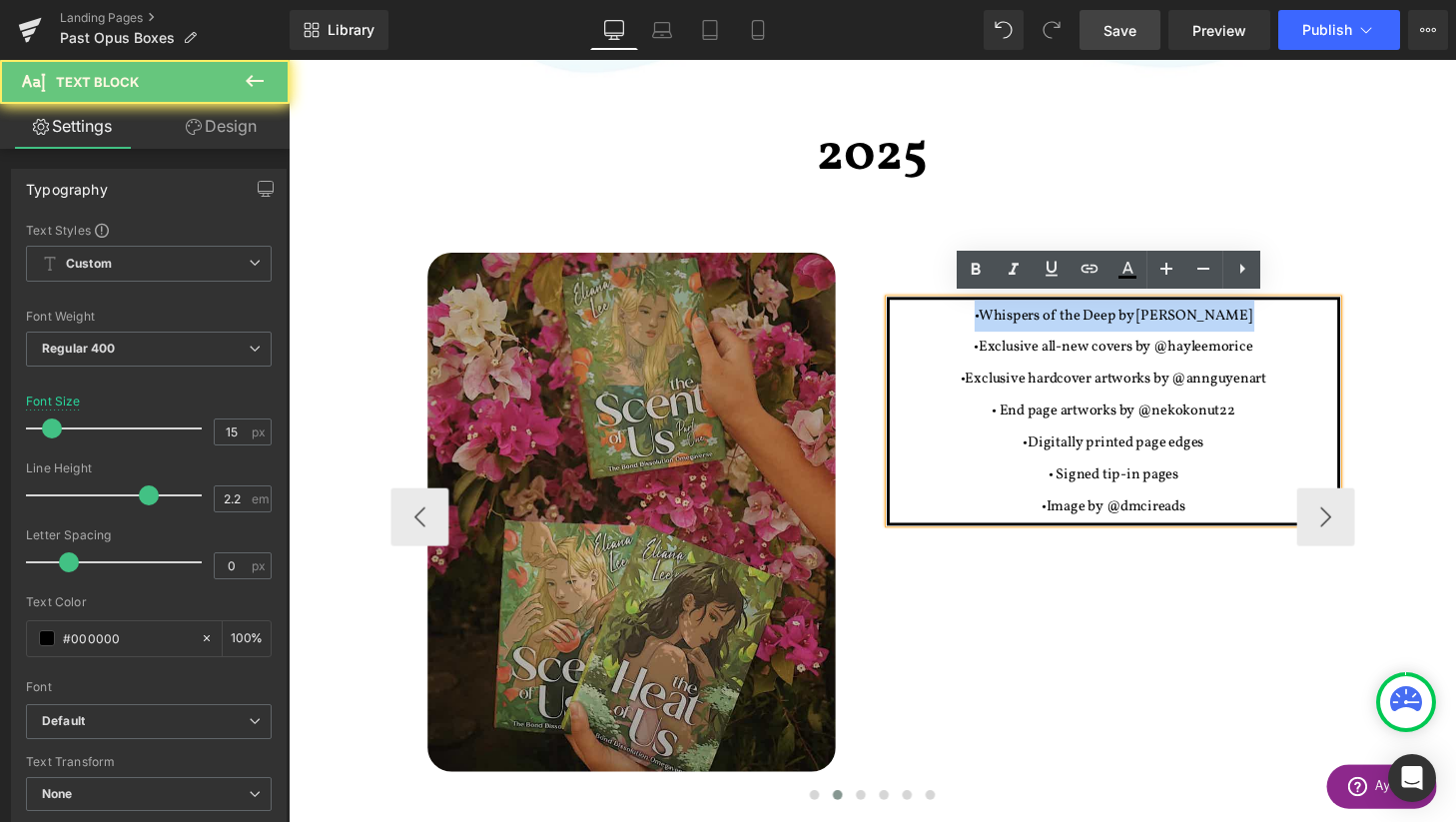 click on "•Whispers of the Deep by [PERSON_NAME]" at bounding box center [1142, 325] 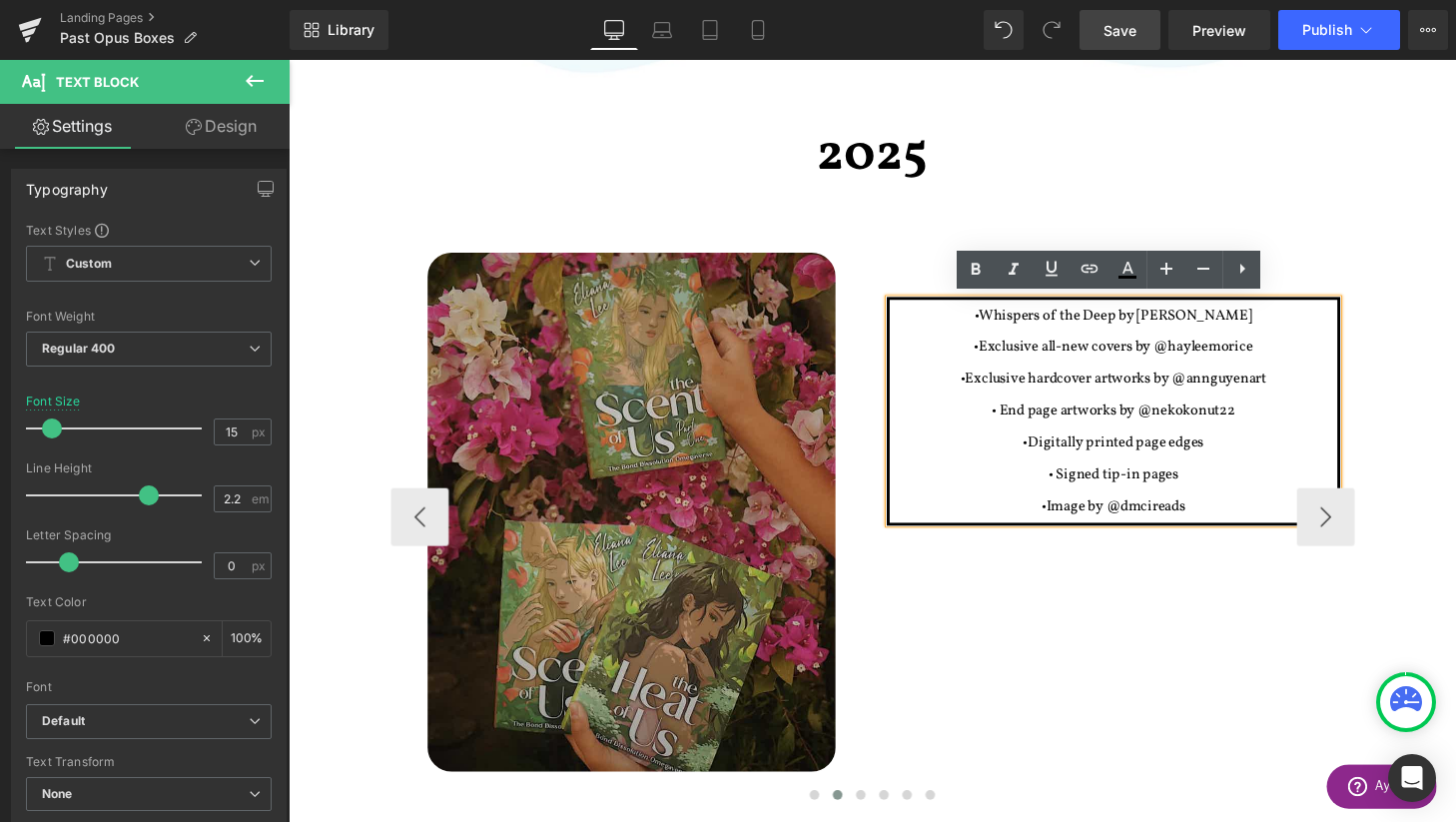 click on "•Whispers of the Deep by [PERSON_NAME]" at bounding box center (1142, 325) 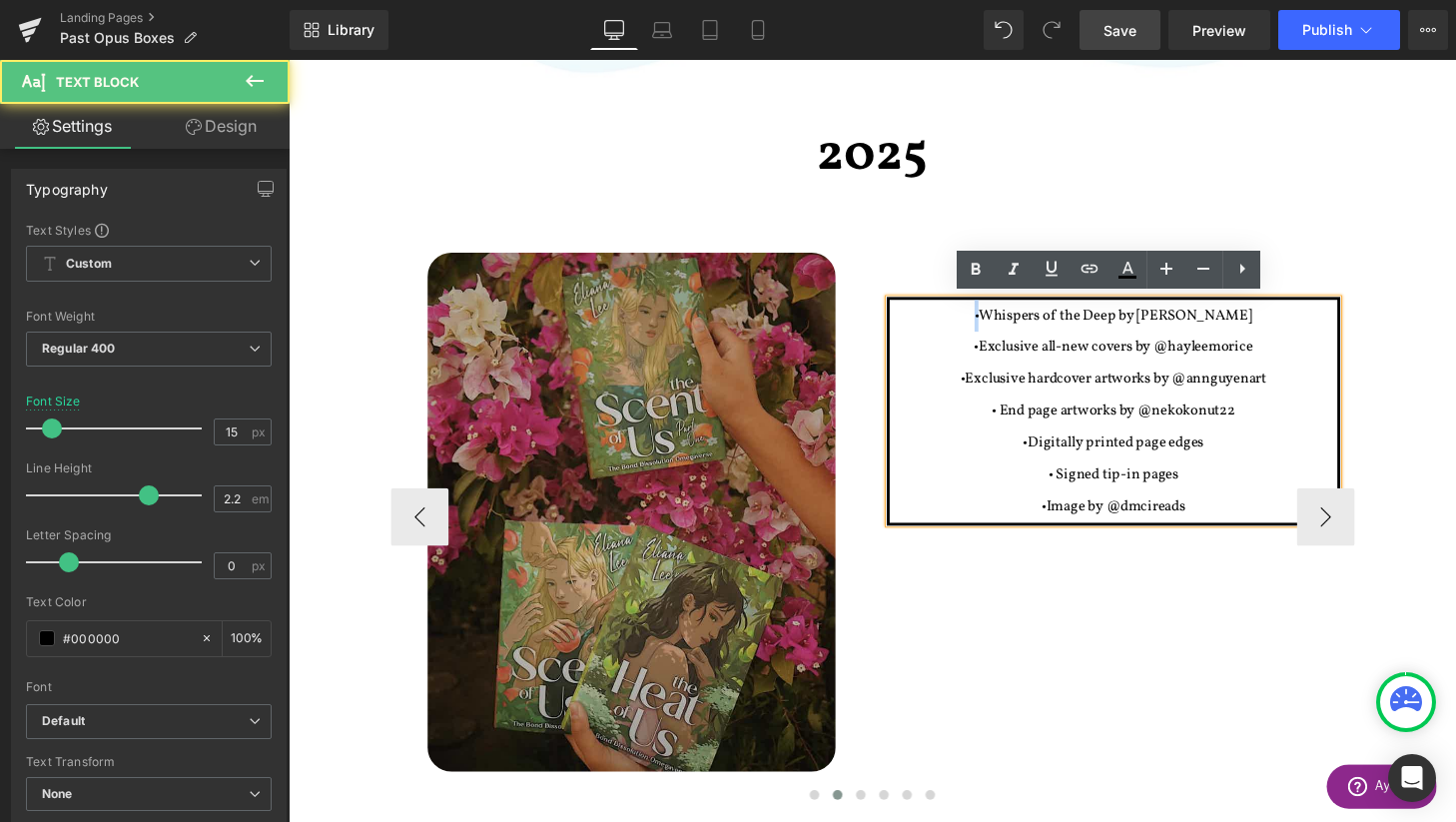 drag, startPoint x: 1021, startPoint y: 323, endPoint x: 1301, endPoint y: 306, distance: 280.5156 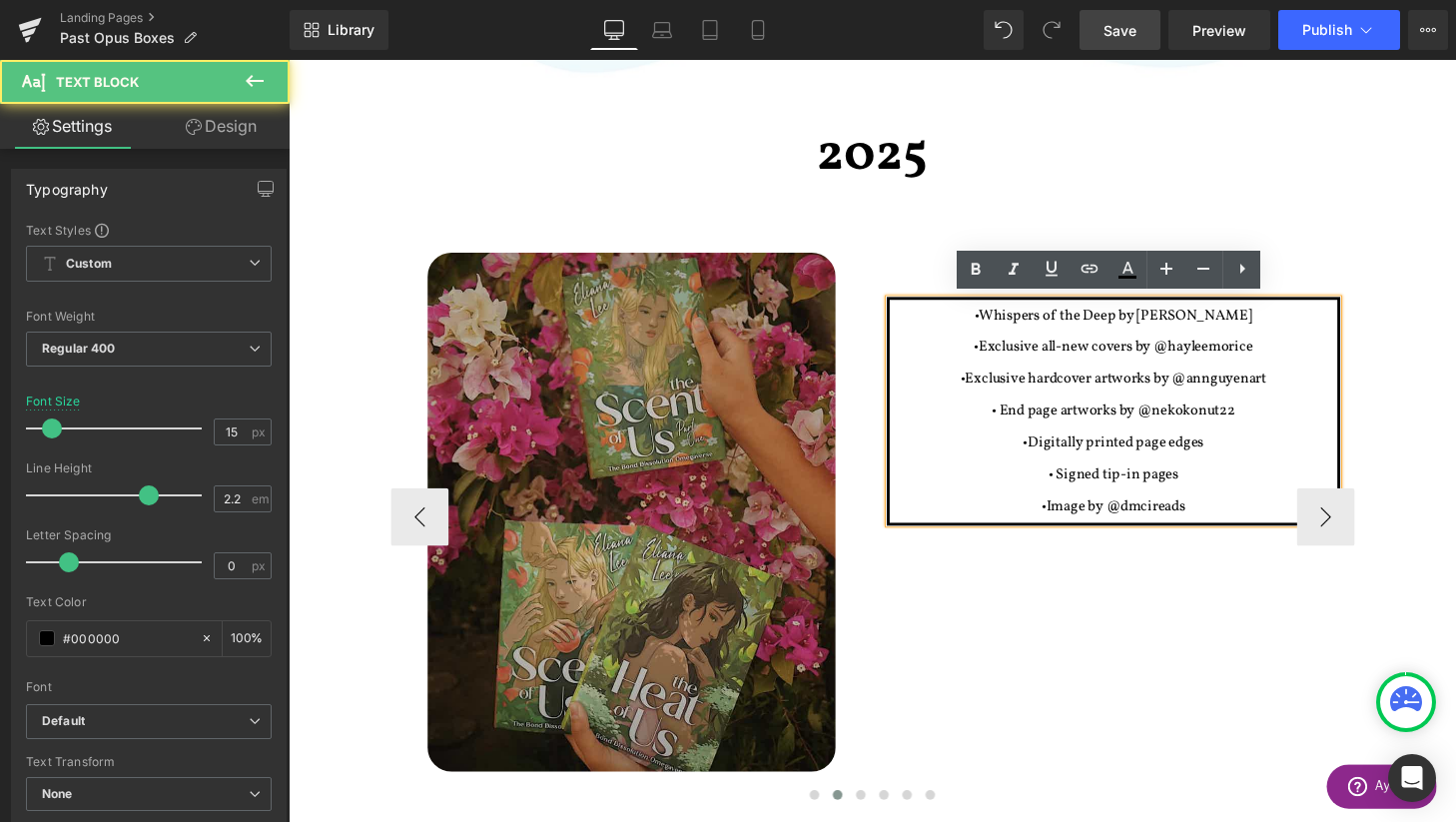 click on "•Whispers of the Deep by [PERSON_NAME]" at bounding box center [1142, 325] 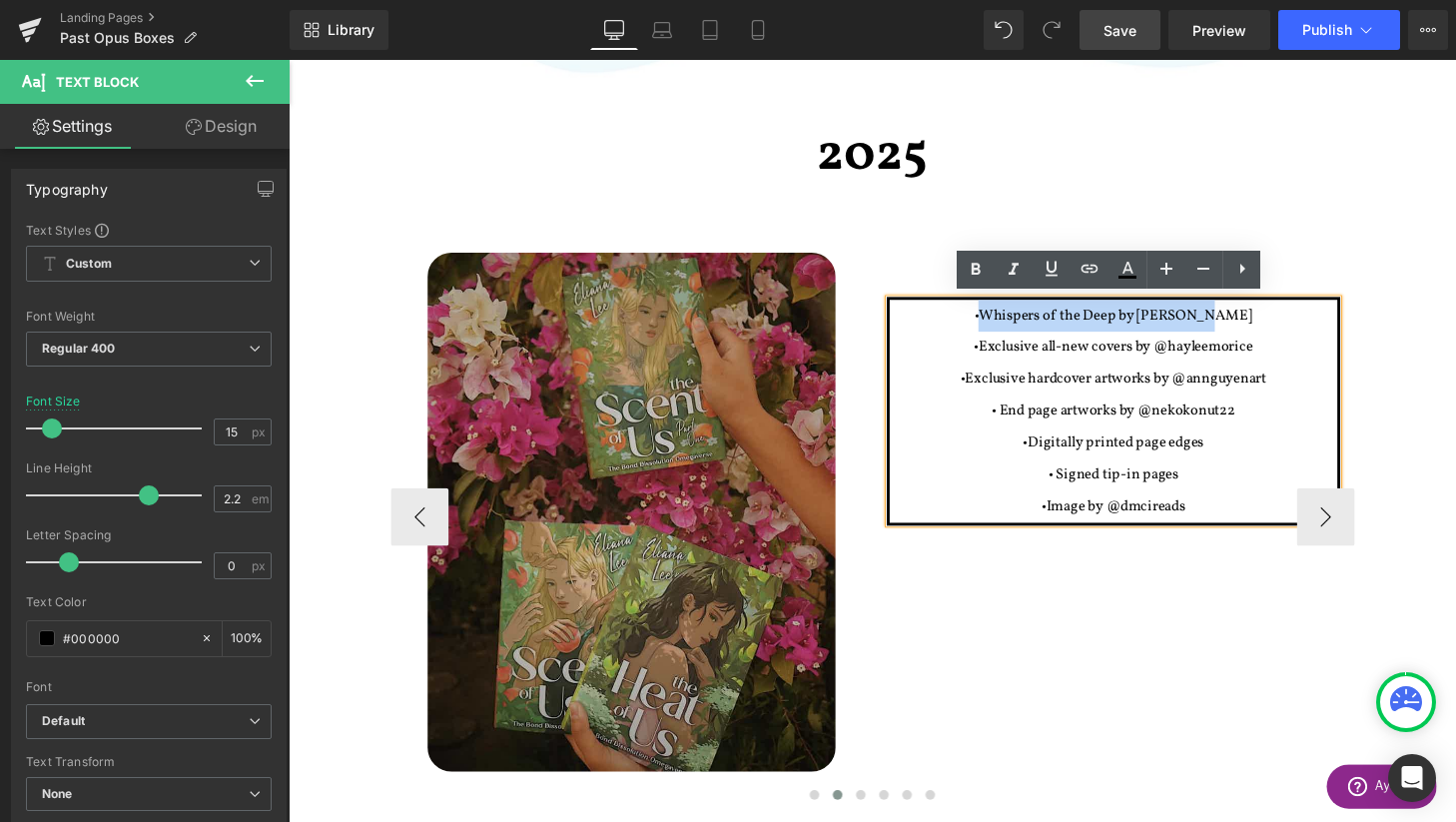 drag, startPoint x: 1297, startPoint y: 325, endPoint x: 1020, endPoint y: 319, distance: 277.06497 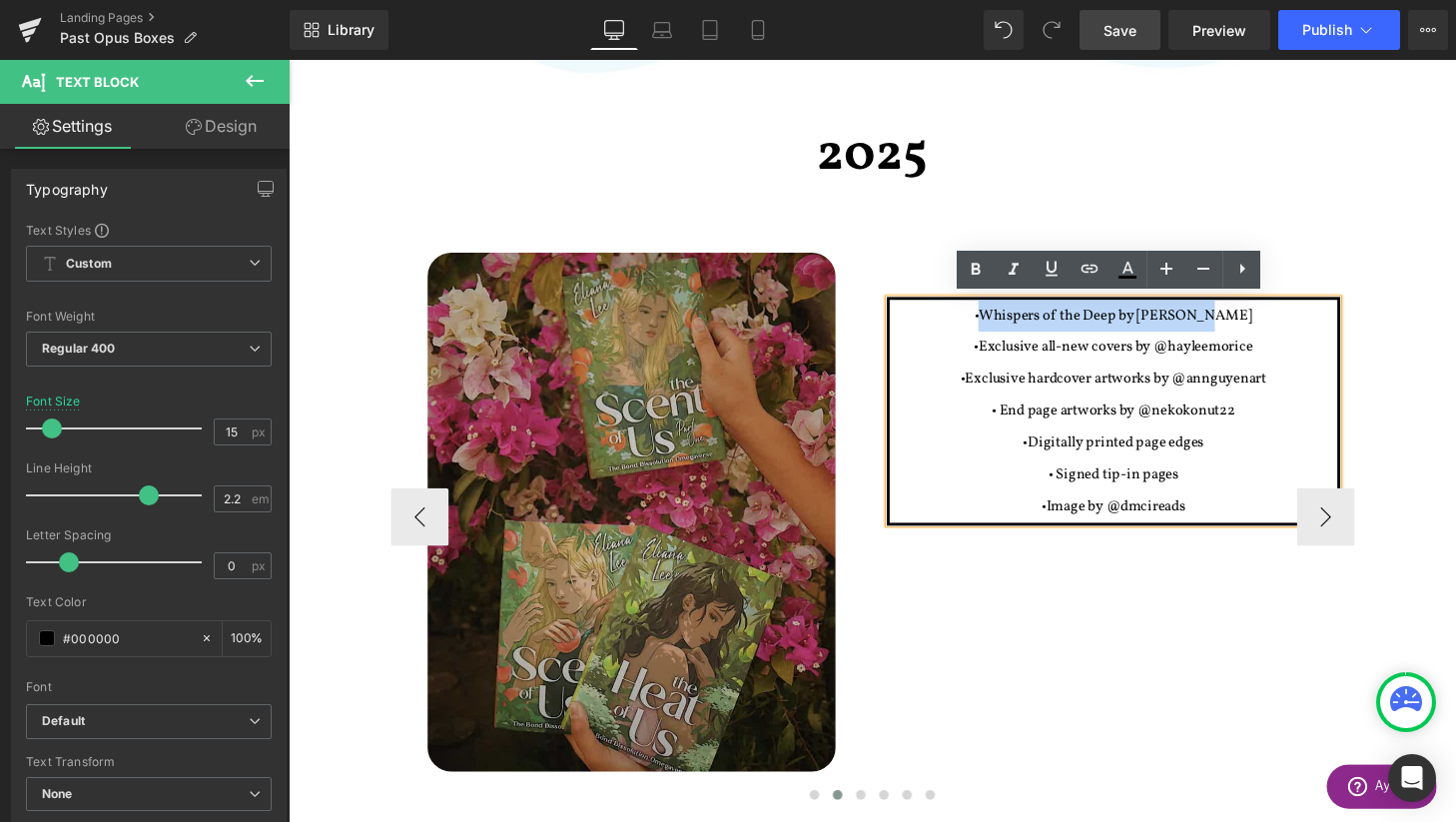 click on "•Whispers of the Deep by [PERSON_NAME]" at bounding box center (1142, 325) 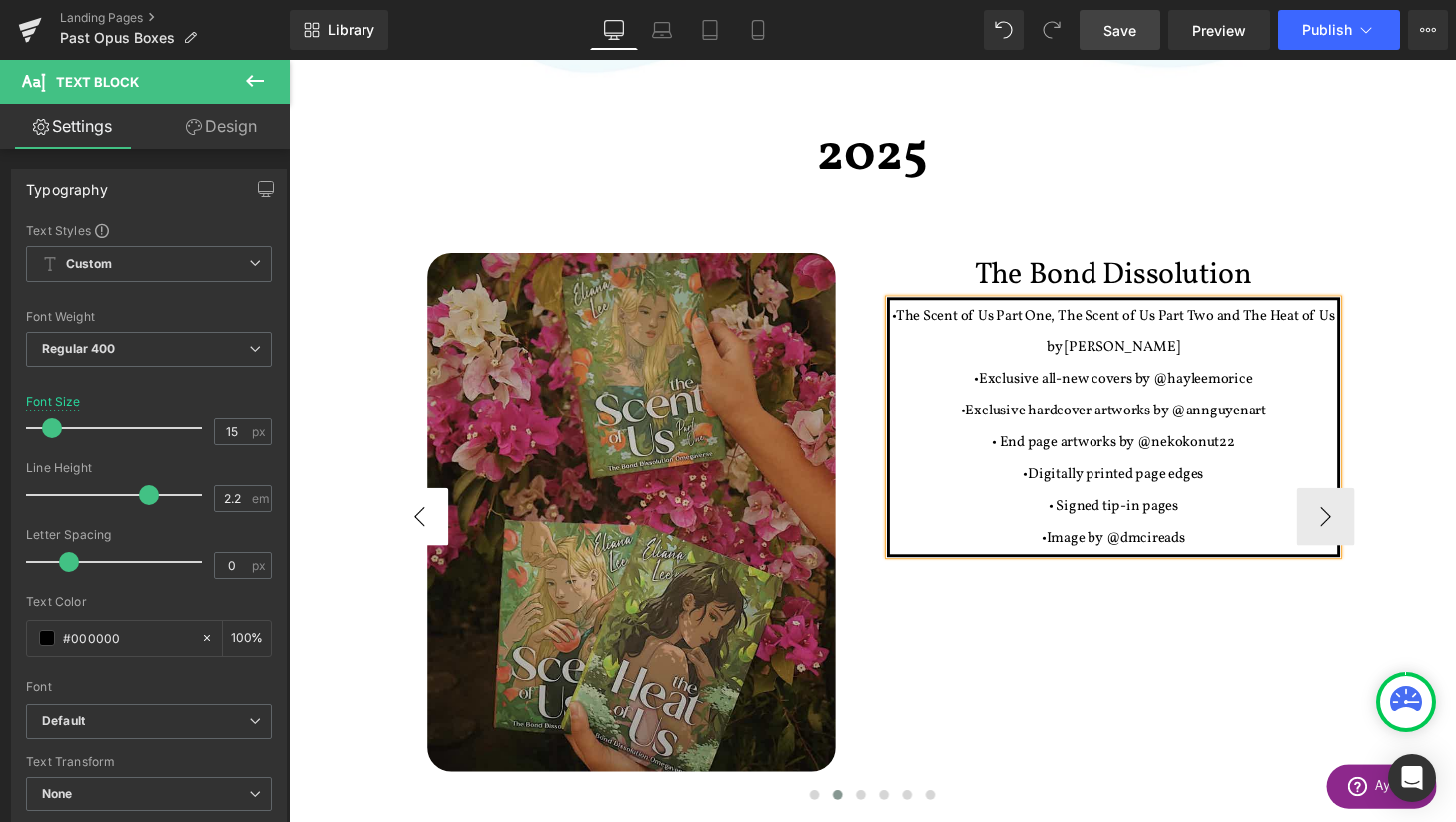 click on "‹" at bounding box center [424, 533] 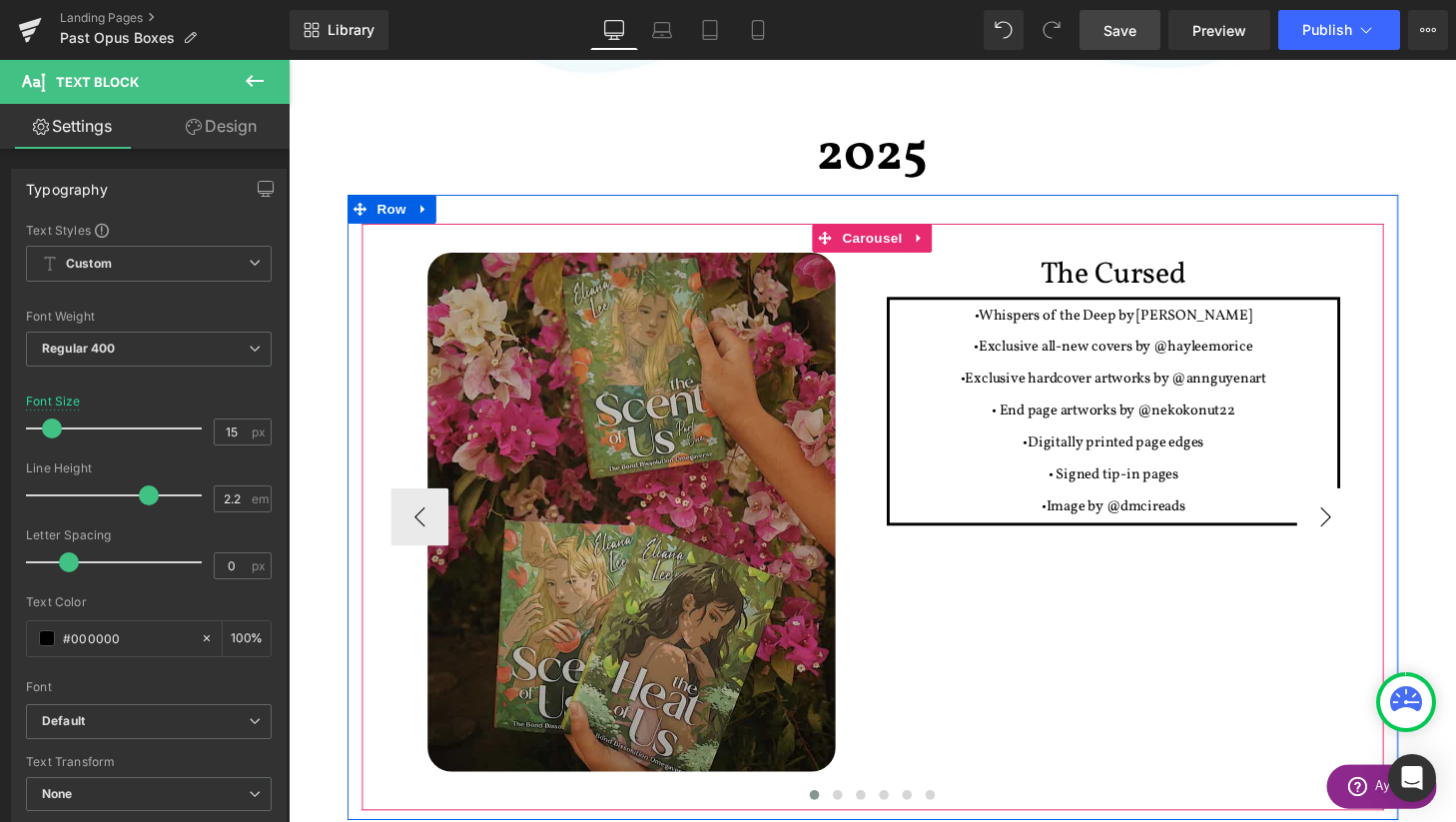 click on "›" at bounding box center [1362, 533] 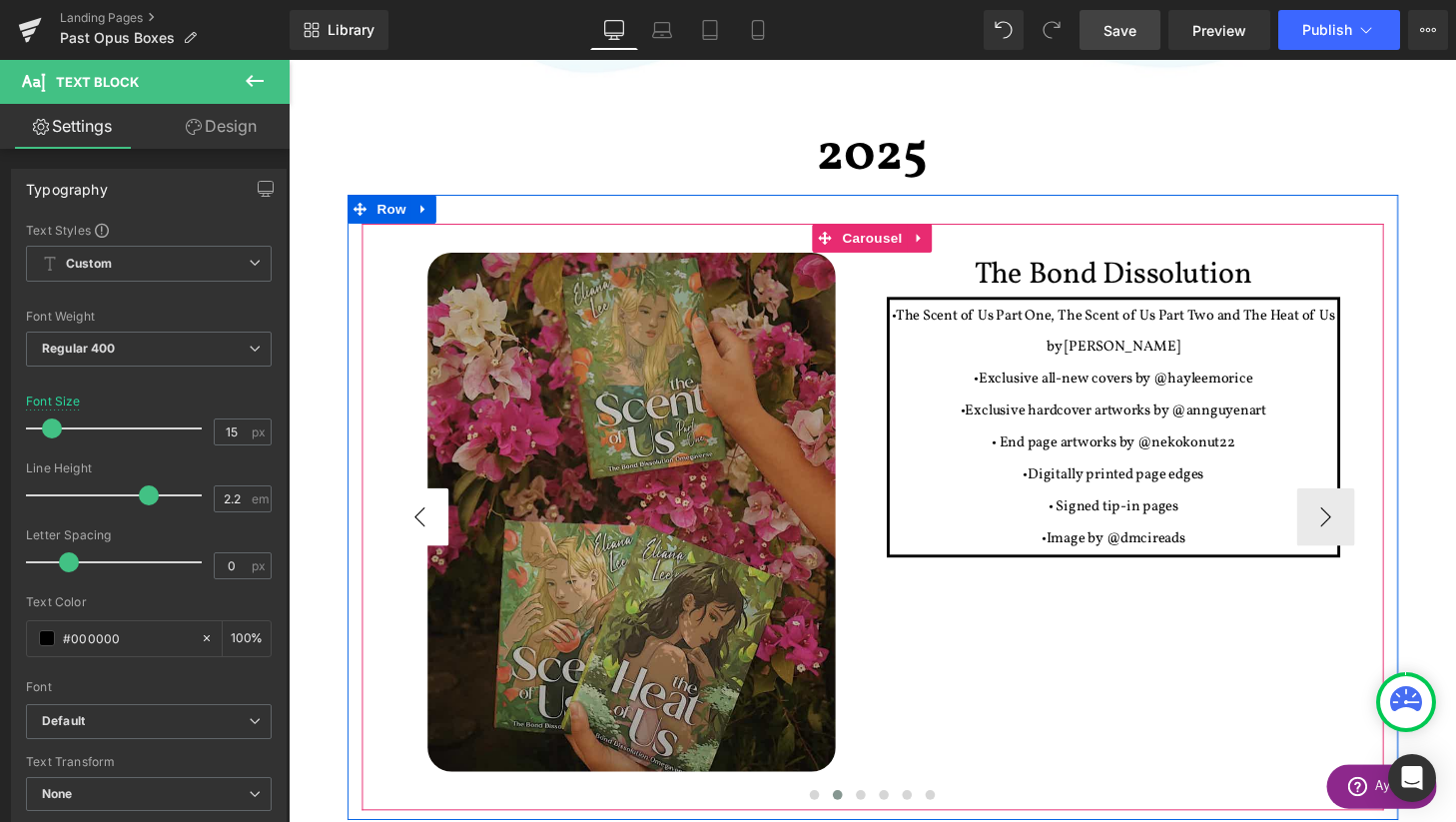 click on "‹" at bounding box center (424, 533) 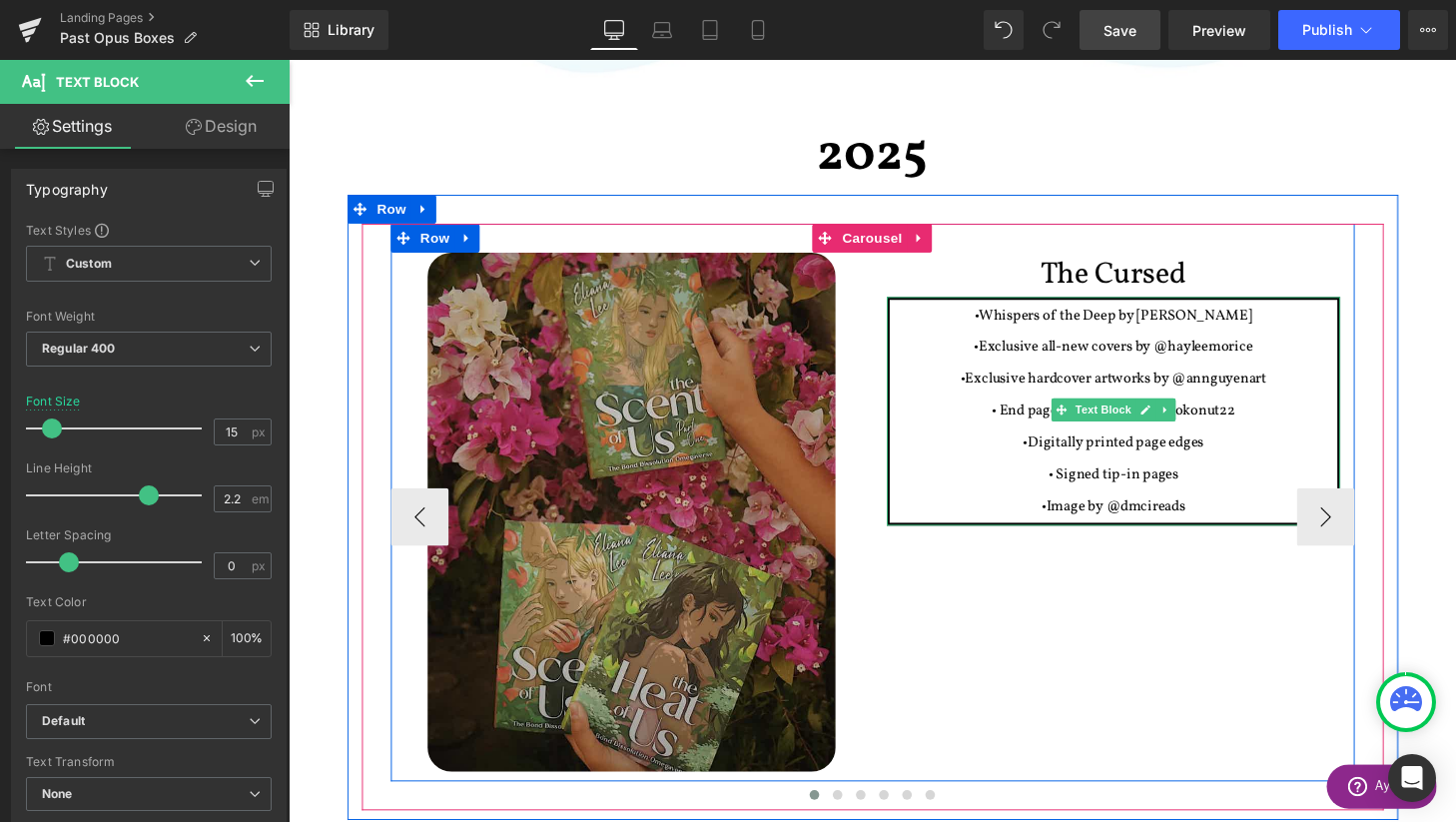 click on "•Image by @dmcireads" at bounding box center [1141, 522] 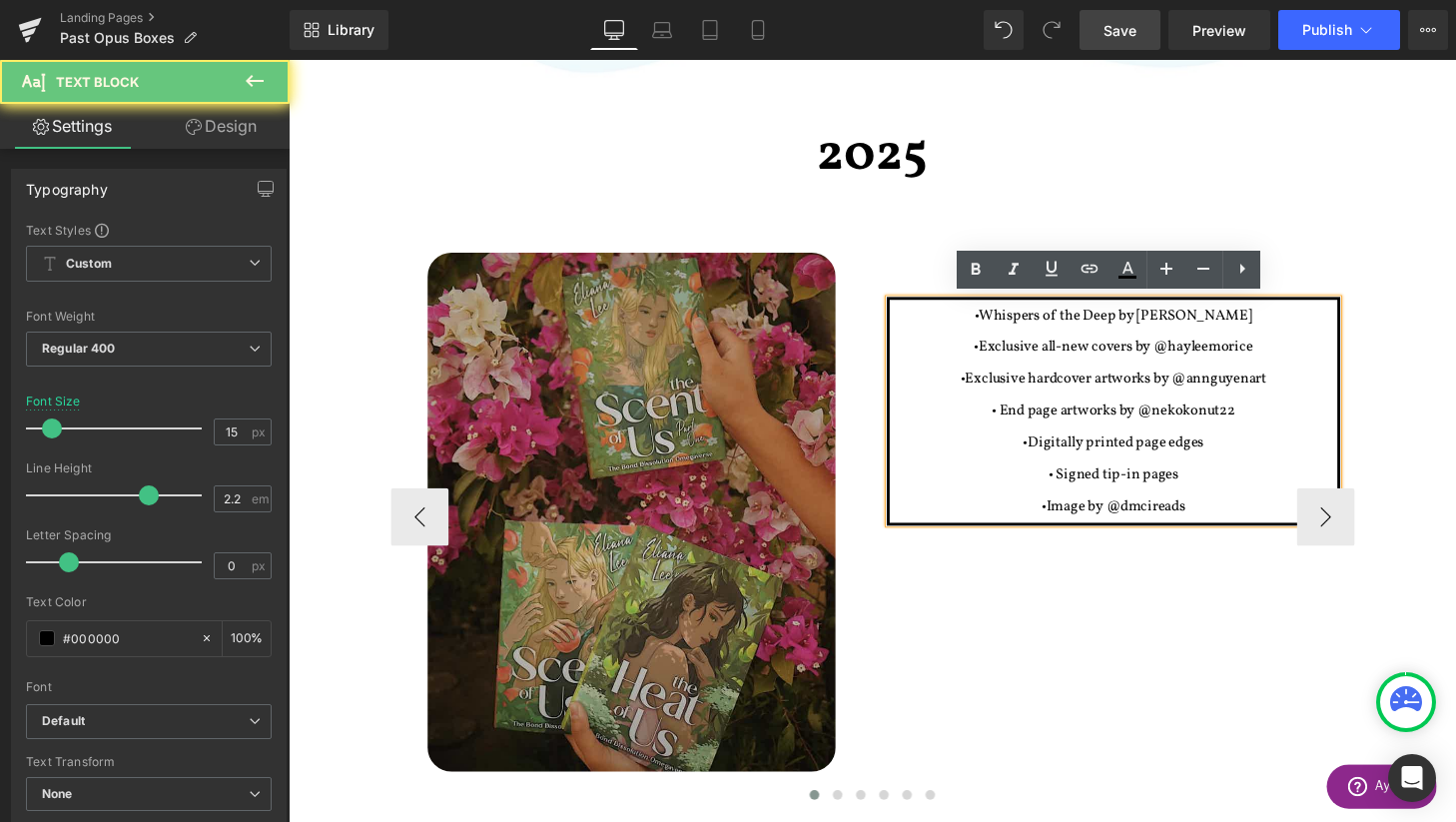click on "•Image by @dmcireads" at bounding box center (1141, 522) 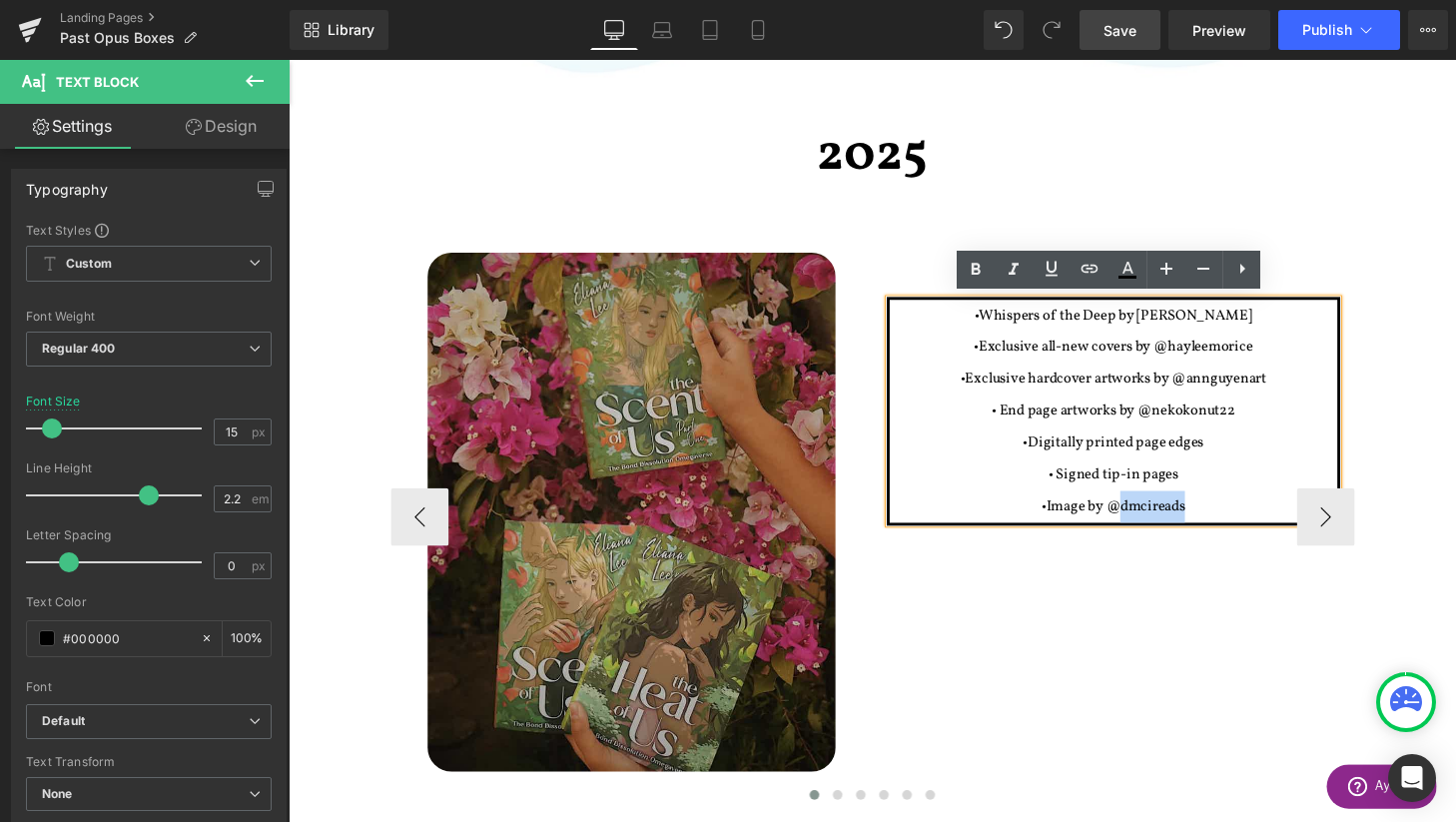 drag, startPoint x: 1224, startPoint y: 520, endPoint x: 1150, endPoint y: 519, distance: 74.00676 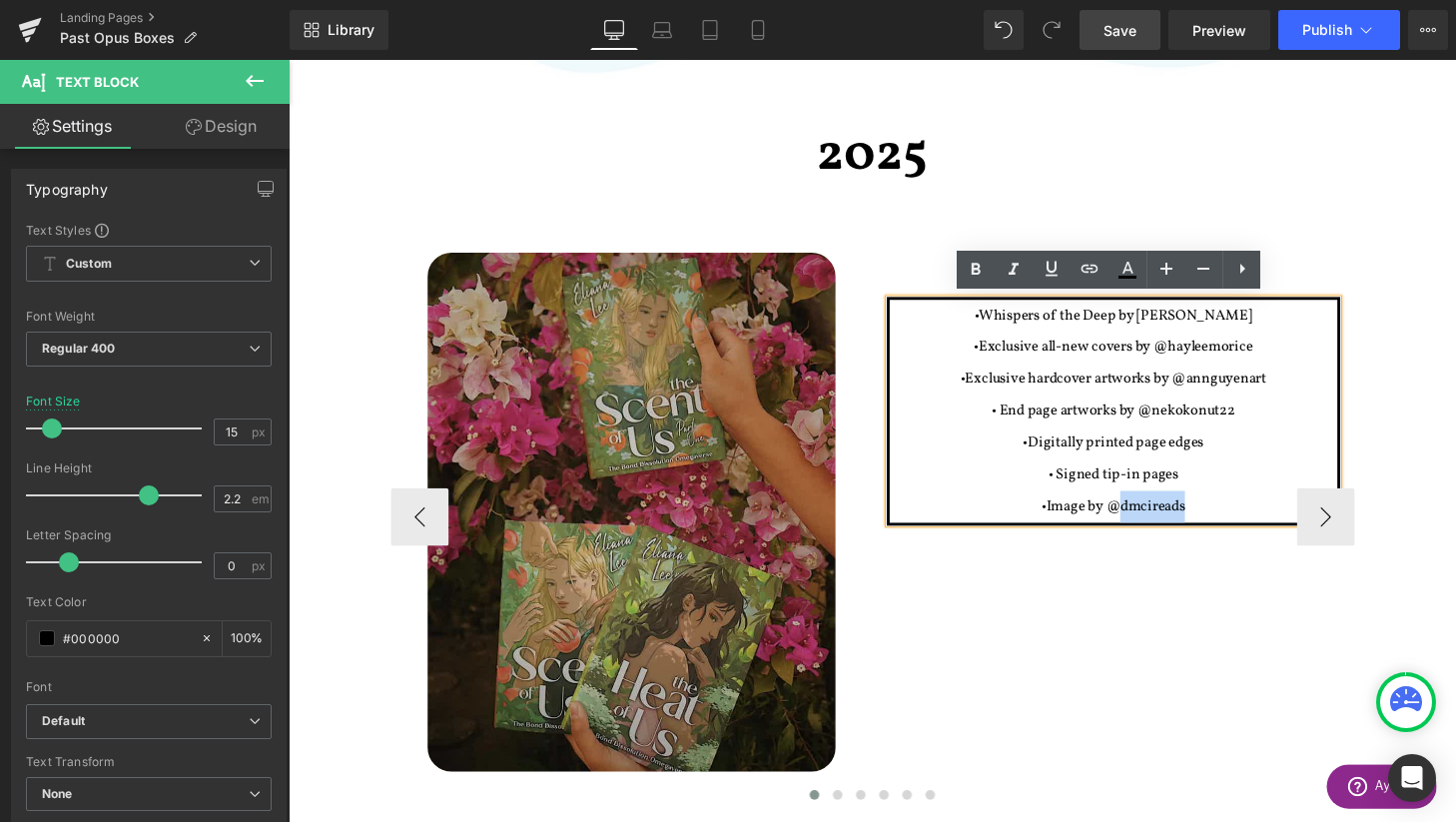 click on "•Image by @dmcireads" at bounding box center [1142, 522] 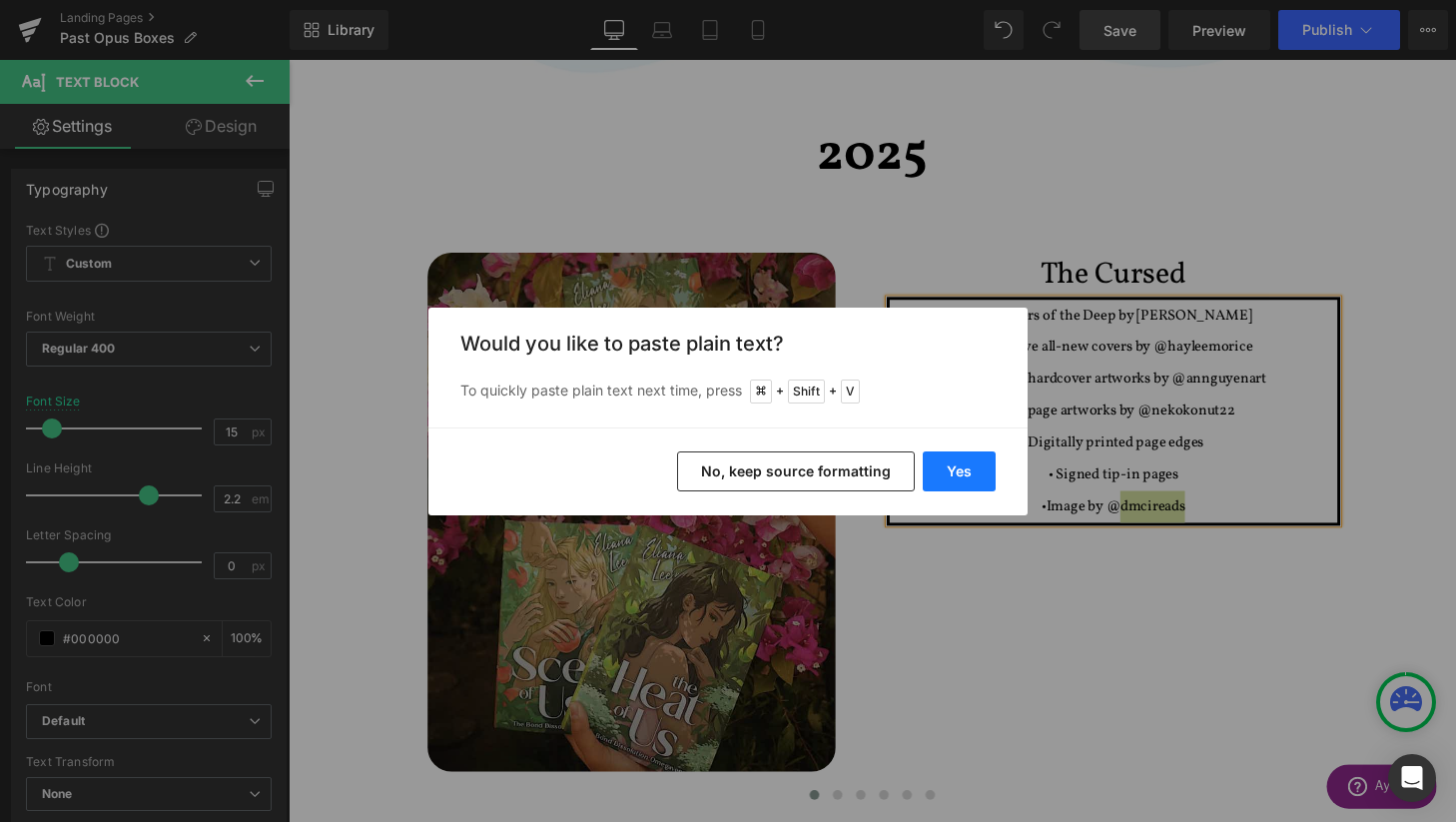 click on "Yes" at bounding box center (959, 471) 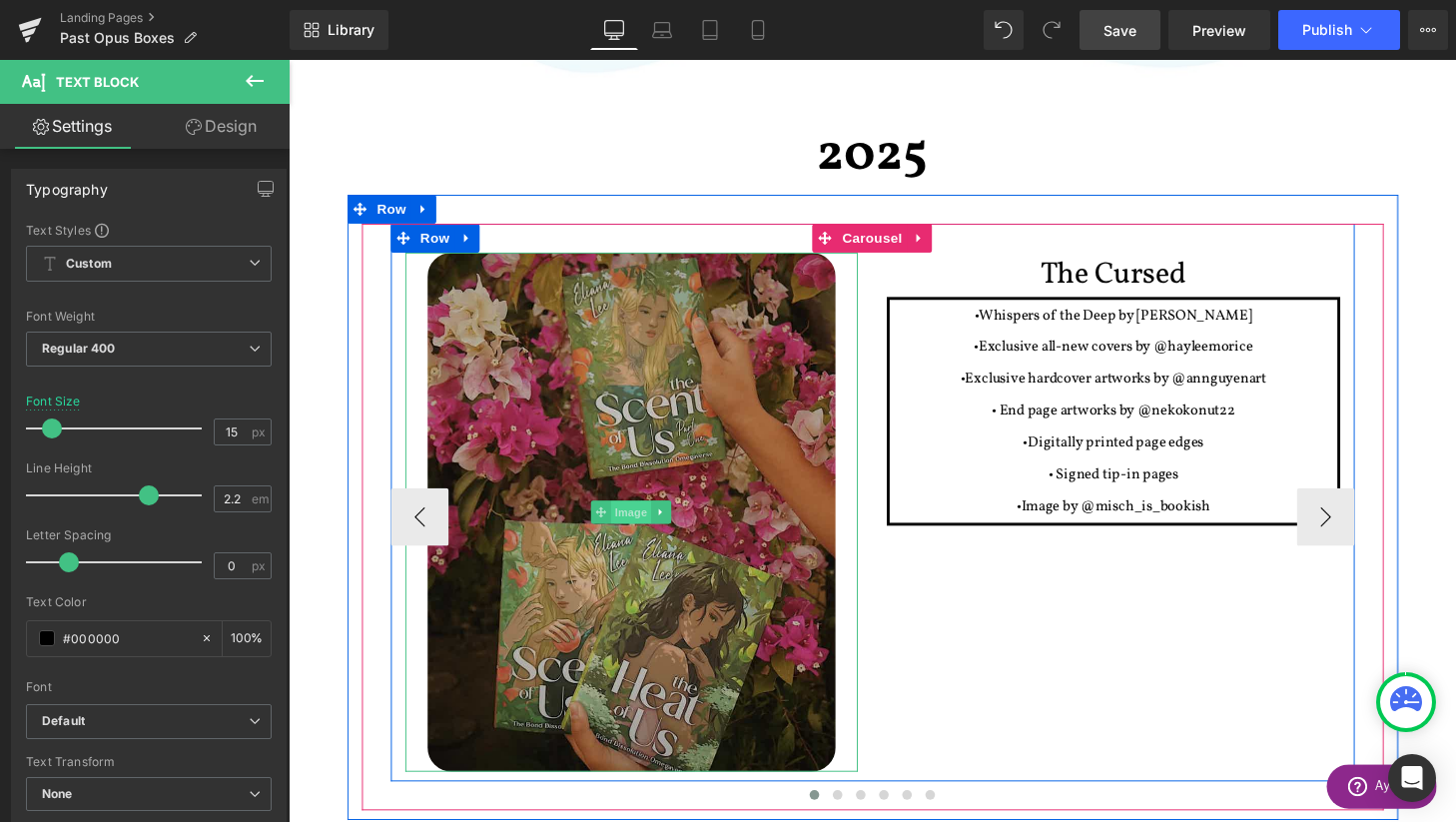 click on "Image" at bounding box center [643, 528] 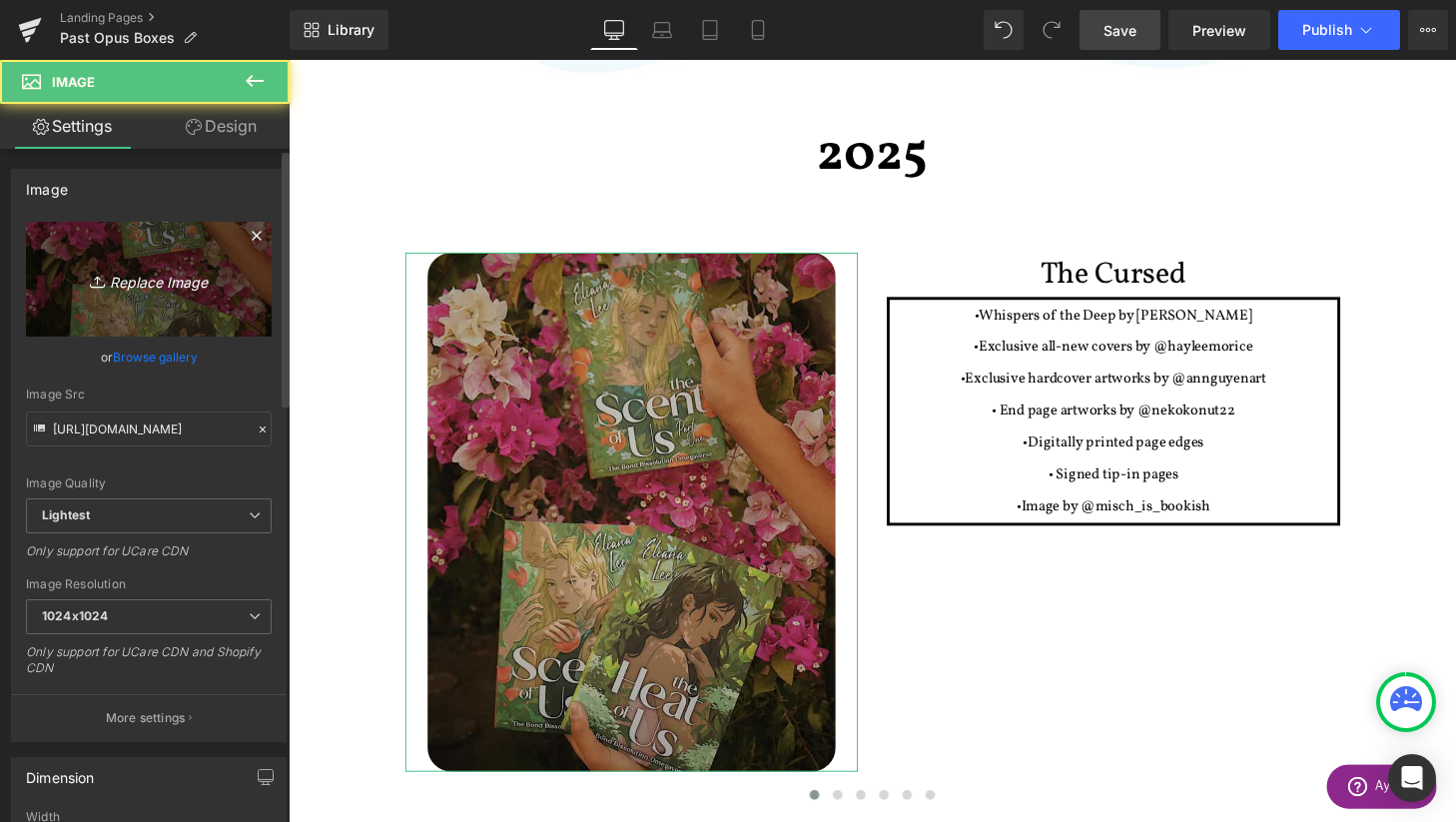 click on "Replace Image" at bounding box center [149, 279] 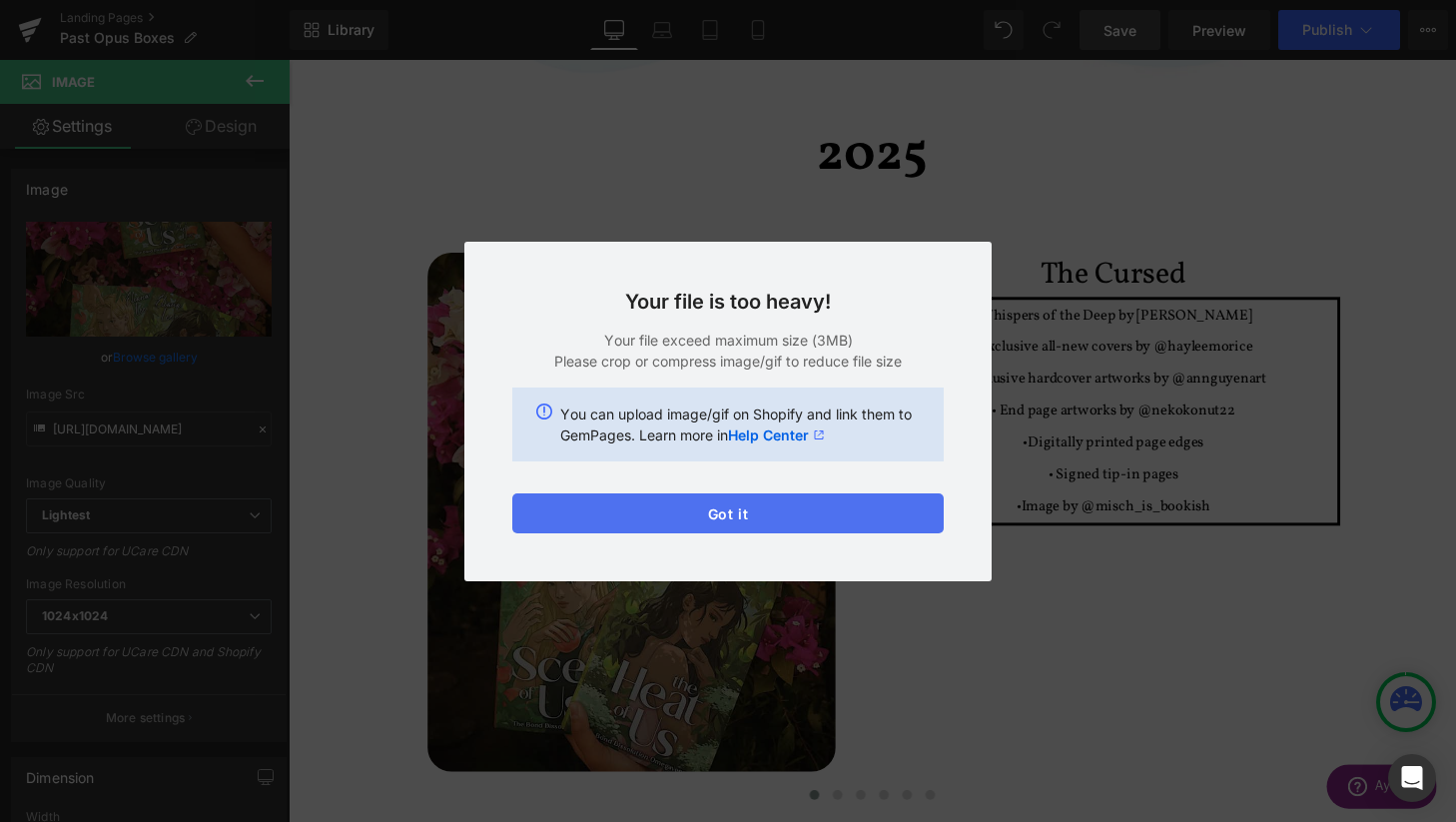 click on "Got it" at bounding box center [728, 513] 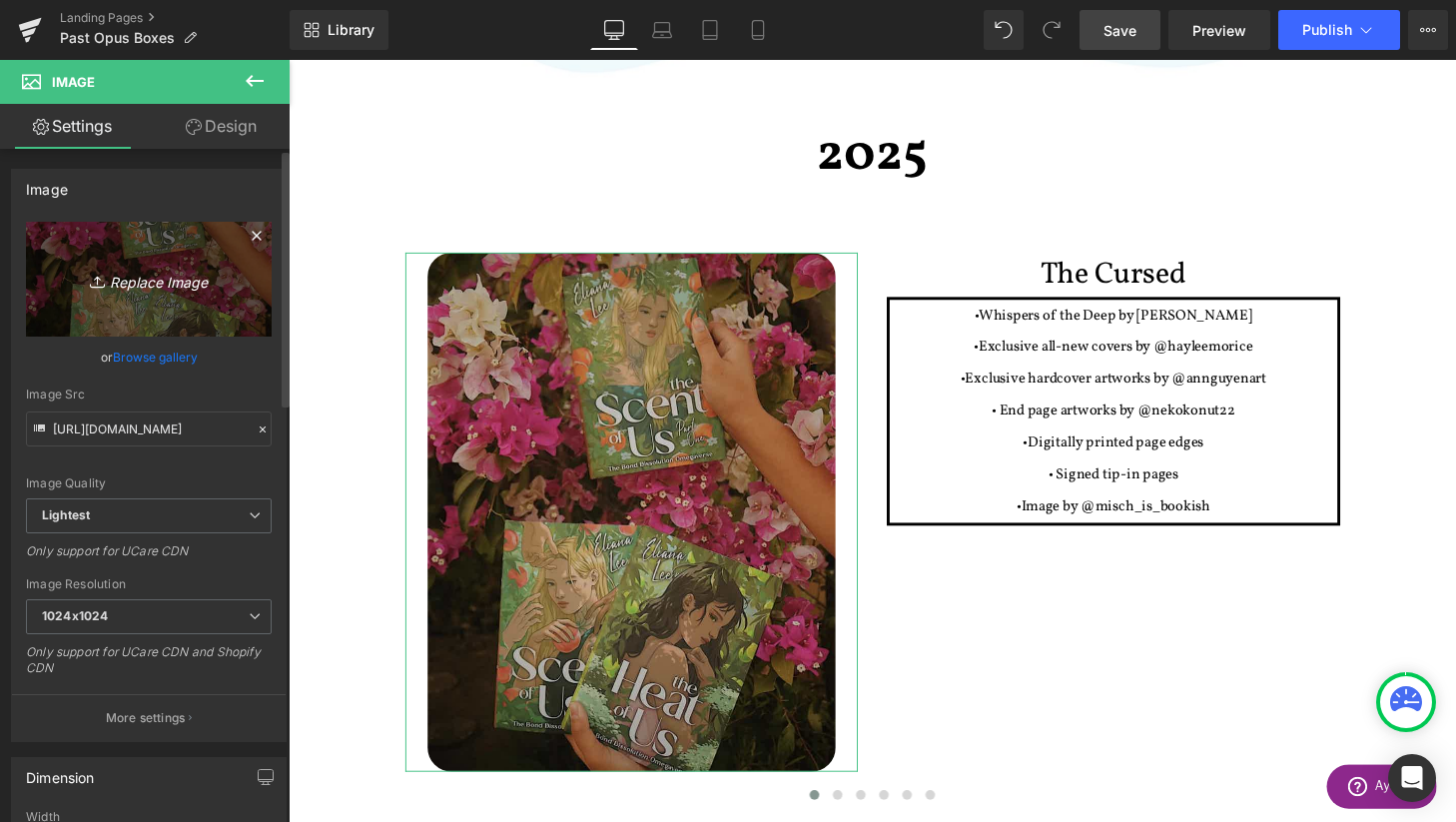 click on "Replace Image" at bounding box center (149, 279) 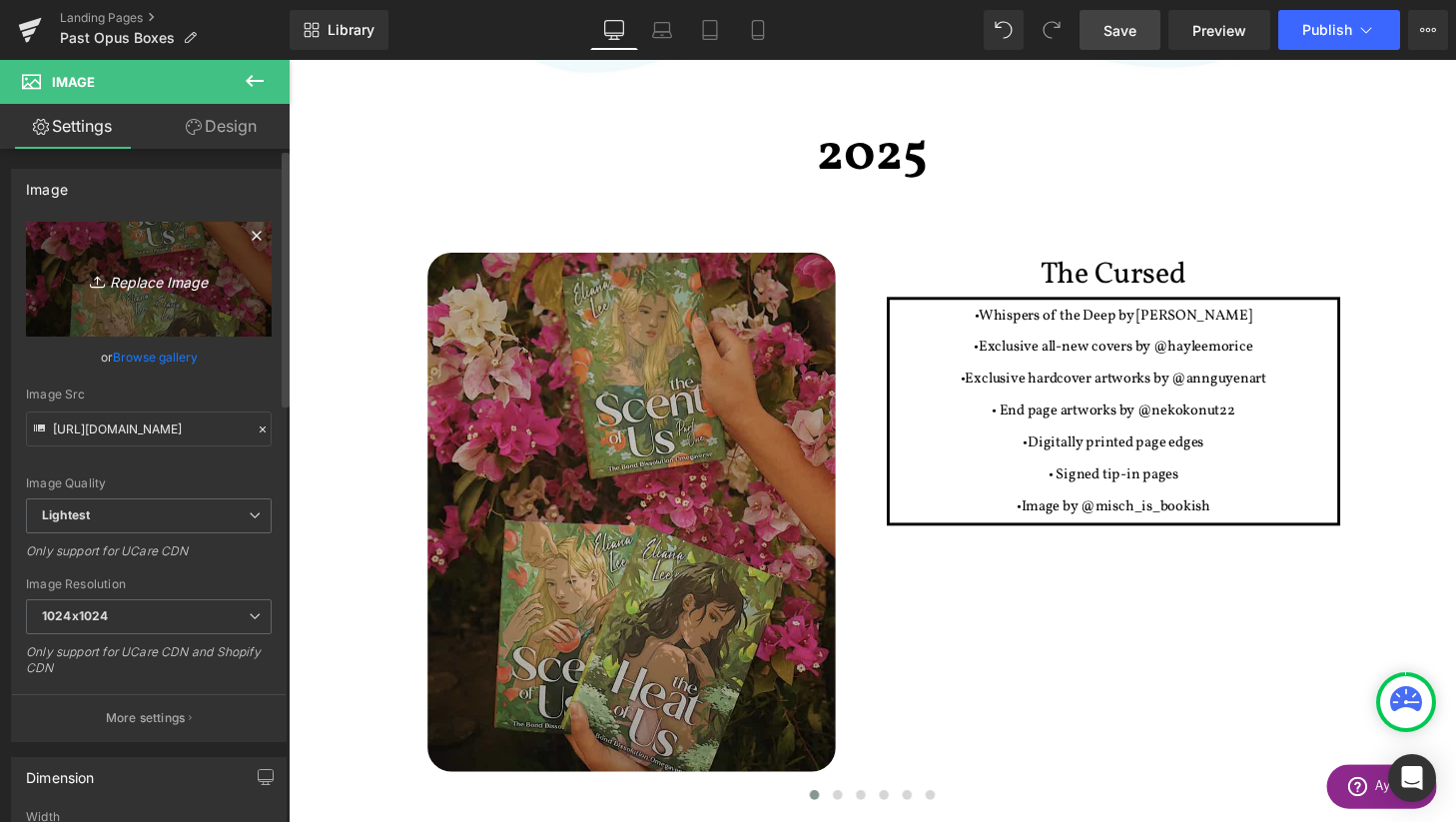 type on "C:\fakepath\Captura de pantalla [DATE] a las [DATE] copia.png" 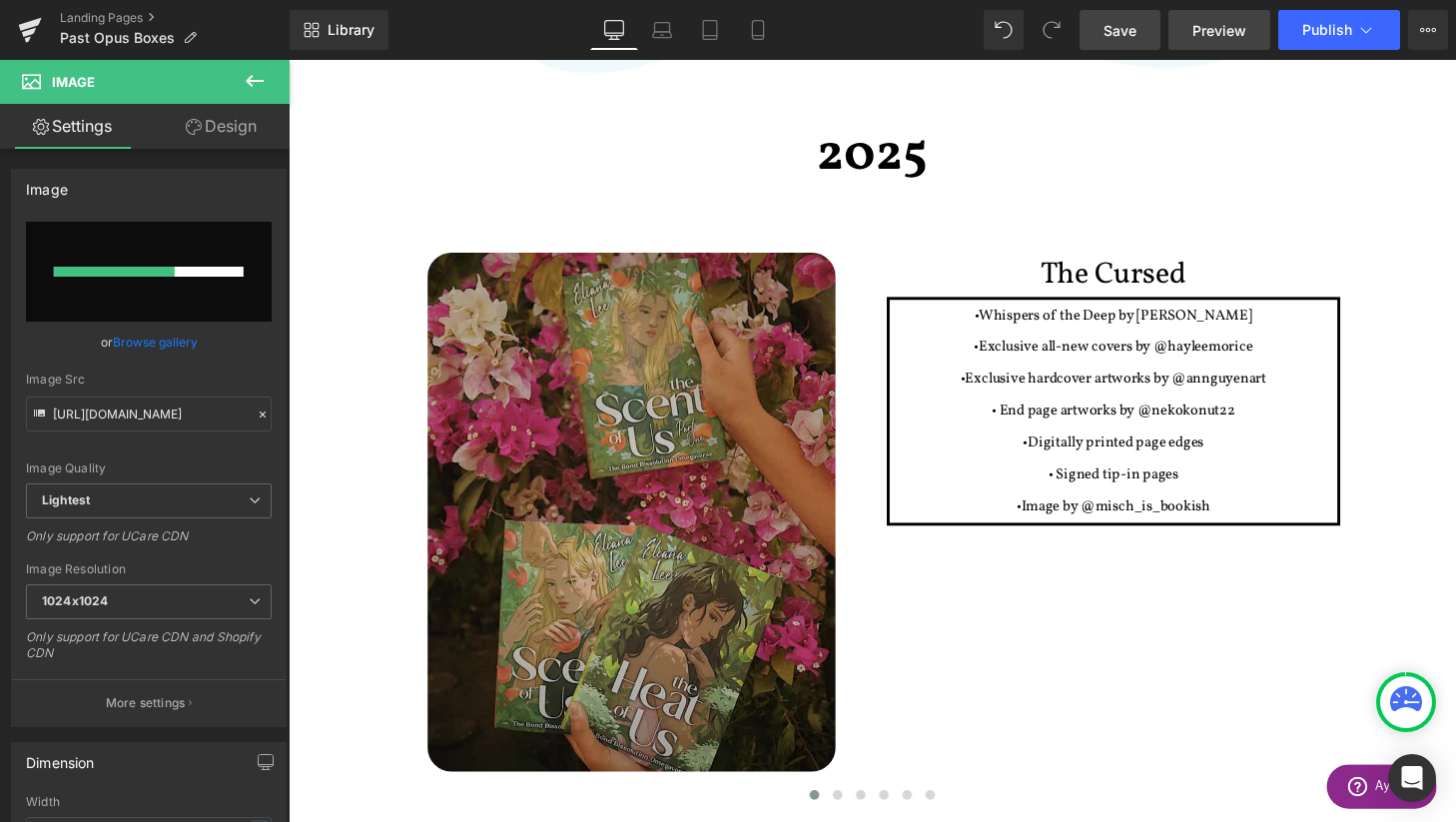 type 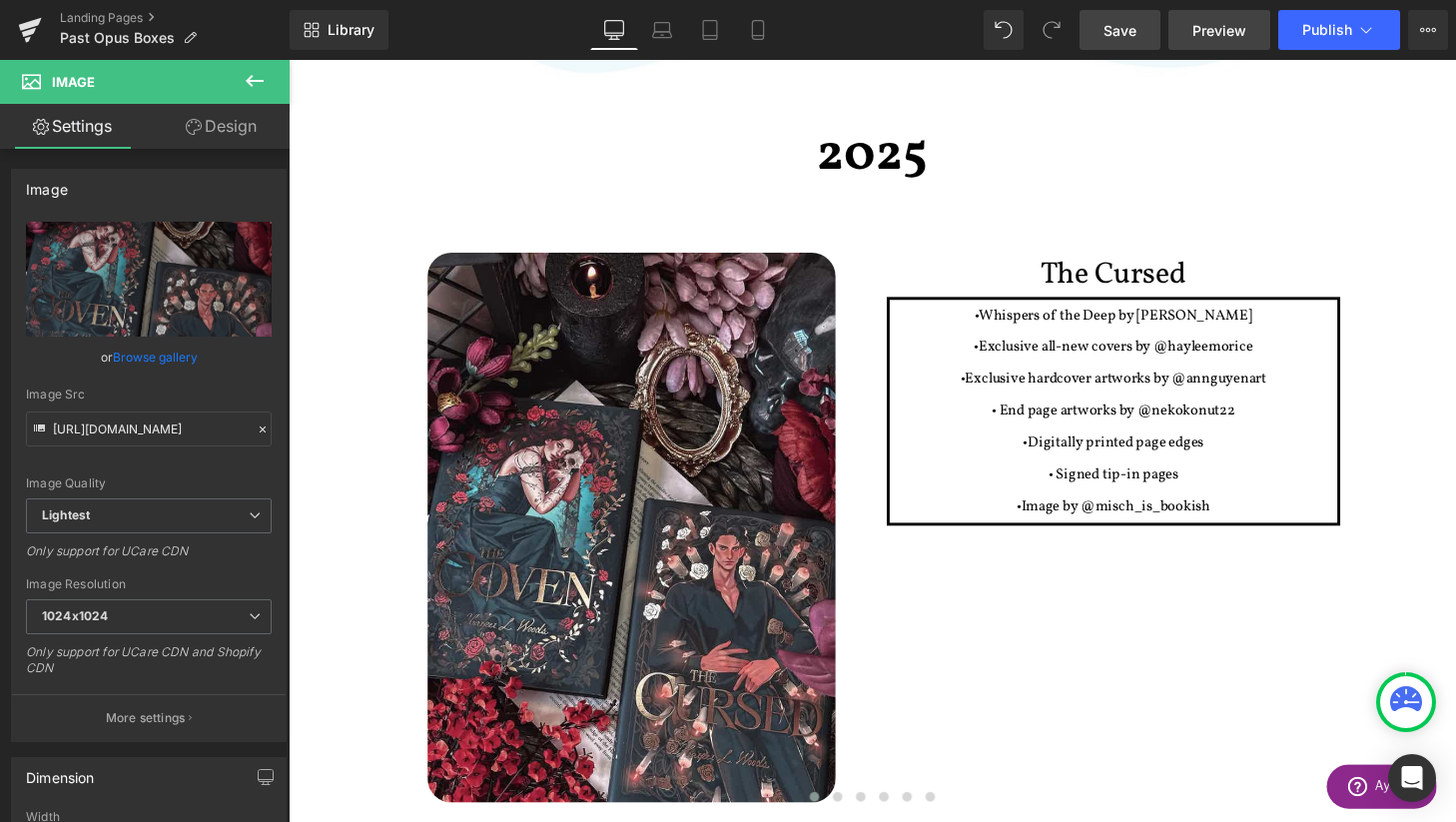 type on "[URL][DOMAIN_NAME]" 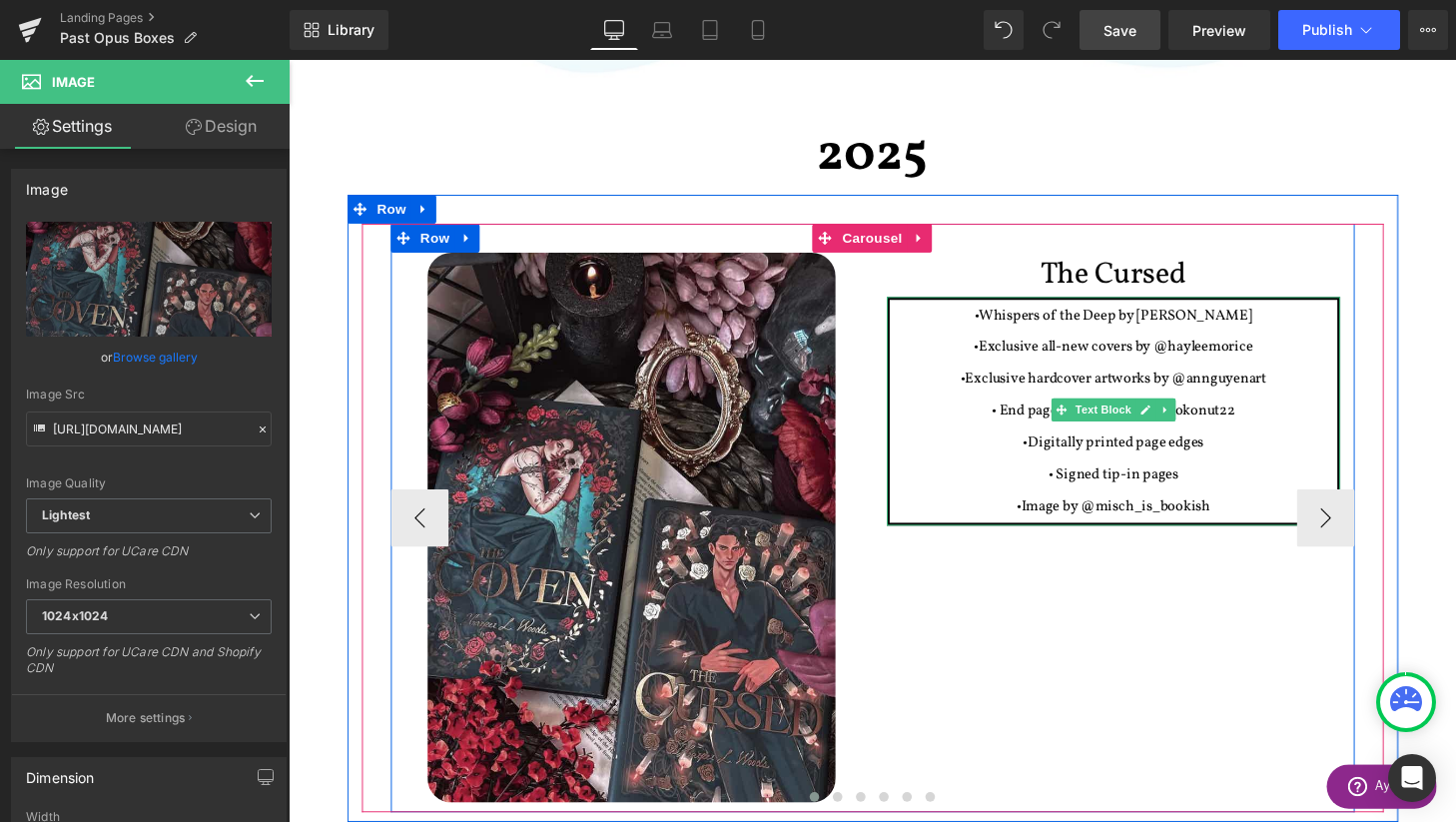 click on "•Exclusive all-new covers by @hayleemorice" at bounding box center (1142, 358) 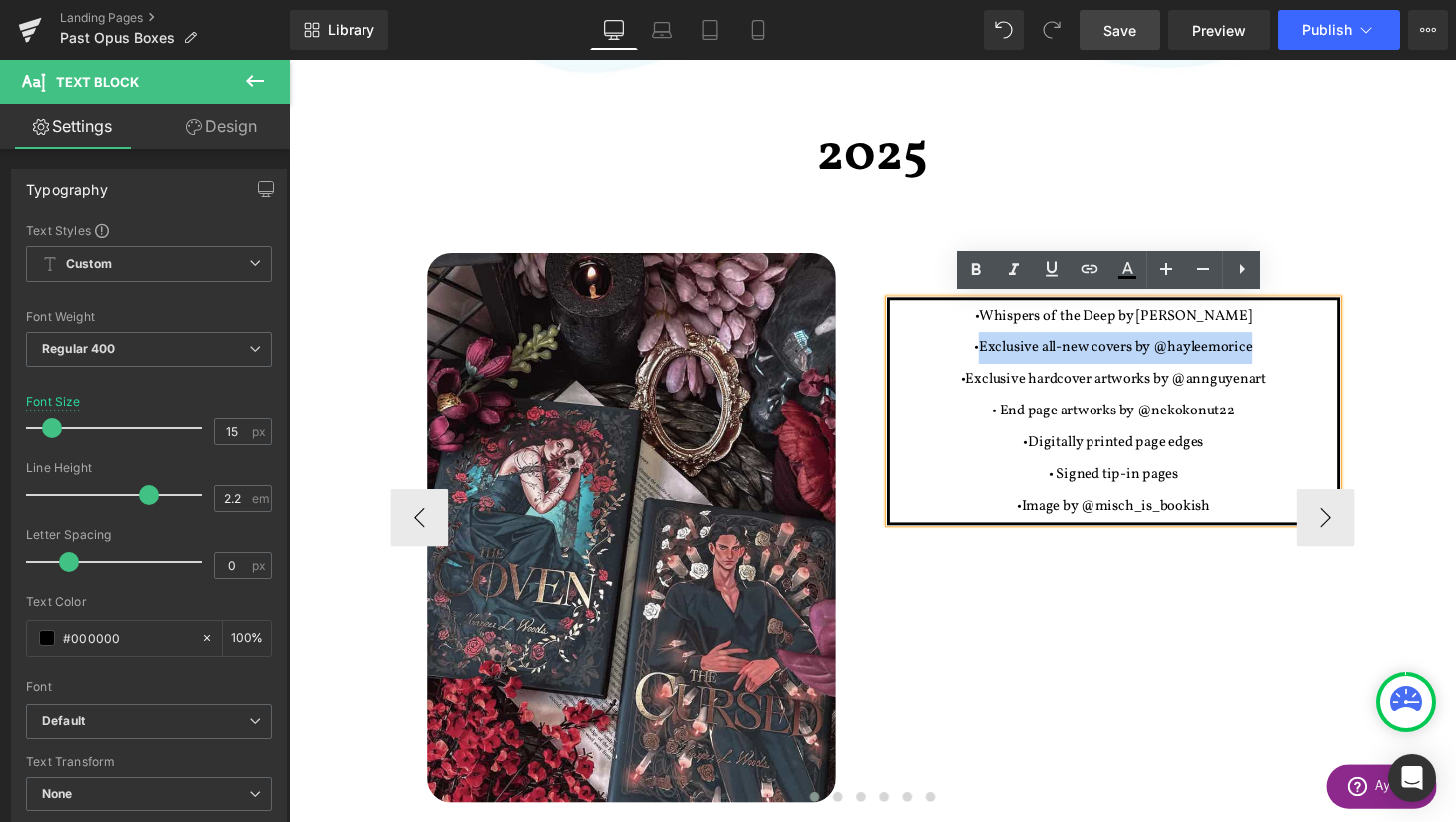drag, startPoint x: 1257, startPoint y: 354, endPoint x: 1006, endPoint y: 350, distance: 251.03187 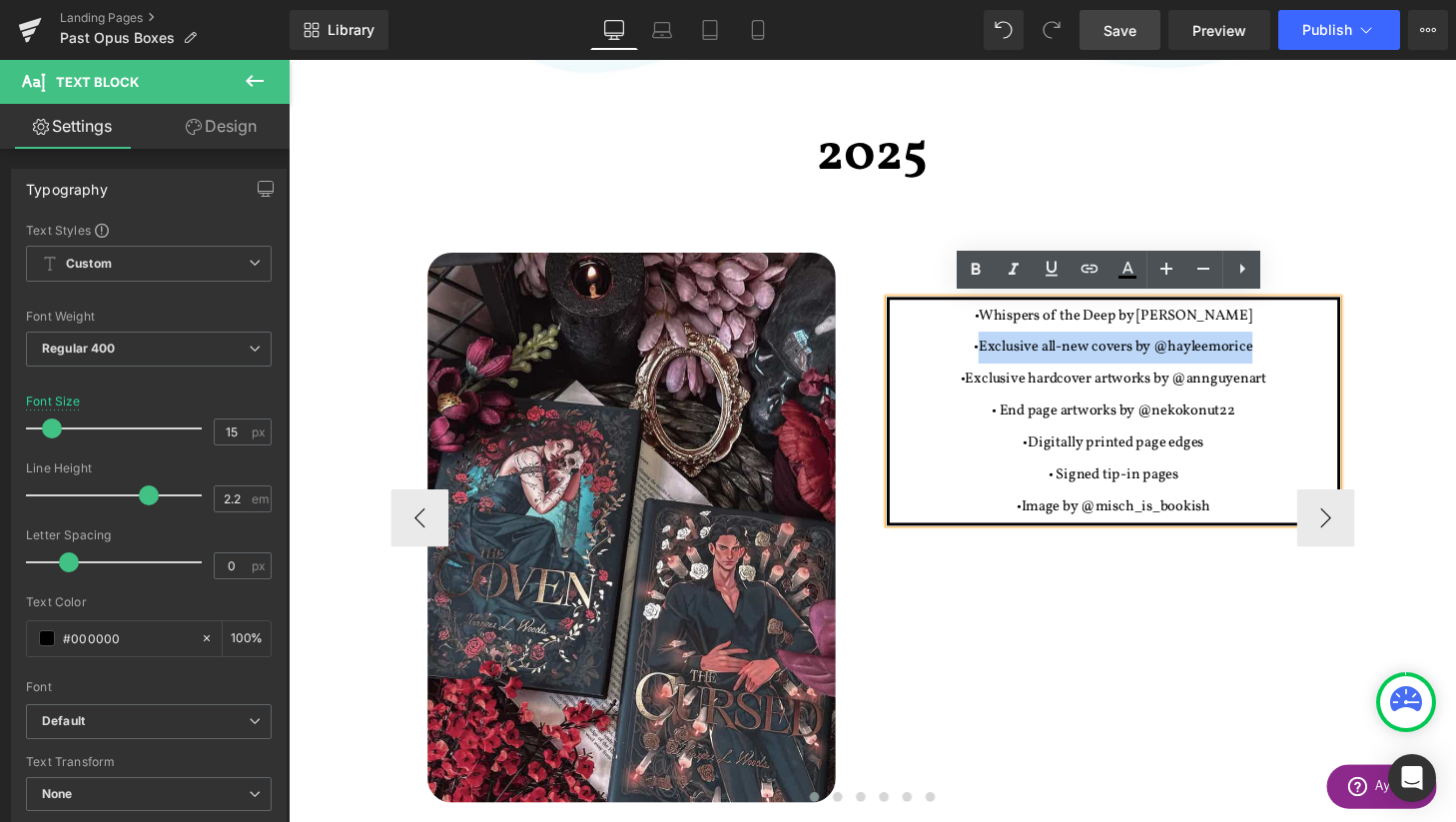 click on "•Exclusive all-new covers by @hayleemorice" at bounding box center [1142, 358] 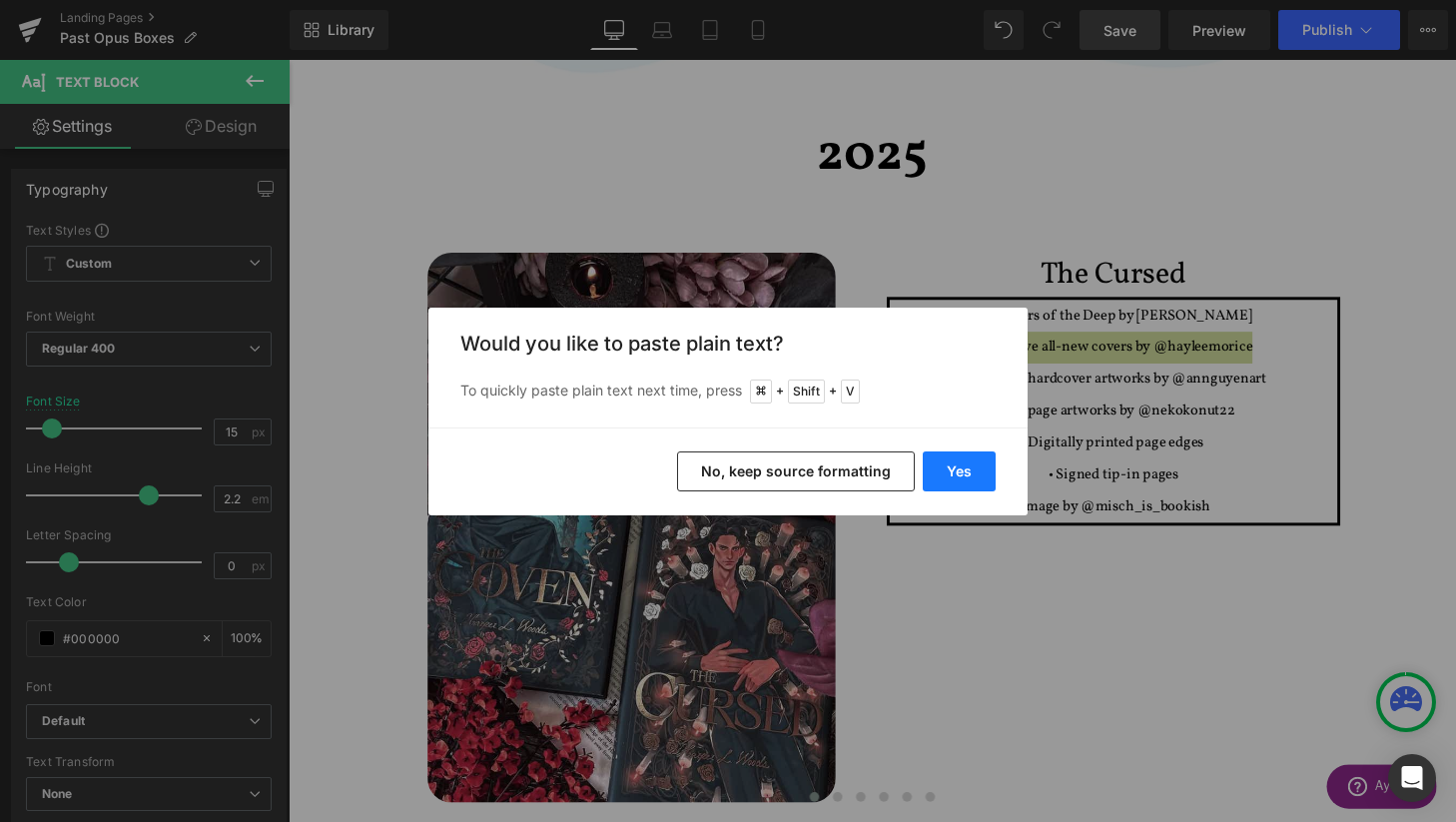 click on "Yes" at bounding box center (959, 471) 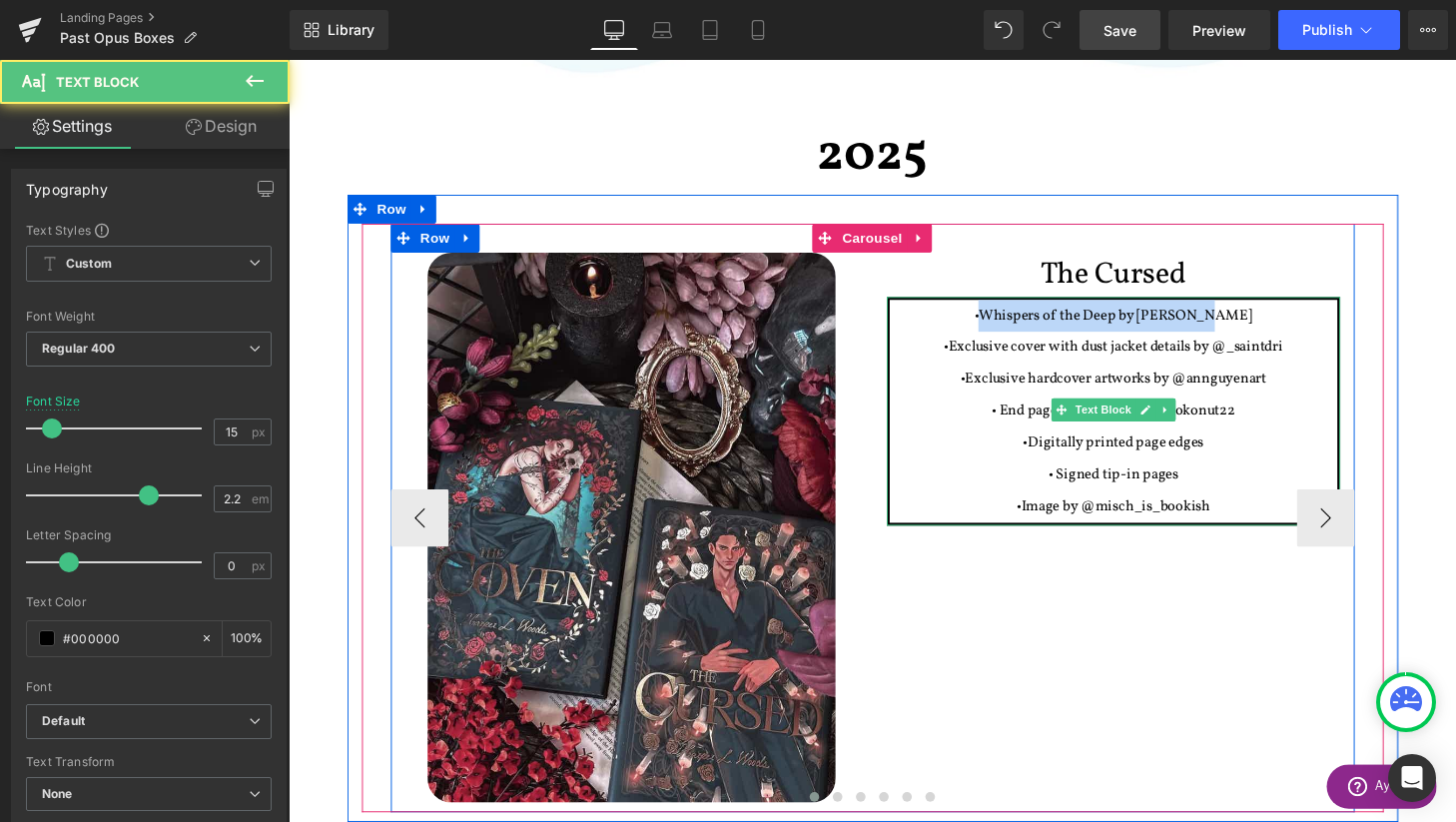 drag, startPoint x: 1277, startPoint y: 334, endPoint x: 1020, endPoint y: 325, distance: 257.15754 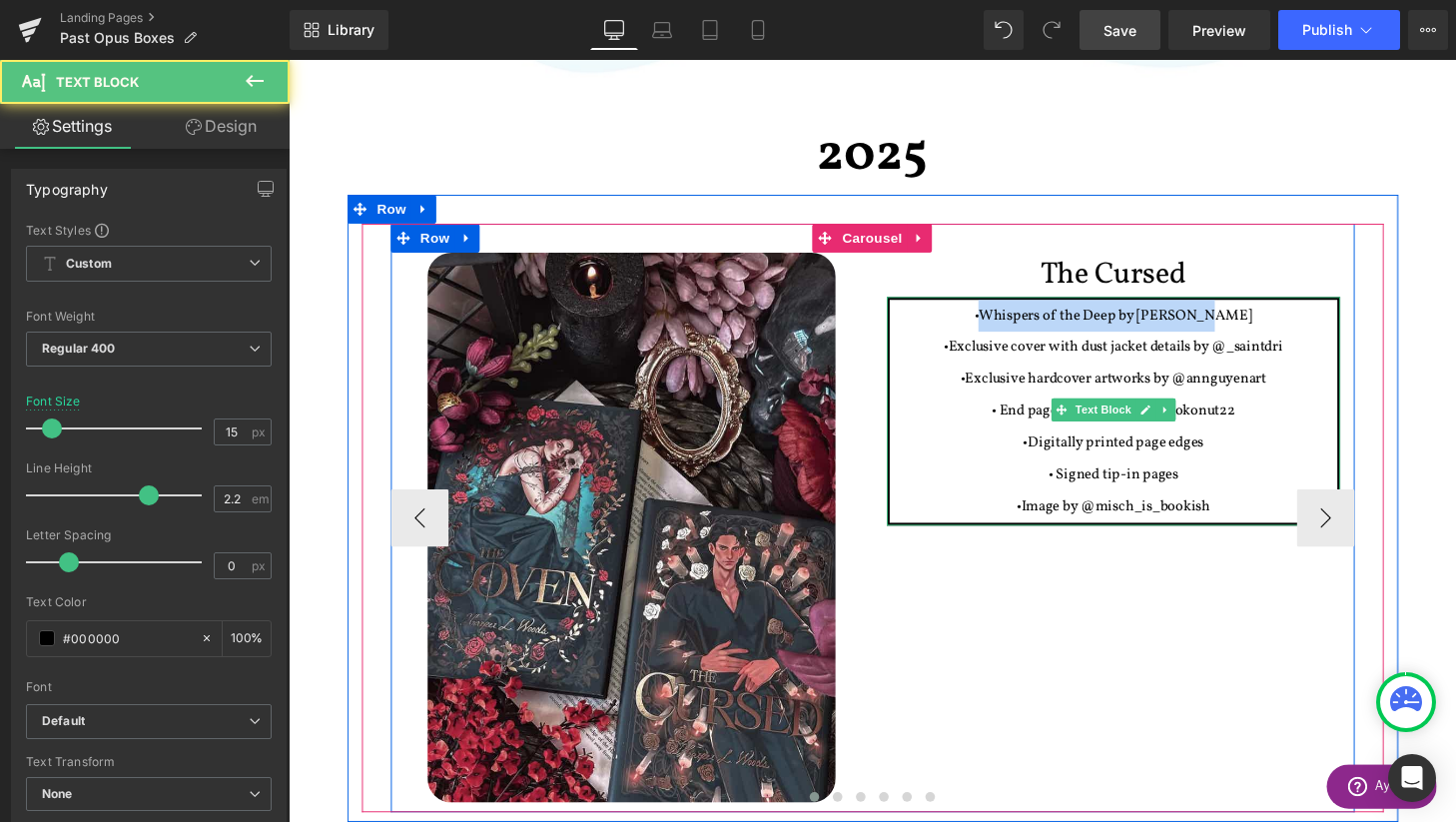 click on "•Whispers of the Deep by [PERSON_NAME]" at bounding box center (1142, 325) 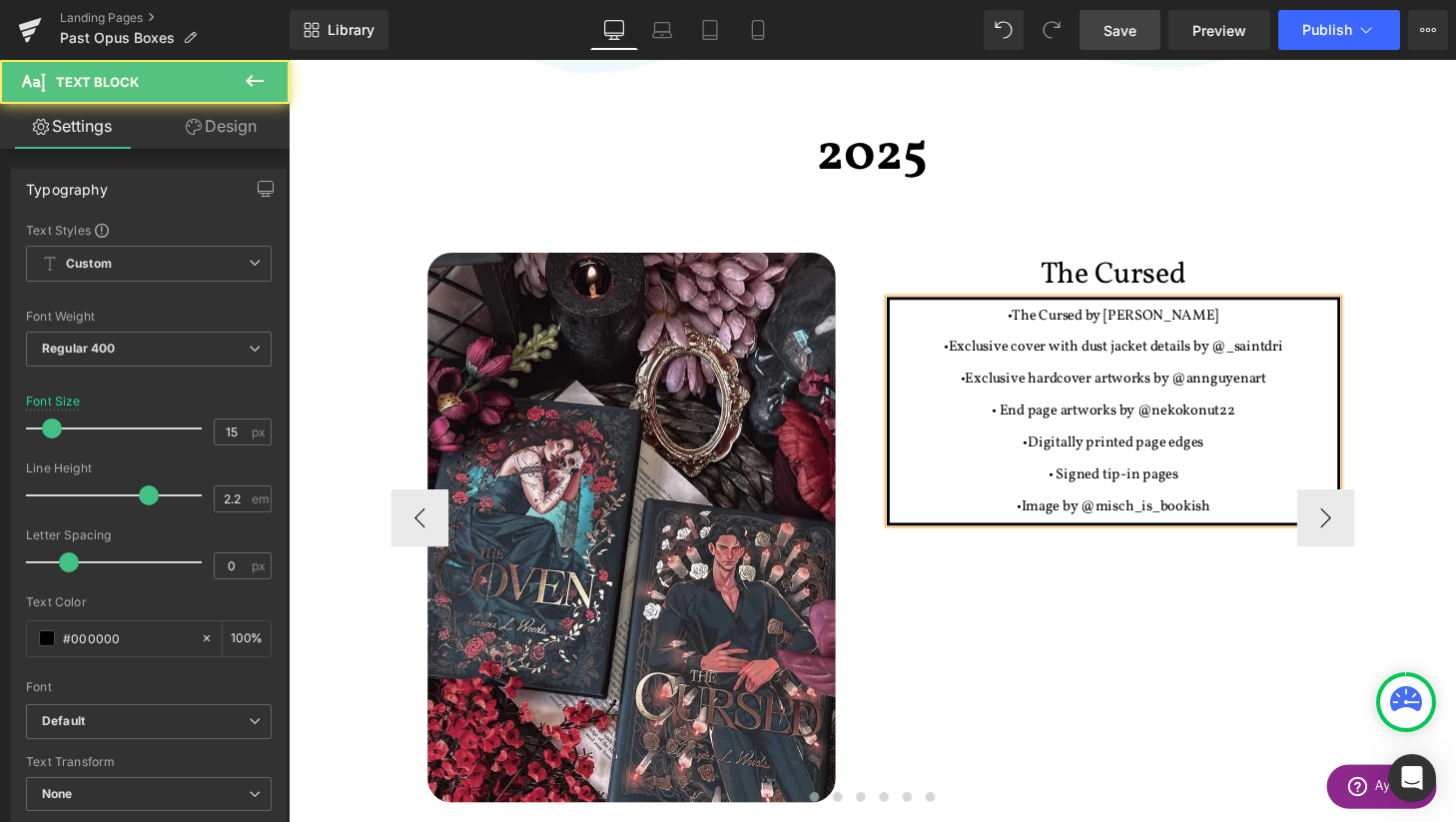 click on "•Exclusive hardcover artworks by @annguyenart" at bounding box center [1141, 391] 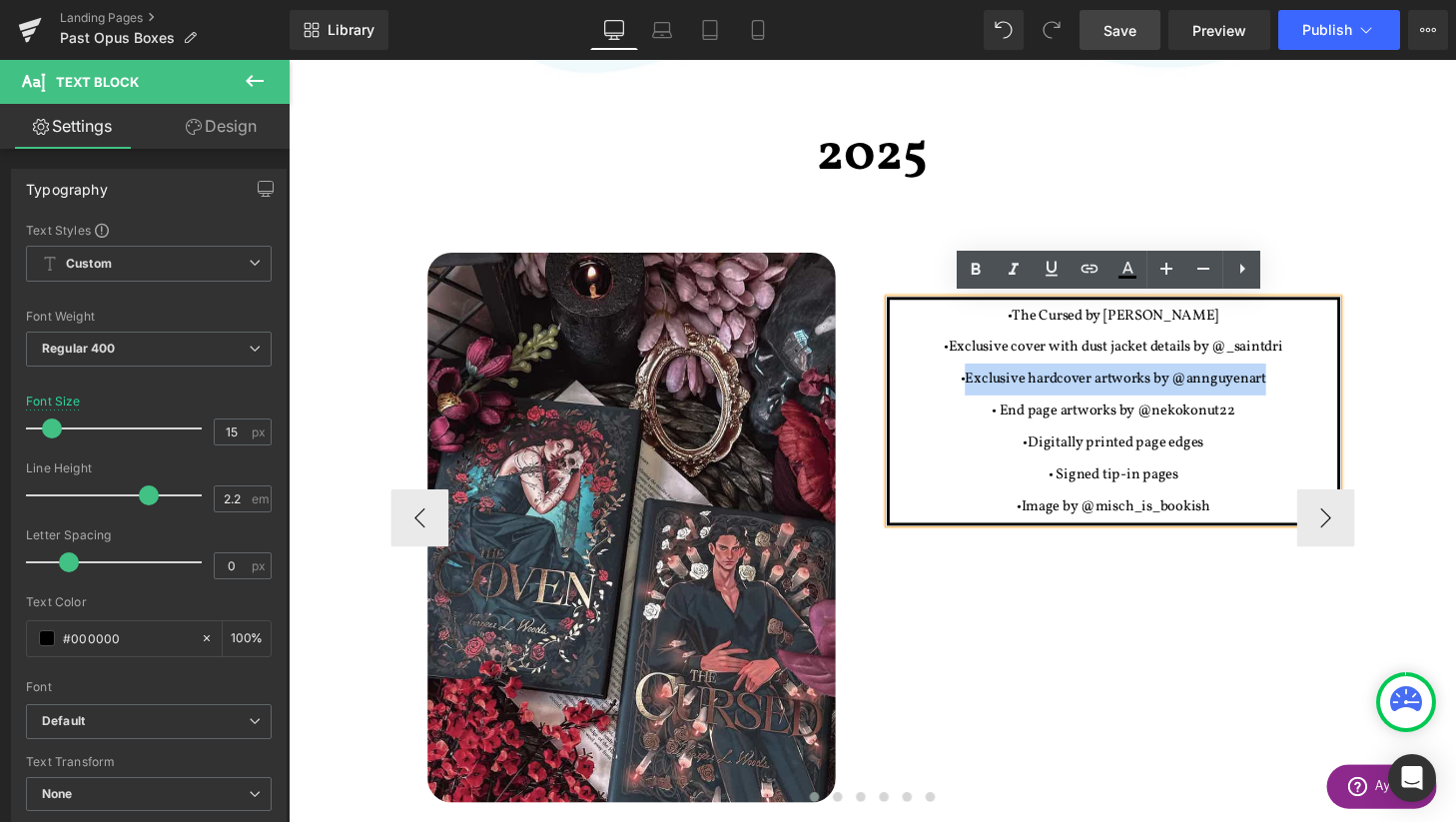 drag, startPoint x: 988, startPoint y: 389, endPoint x: 1296, endPoint y: 390, distance: 308.00162 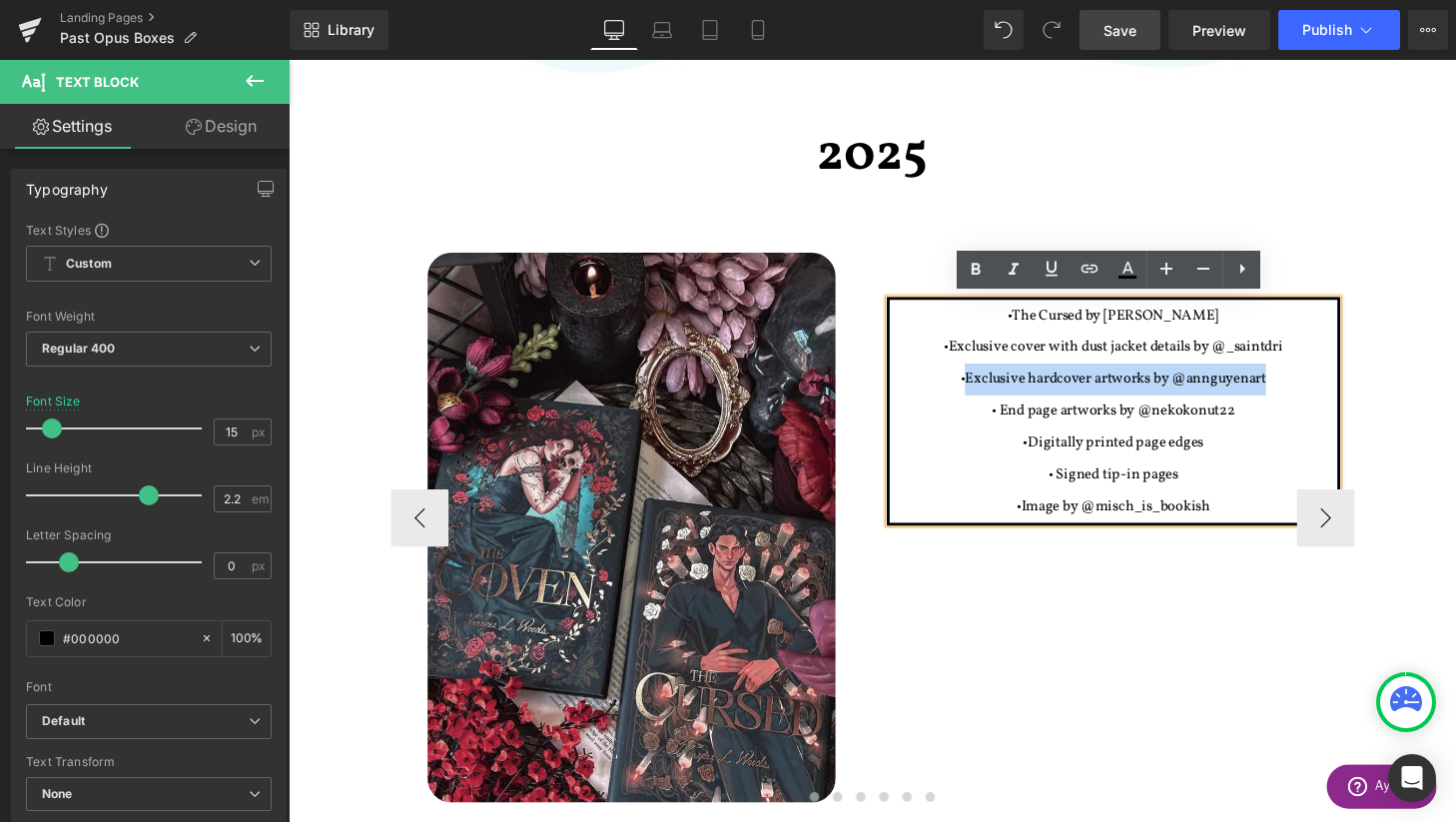 click on "•Exclusive hardcover artworks by @annguyenart" at bounding box center [1141, 391] 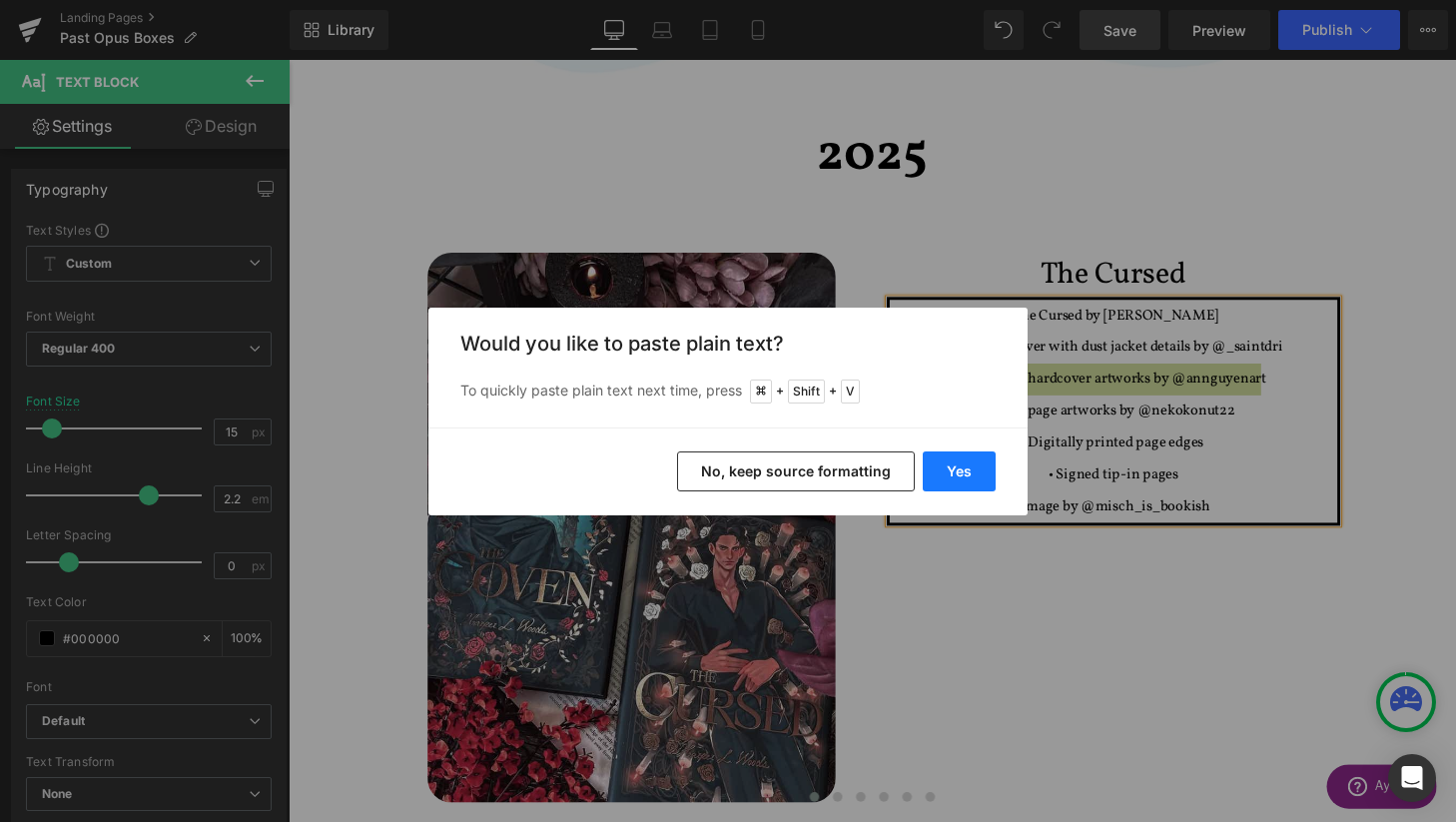 click on "Yes" at bounding box center [959, 471] 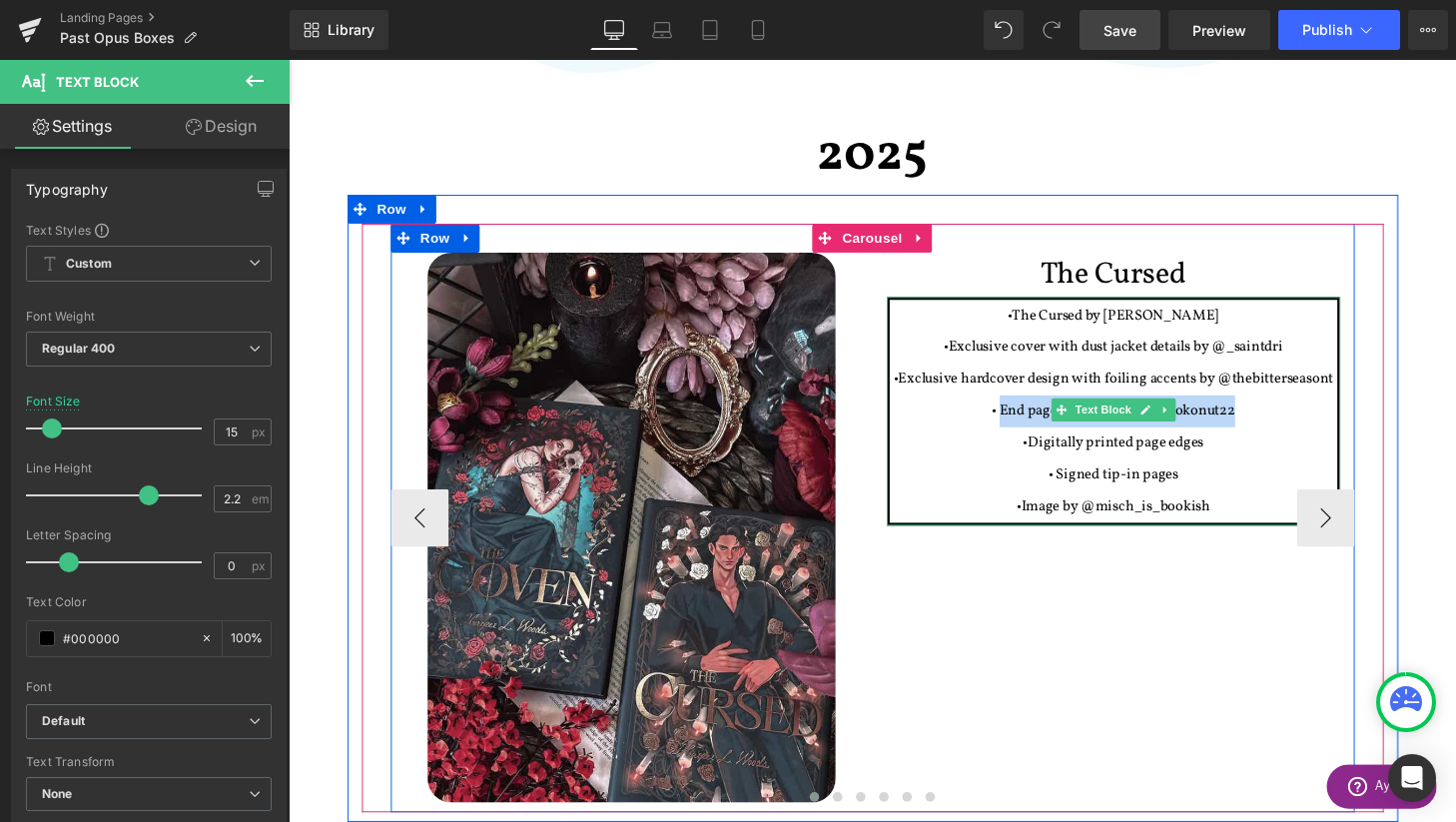 drag, startPoint x: 1280, startPoint y: 423, endPoint x: 1025, endPoint y: 426, distance: 255.01765 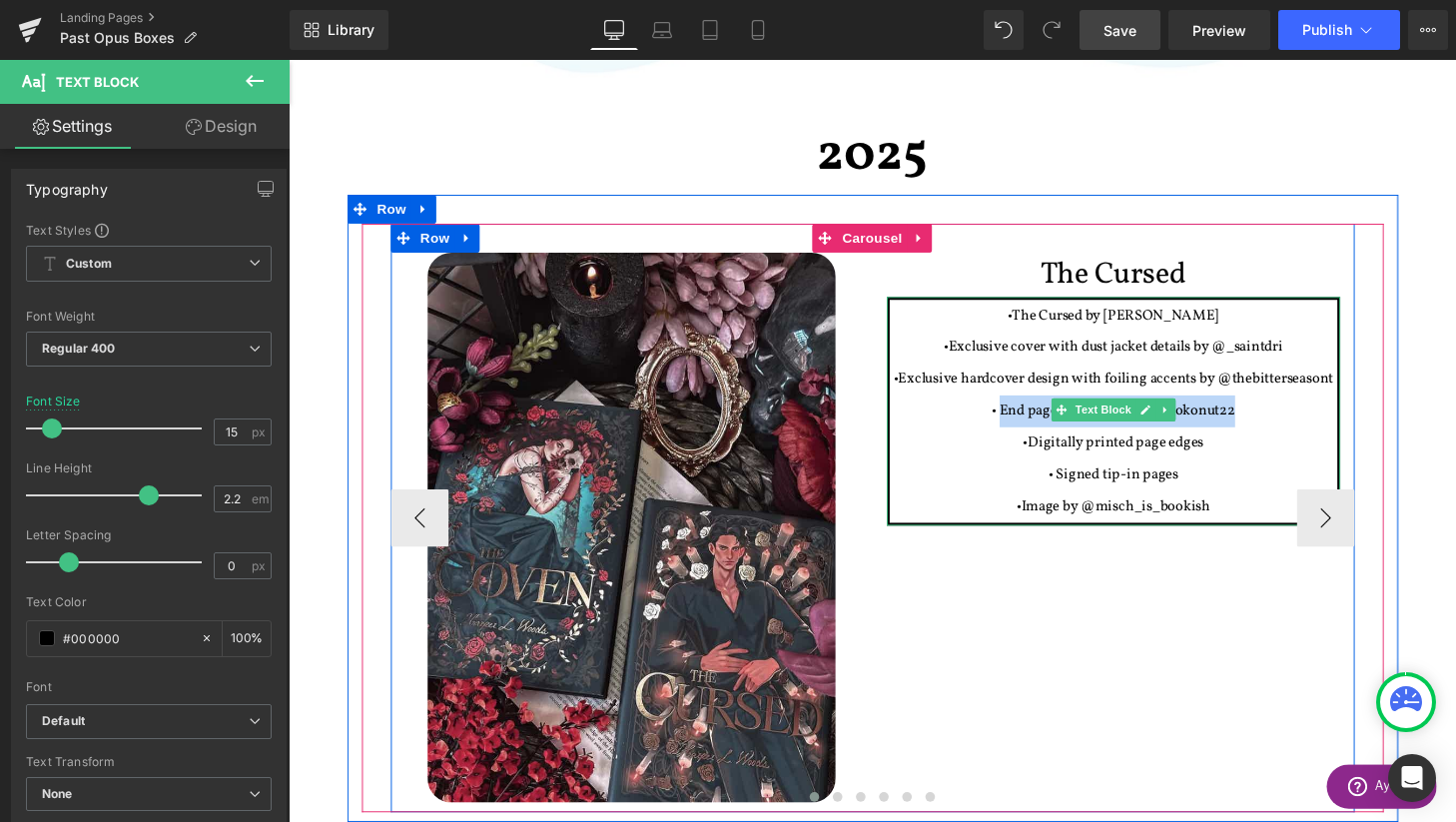 click on "• End page artworks by @nekokonut22" at bounding box center (1142, 423) 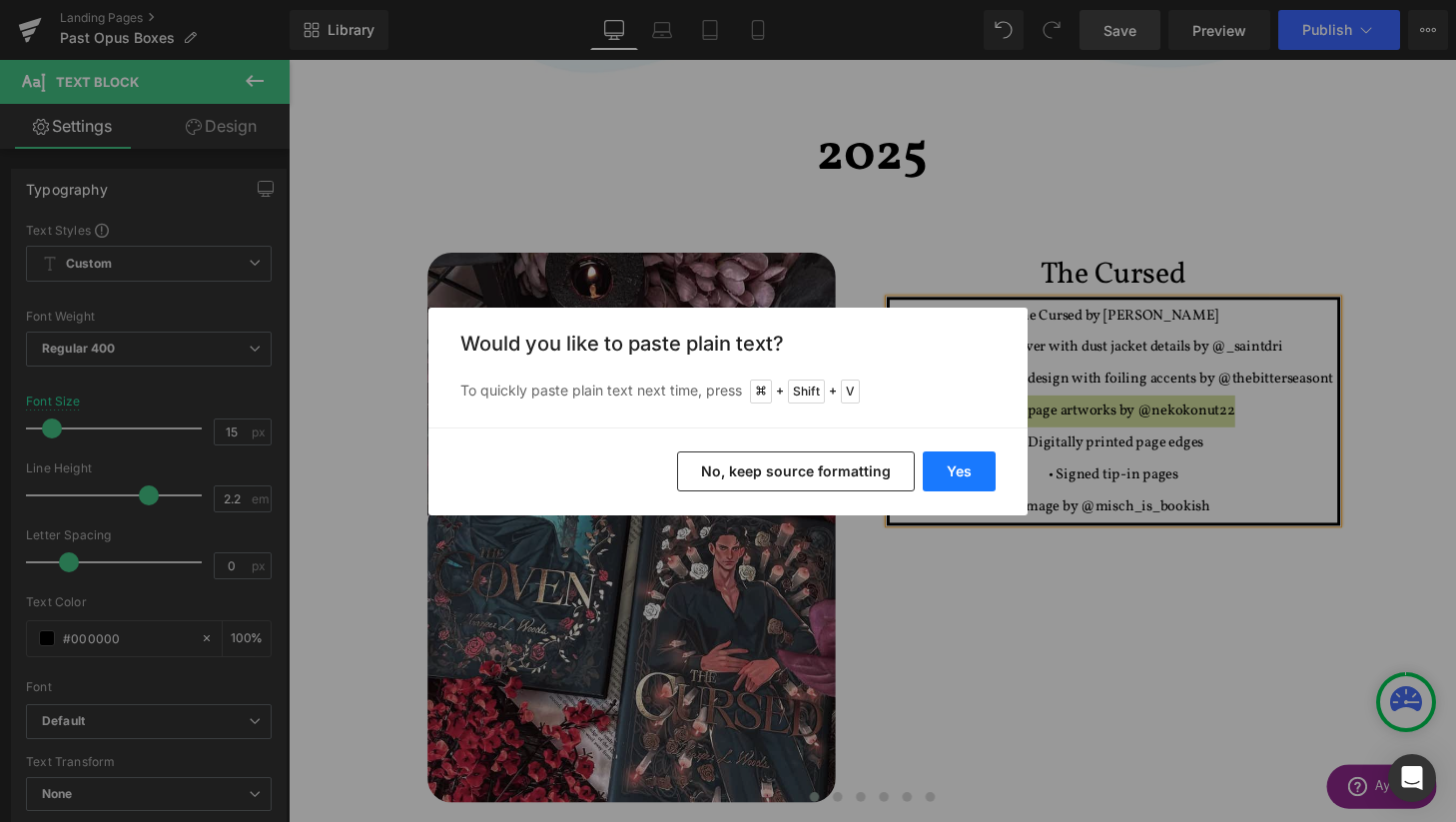 click on "Yes" at bounding box center [959, 471] 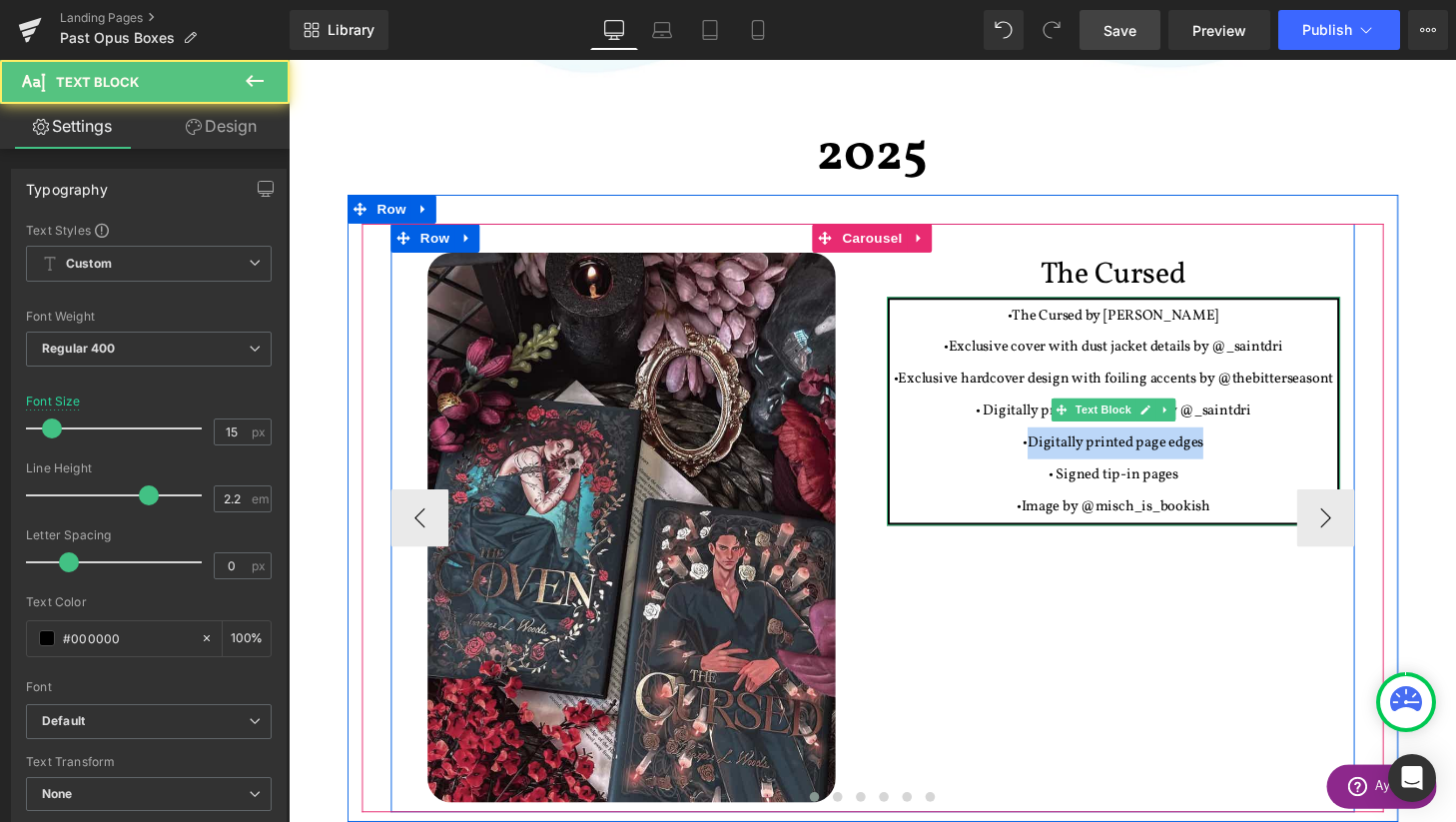 drag, startPoint x: 1253, startPoint y: 455, endPoint x: 1055, endPoint y: 449, distance: 198.09089 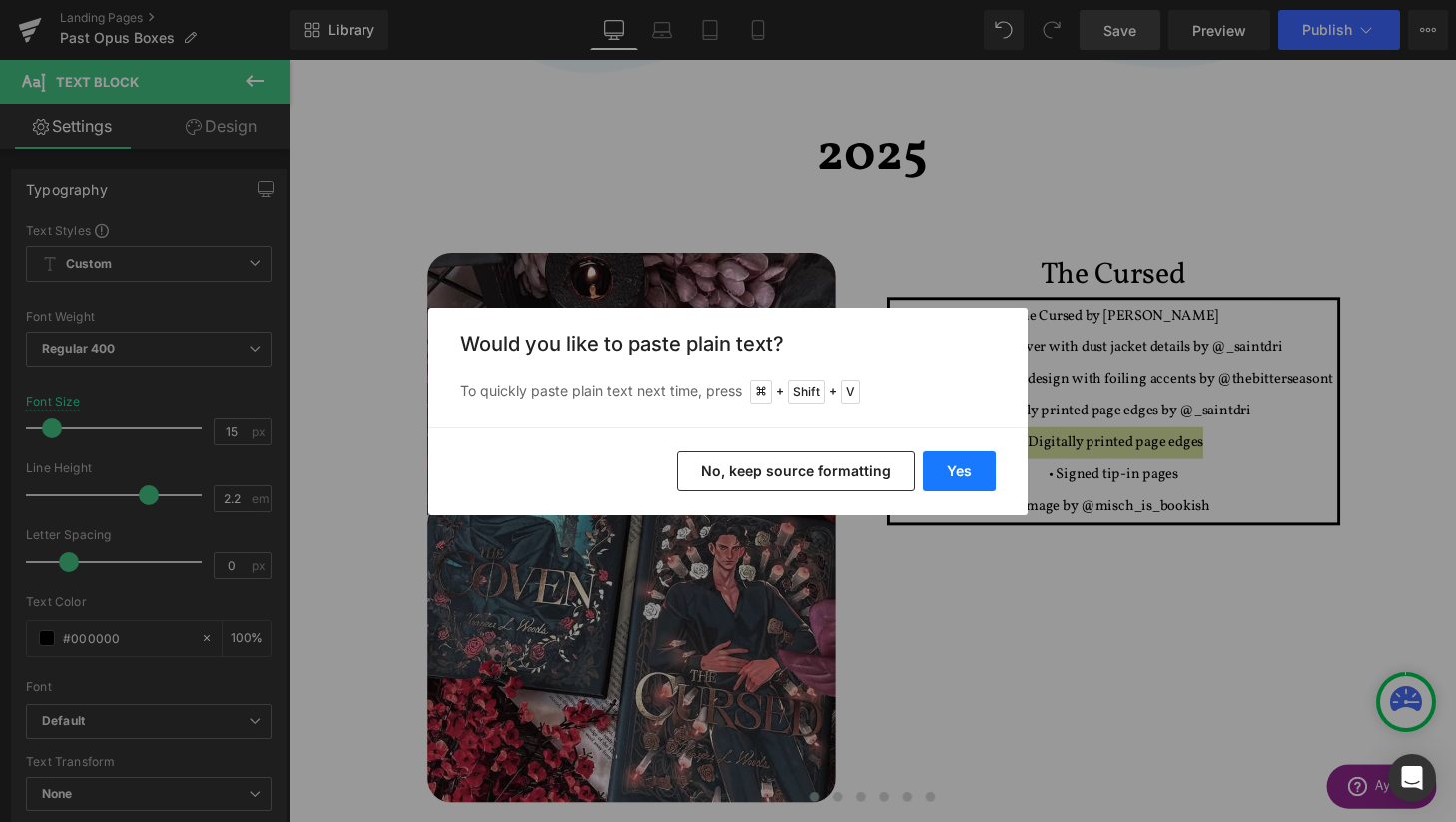 click on "Yes" at bounding box center (959, 471) 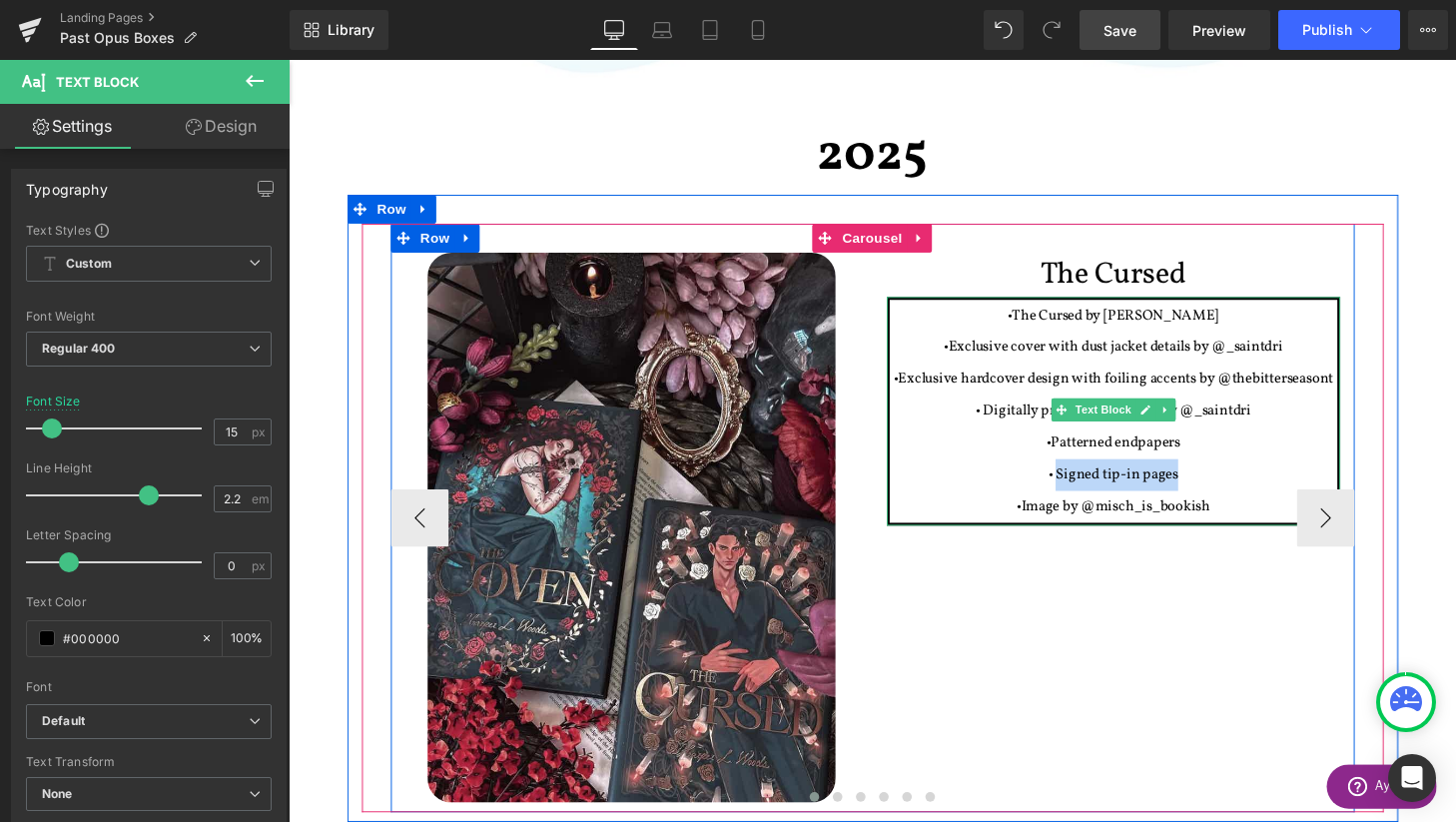 drag, startPoint x: 1199, startPoint y: 487, endPoint x: 1084, endPoint y: 489, distance: 115.01739 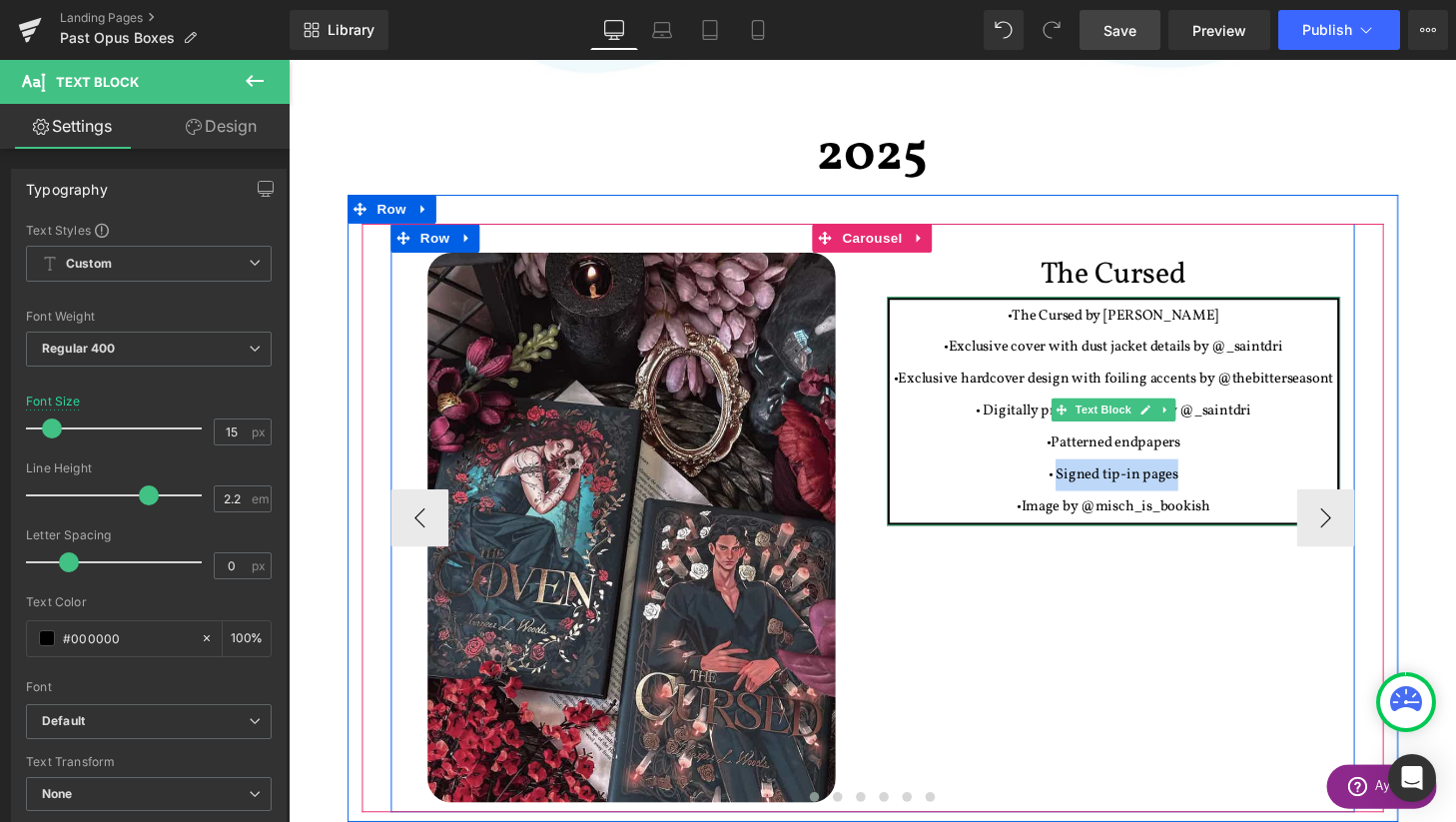 click on "• Signed tip-in pages" at bounding box center [1142, 489] 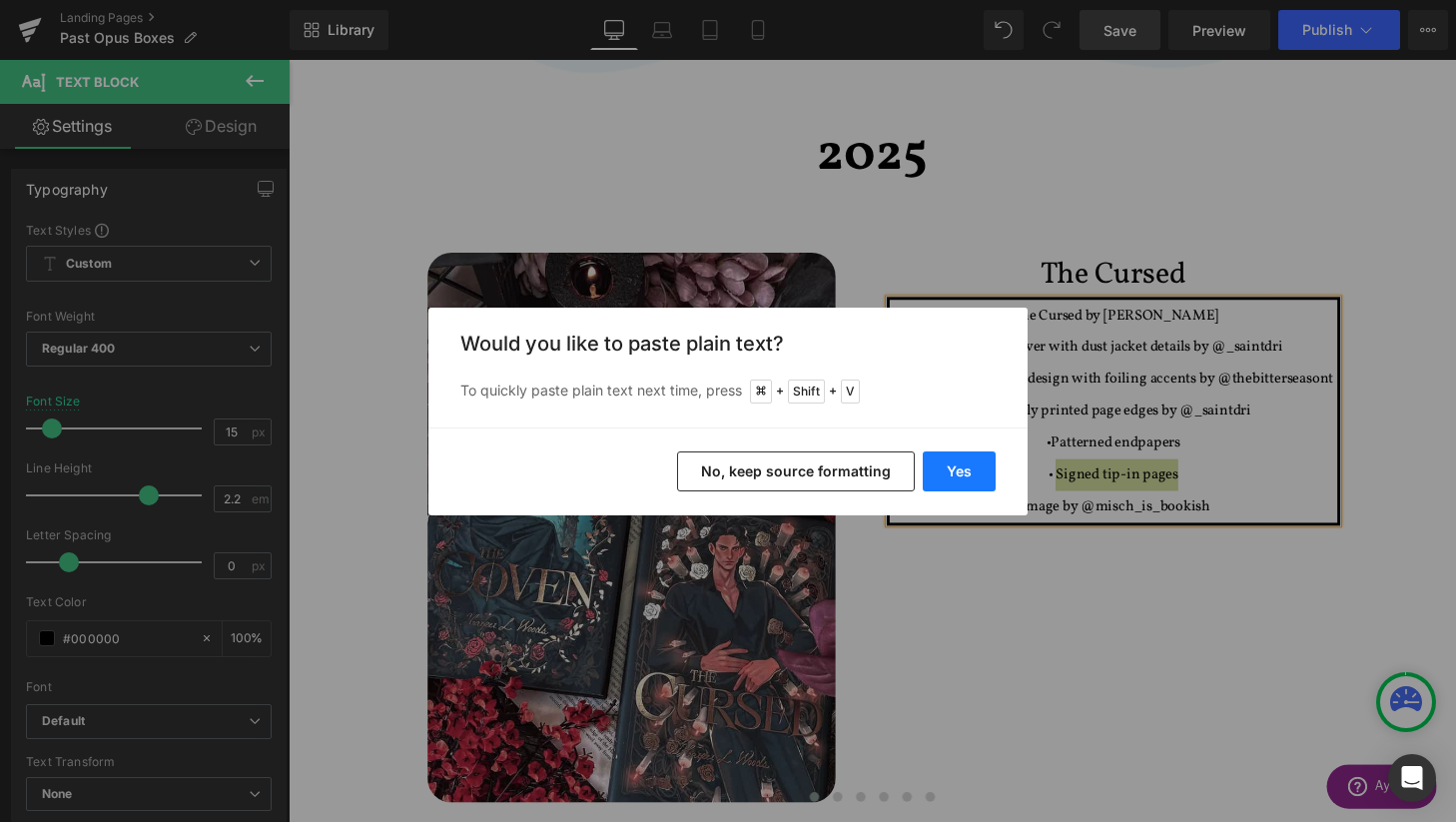 click on "Yes" at bounding box center (959, 471) 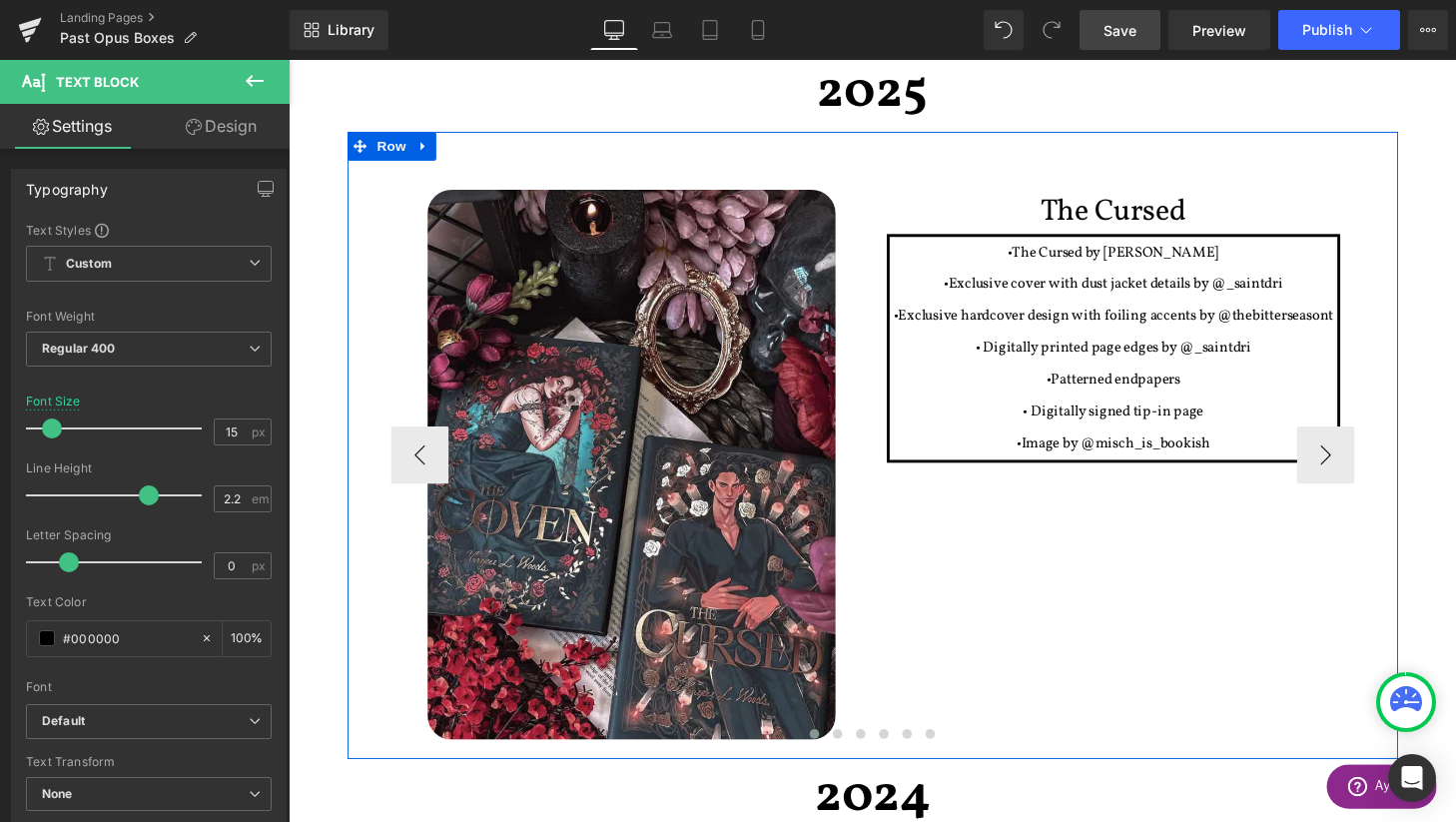 scroll, scrollTop: 695, scrollLeft: 0, axis: vertical 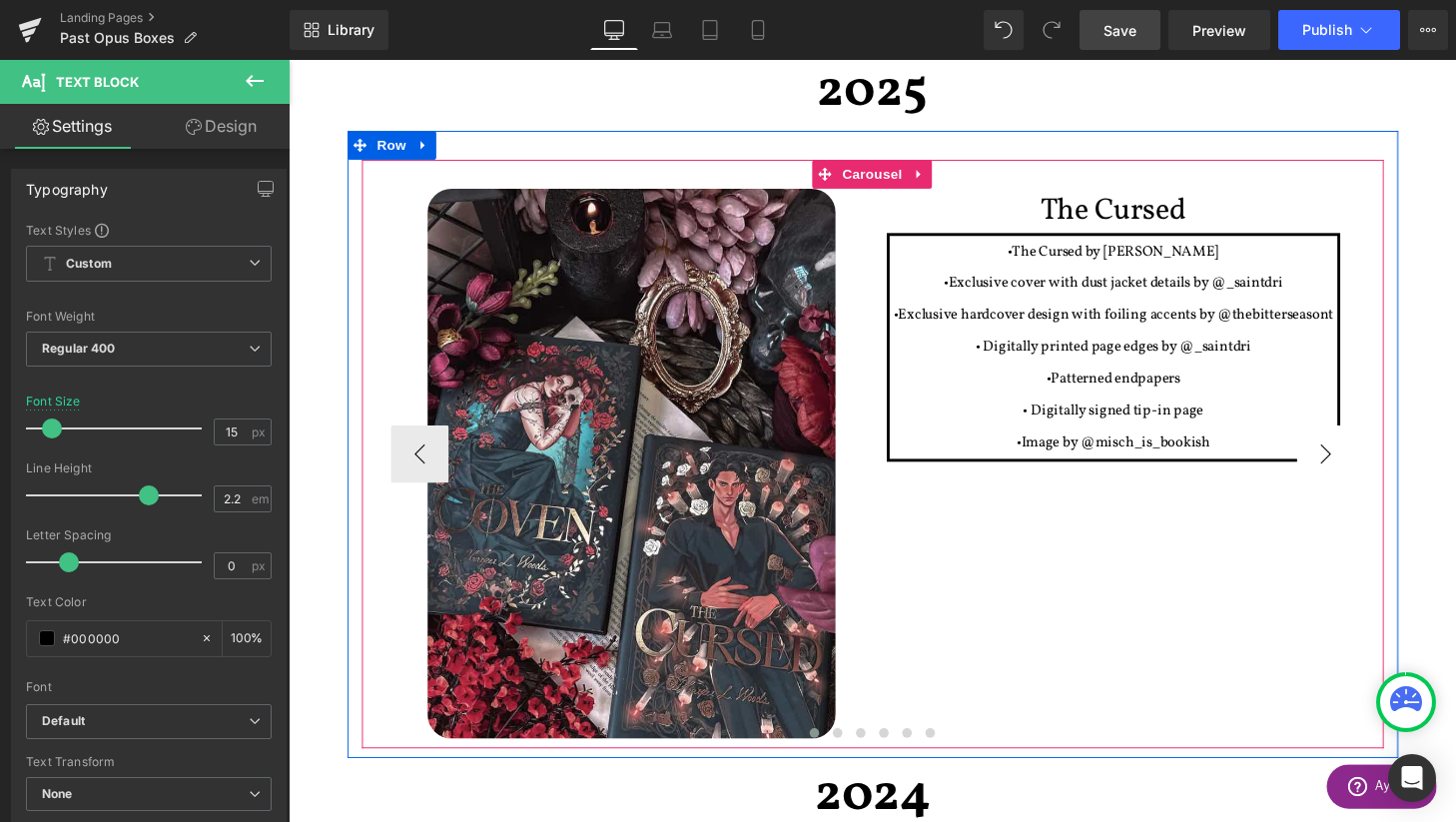 click on "›" at bounding box center [1362, 467] 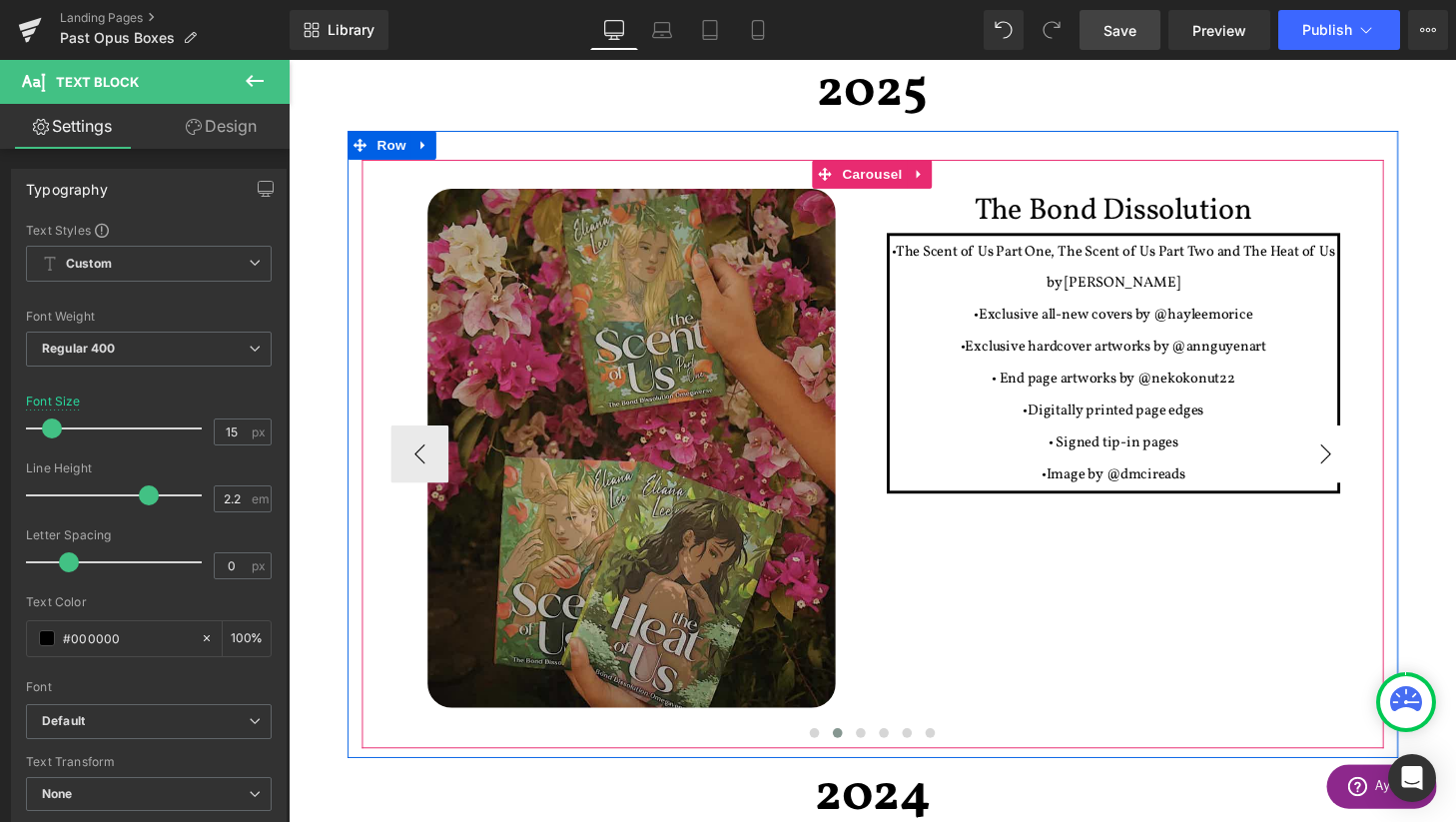 click on "›" at bounding box center (1362, 467) 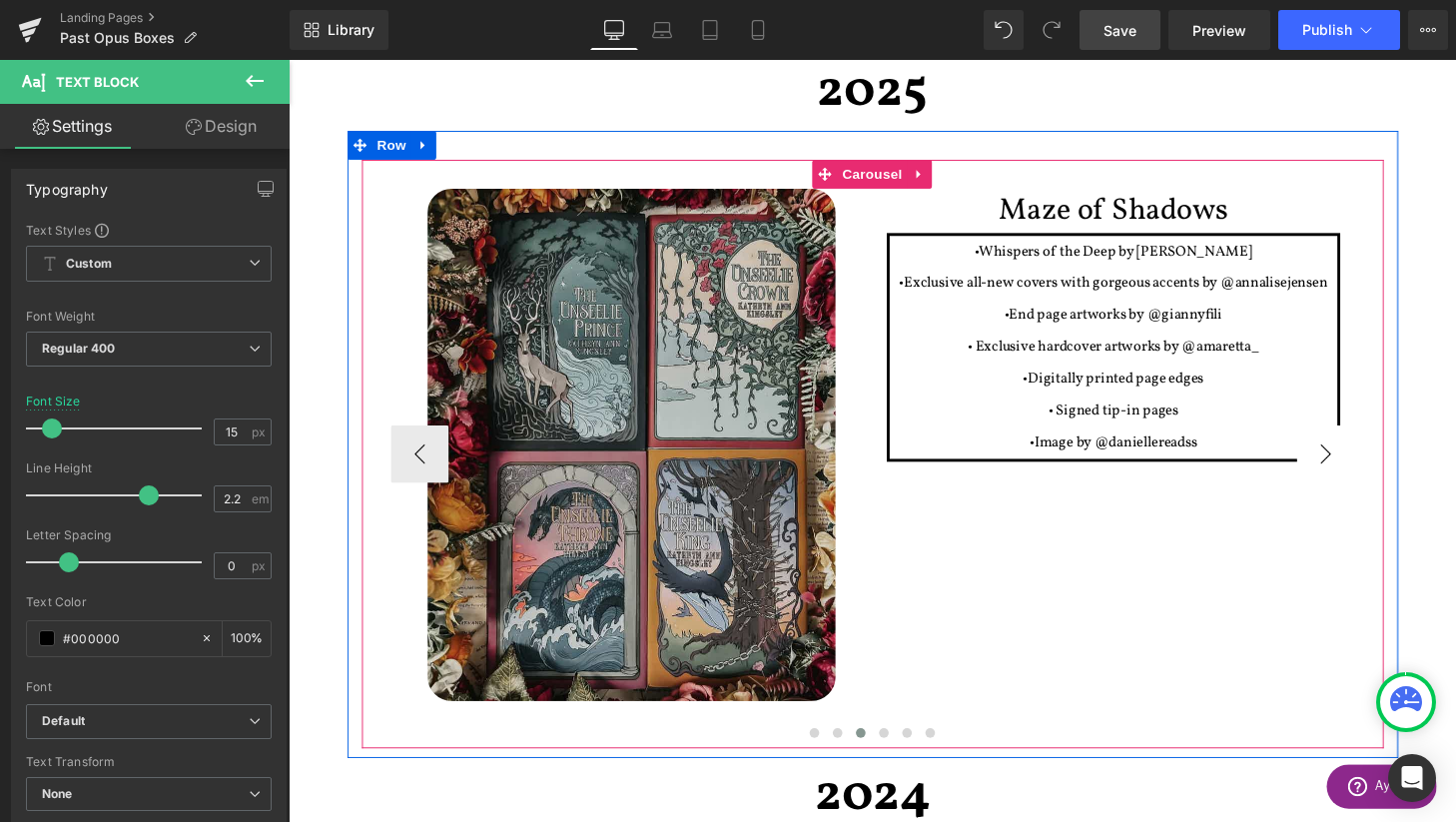 click on "›" at bounding box center [1362, 467] 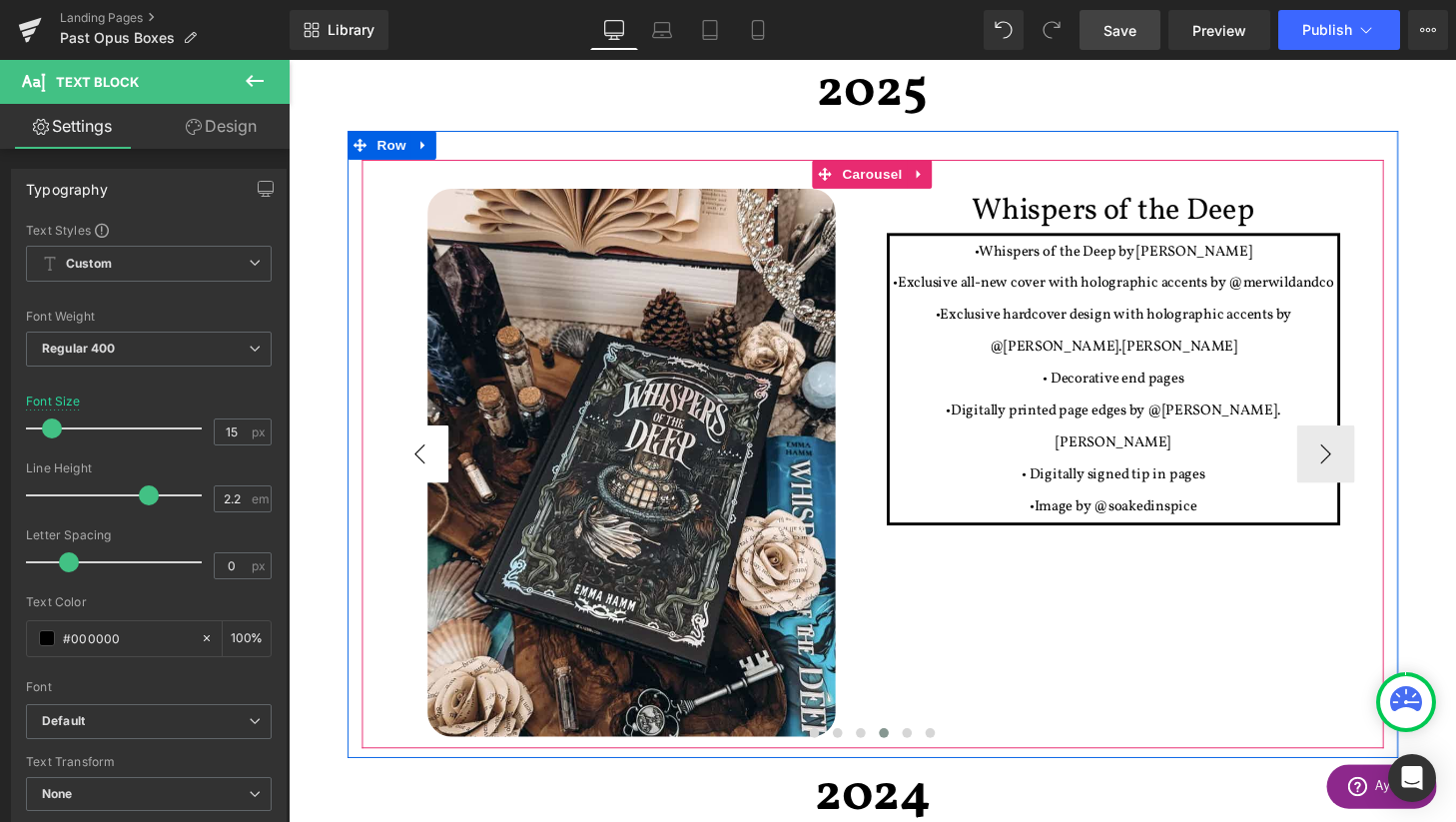 click on "‹" at bounding box center (424, 467) 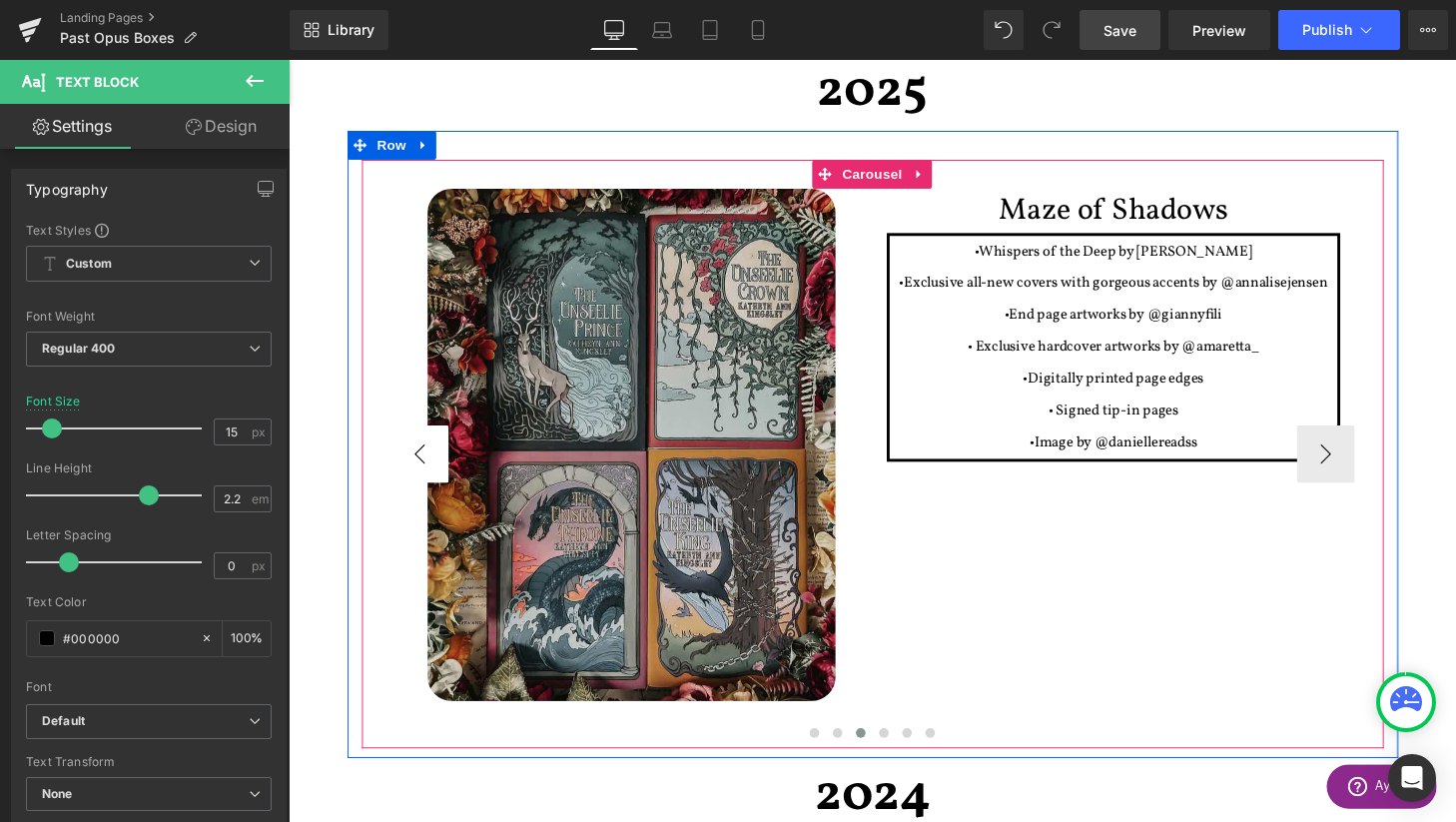 click on "‹" at bounding box center [424, 467] 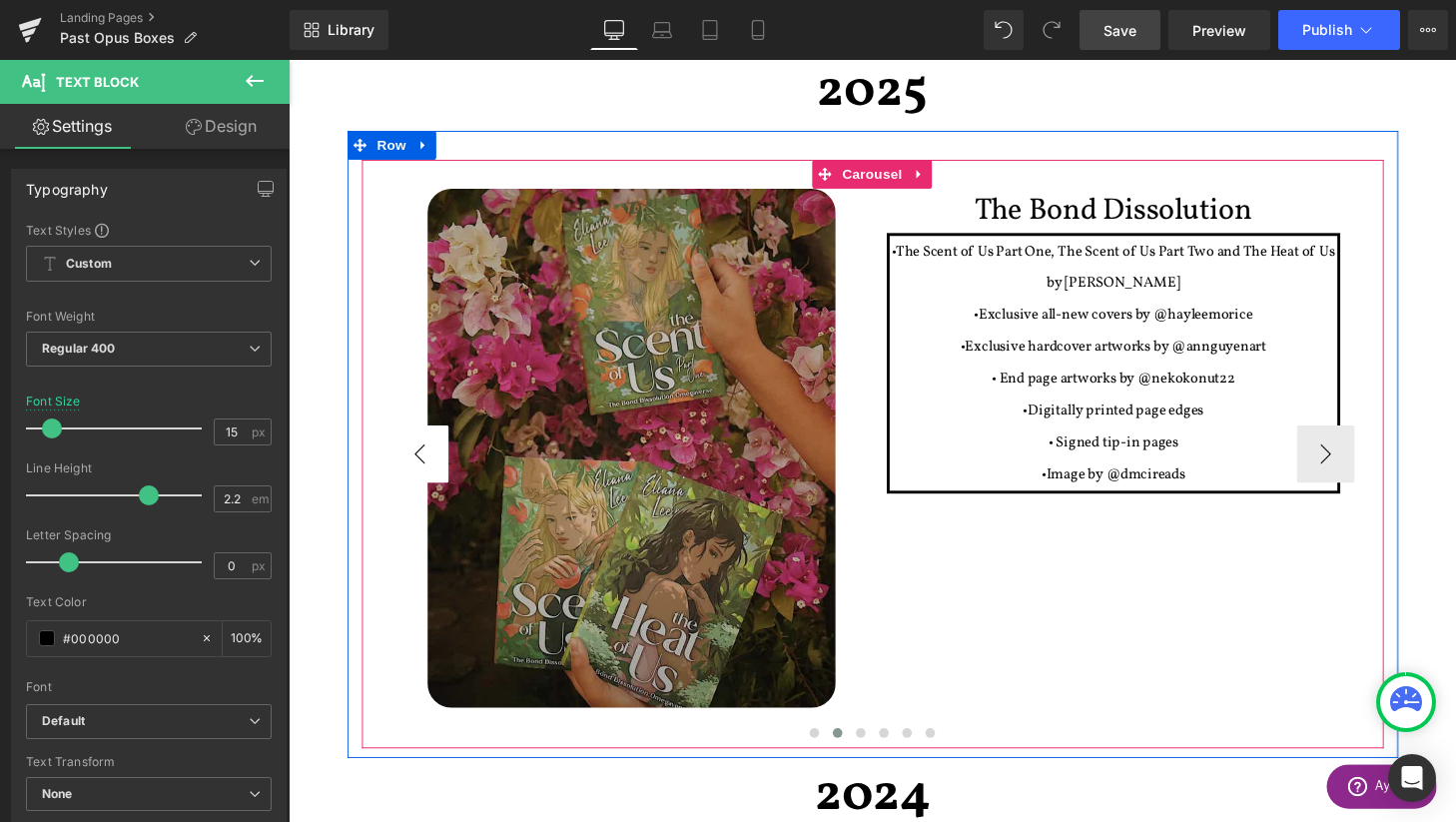 click on "‹" at bounding box center (424, 467) 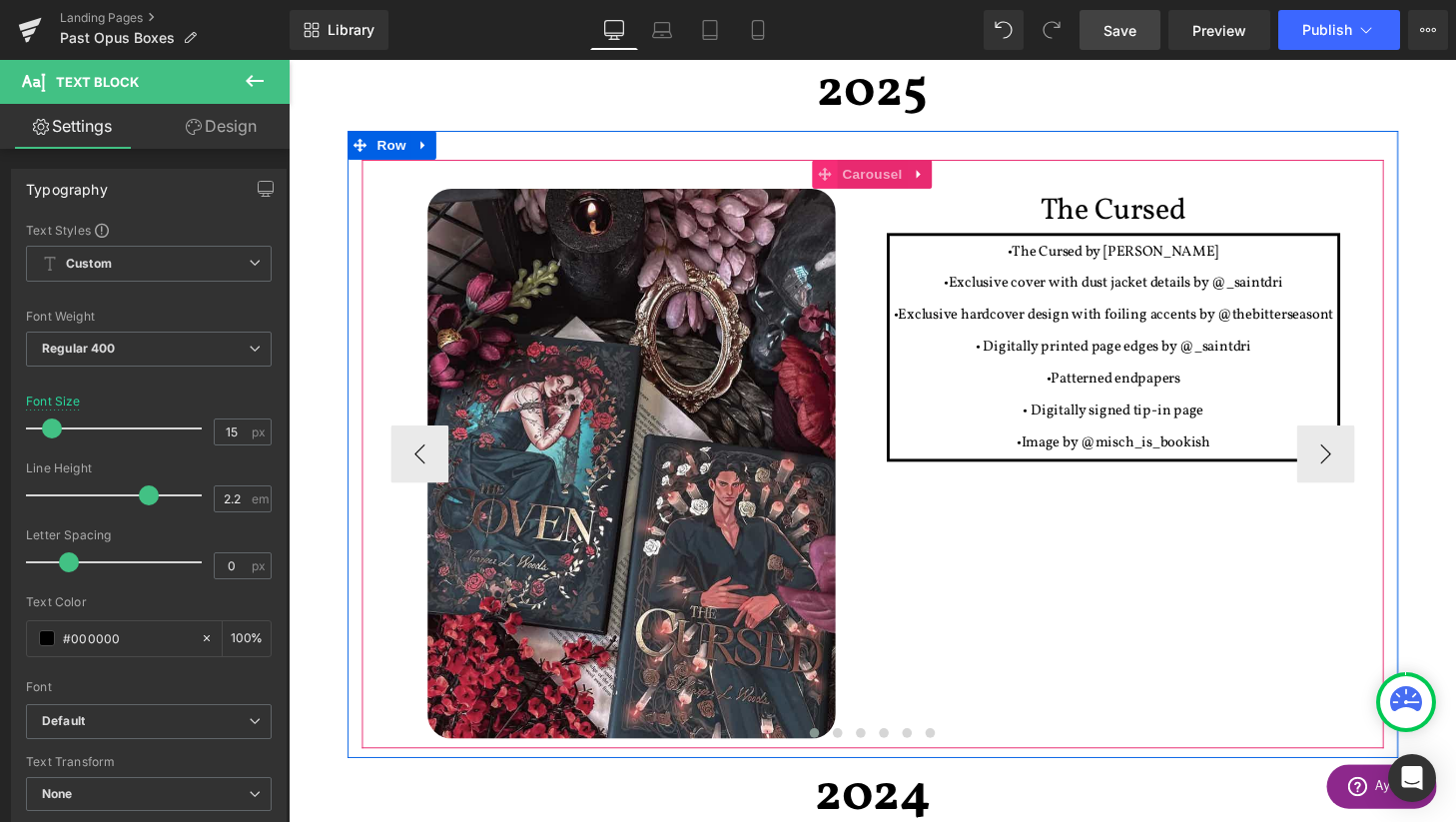 click 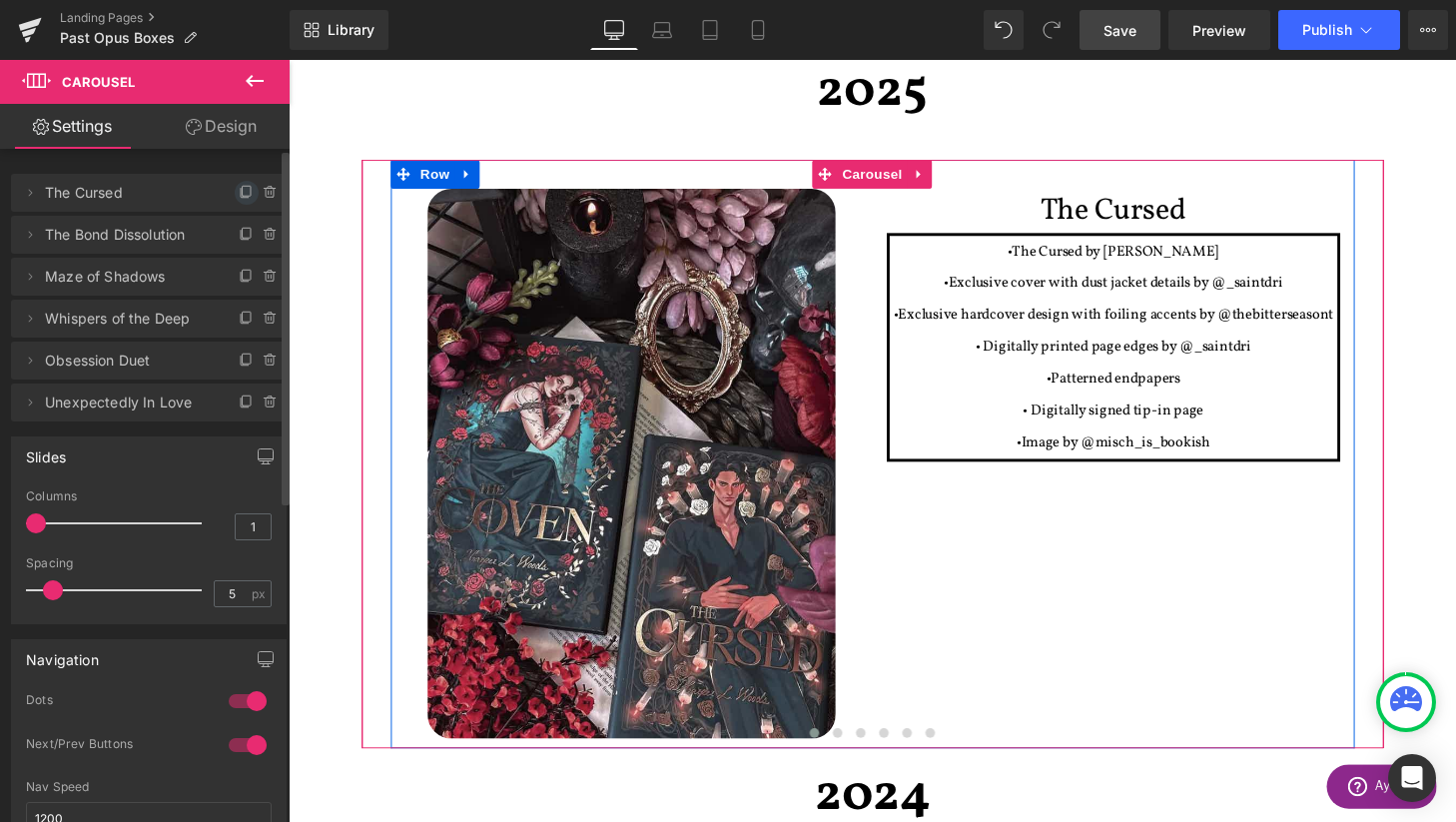 click 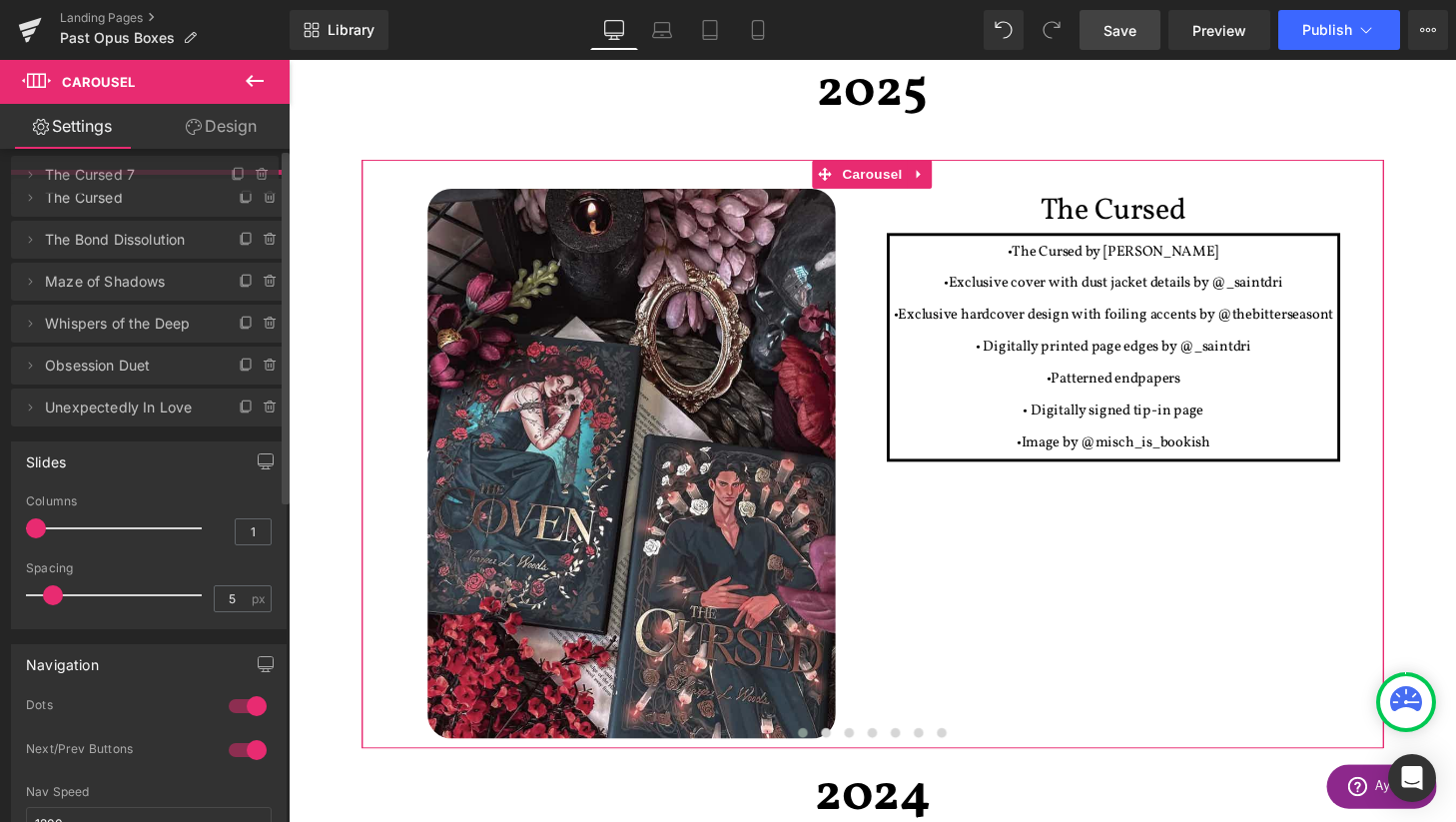 drag, startPoint x: 176, startPoint y: 241, endPoint x: 176, endPoint y: 181, distance: 60 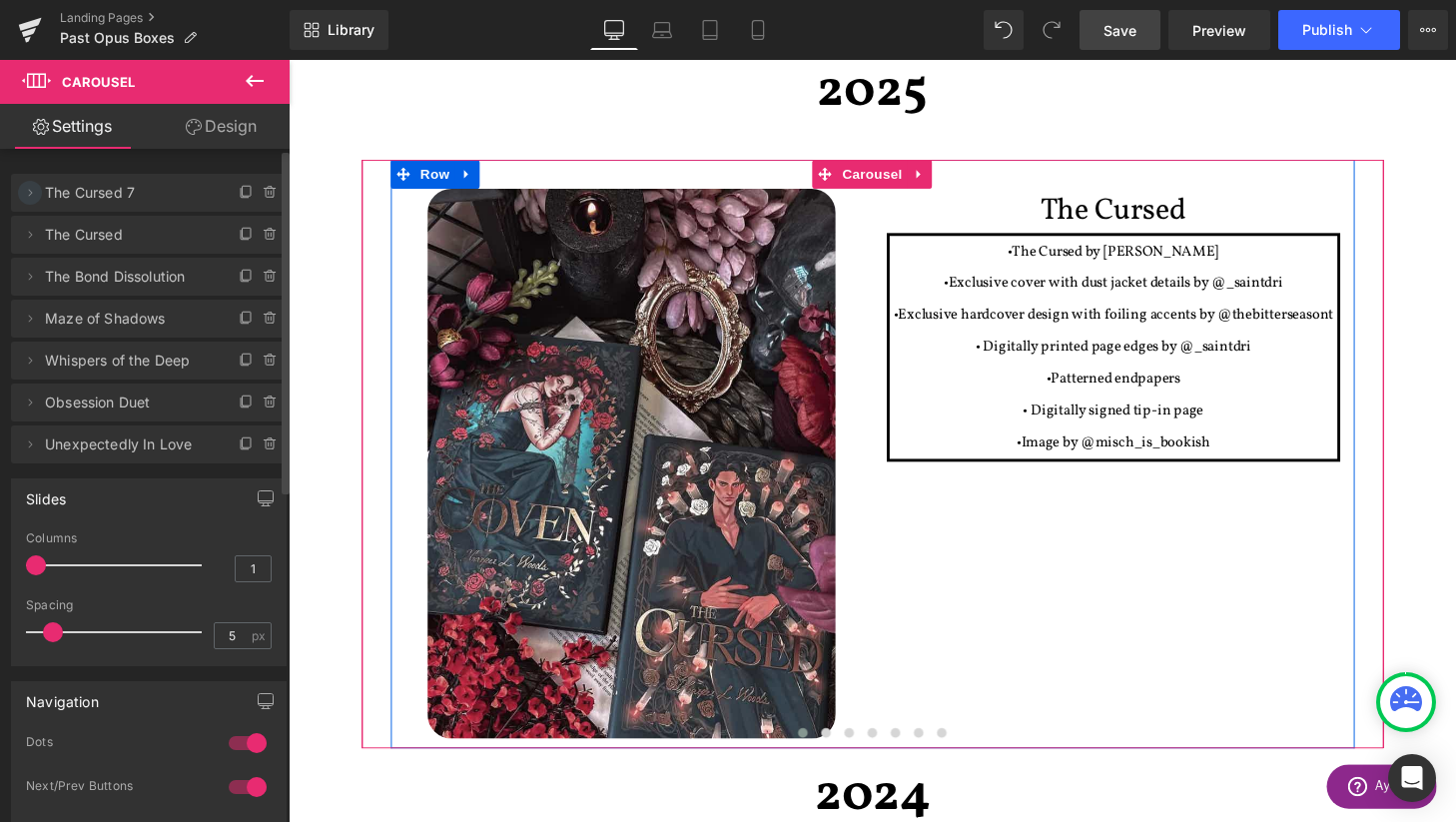 click 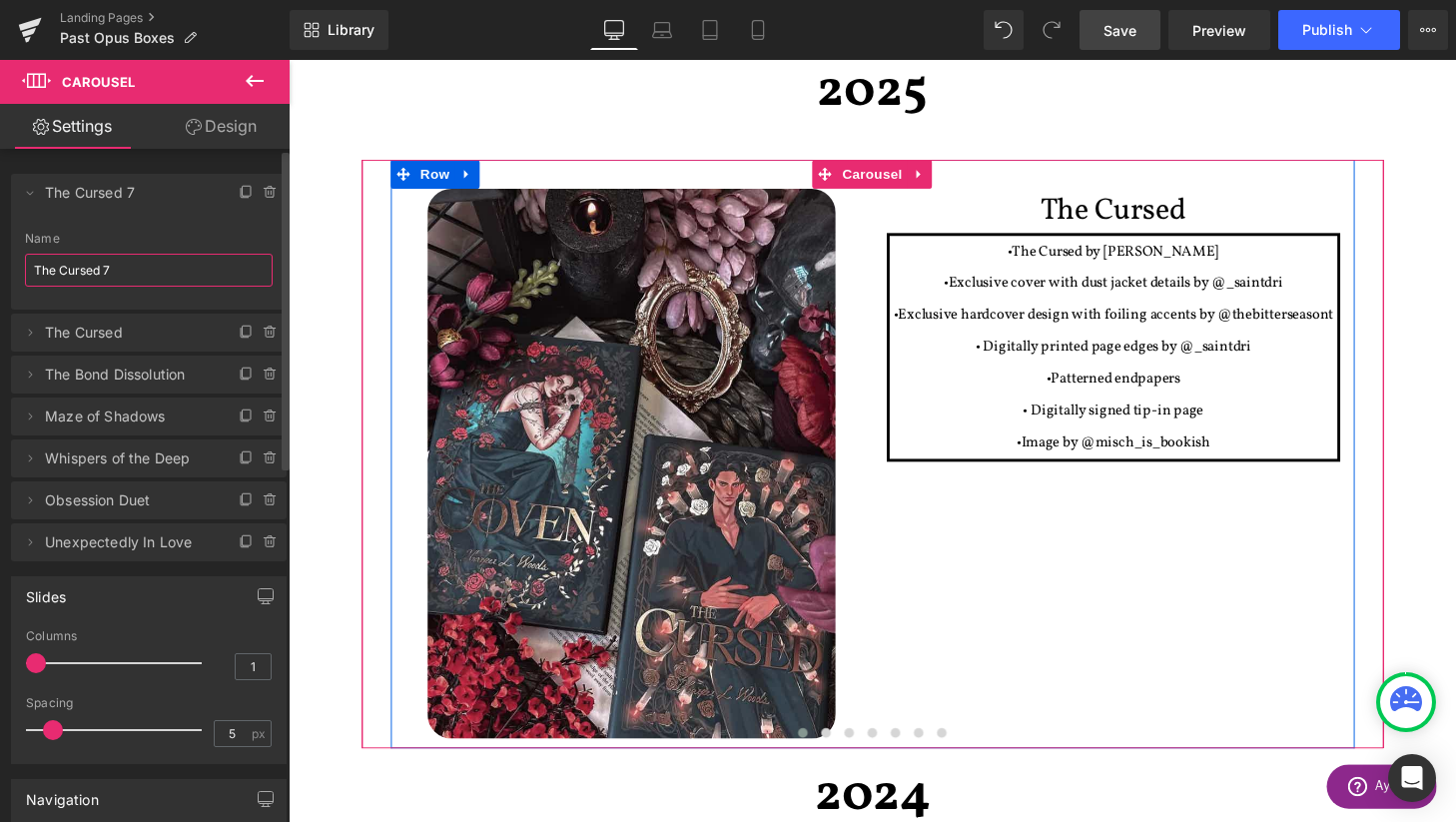 drag, startPoint x: 139, startPoint y: 275, endPoint x: 10, endPoint y: 274, distance: 129.00388 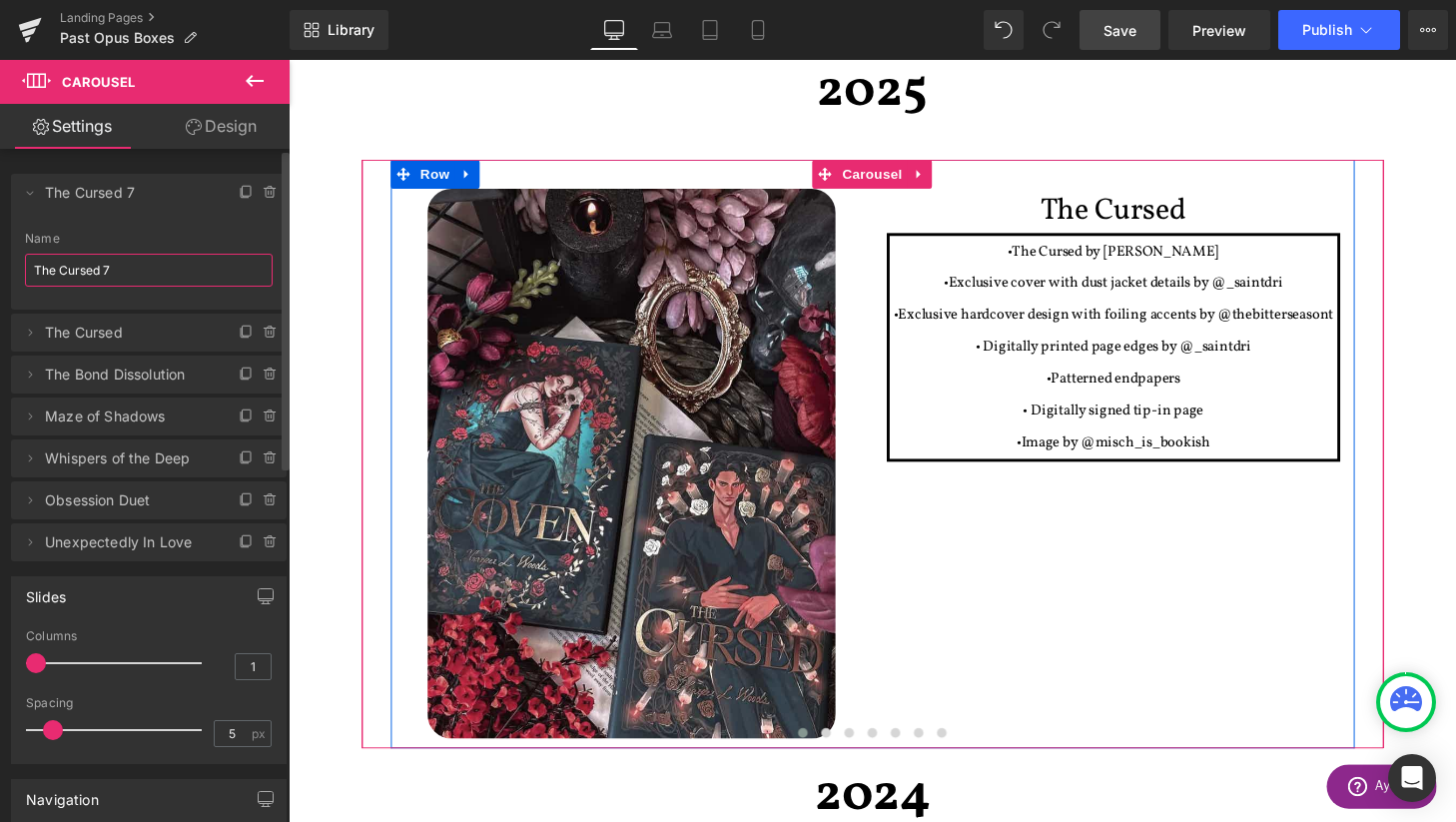 click on "The Cursed 7 Name The Cursed 7" at bounding box center (149, 271) 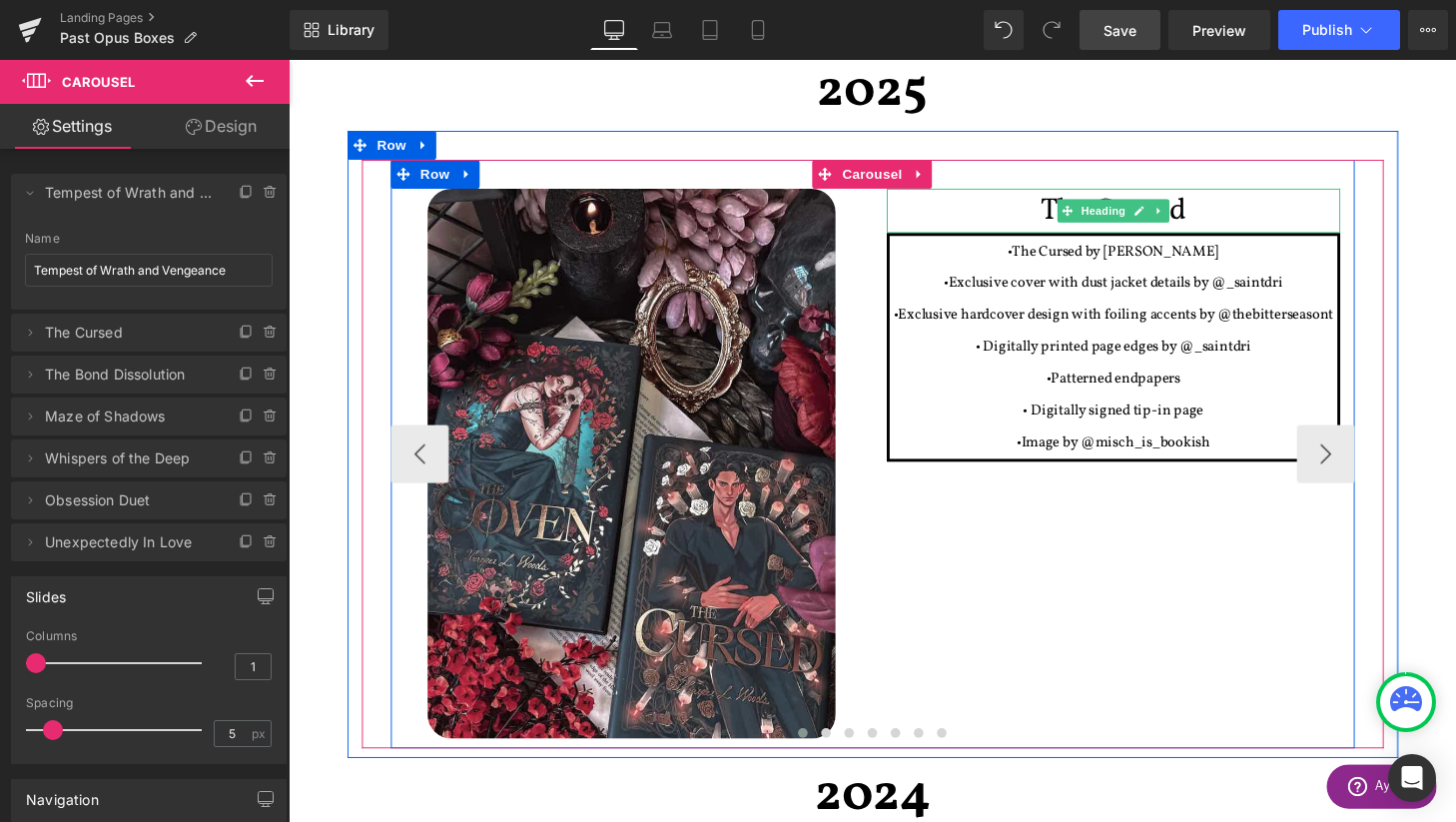 click on "The Cursed" at bounding box center (1142, 216) 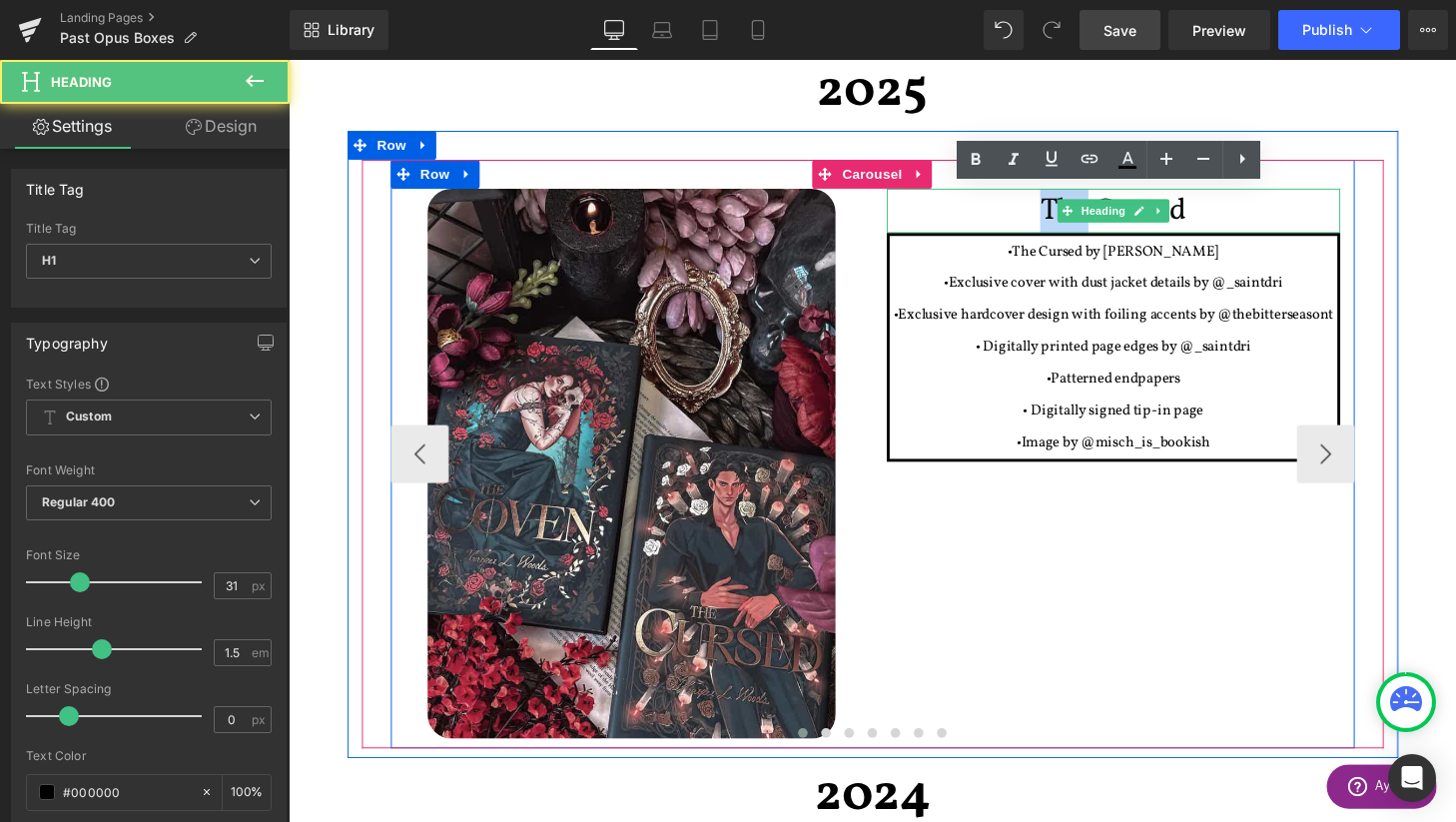 click on "The Cursed" at bounding box center [1142, 216] 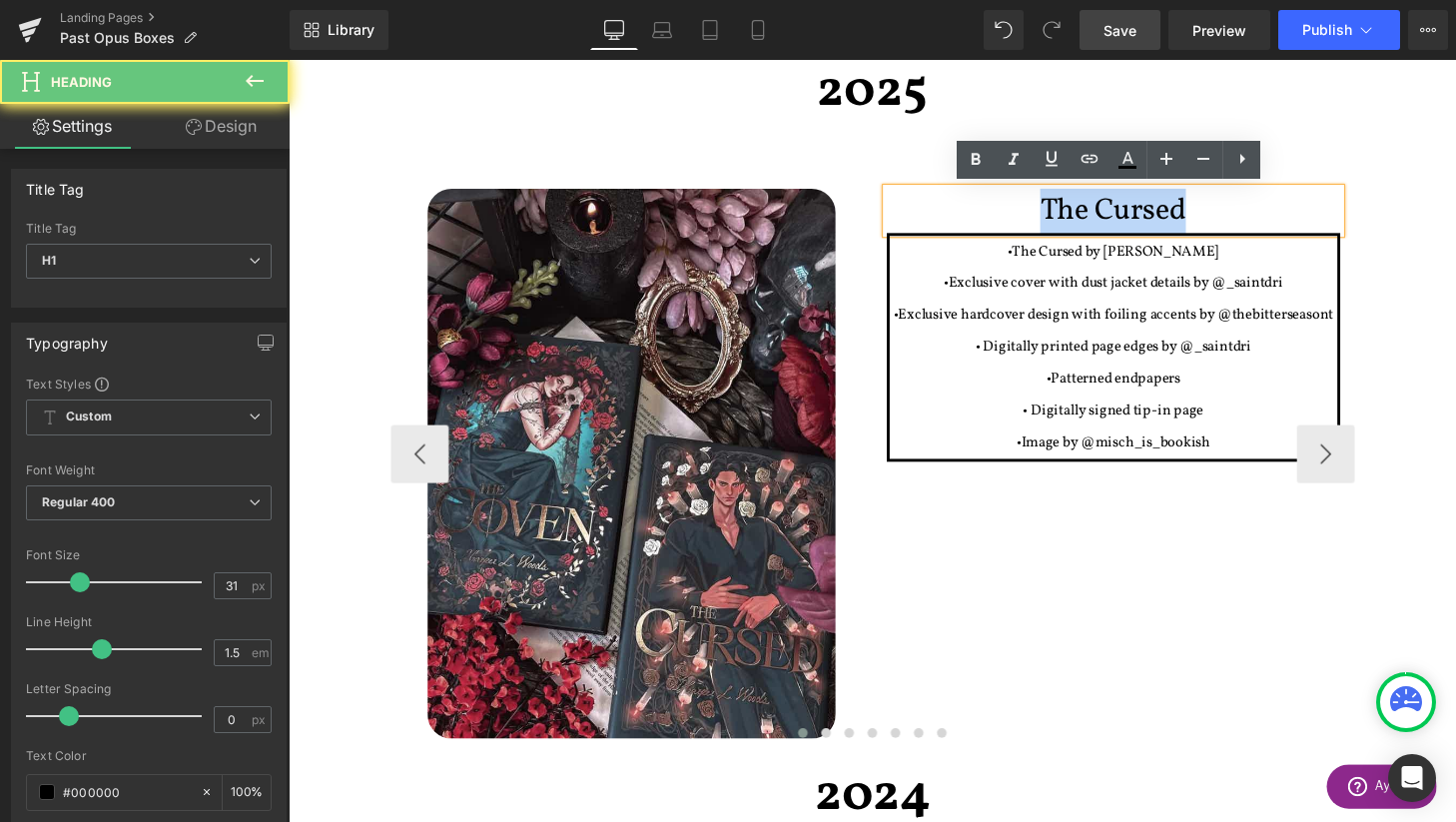 click on "The Cursed" at bounding box center [1142, 216] 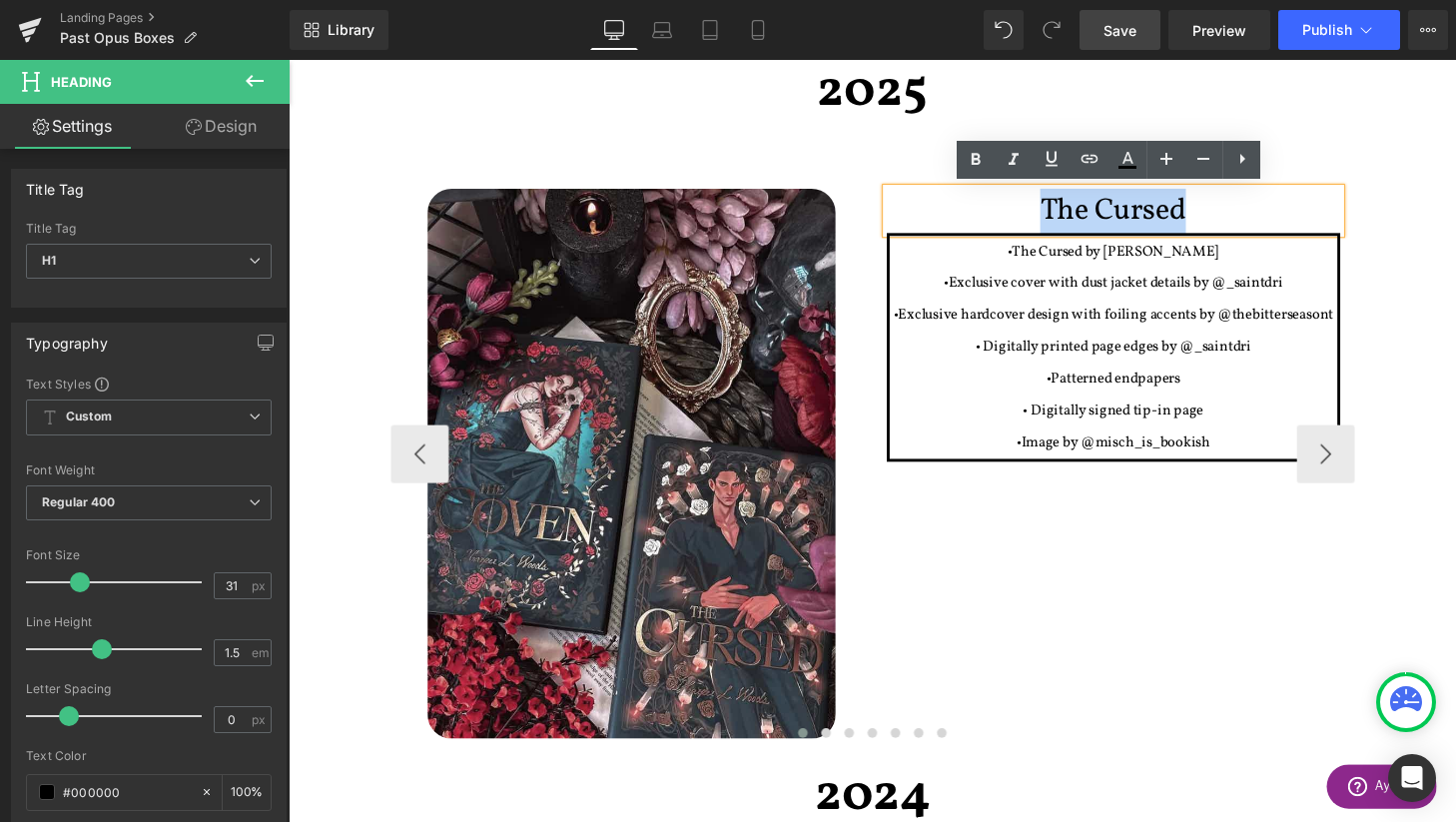 paste 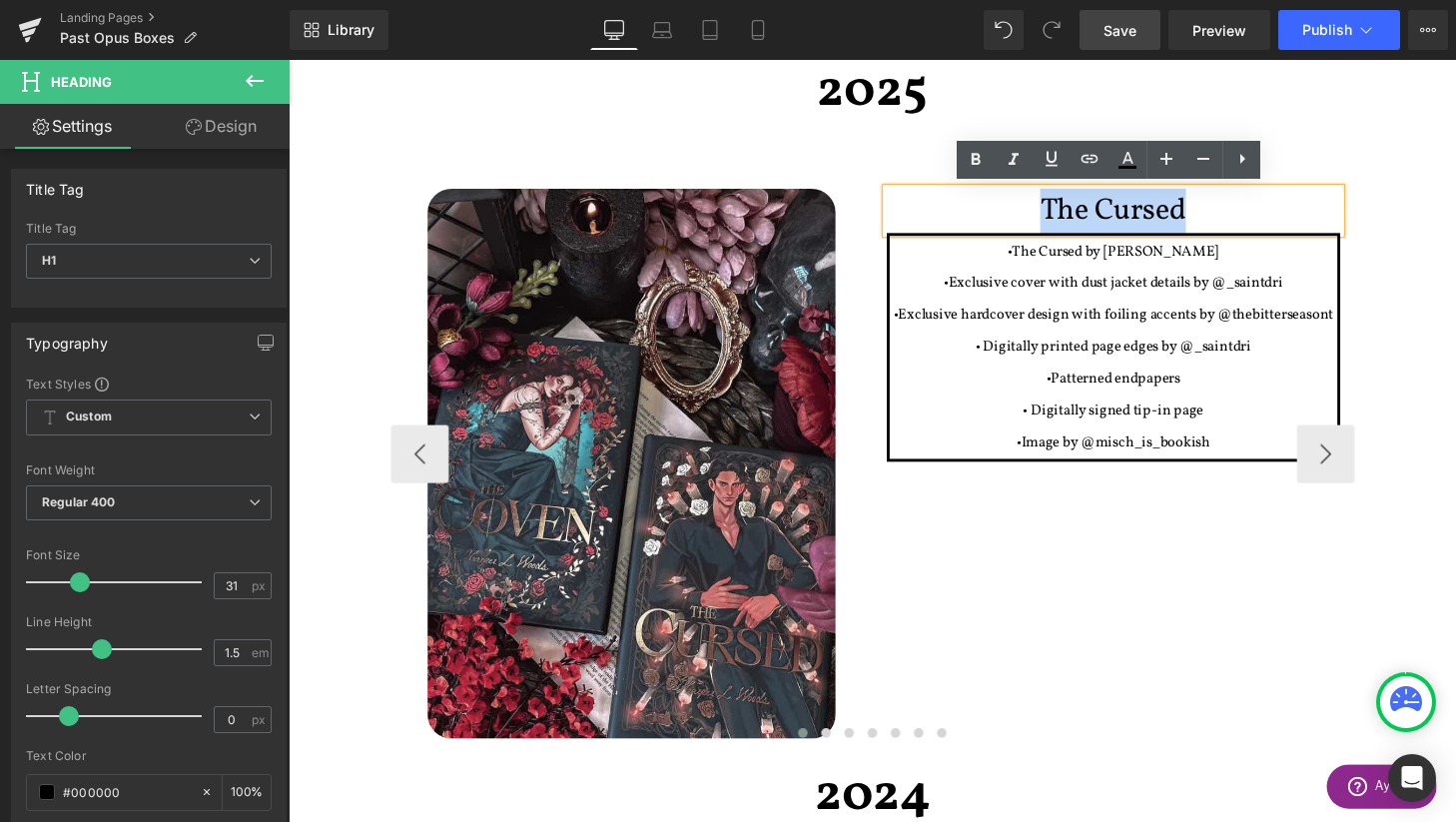 type 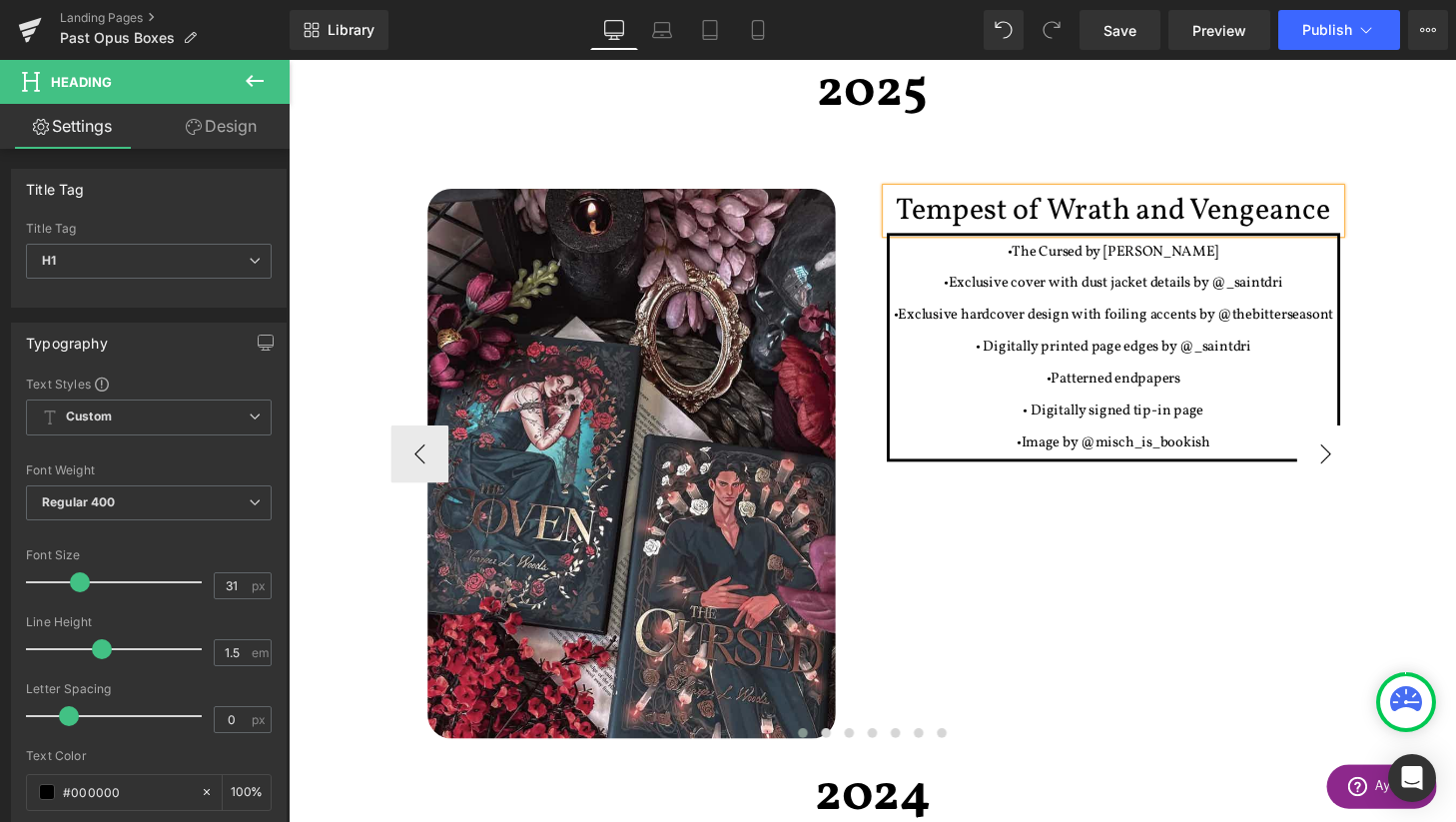 click on "›" at bounding box center (1362, 467) 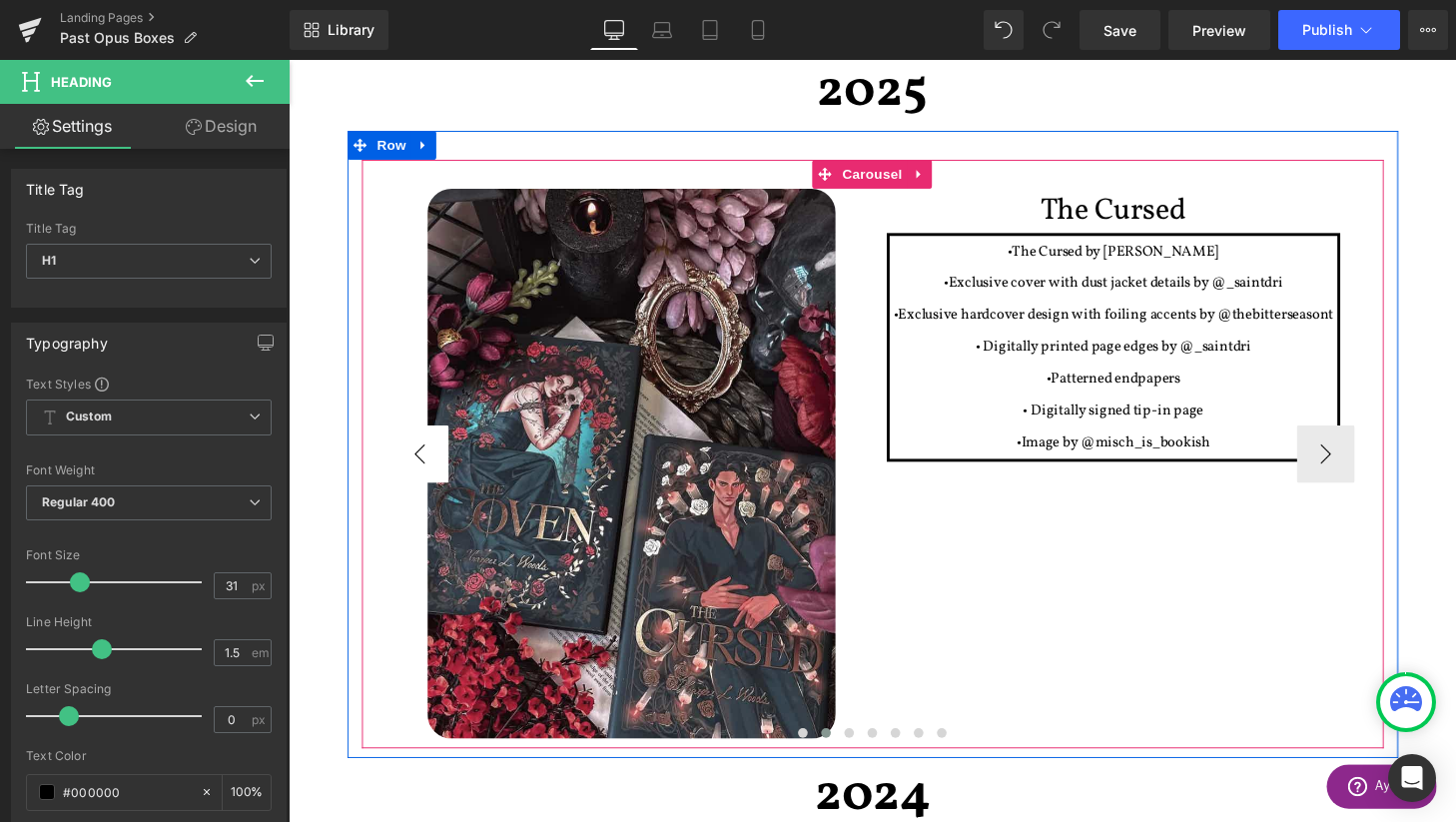 click on "‹" at bounding box center (424, 467) 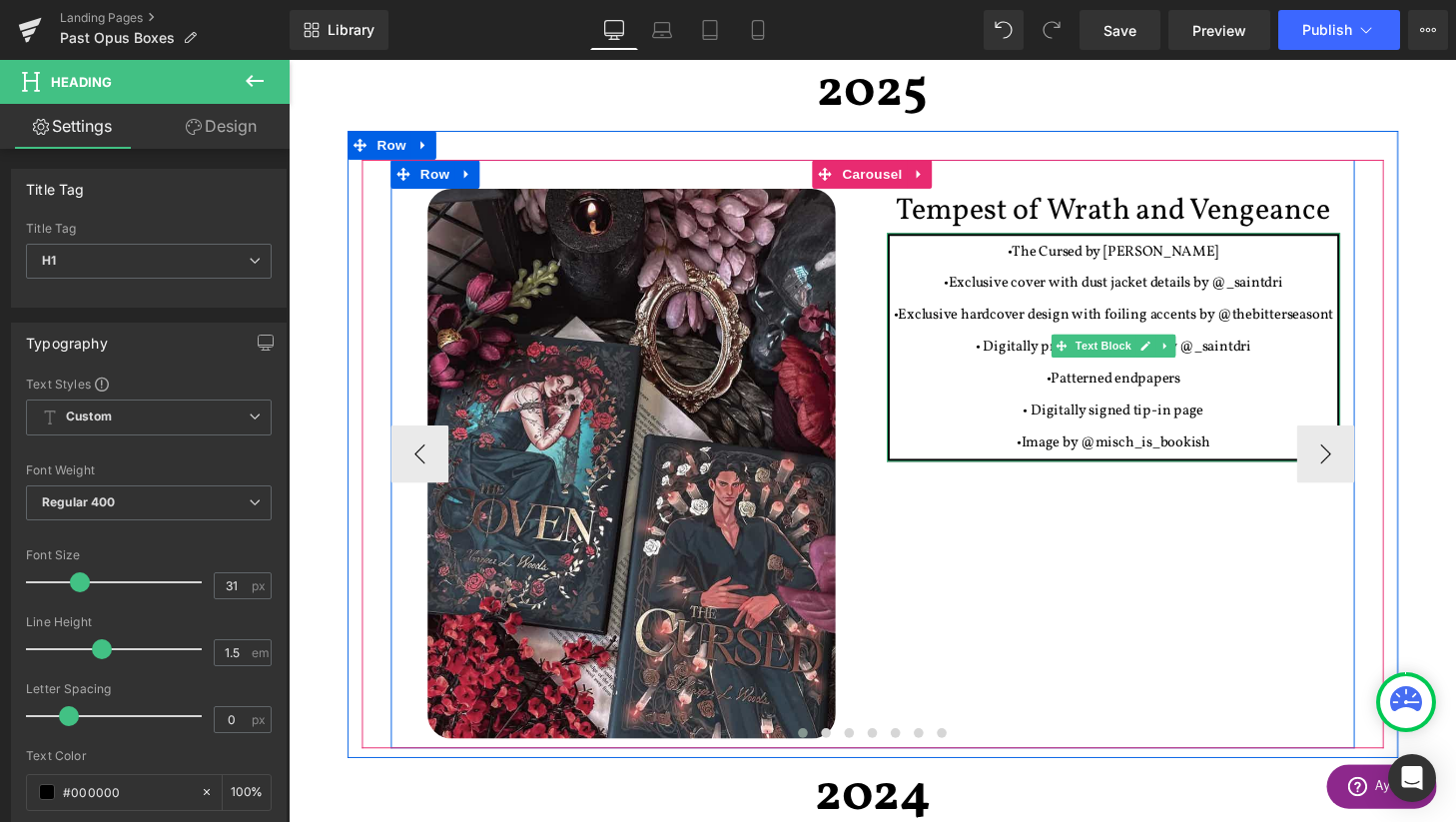 click on "•Image by @misch_is_bookish" at bounding box center (1141, 455) 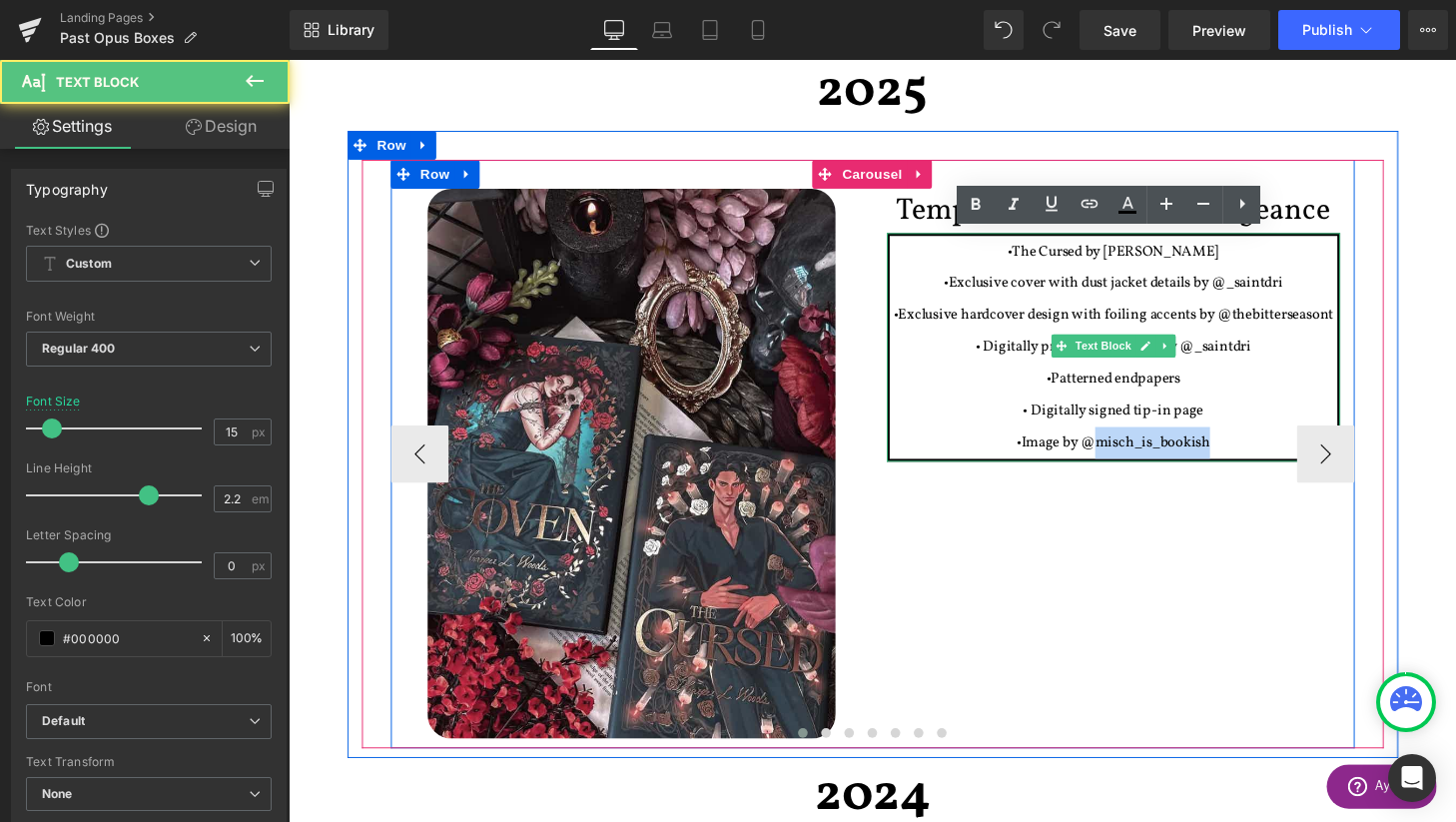 click on "•Image by @misch_is_bookish" at bounding box center [1141, 455] 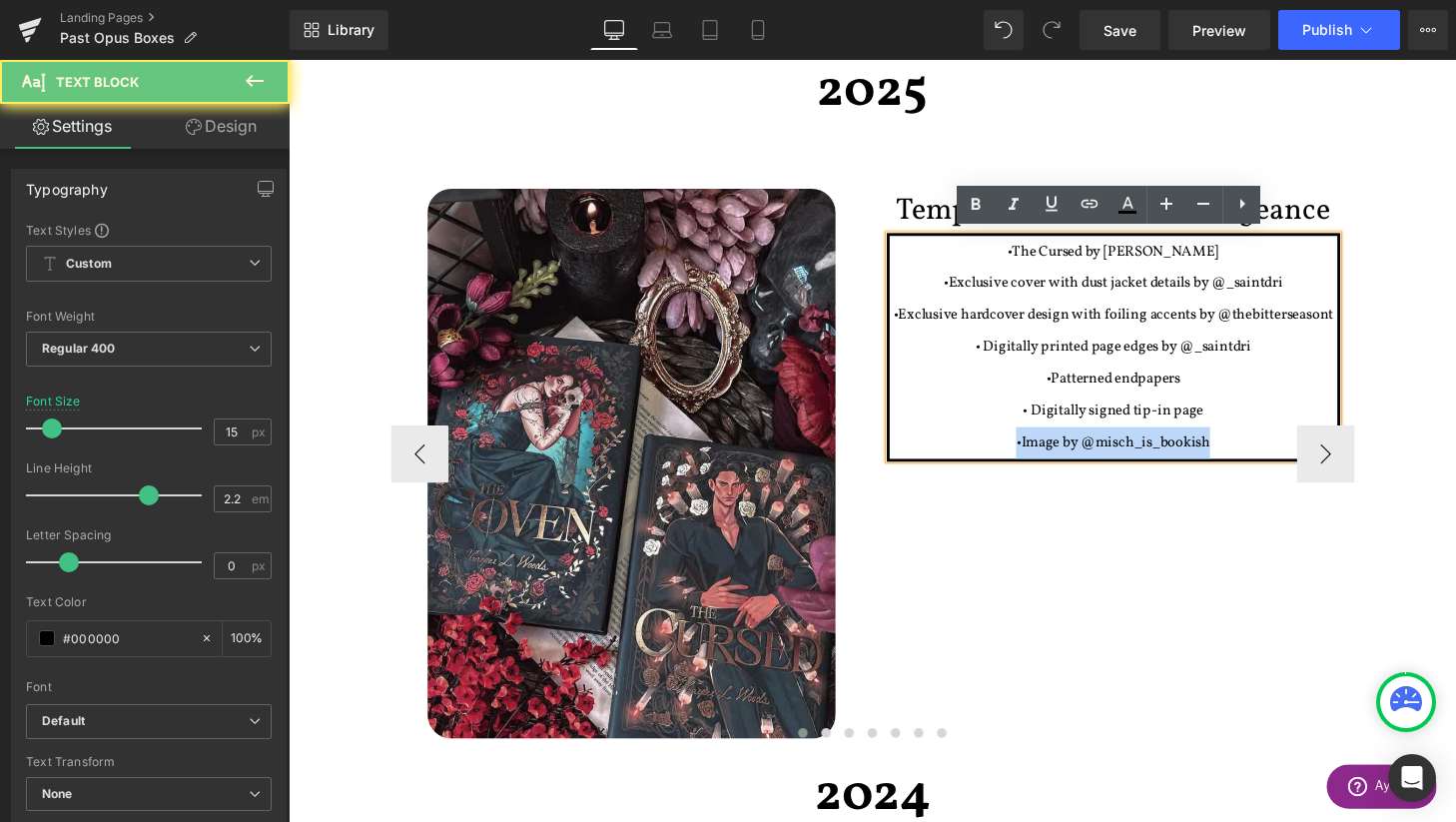 click on "•Image by @misch_is_bookish" at bounding box center (1141, 455) 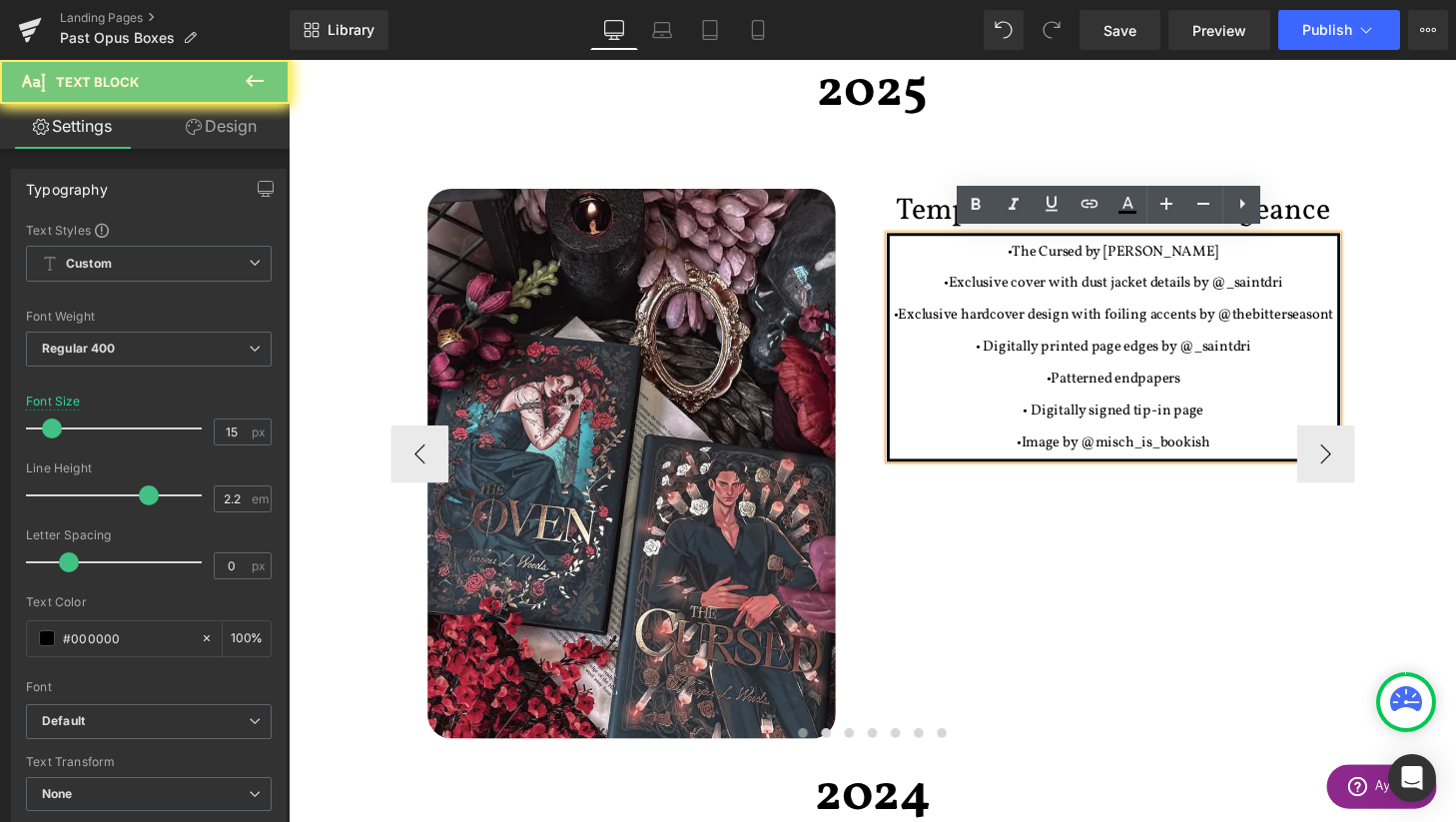 click on "•Image by @misch_is_bookish" at bounding box center [1141, 455] 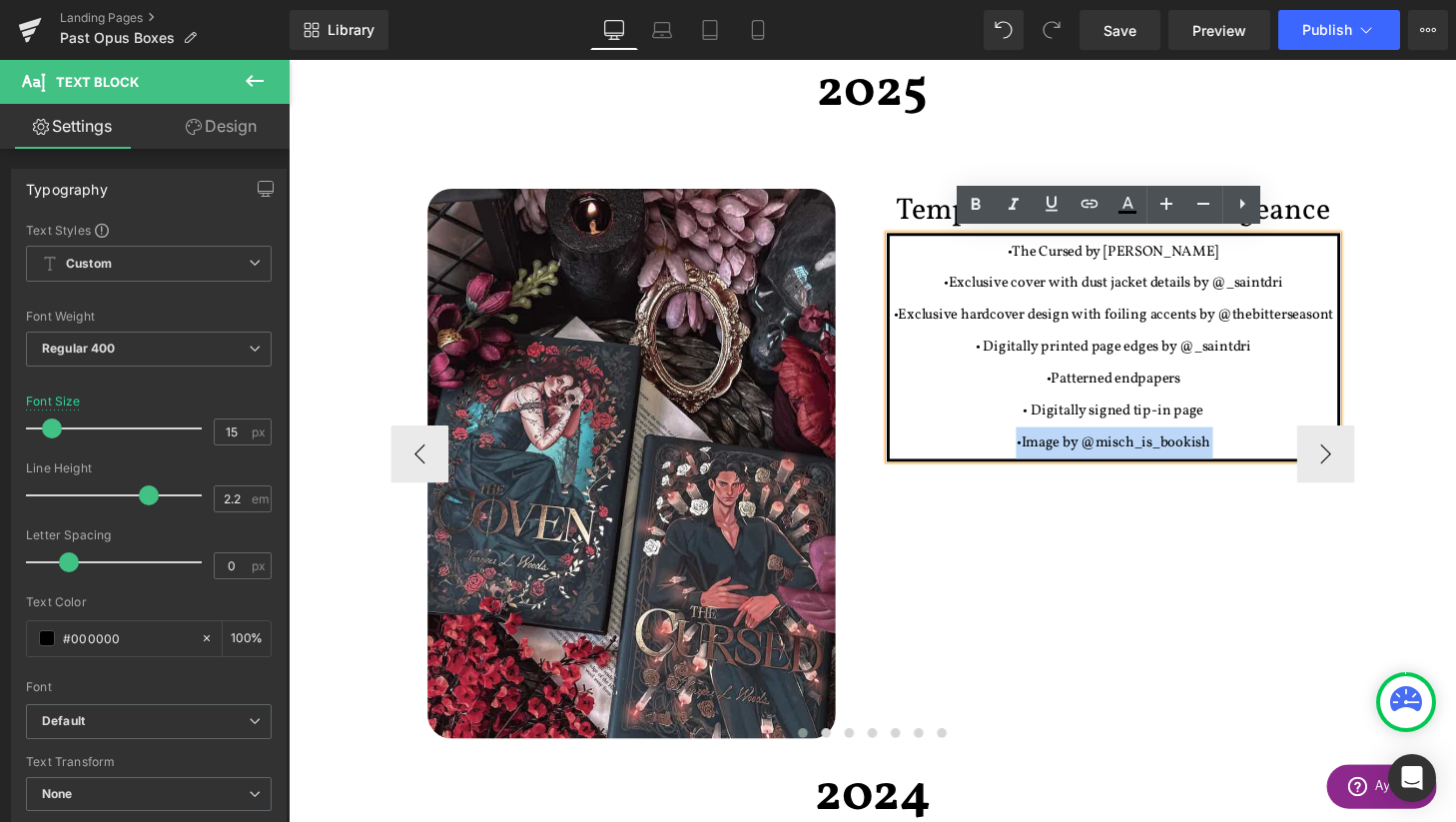 drag, startPoint x: 1239, startPoint y: 454, endPoint x: 1114, endPoint y: 448, distance: 125.14392 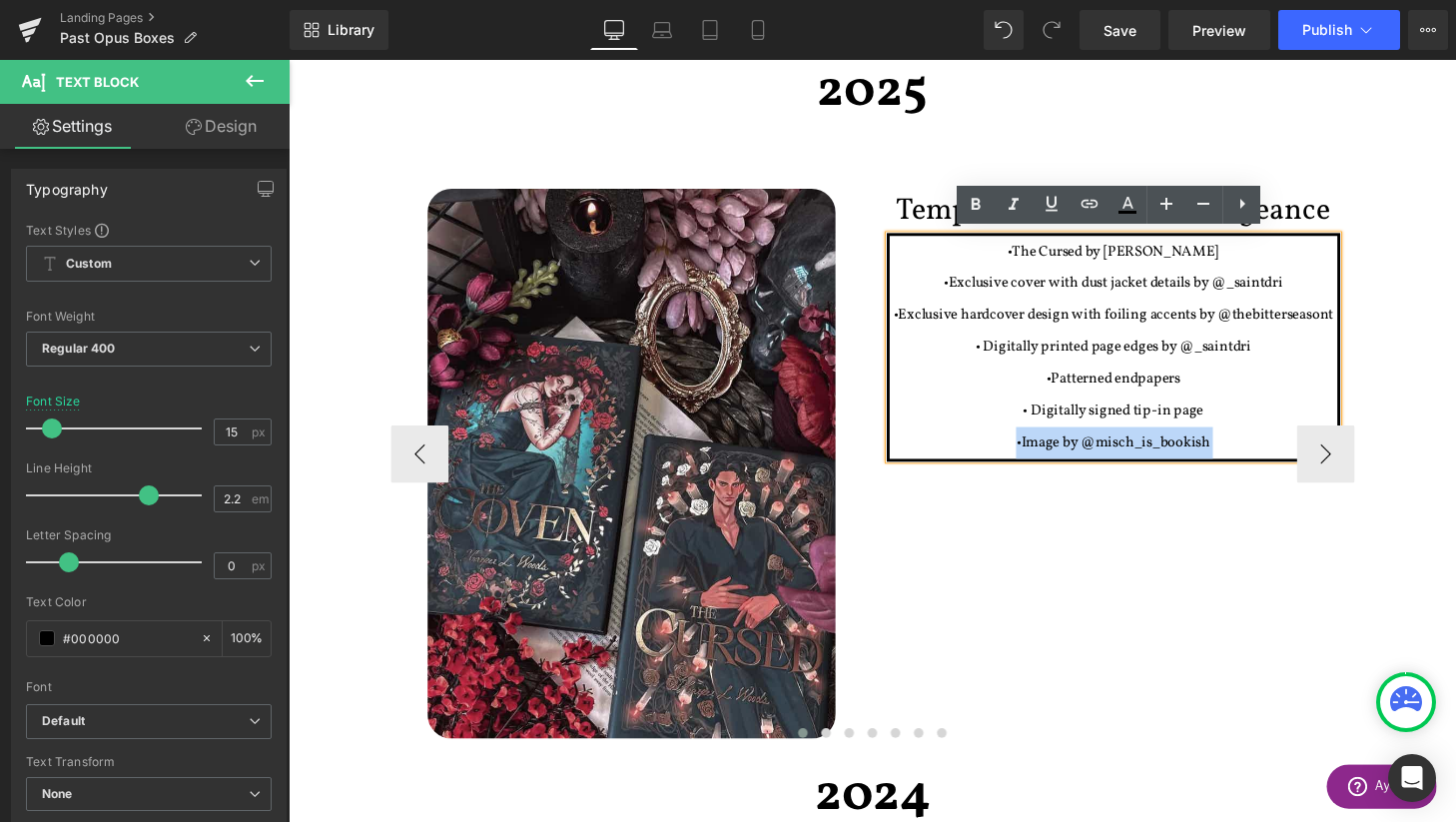 click on "•Image by @misch_is_bookish" at bounding box center [1142, 455] 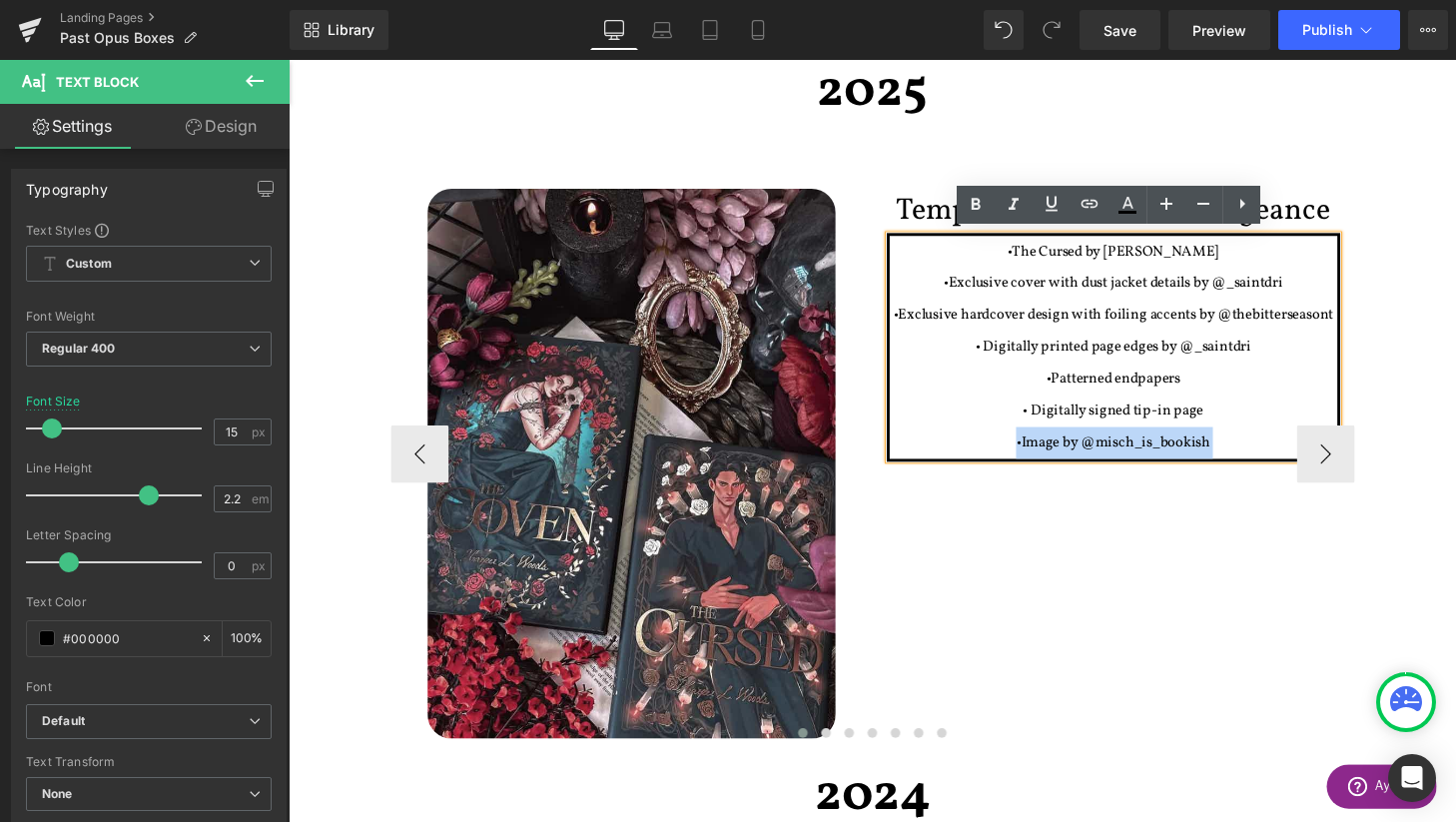 click on "•Image by @misch_is_bookish" at bounding box center [1142, 455] 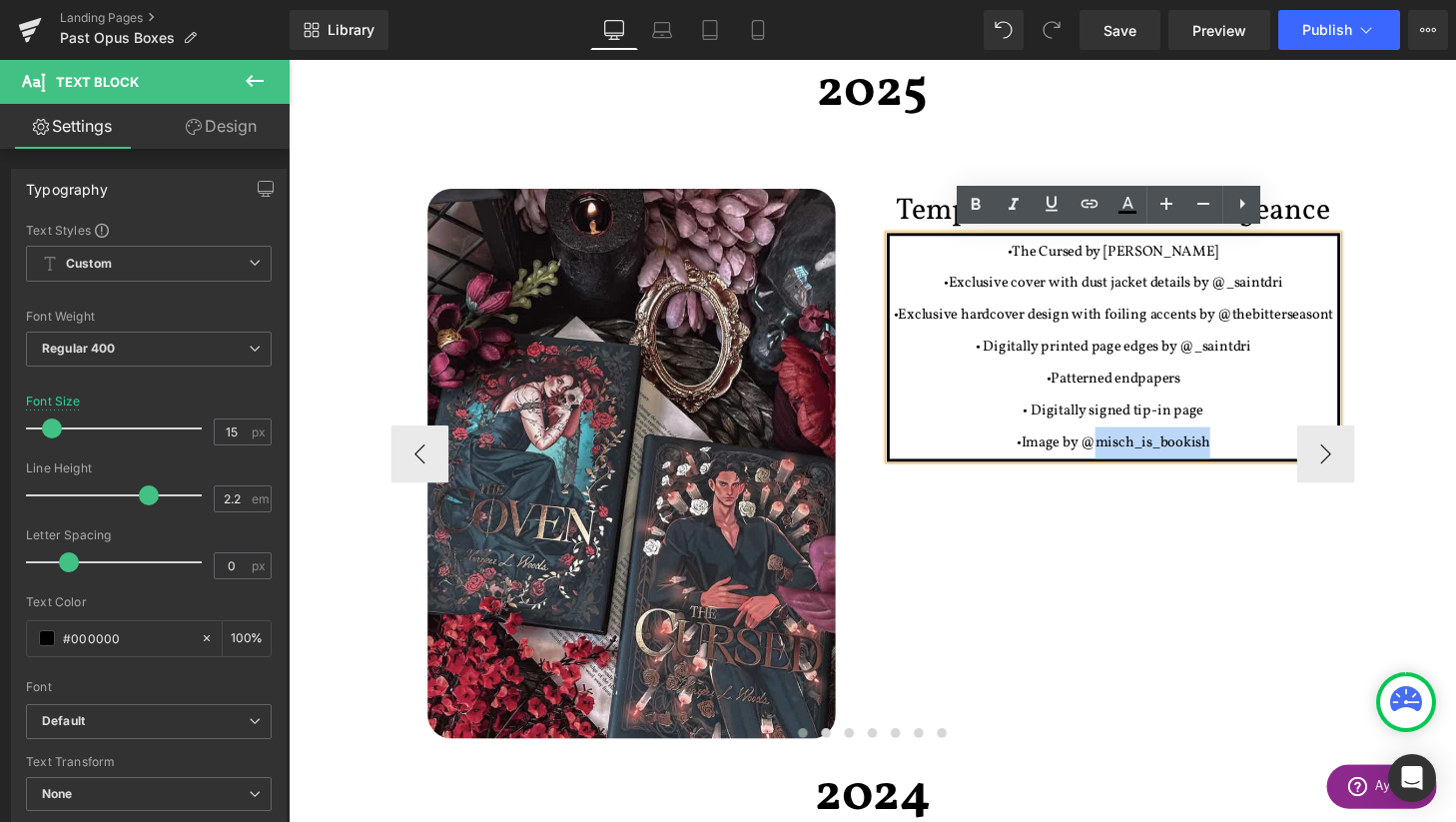 drag, startPoint x: 1242, startPoint y: 449, endPoint x: 1122, endPoint y: 449, distance: 120 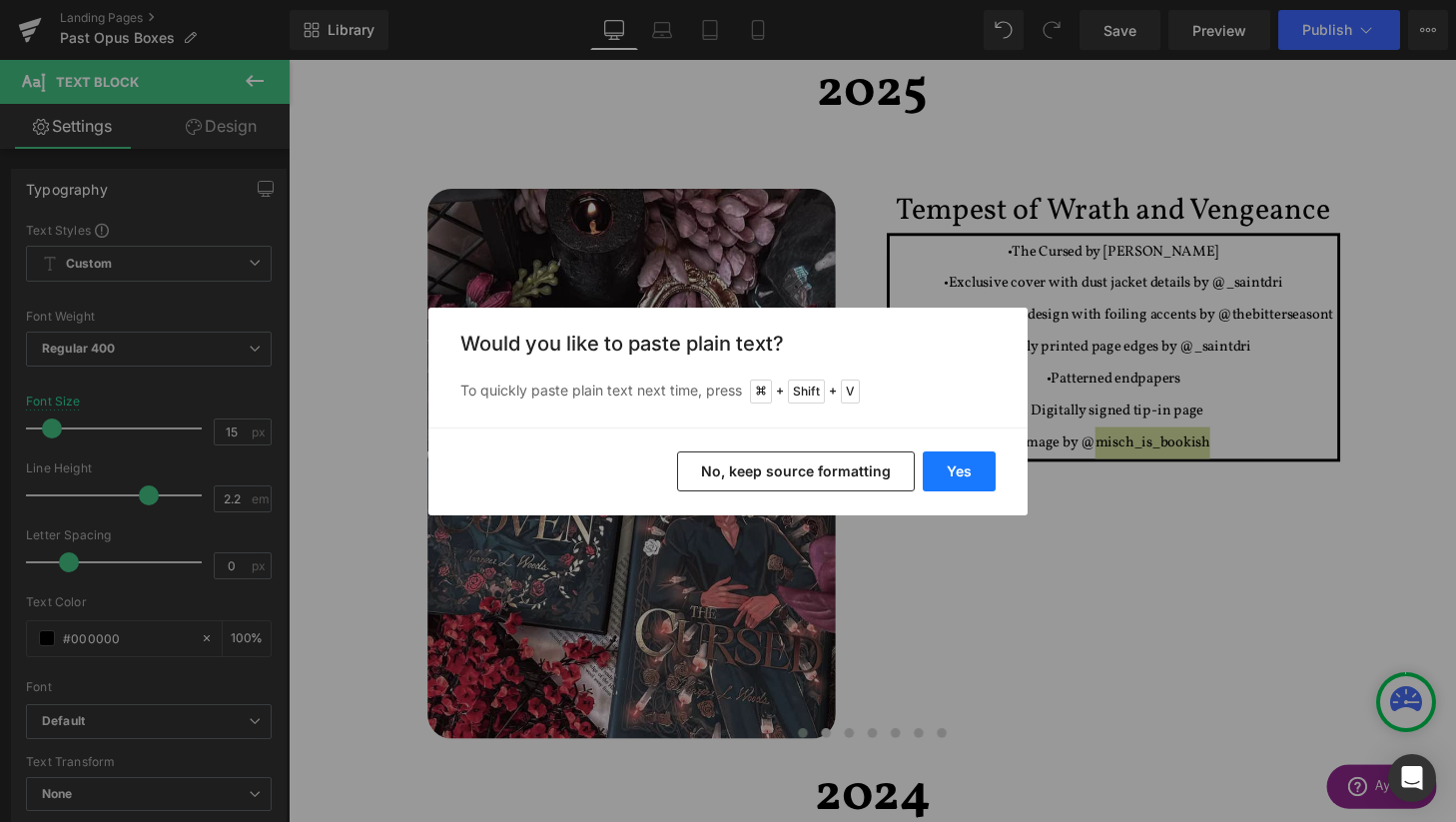 click on "Yes" at bounding box center (959, 471) 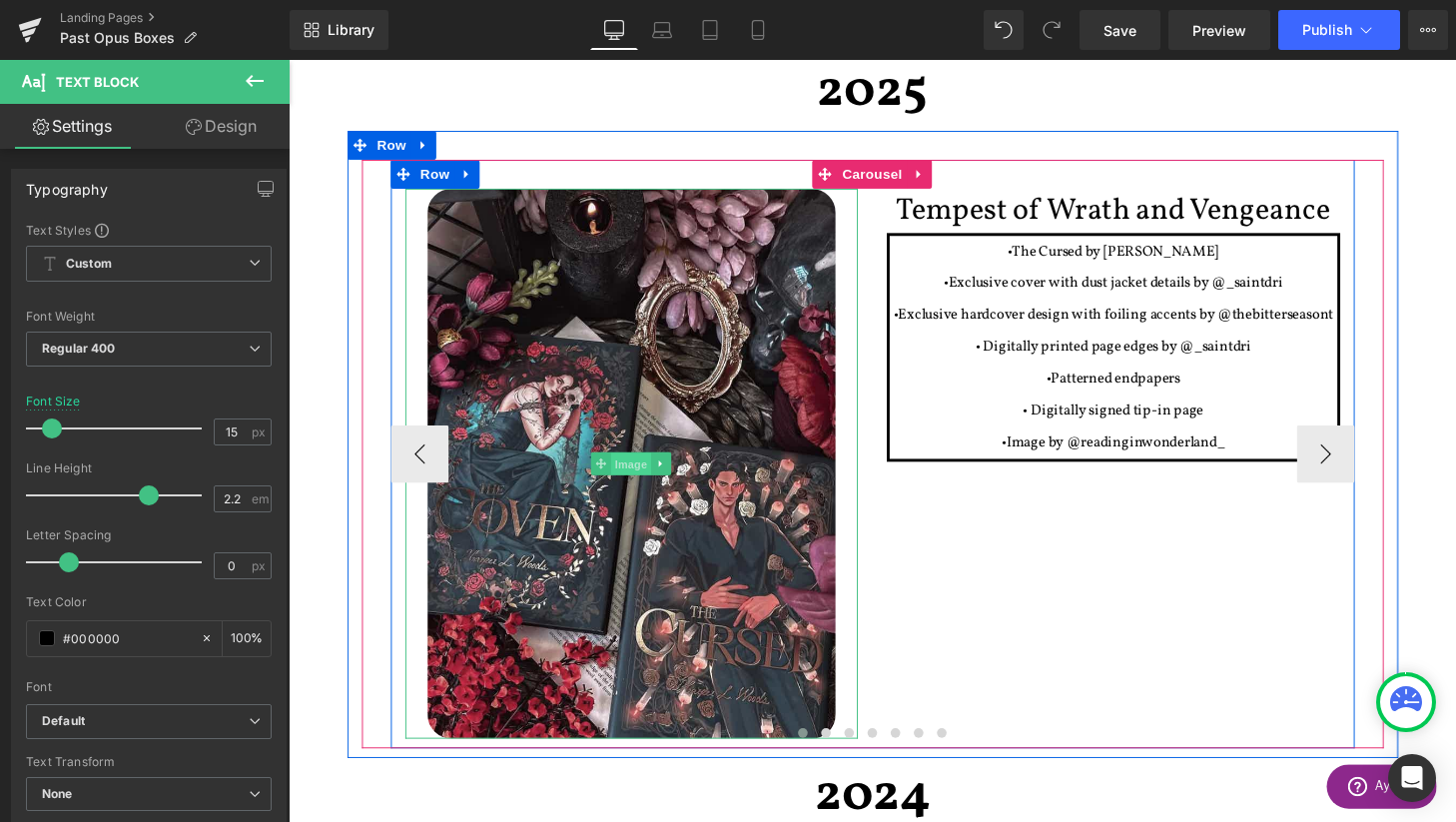 click on "Image" at bounding box center (643, 478) 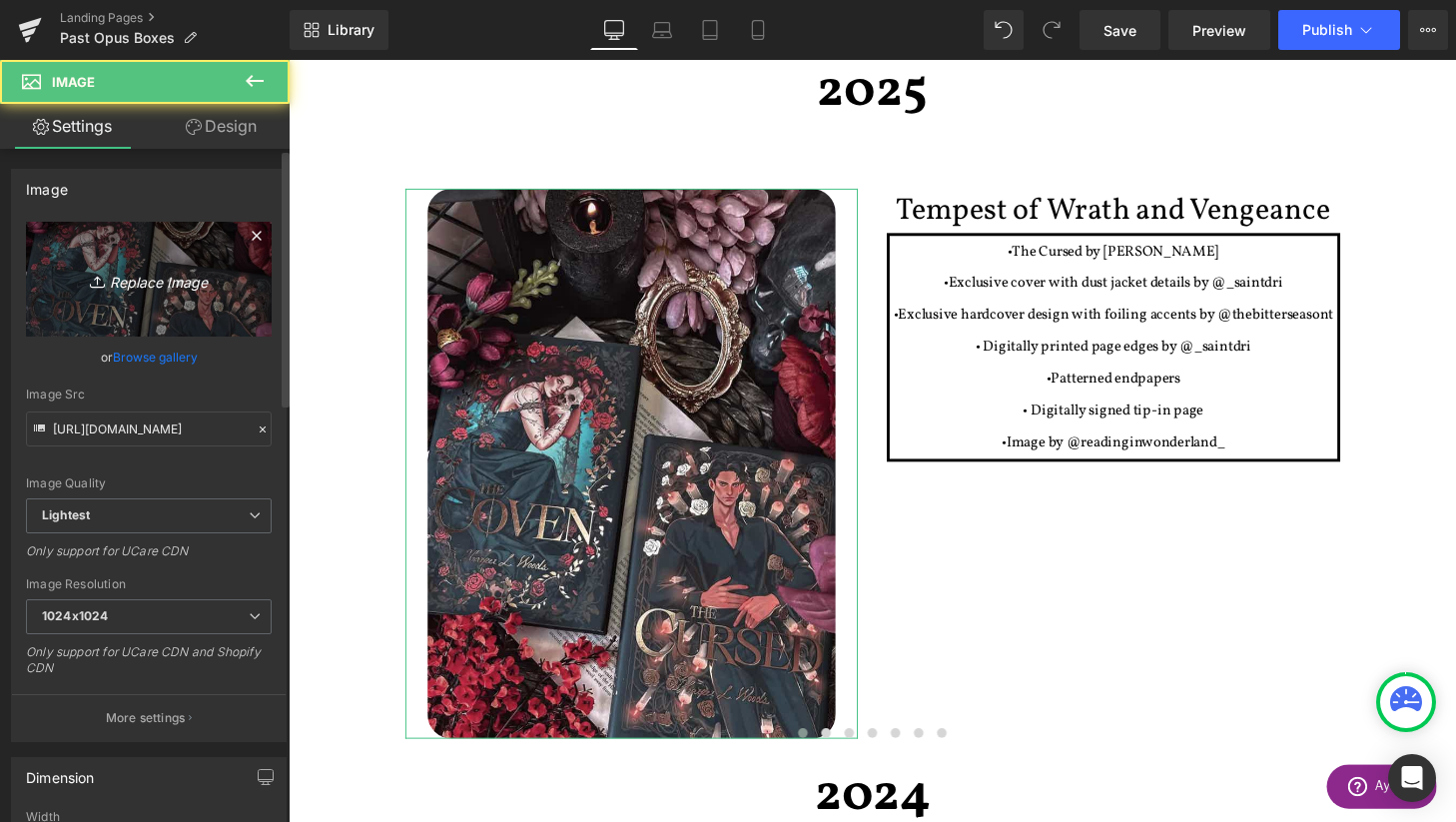 click on "Replace Image" at bounding box center [149, 279] 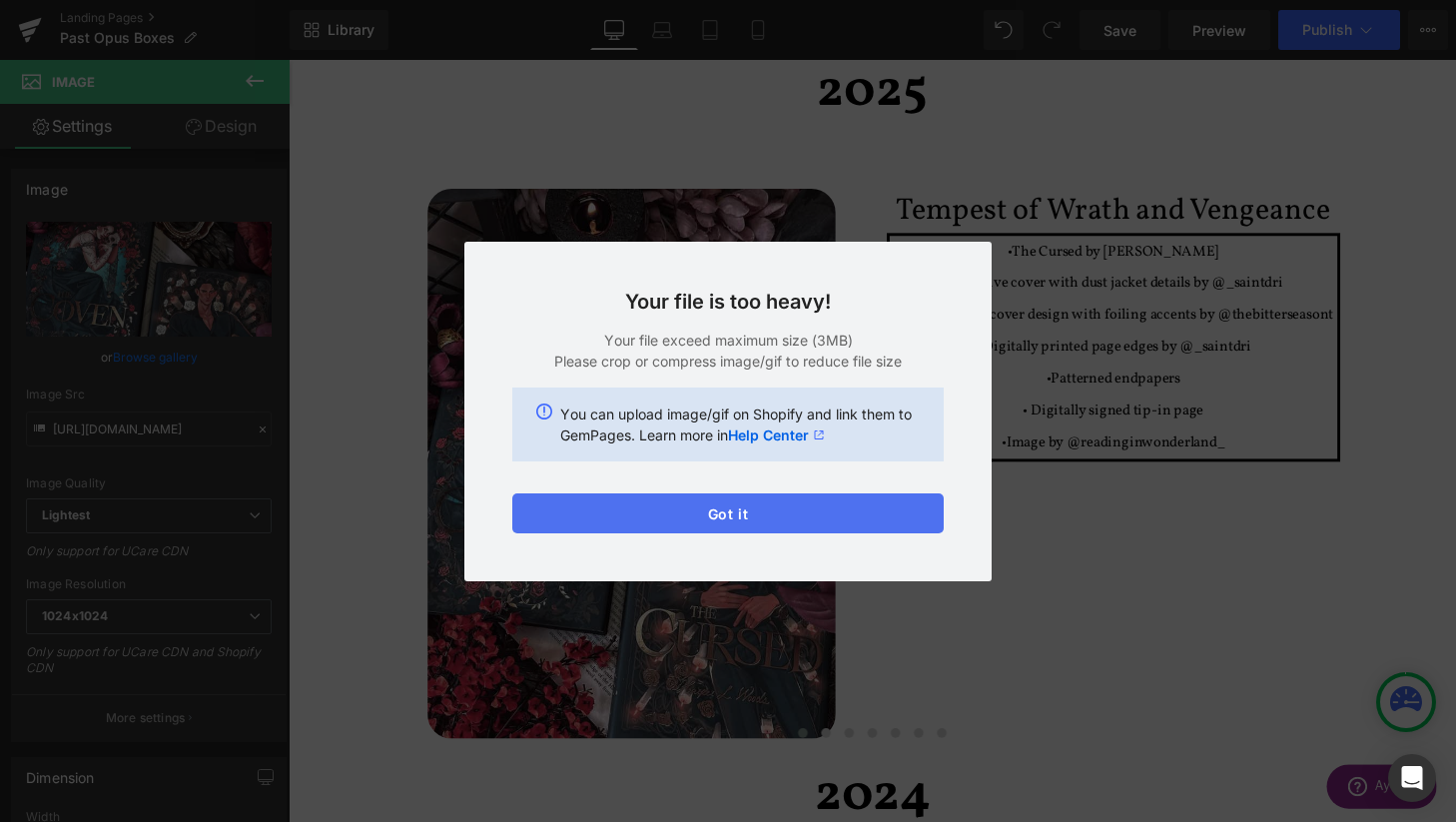 click on "Got it" at bounding box center [728, 513] 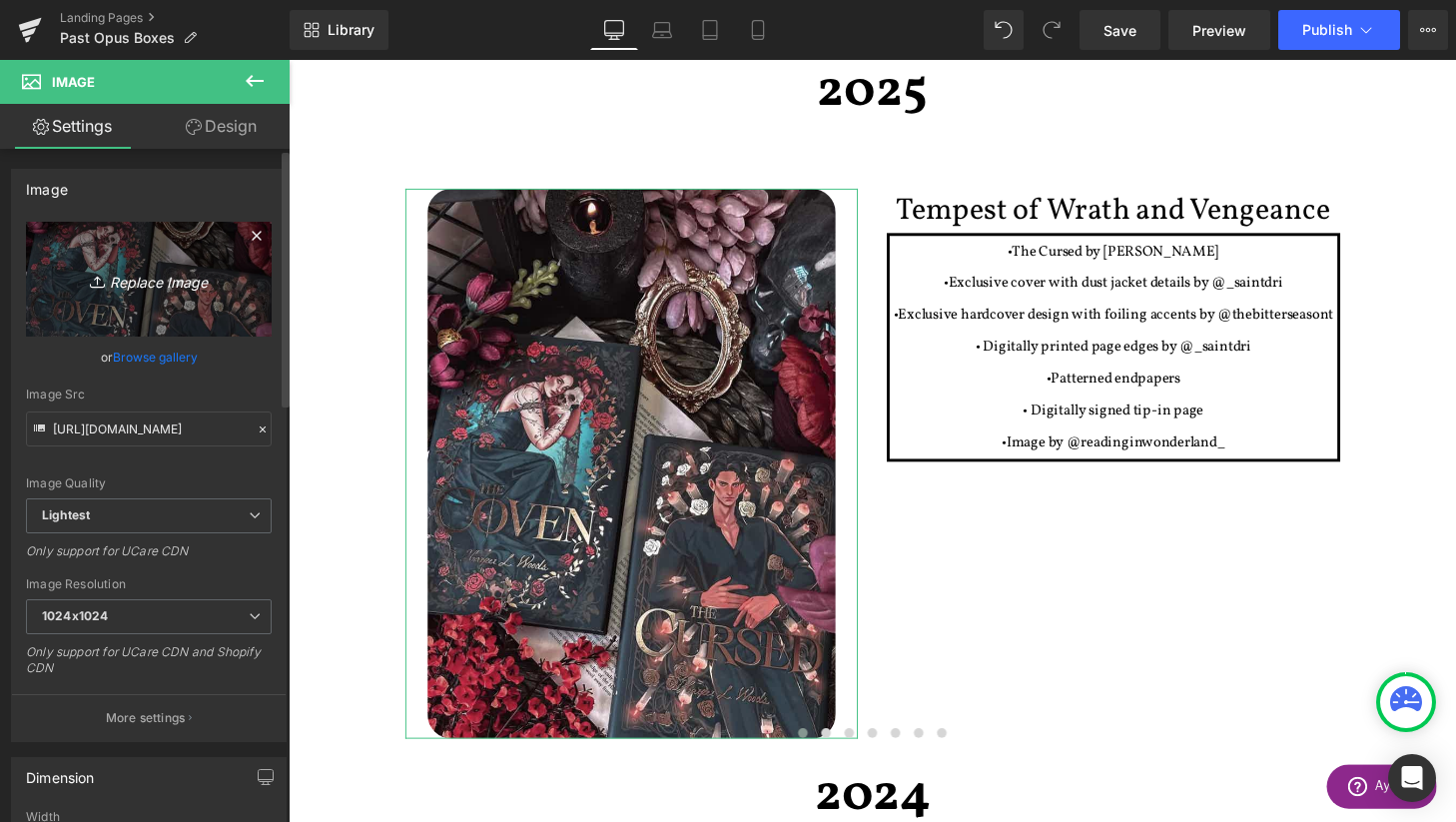click on "Replace Image" at bounding box center [149, 279] 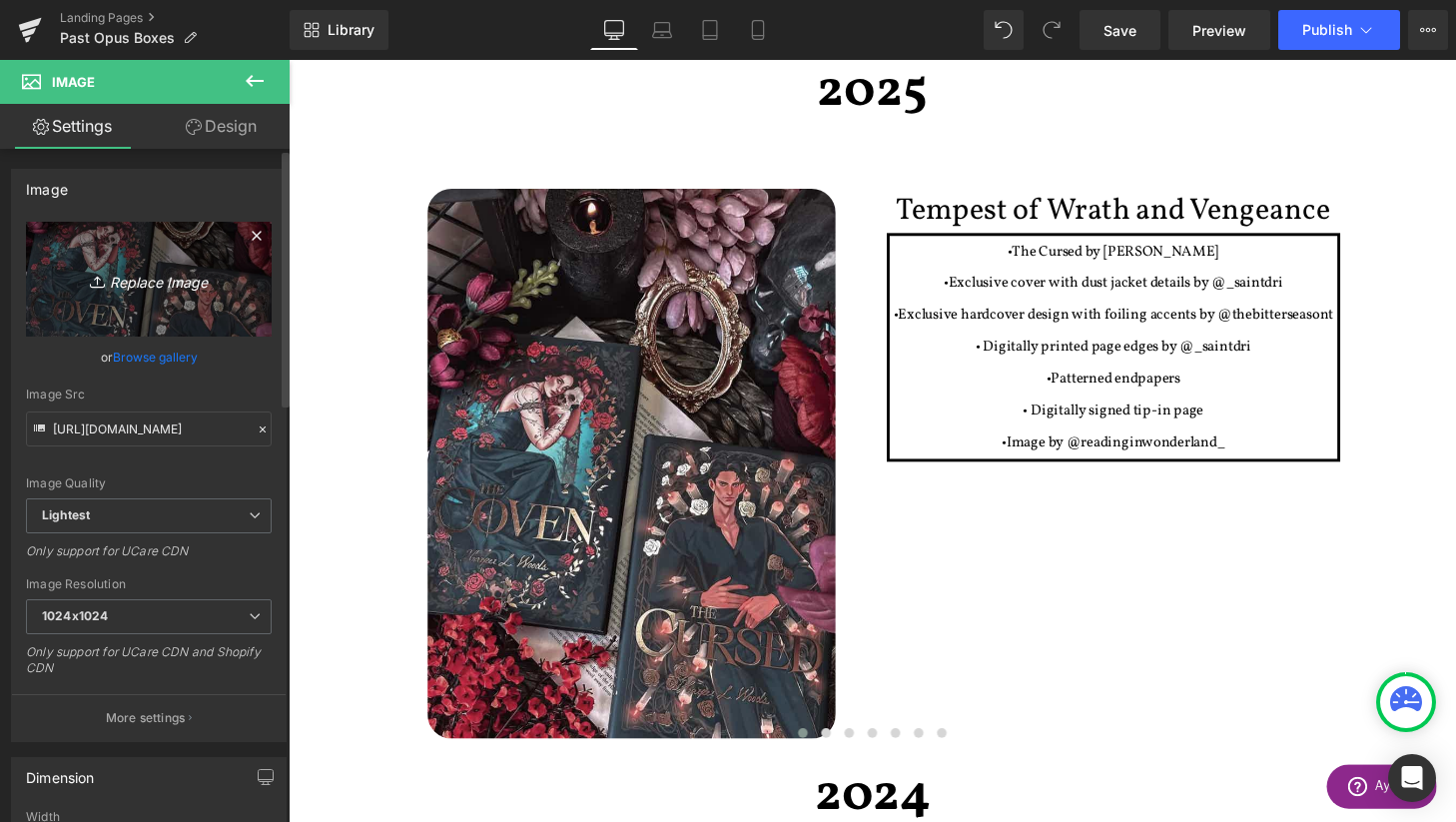 type on "C:\fakepath\Captura de pantalla [DATE] a las [DATE] copia.png" 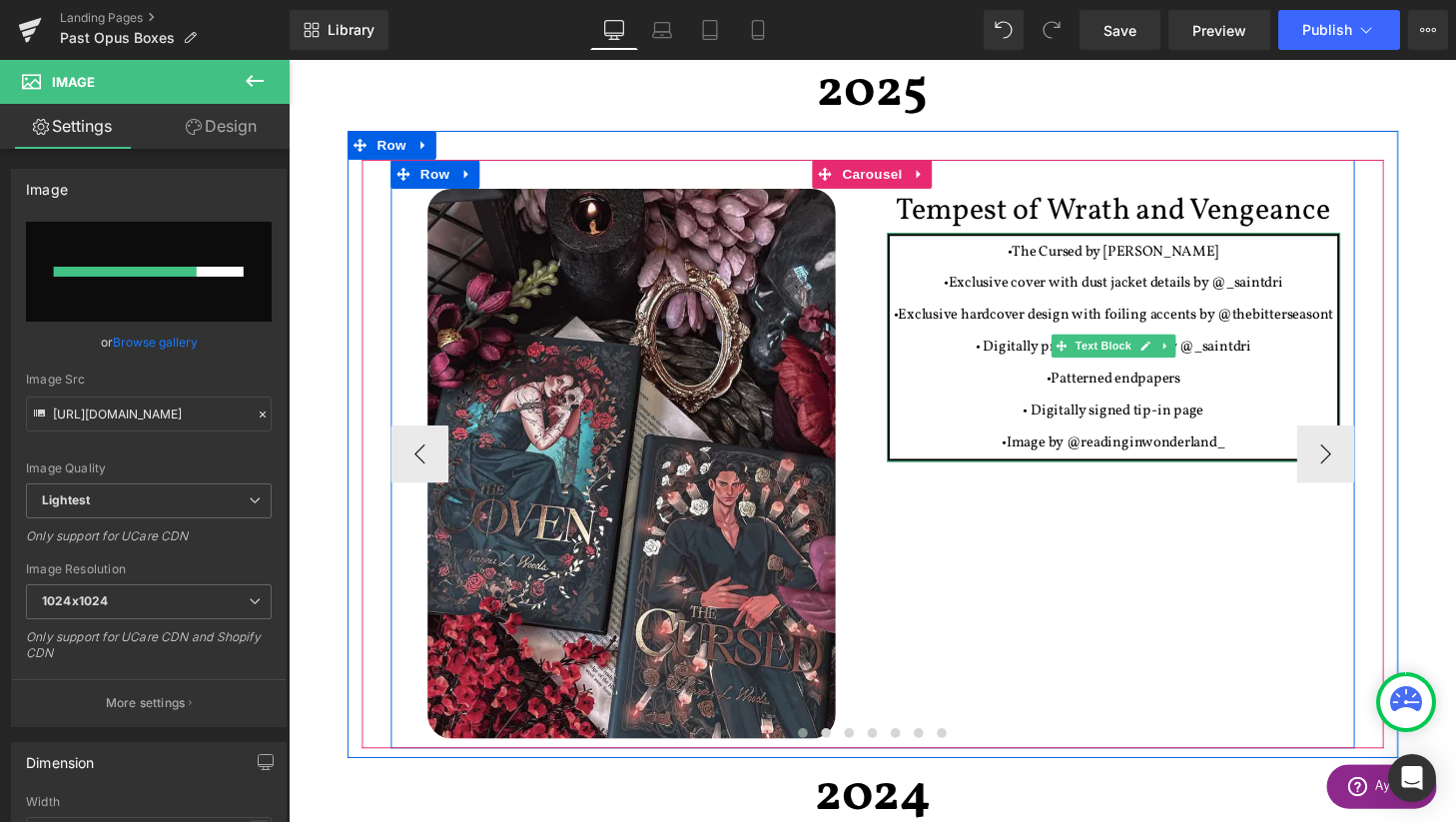 type 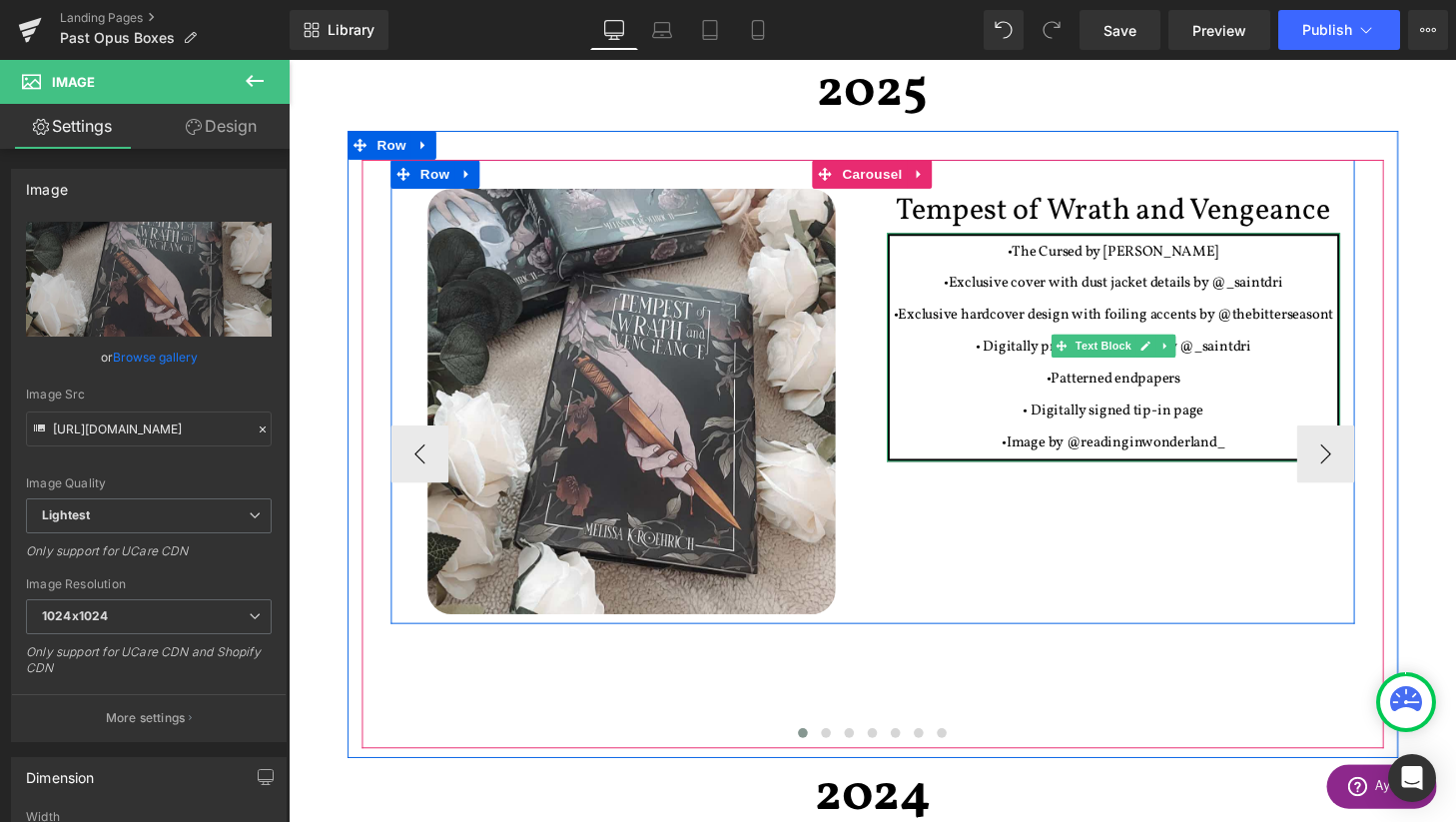 type on "[URL][DOMAIN_NAME]" 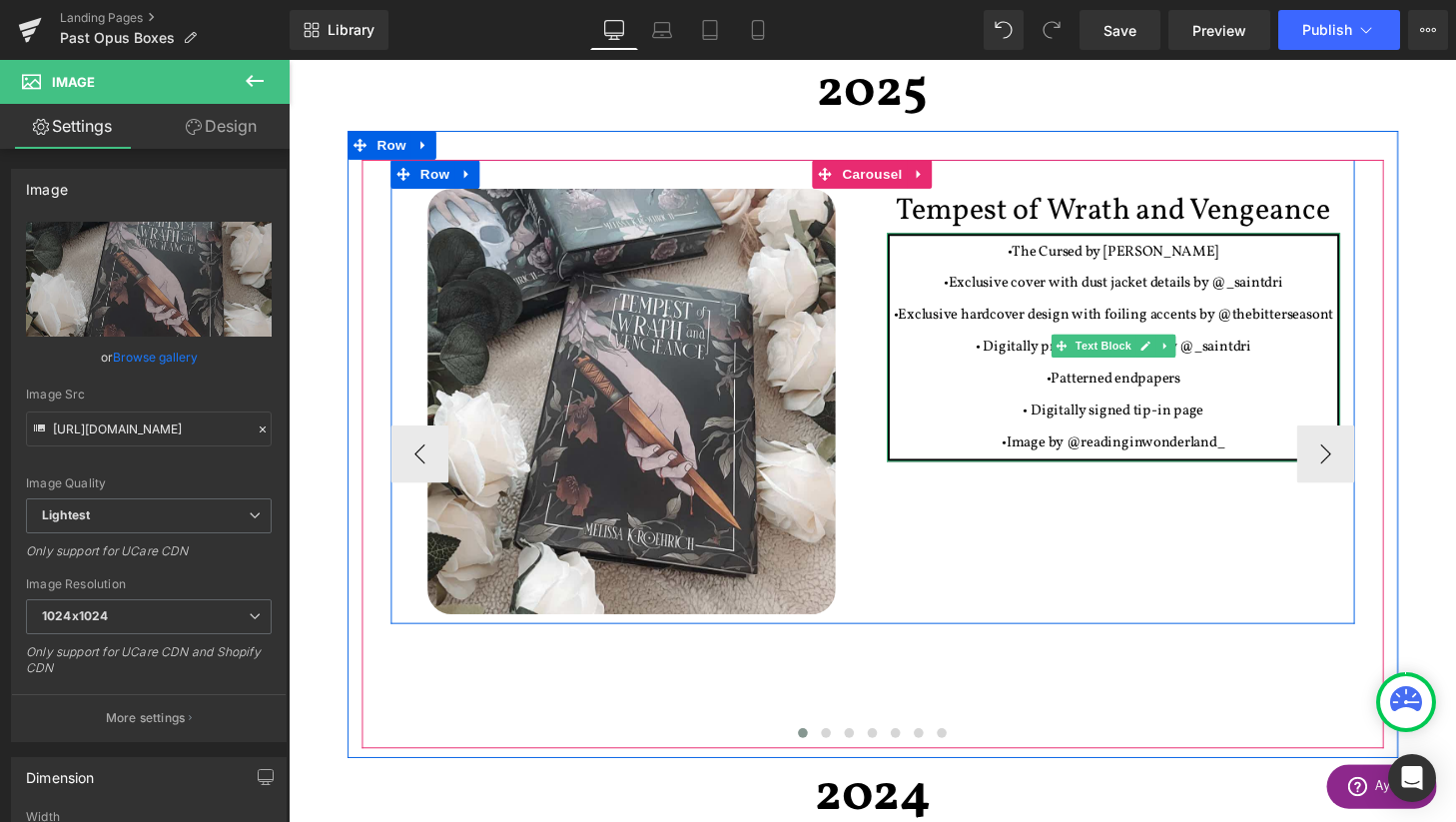 click on "•Exclusive cover with dust jacket details by @_saintdri" at bounding box center (1142, 291) 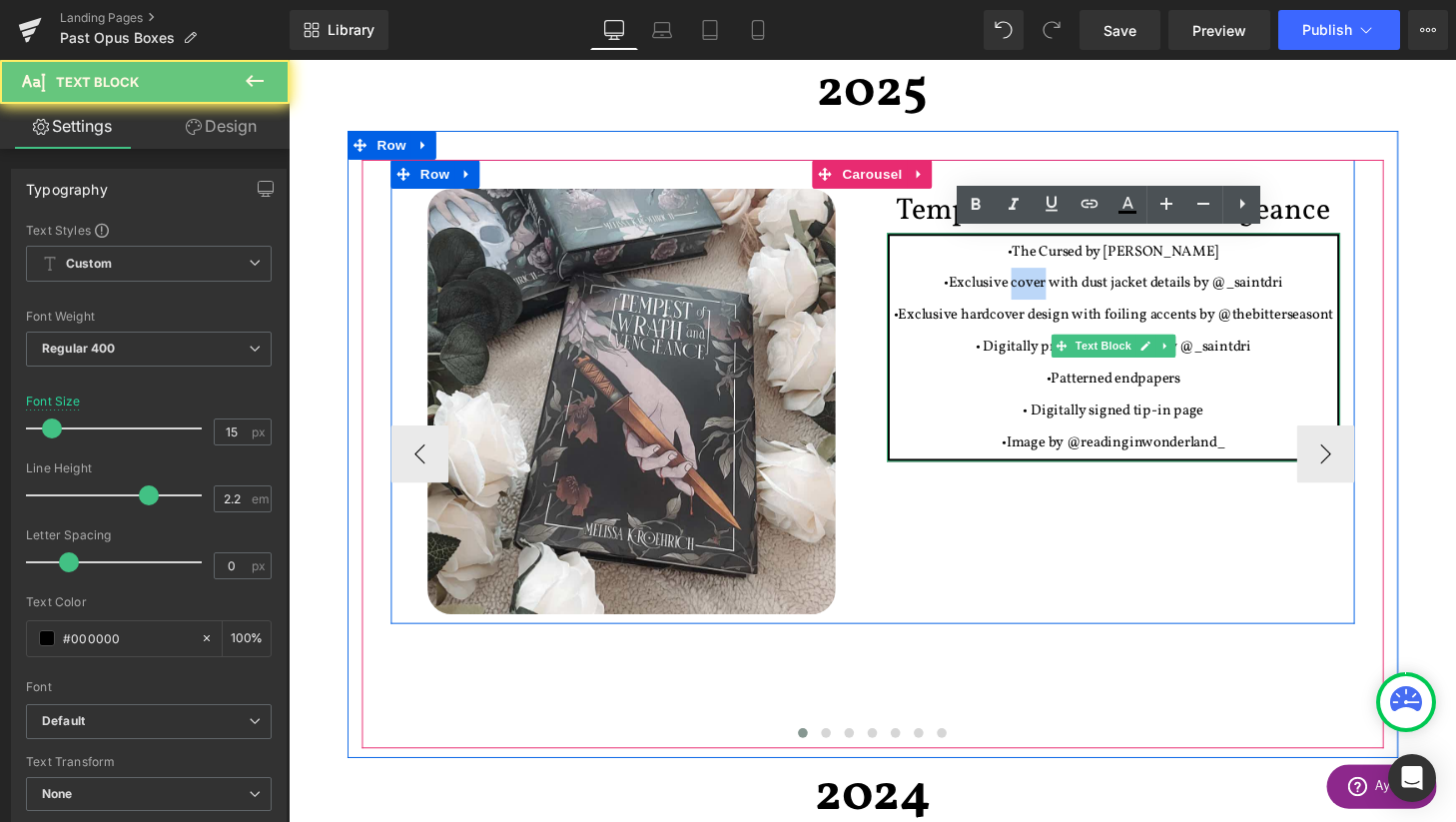 click on "•Exclusive cover with dust jacket details by @_saintdri" at bounding box center (1142, 291) 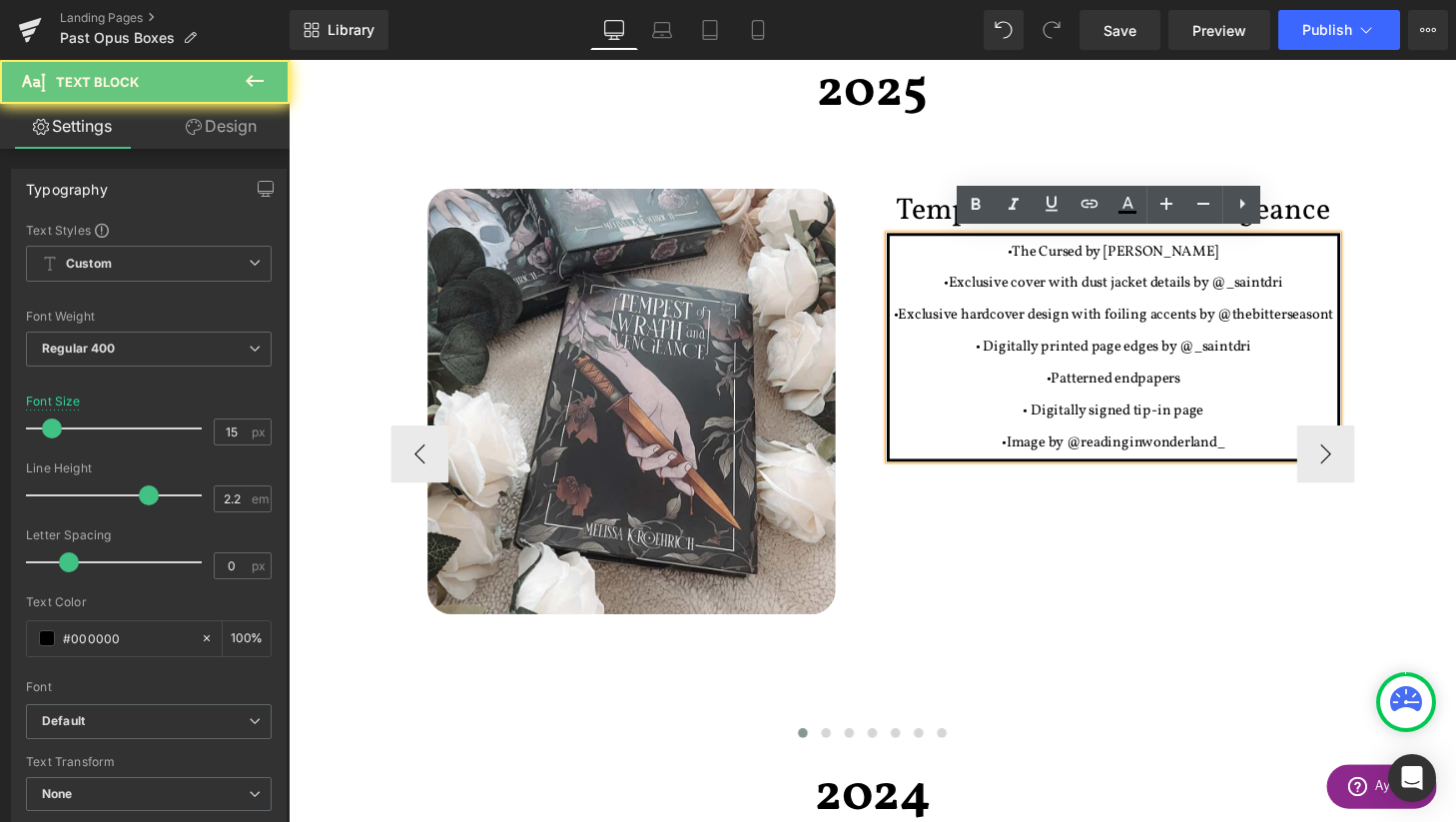 click on "•Exclusive cover with dust jacket details by @_saintdri" at bounding box center (1142, 291) 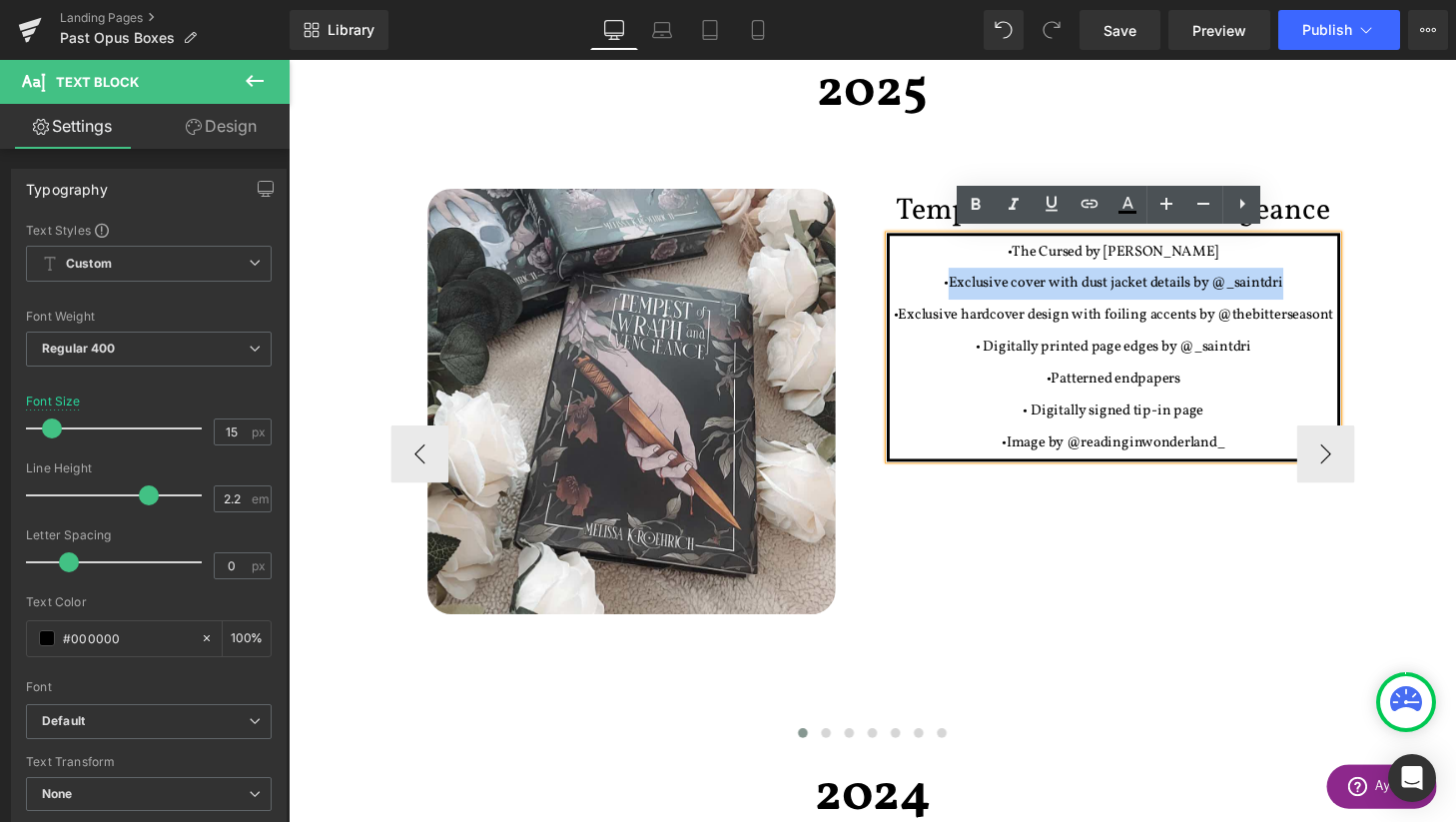 drag, startPoint x: 973, startPoint y: 287, endPoint x: 1319, endPoint y: 287, distance: 346 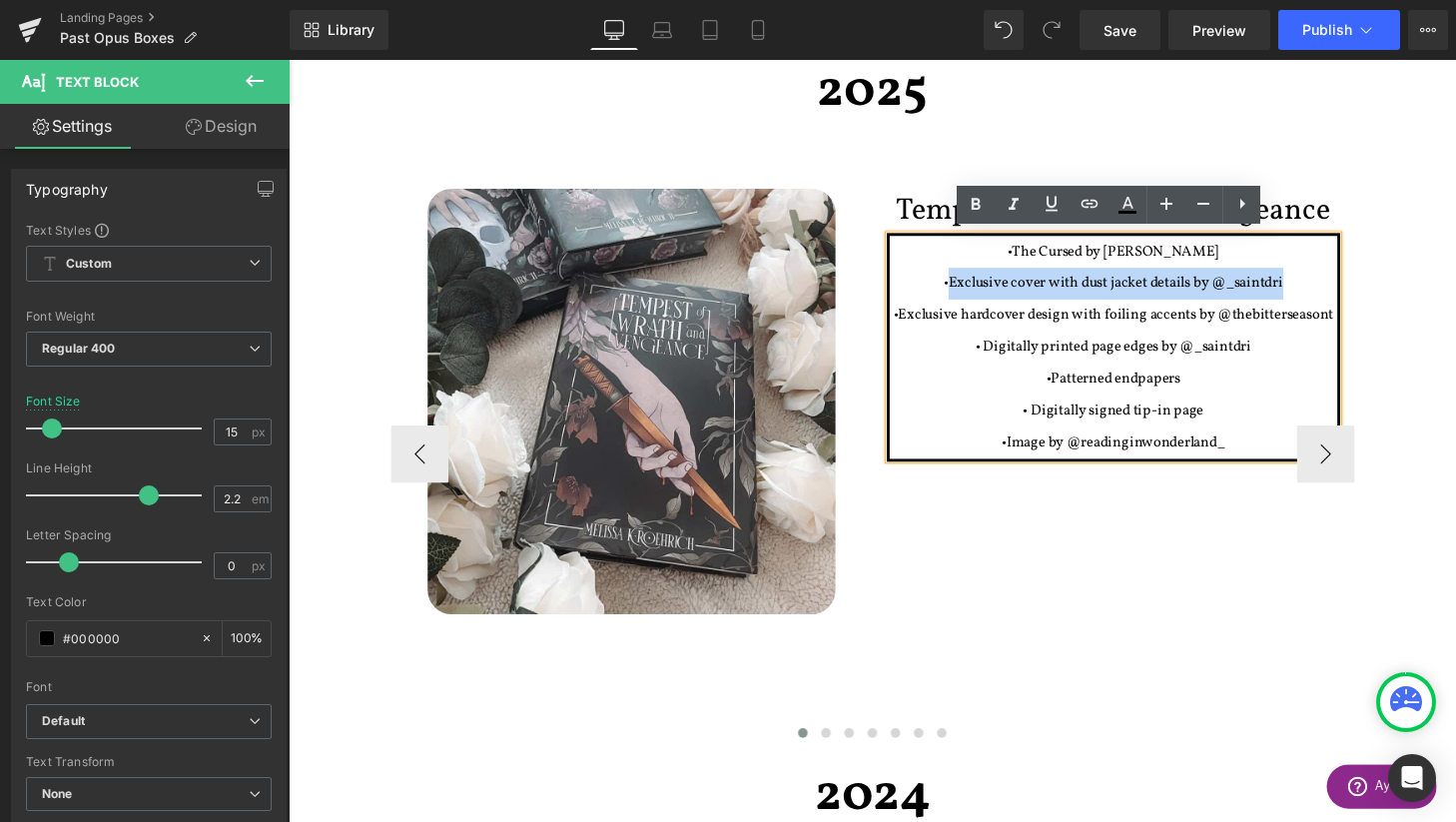 click on "•Exclusive cover with dust jacket details by @_saintdri" at bounding box center [1142, 291] 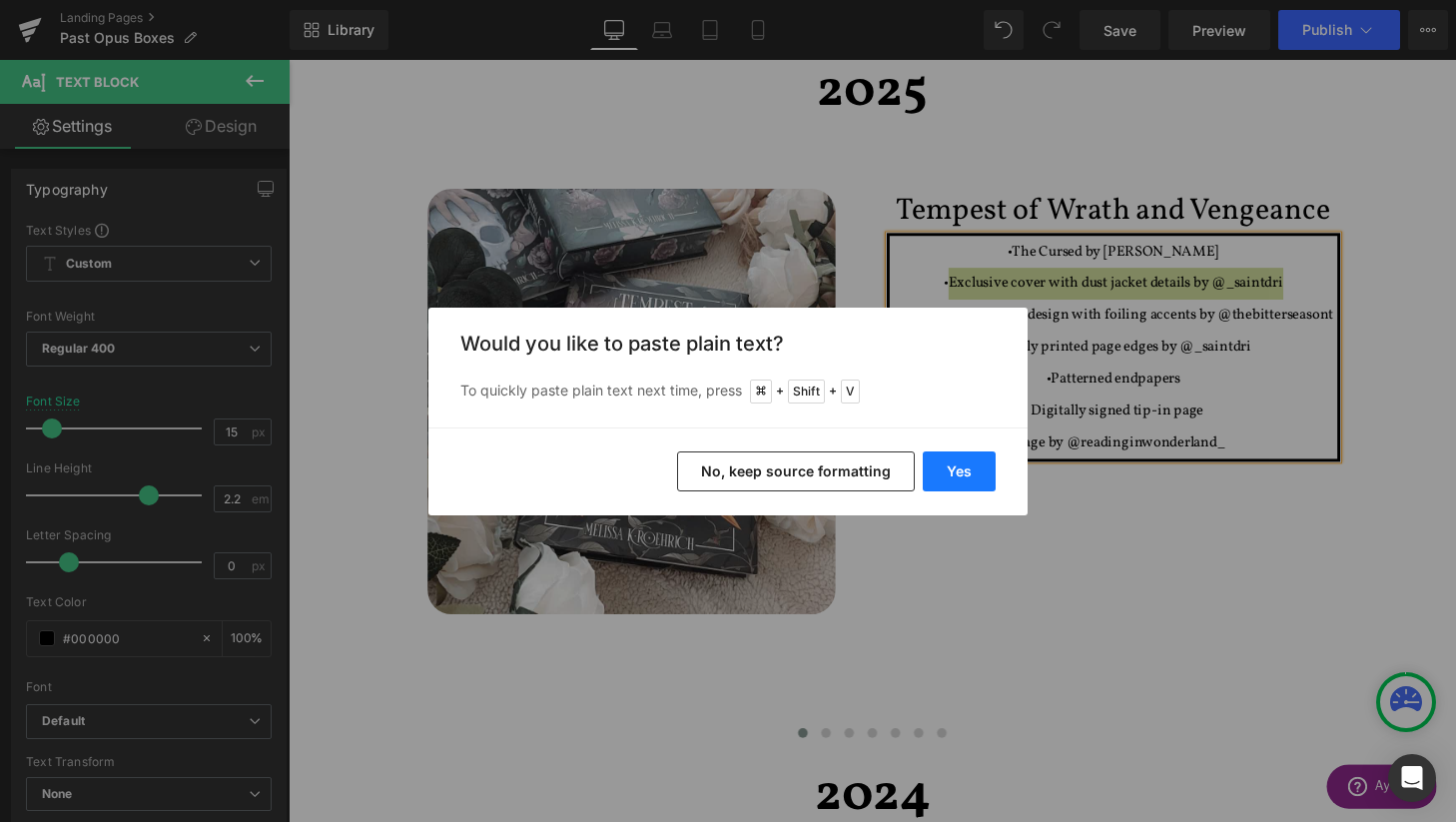 click on "Yes" at bounding box center (959, 471) 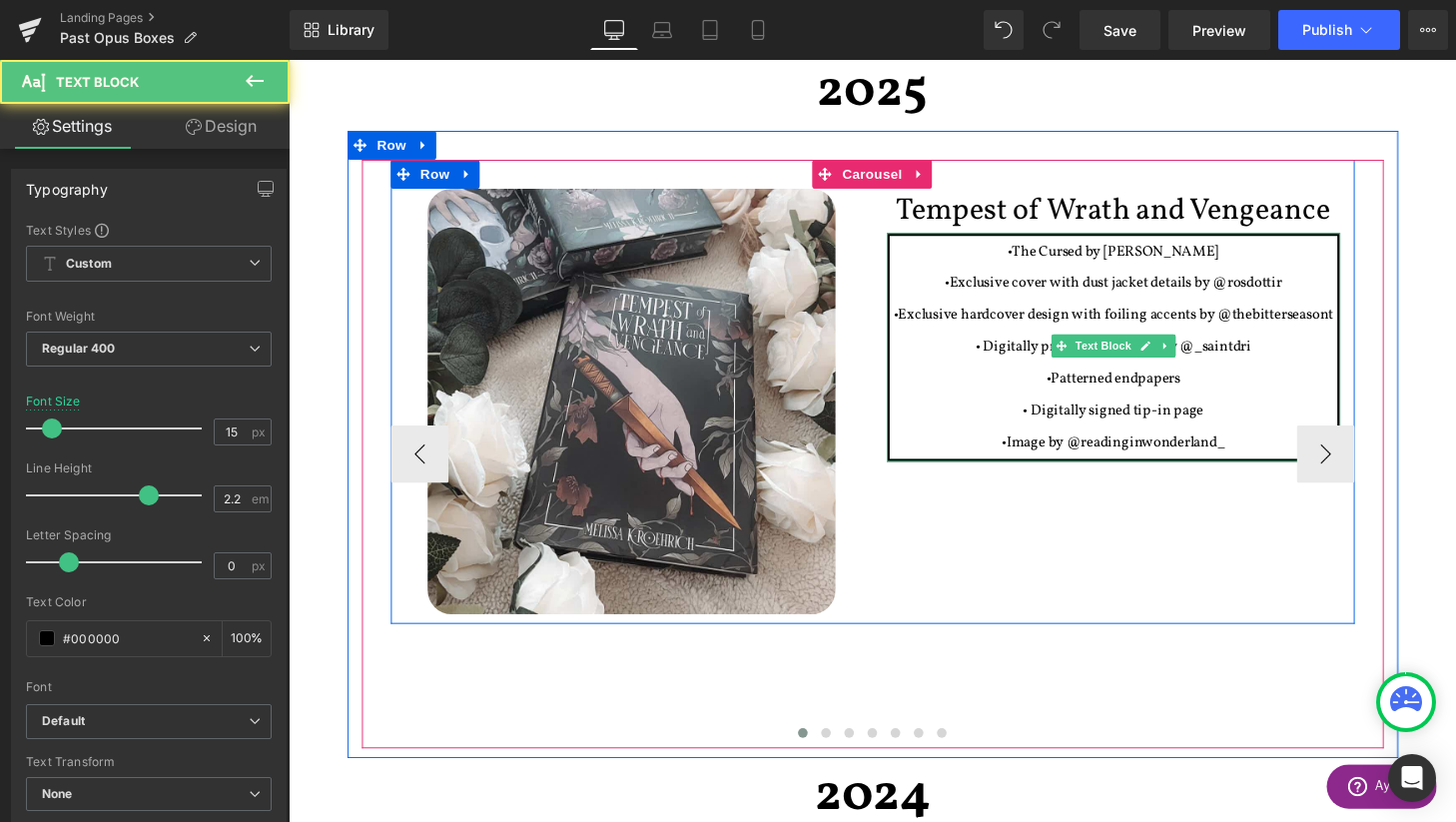 click on "•Exclusive hardcover design with foiling accents by @thebitterseasont" at bounding box center [1142, 324] 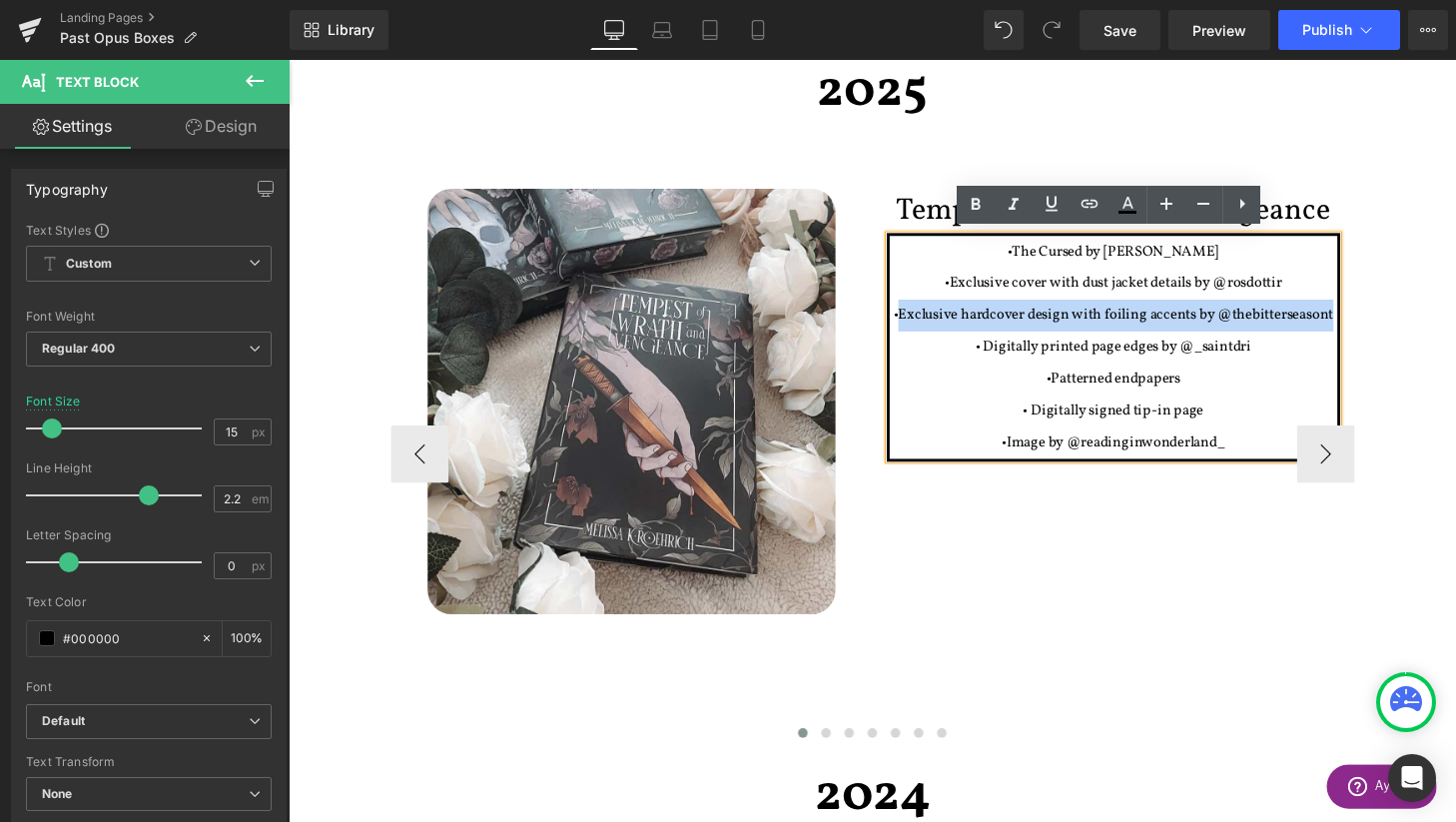 drag, startPoint x: 921, startPoint y: 318, endPoint x: 1368, endPoint y: 327, distance: 447.0906 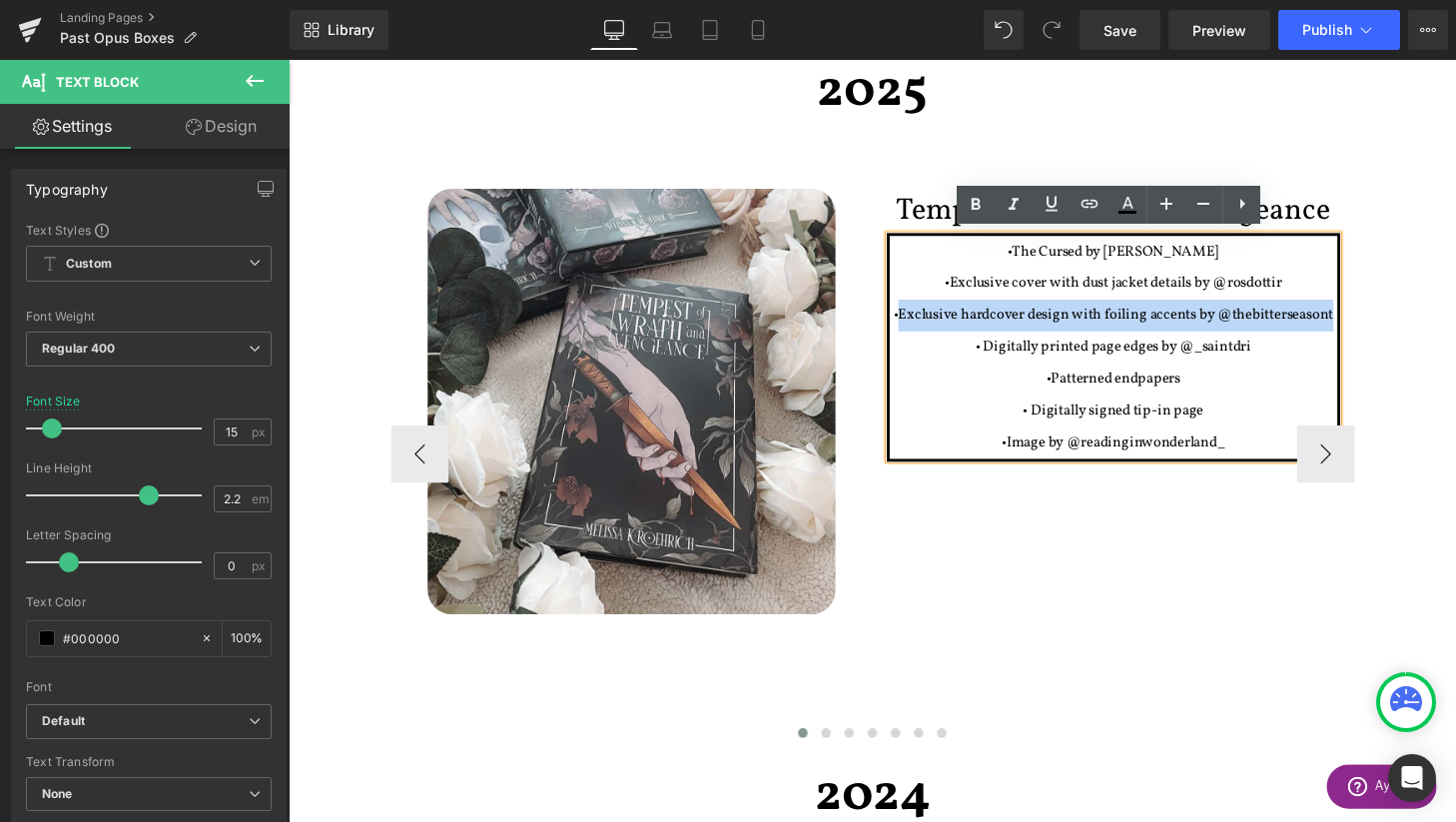 click on "•Exclusive hardcover design with foiling accents by @thebitterseasont" at bounding box center [1142, 324] 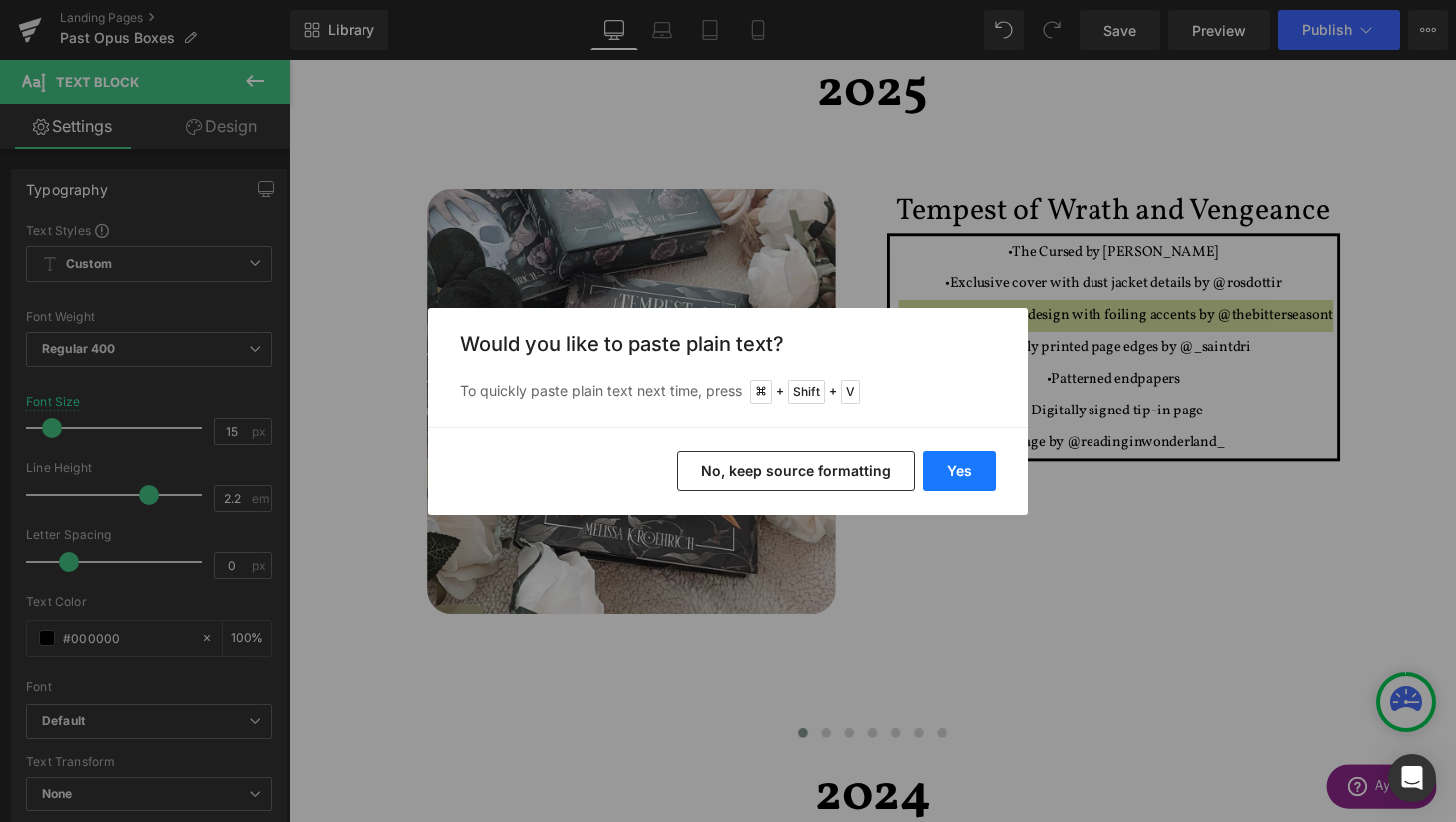 click on "Yes" at bounding box center (959, 471) 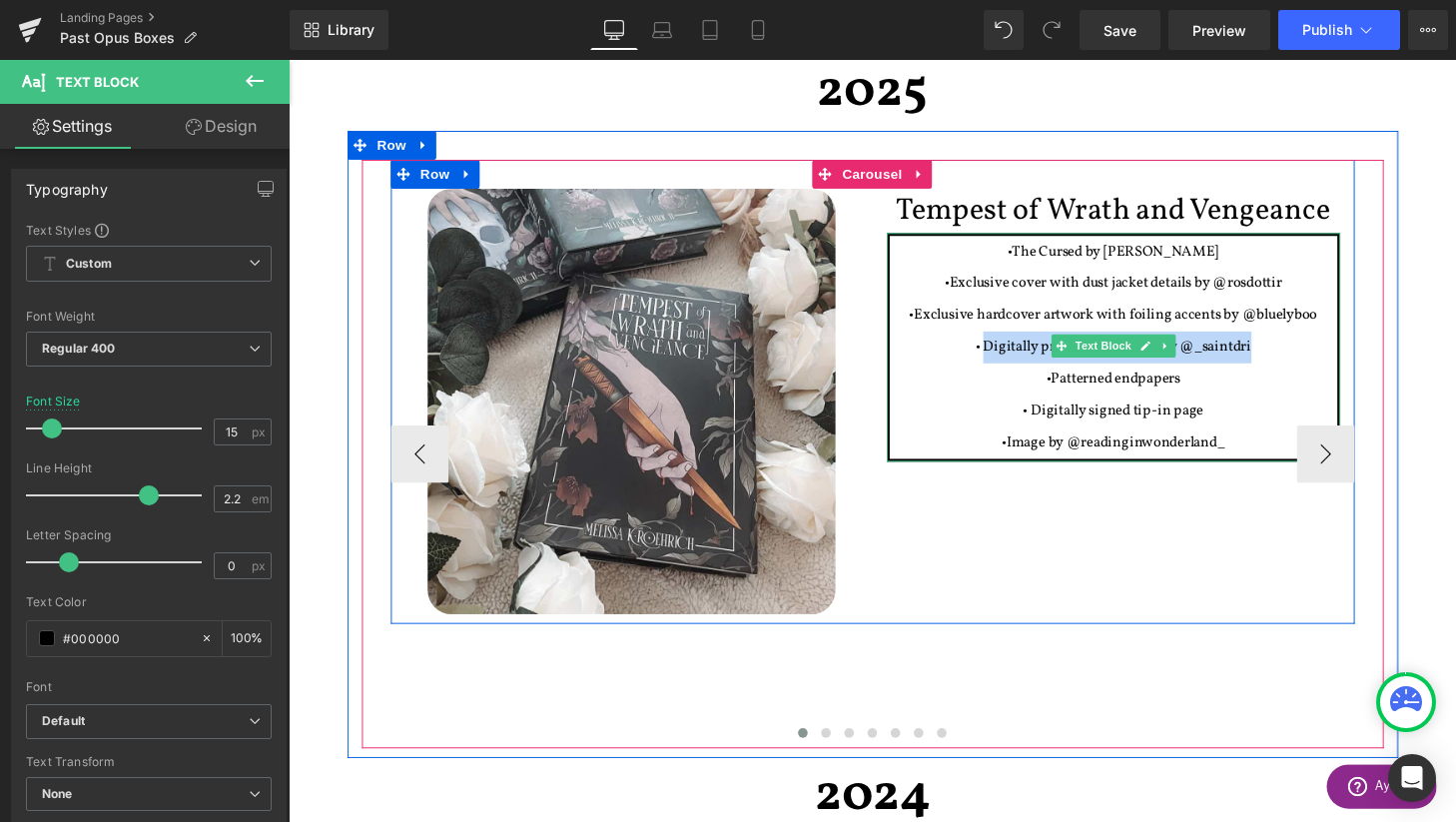 drag, startPoint x: 1292, startPoint y: 356, endPoint x: 1009, endPoint y: 352, distance: 283.02827 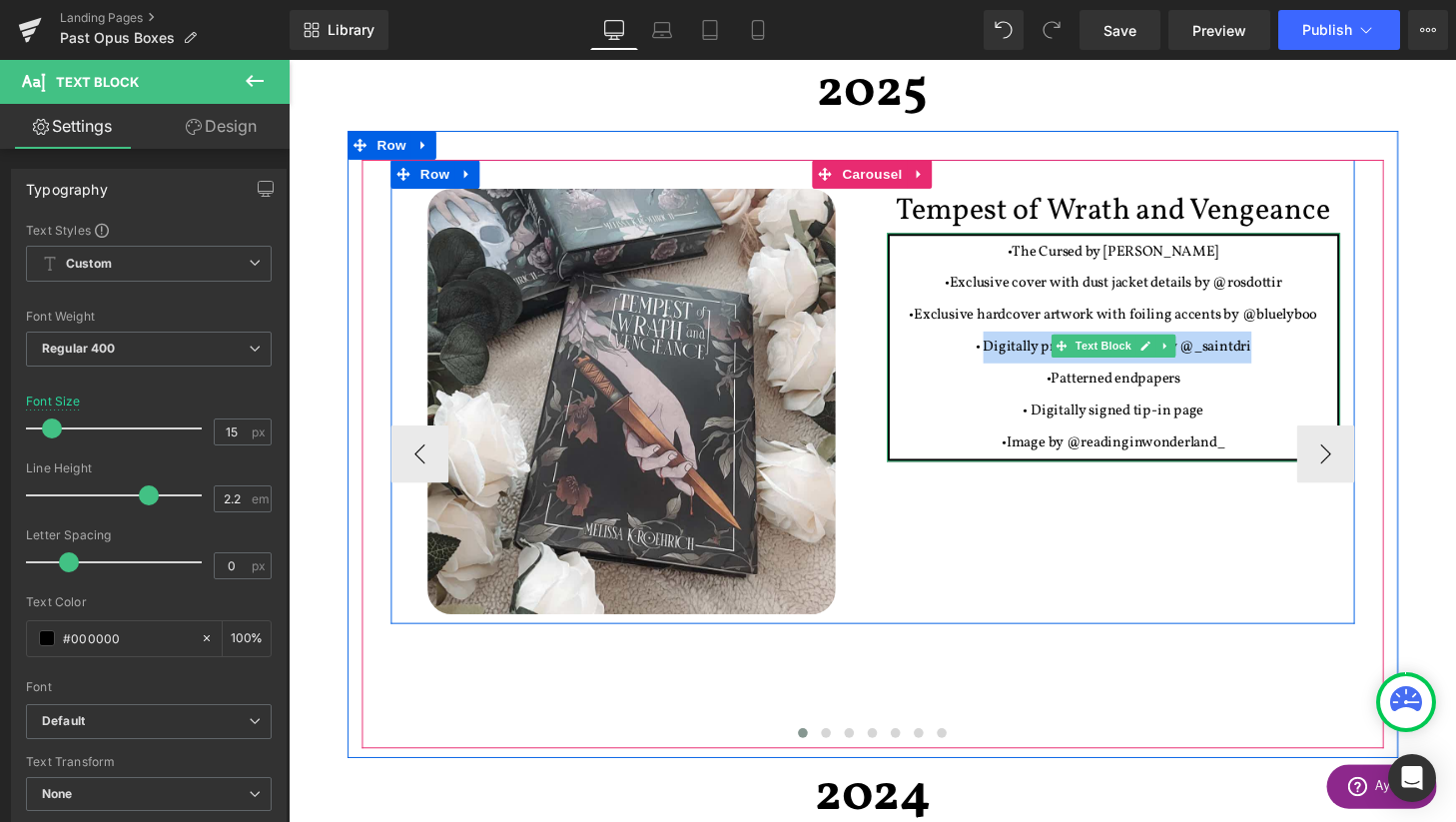 click on "• Digitally printed page edges by @_saintdri" at bounding box center [1142, 357] 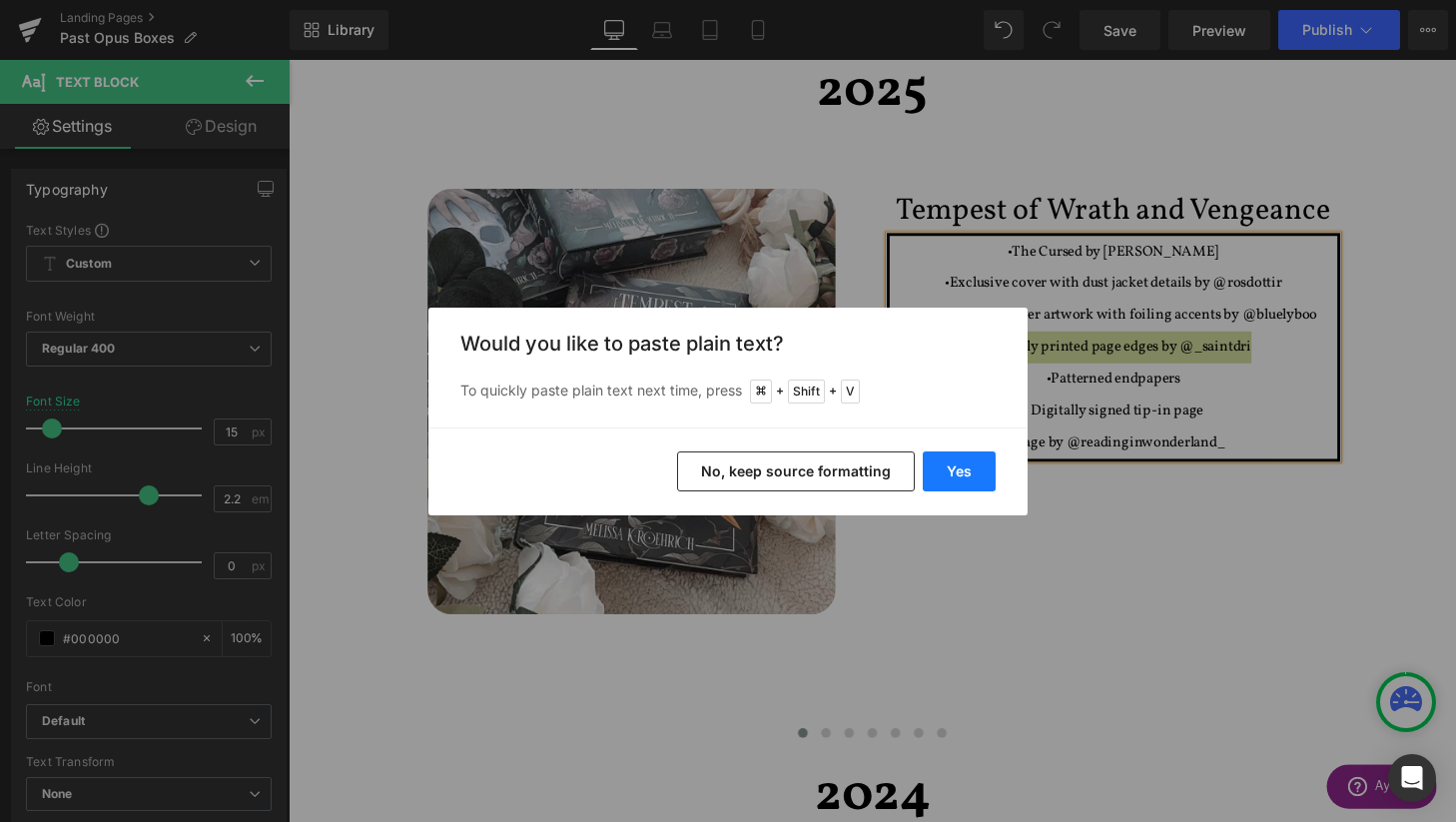 click on "Yes" at bounding box center [959, 471] 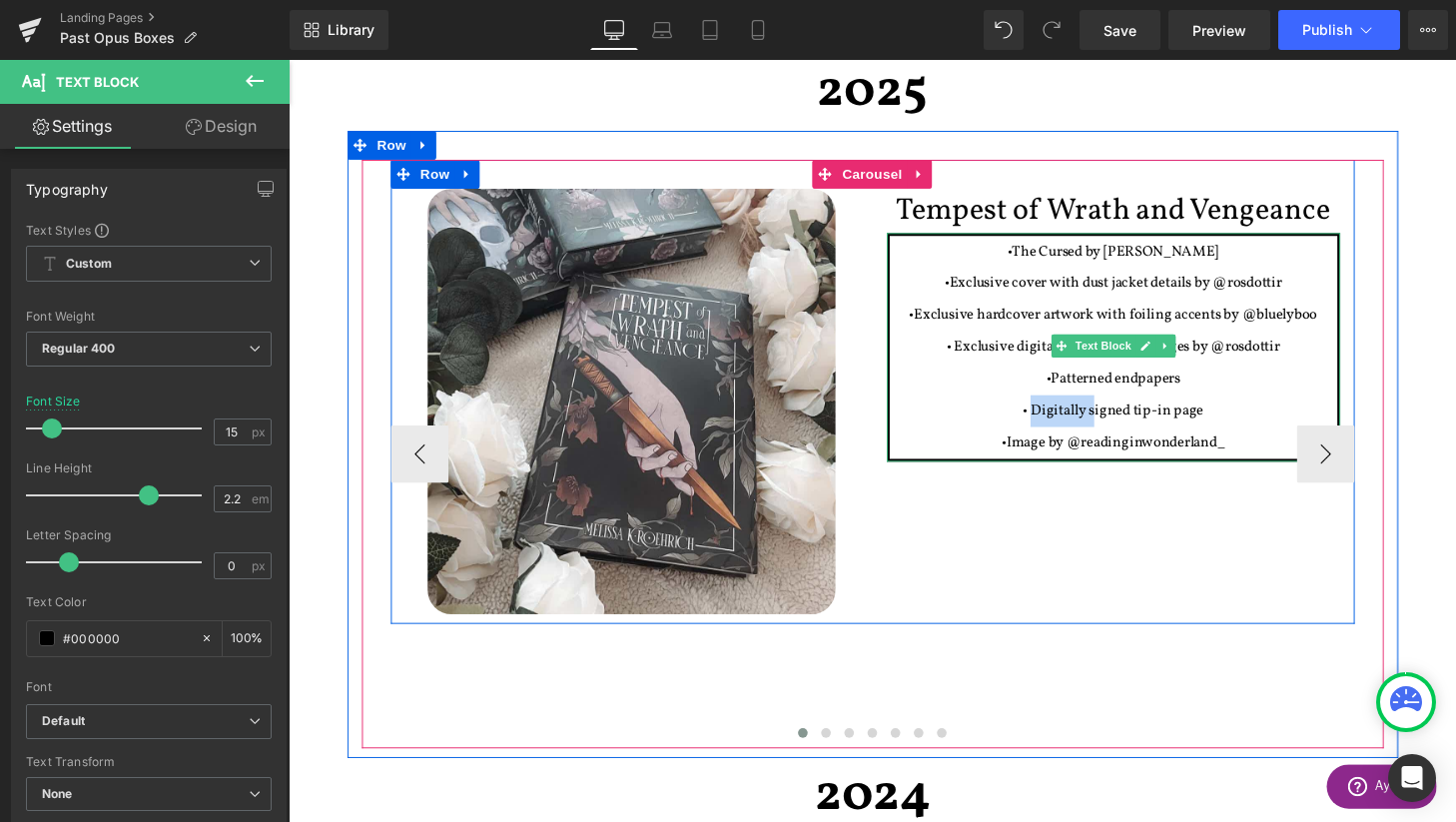 drag, startPoint x: 1120, startPoint y: 425, endPoint x: 1060, endPoint y: 421, distance: 60.13319 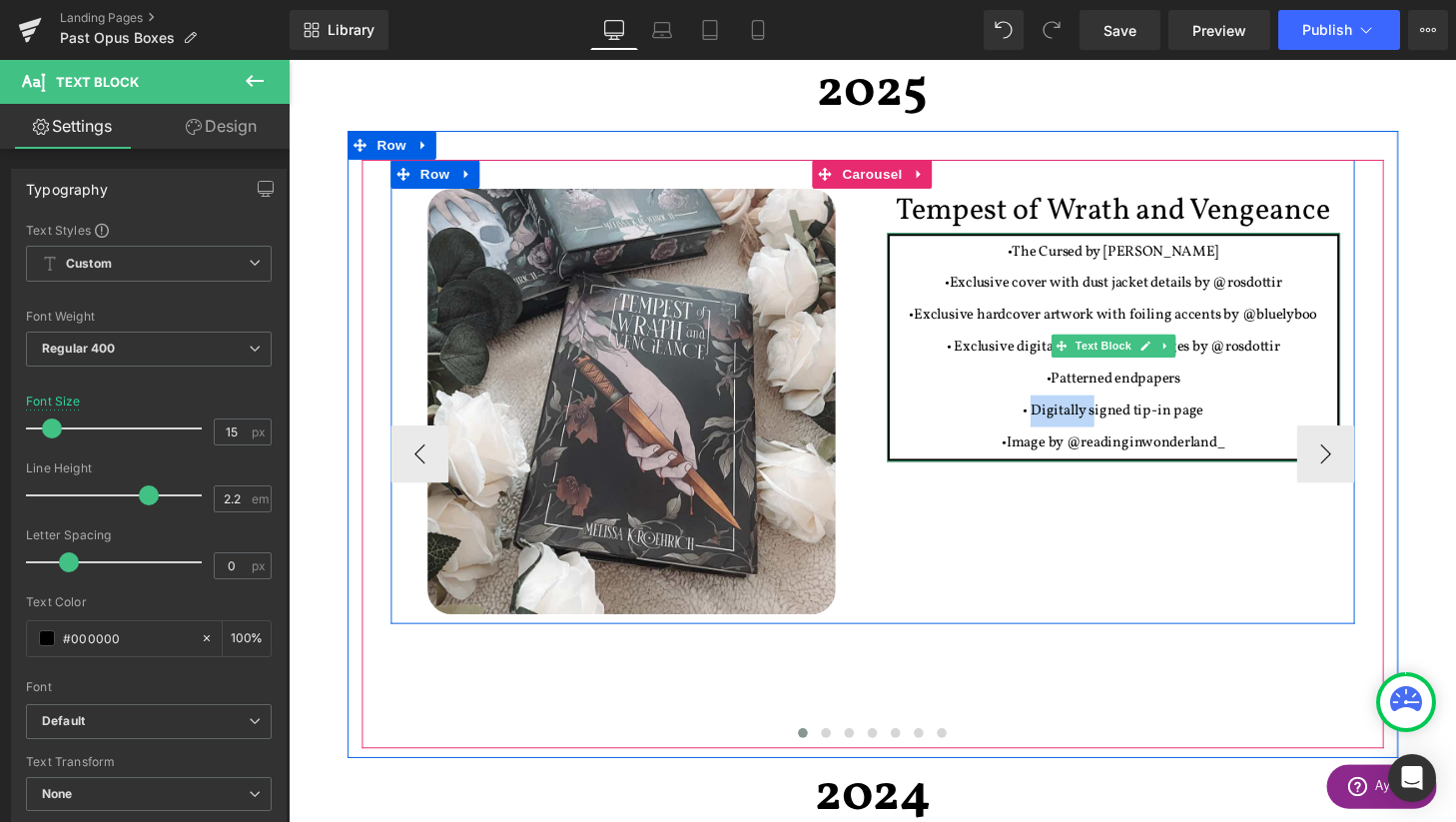 click on "• Digitally signed tip-in page" at bounding box center (1141, 422) 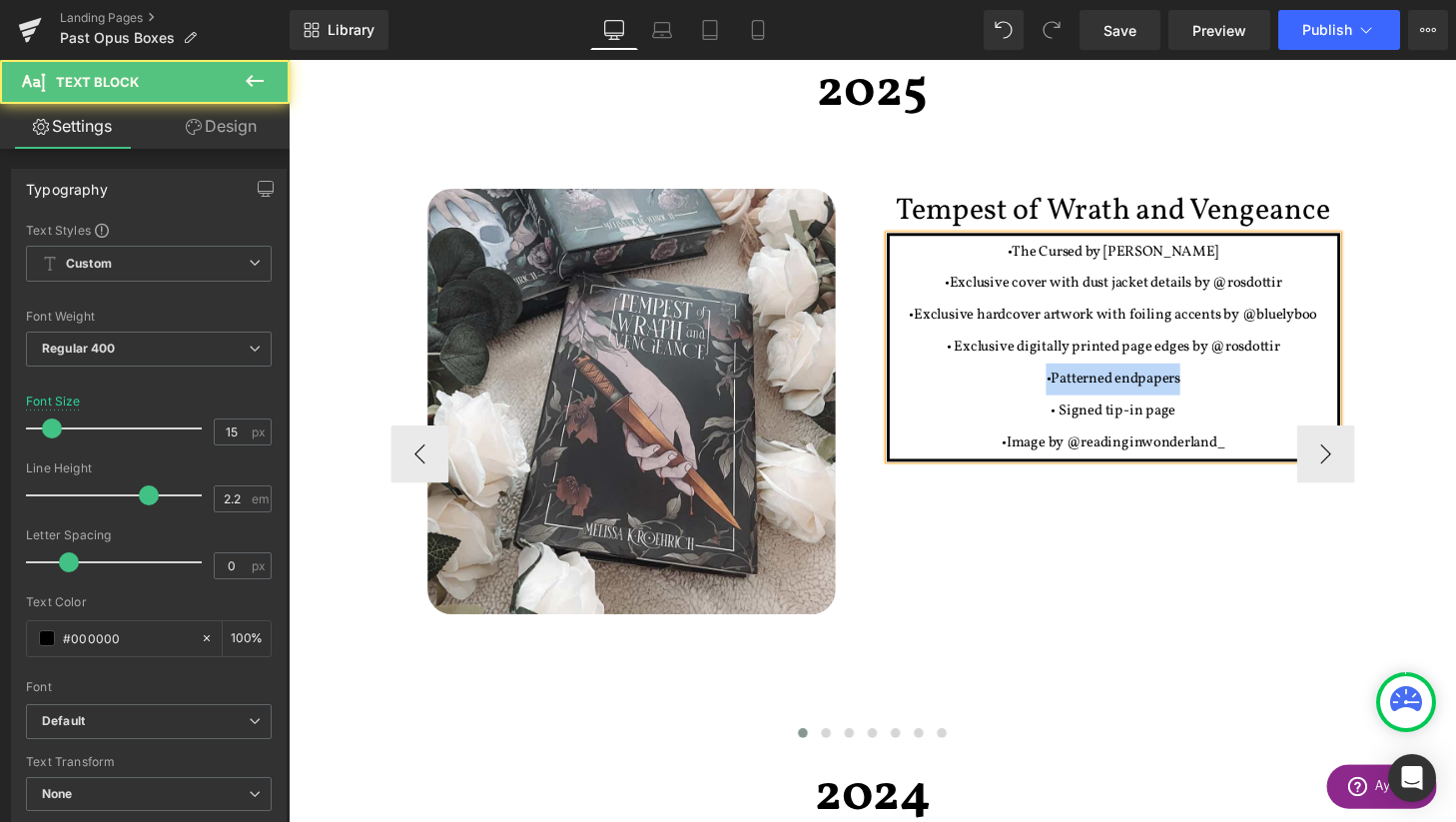 drag, startPoint x: 1223, startPoint y: 386, endPoint x: 1015, endPoint y: 383, distance: 208.02163 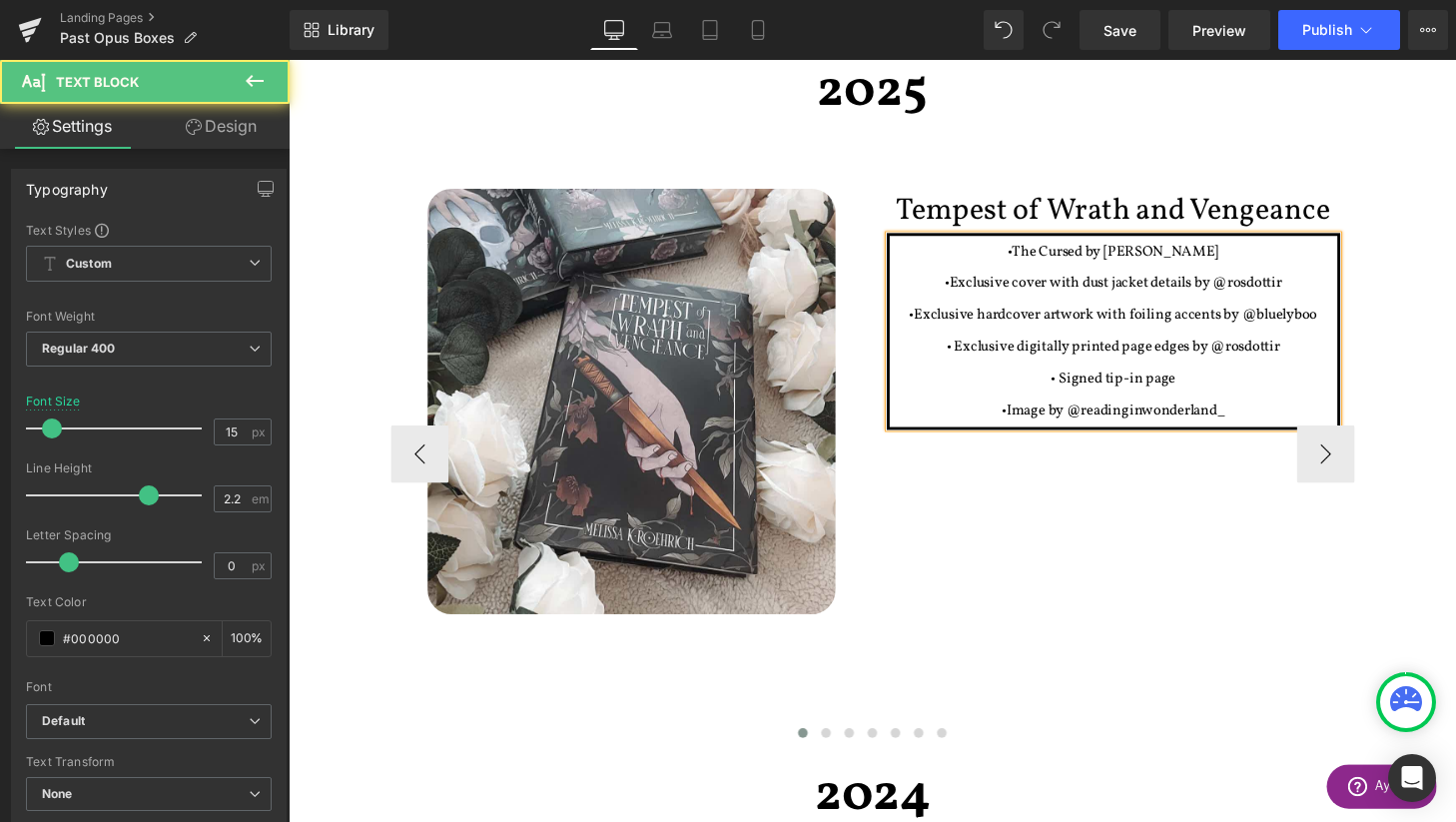 drag, startPoint x: 1254, startPoint y: 259, endPoint x: 1045, endPoint y: 259, distance: 209 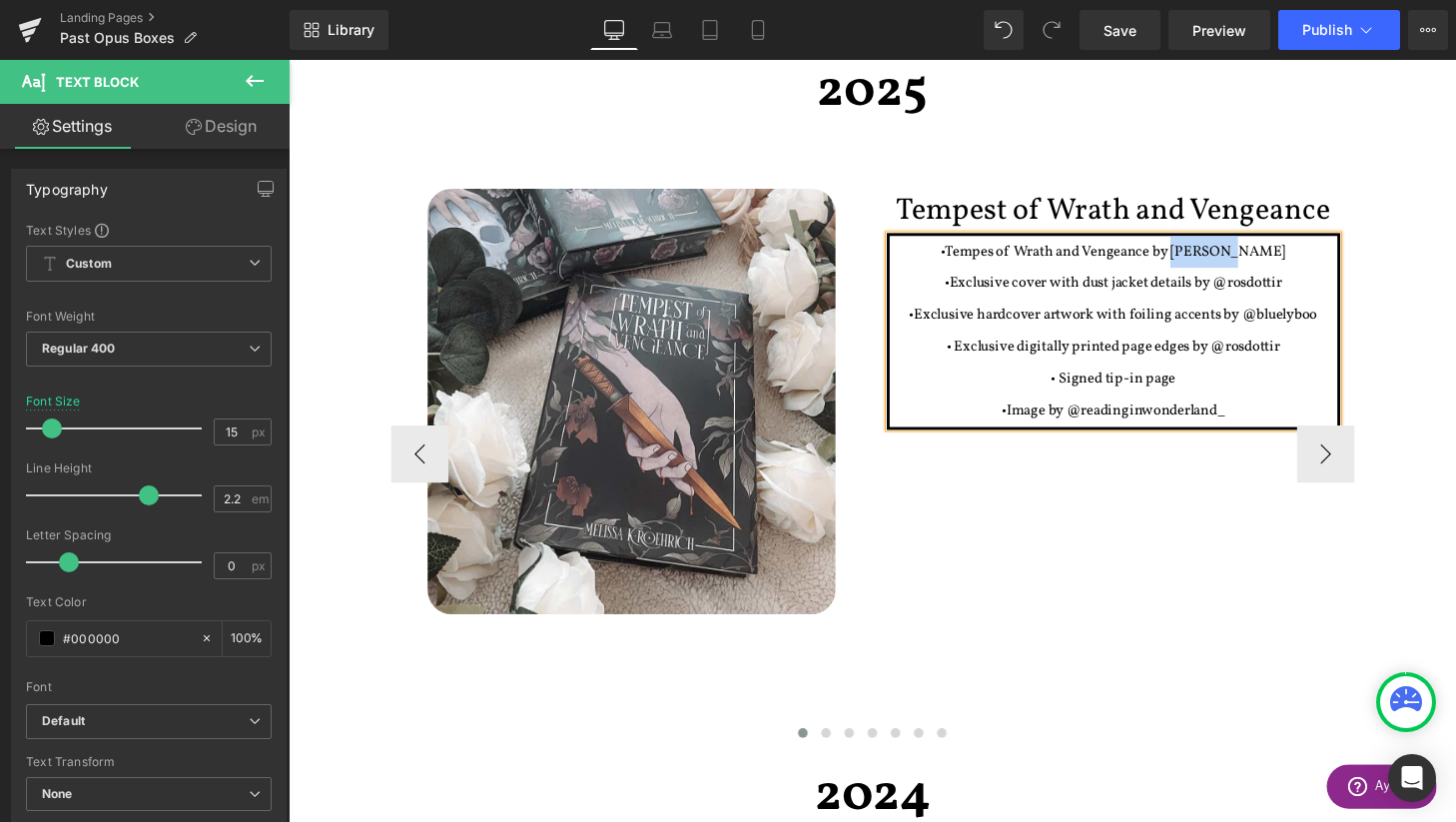 drag, startPoint x: 1290, startPoint y: 254, endPoint x: 1237, endPoint y: 254, distance: 53 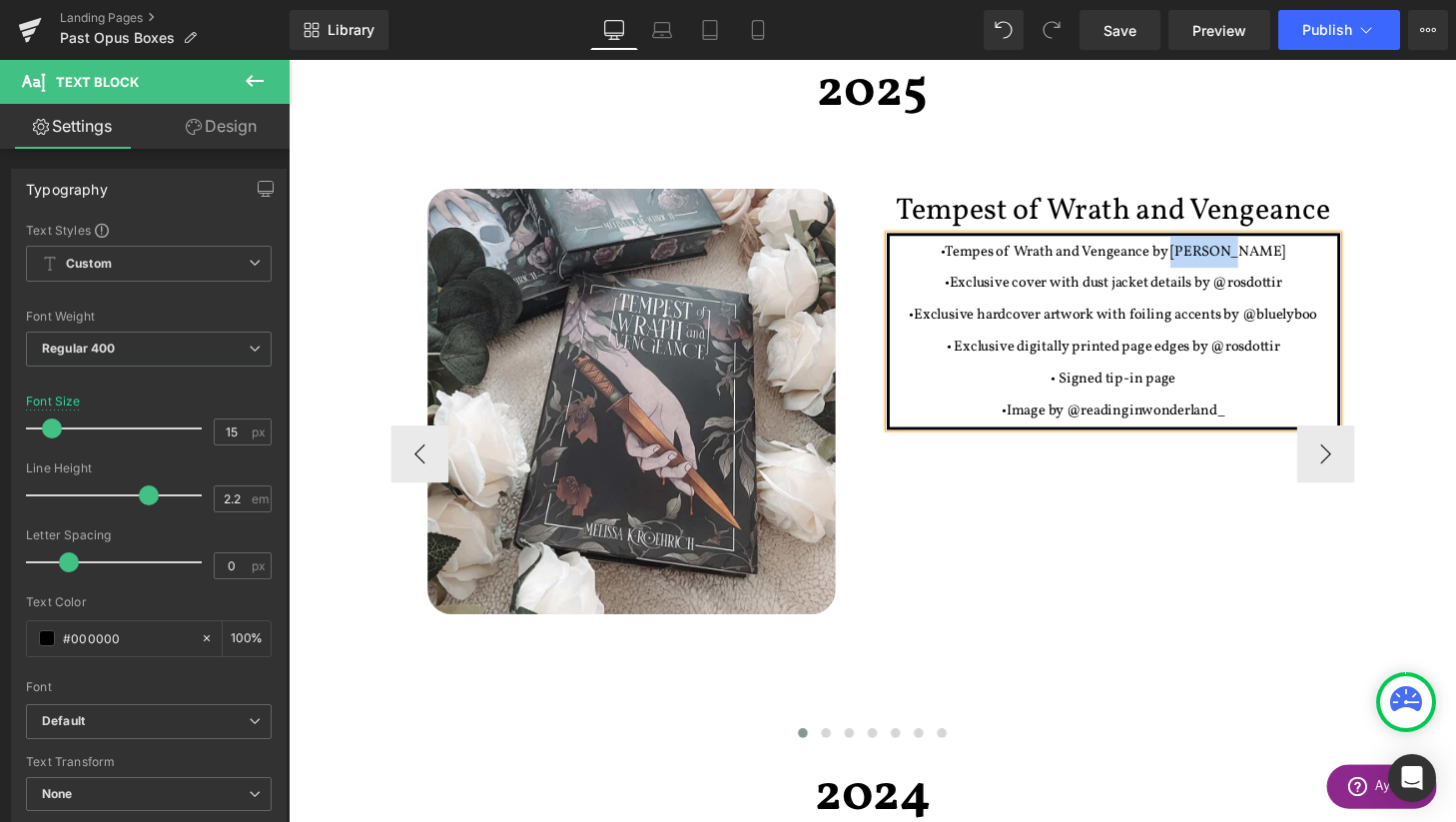 click on "•Tempes of Wrath and Vengeance by [PERSON_NAME]" at bounding box center [1142, 258] 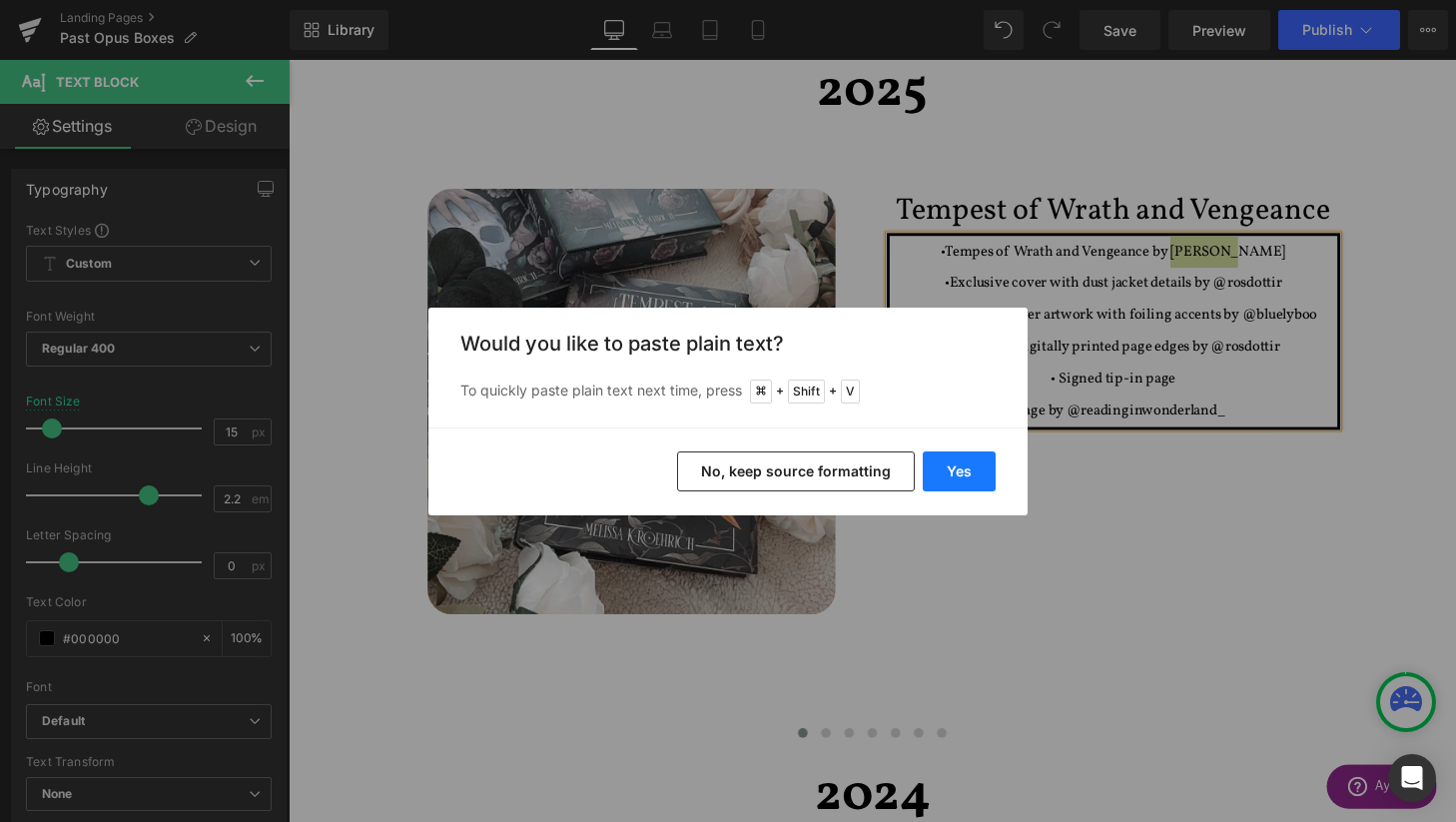 click on "Yes" at bounding box center (959, 471) 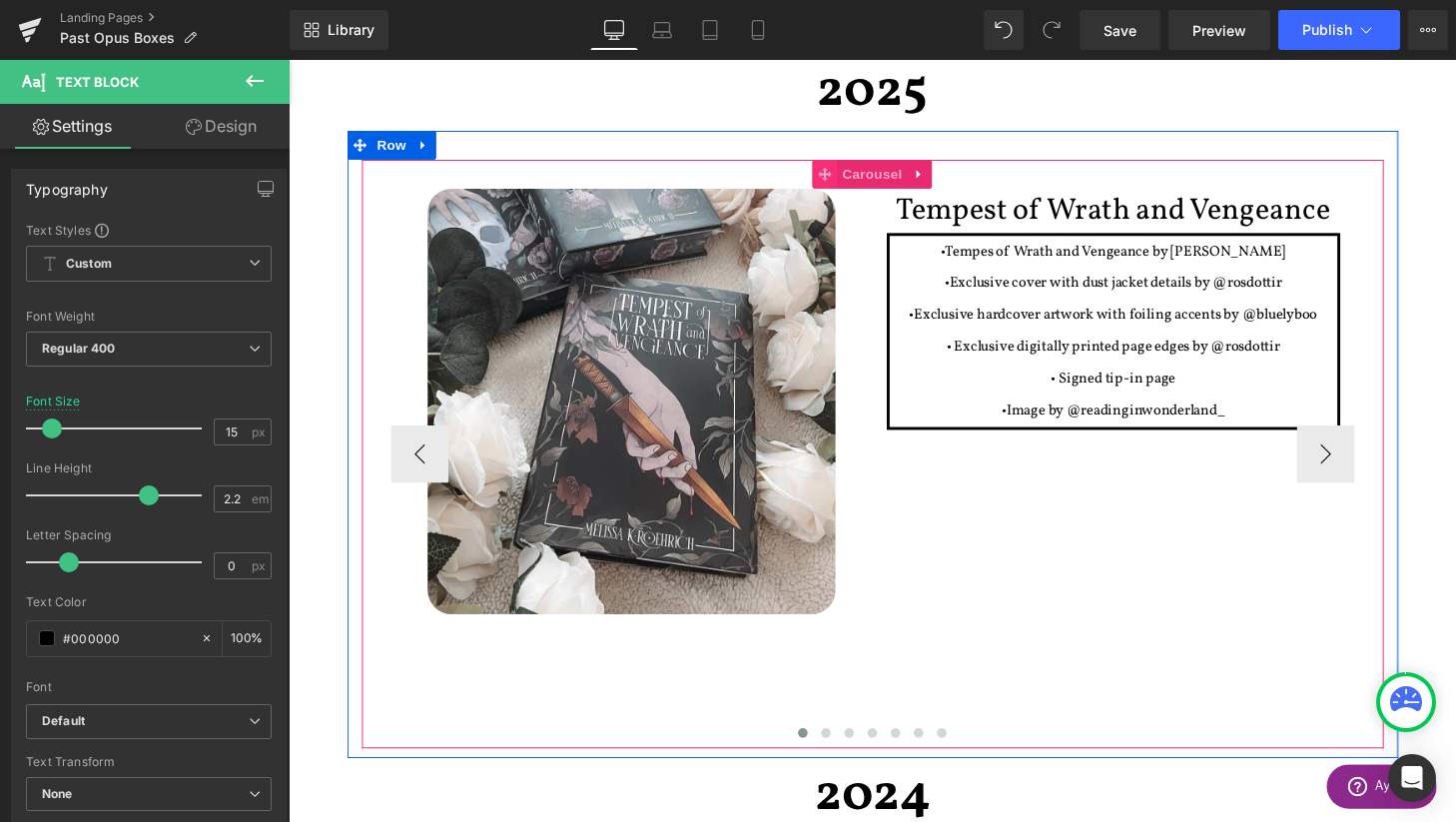 click 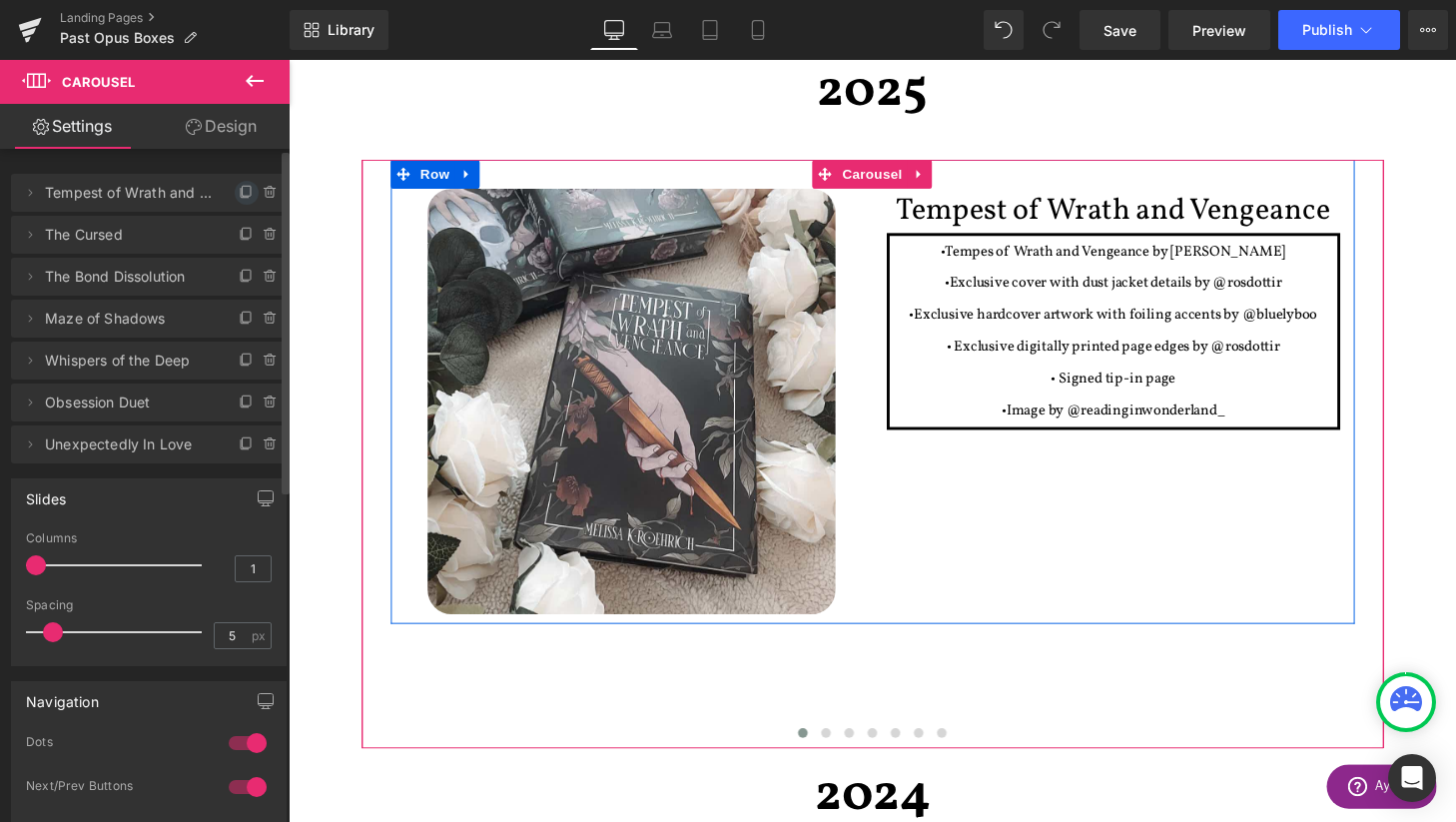 click 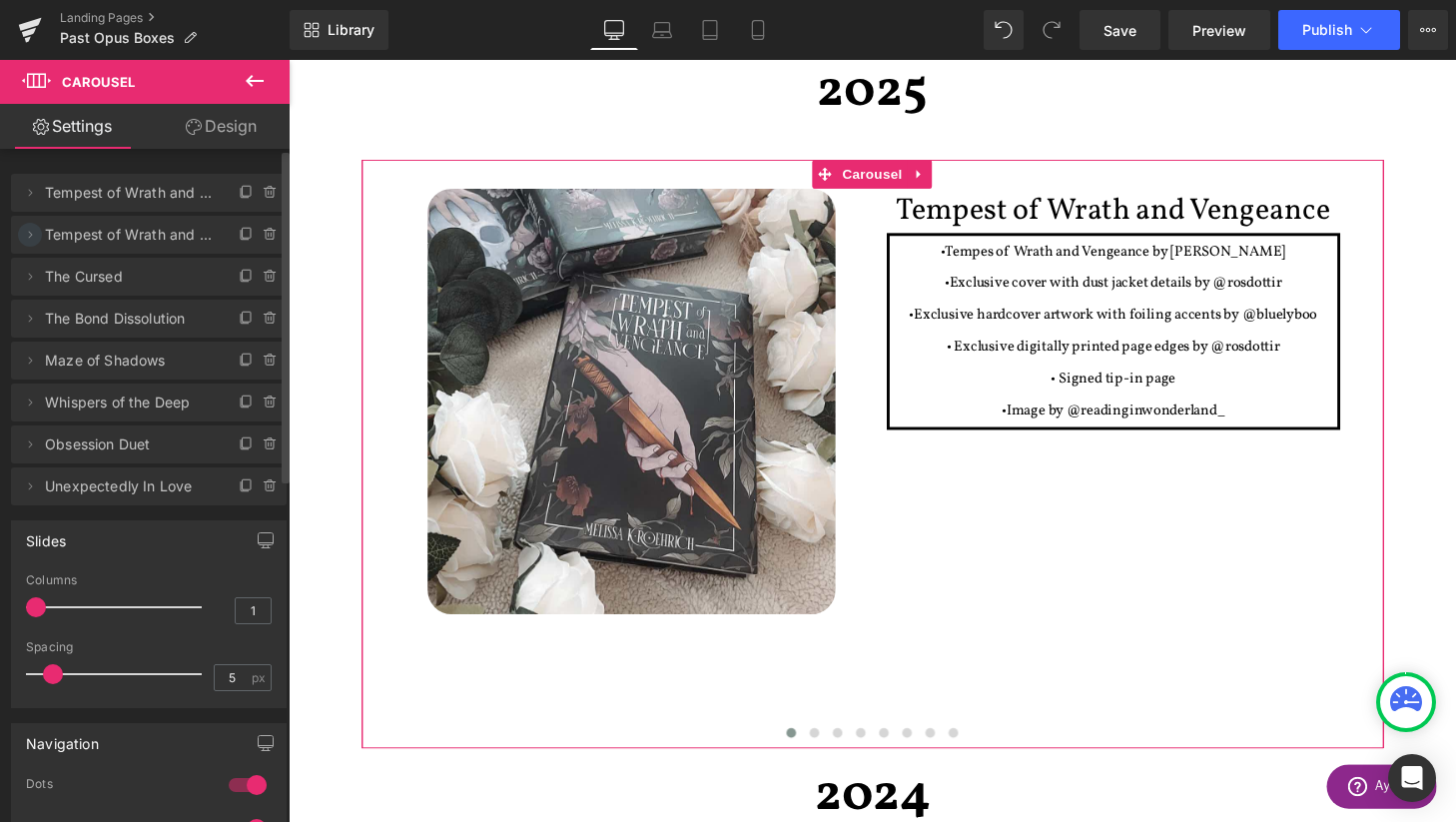 click 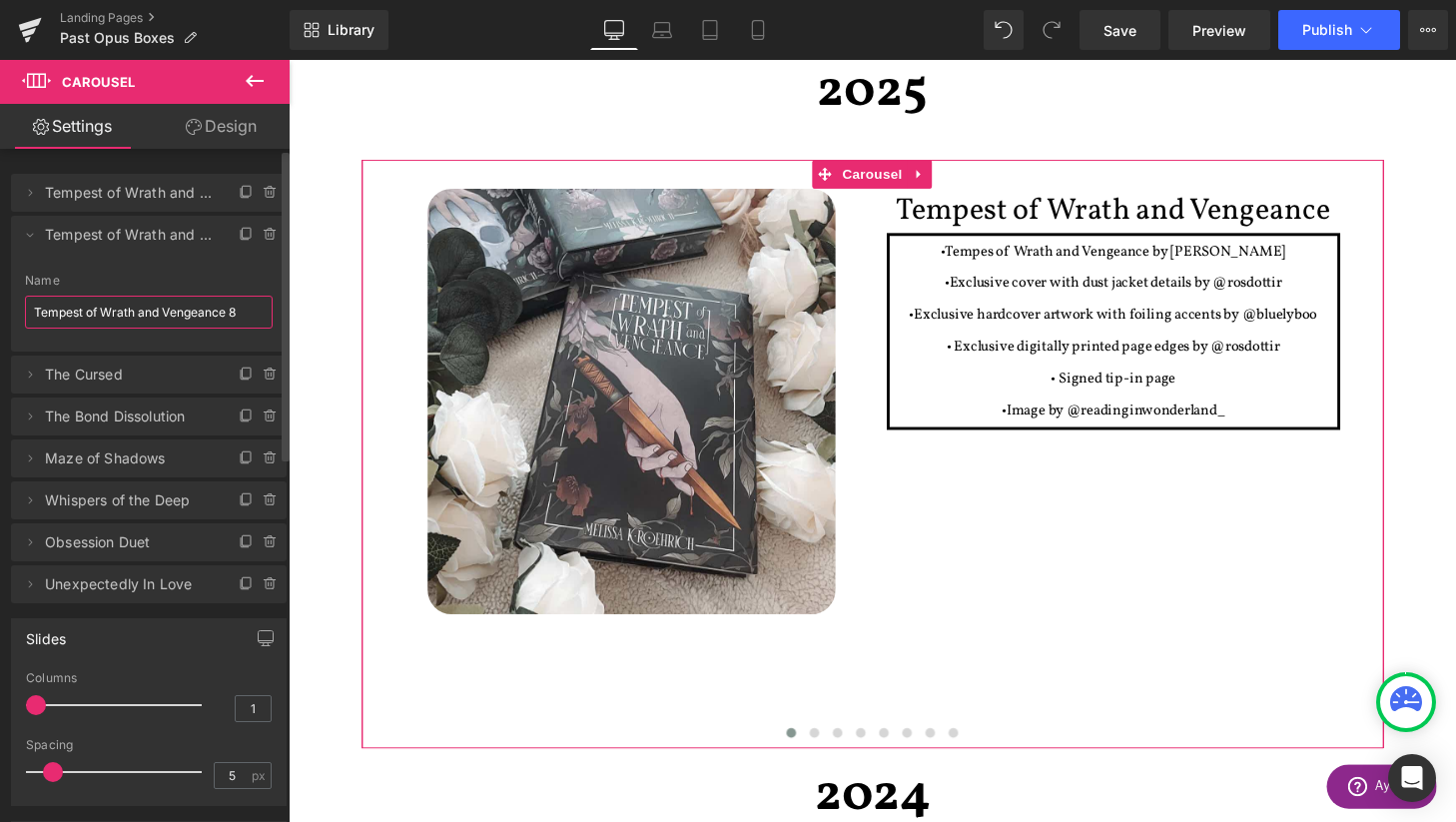 click on "Tempest of Wrath and Vengeance 8" at bounding box center [149, 312] 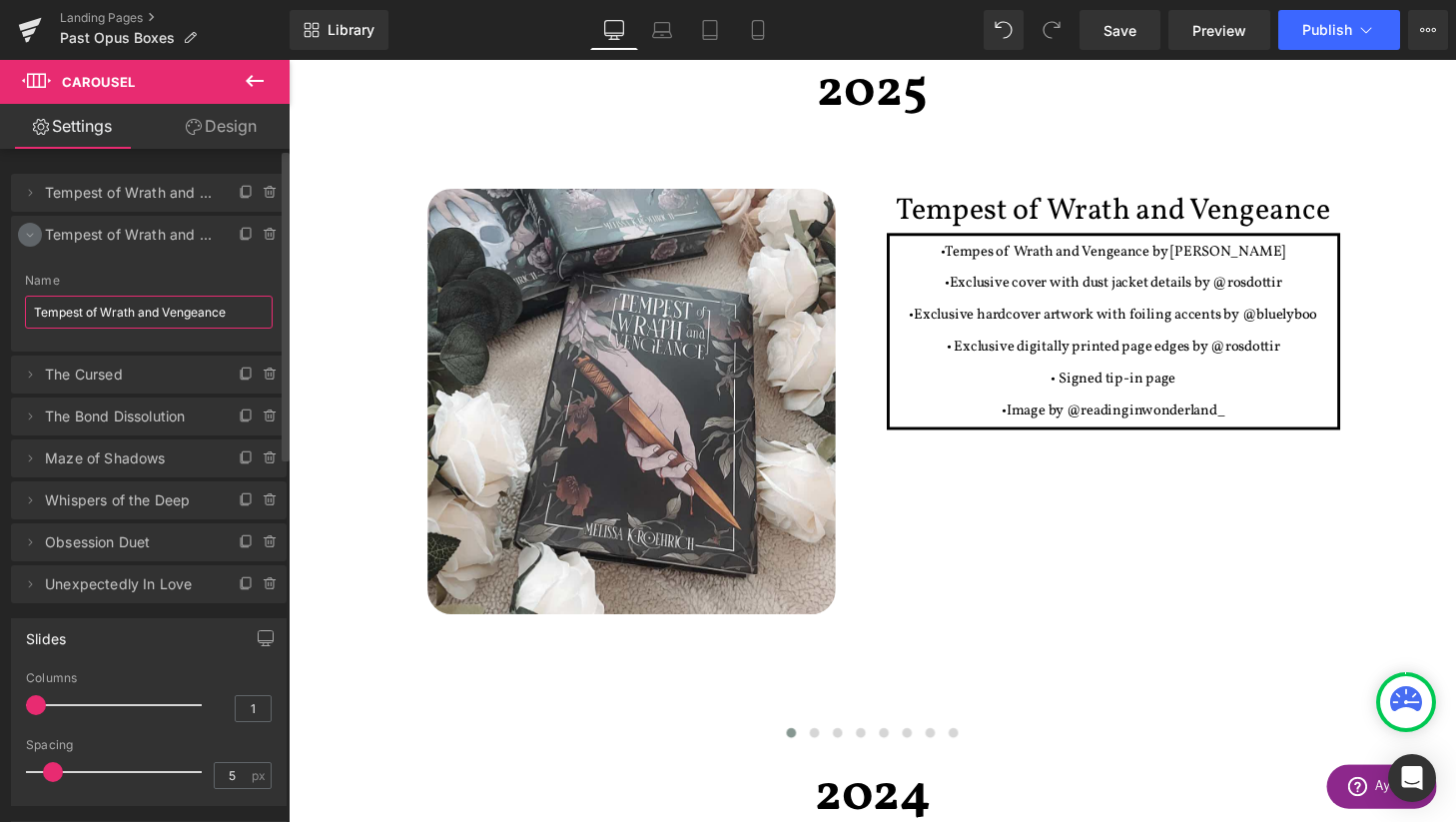 type on "Tempest of Wrath and Vengeance" 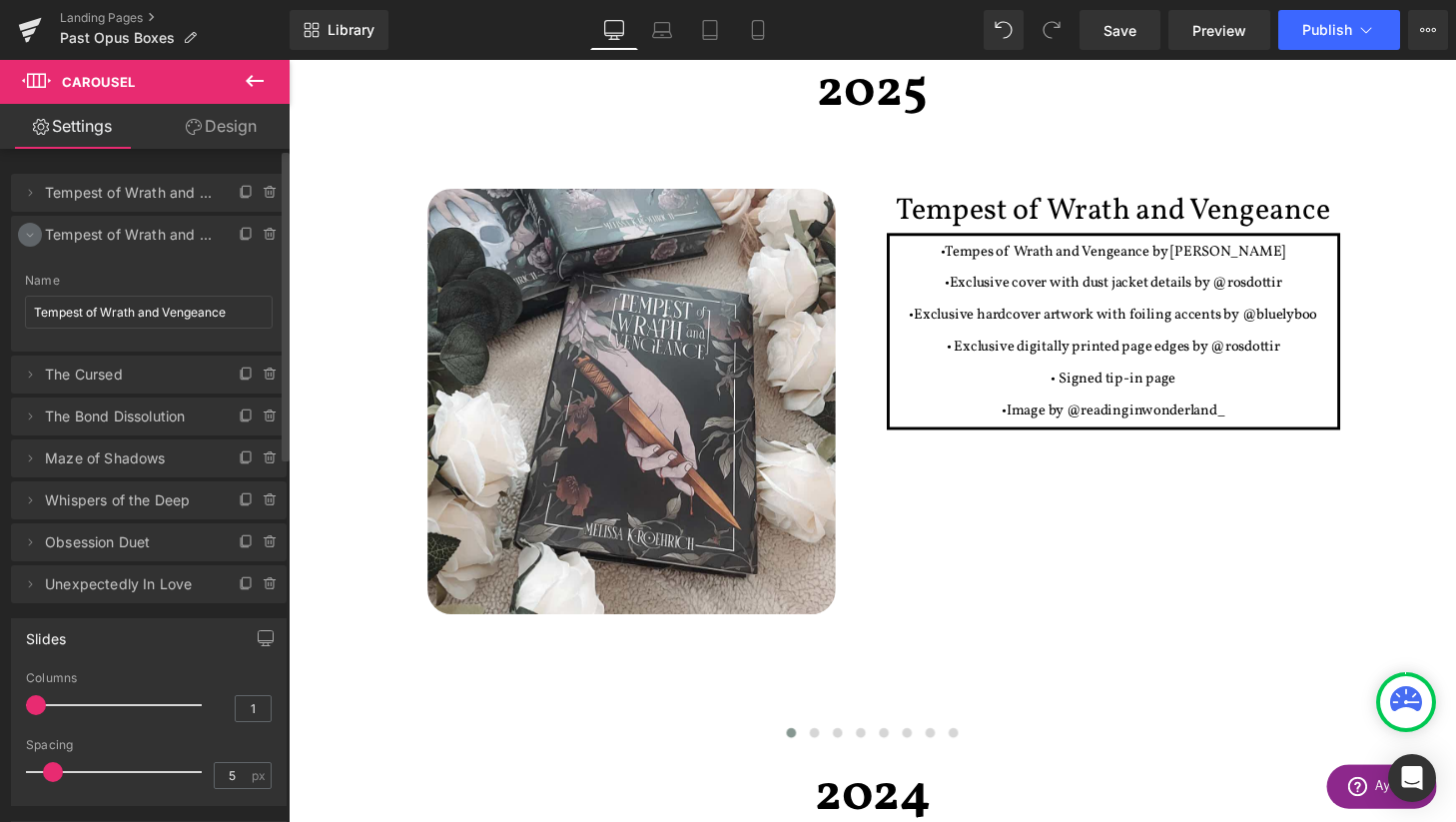 click 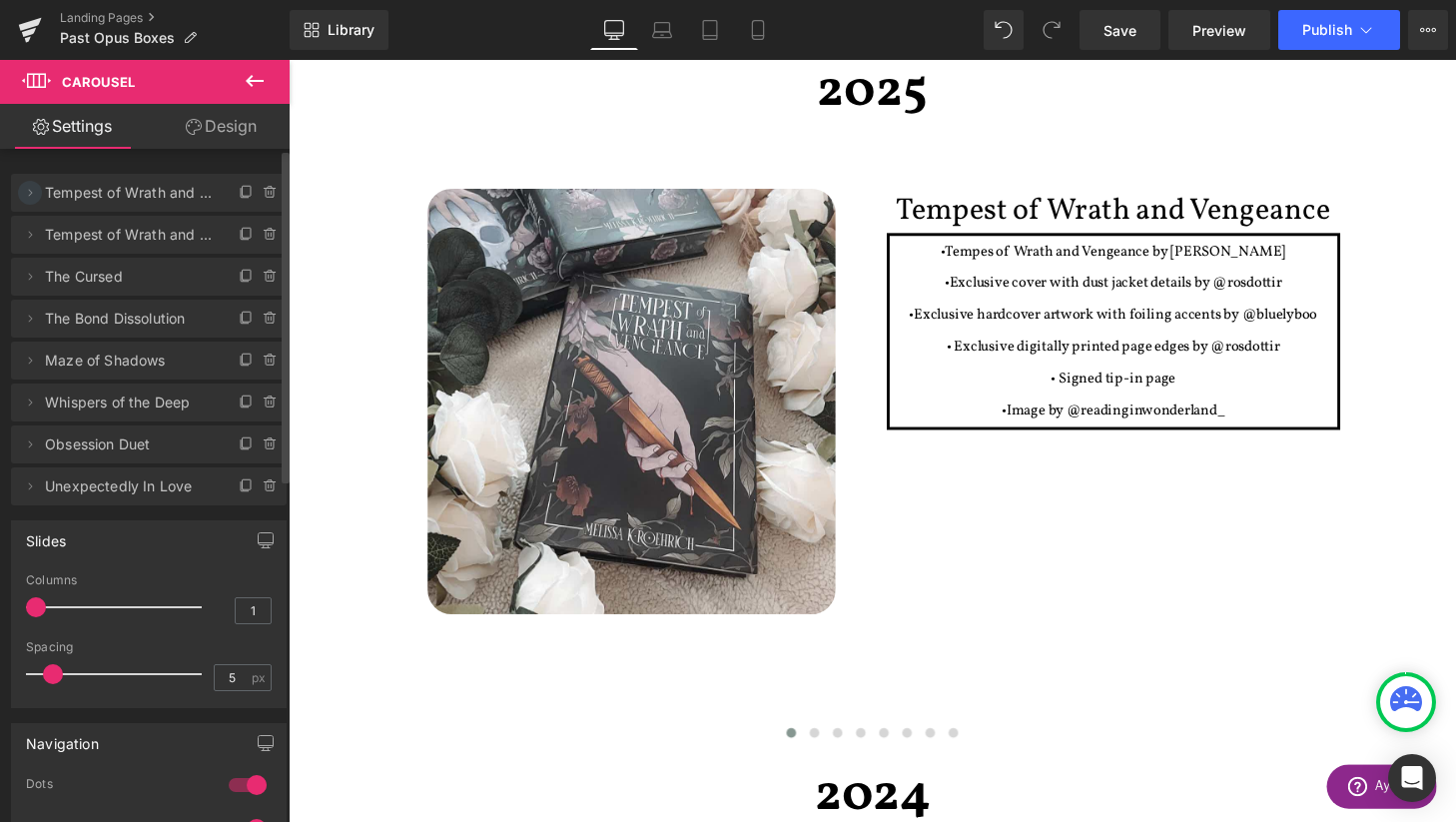 click 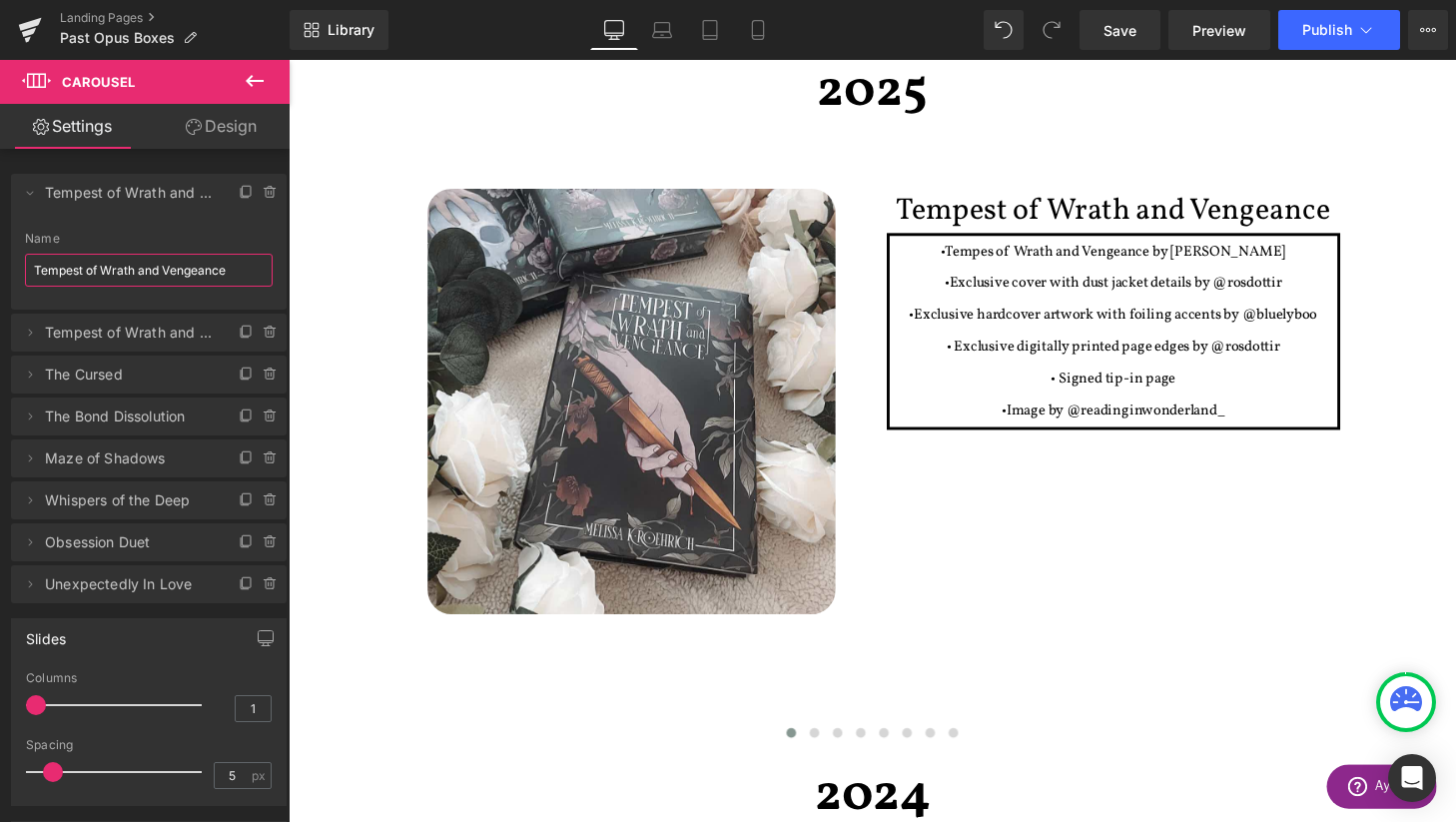 drag, startPoint x: 233, startPoint y: 272, endPoint x: -49, endPoint y: 271, distance: 282.00177 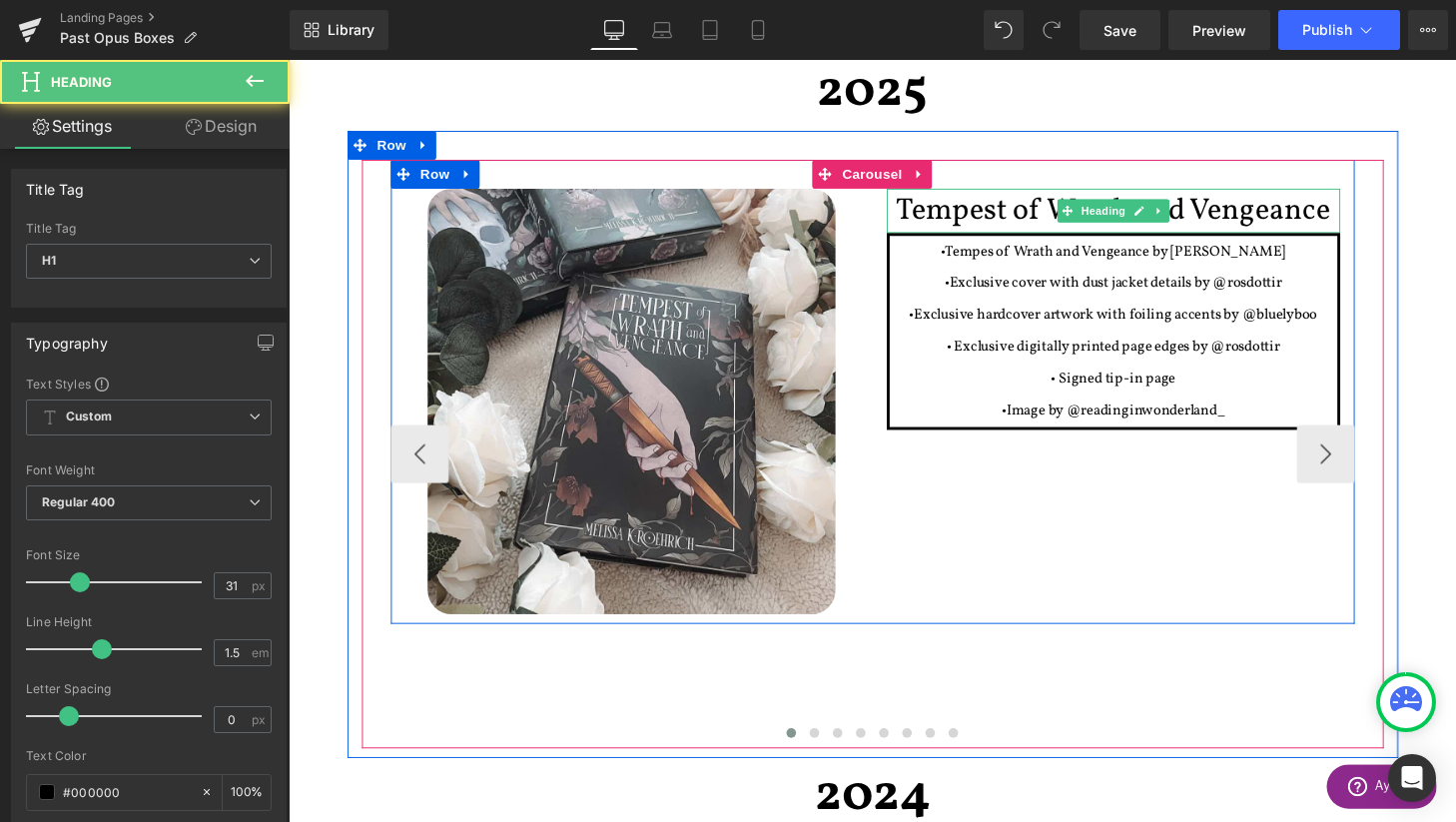 click on "Tempest of Wrath and Vengeance" at bounding box center (1142, 216) 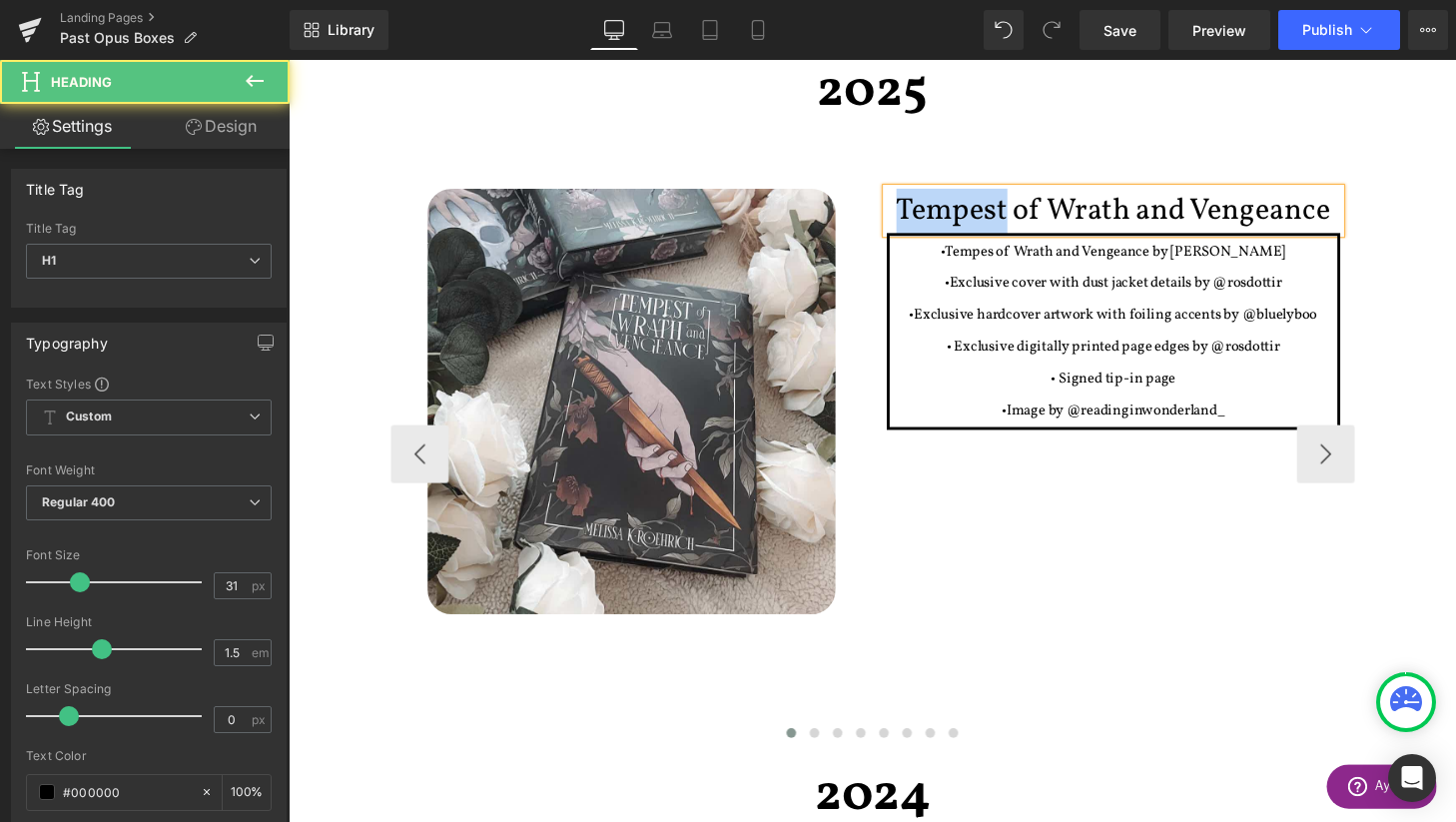 click on "Tempest of Wrath and Vengeance" at bounding box center [1142, 216] 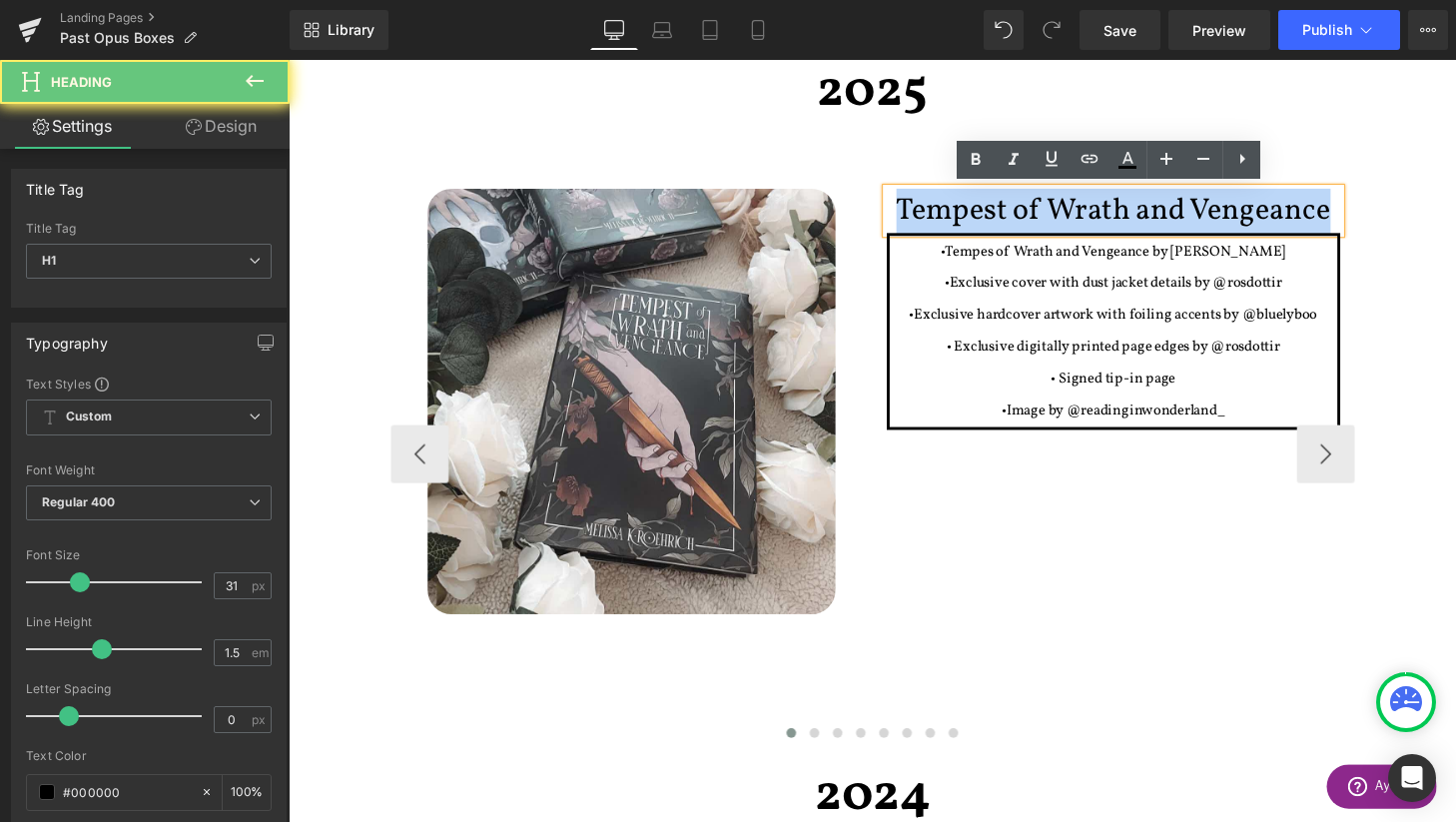 click on "Tempest of Wrath and Vengeance" at bounding box center (1142, 216) 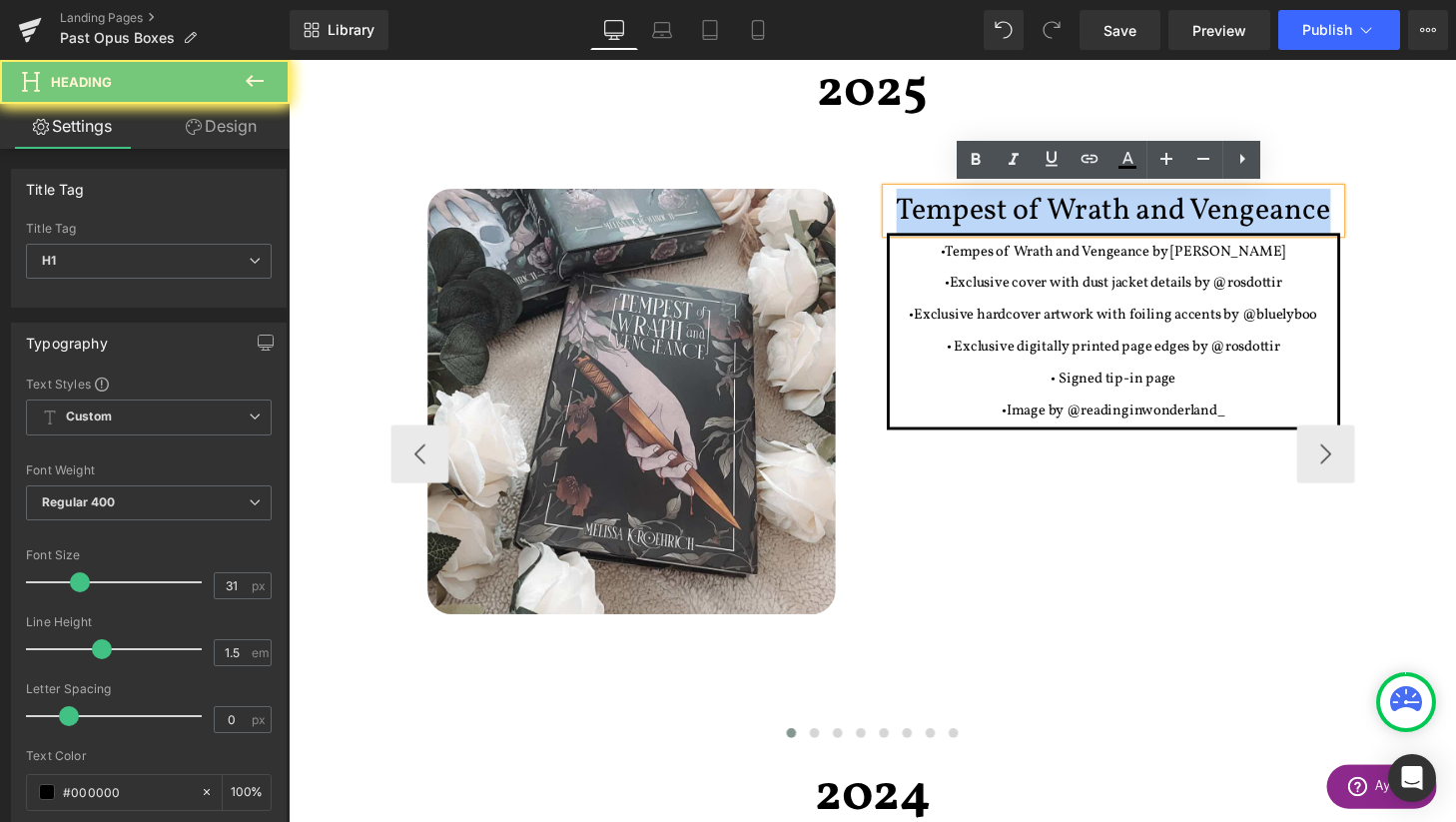 paste 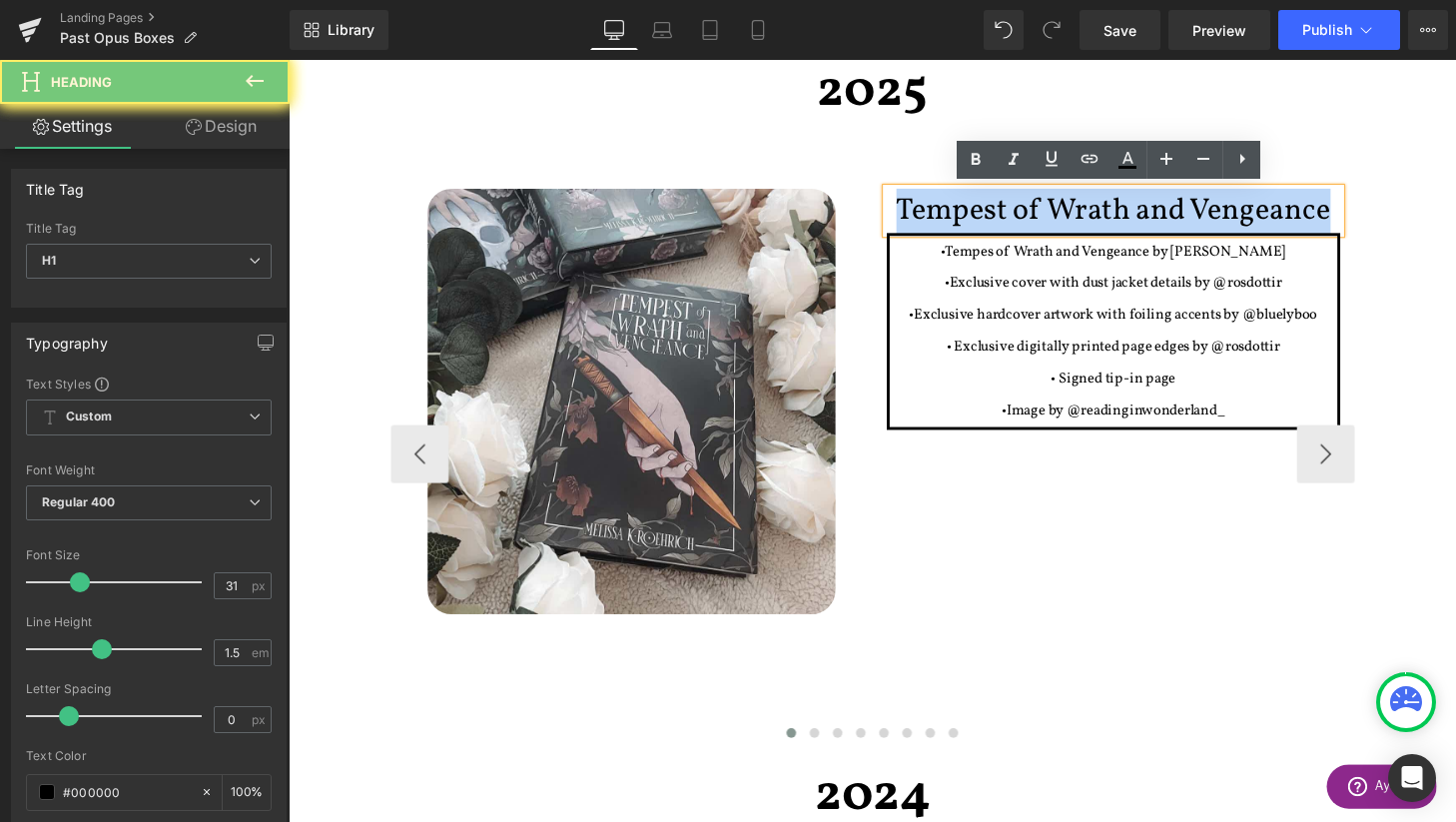 type 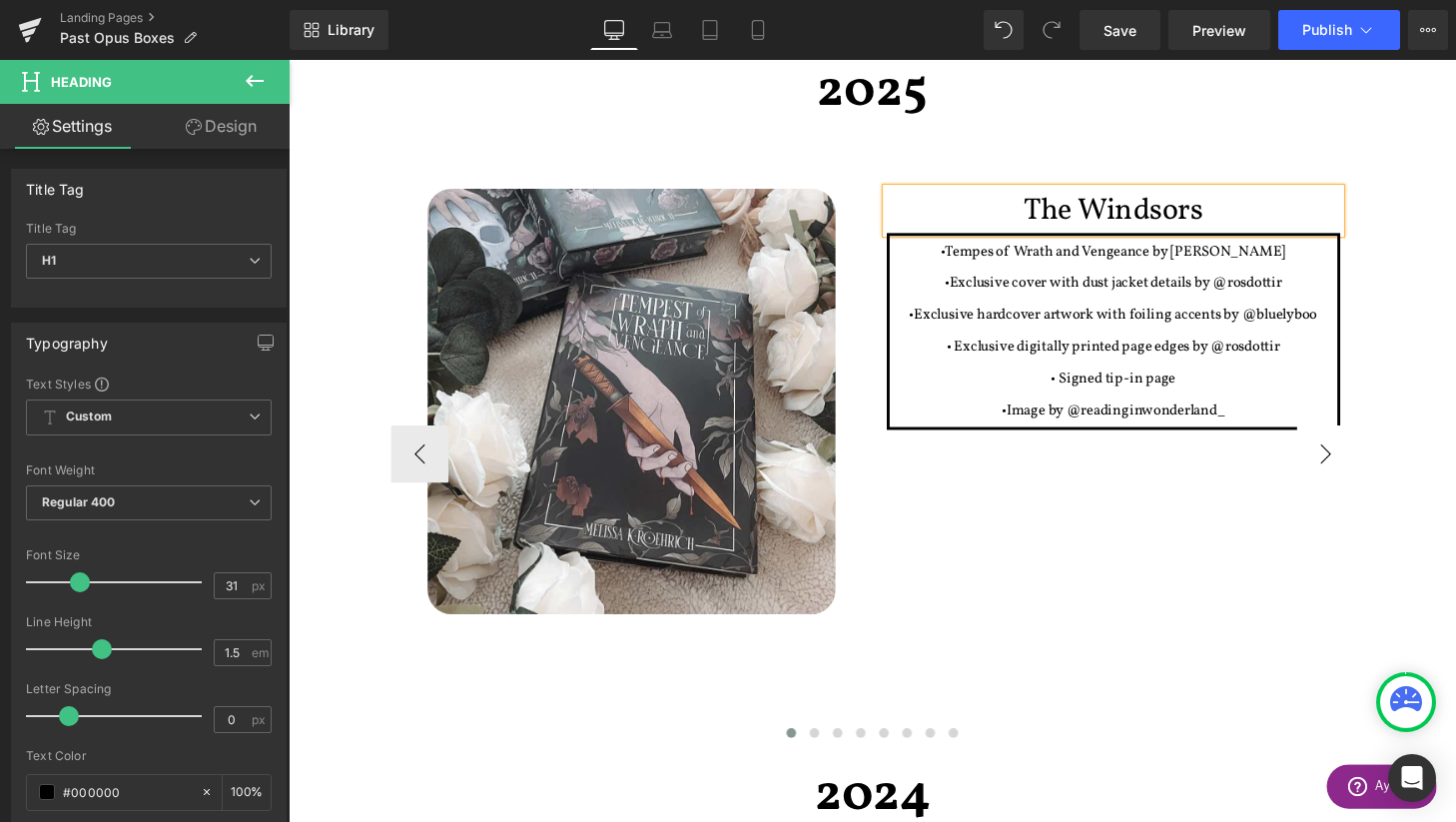 click on "›" at bounding box center (1362, 467) 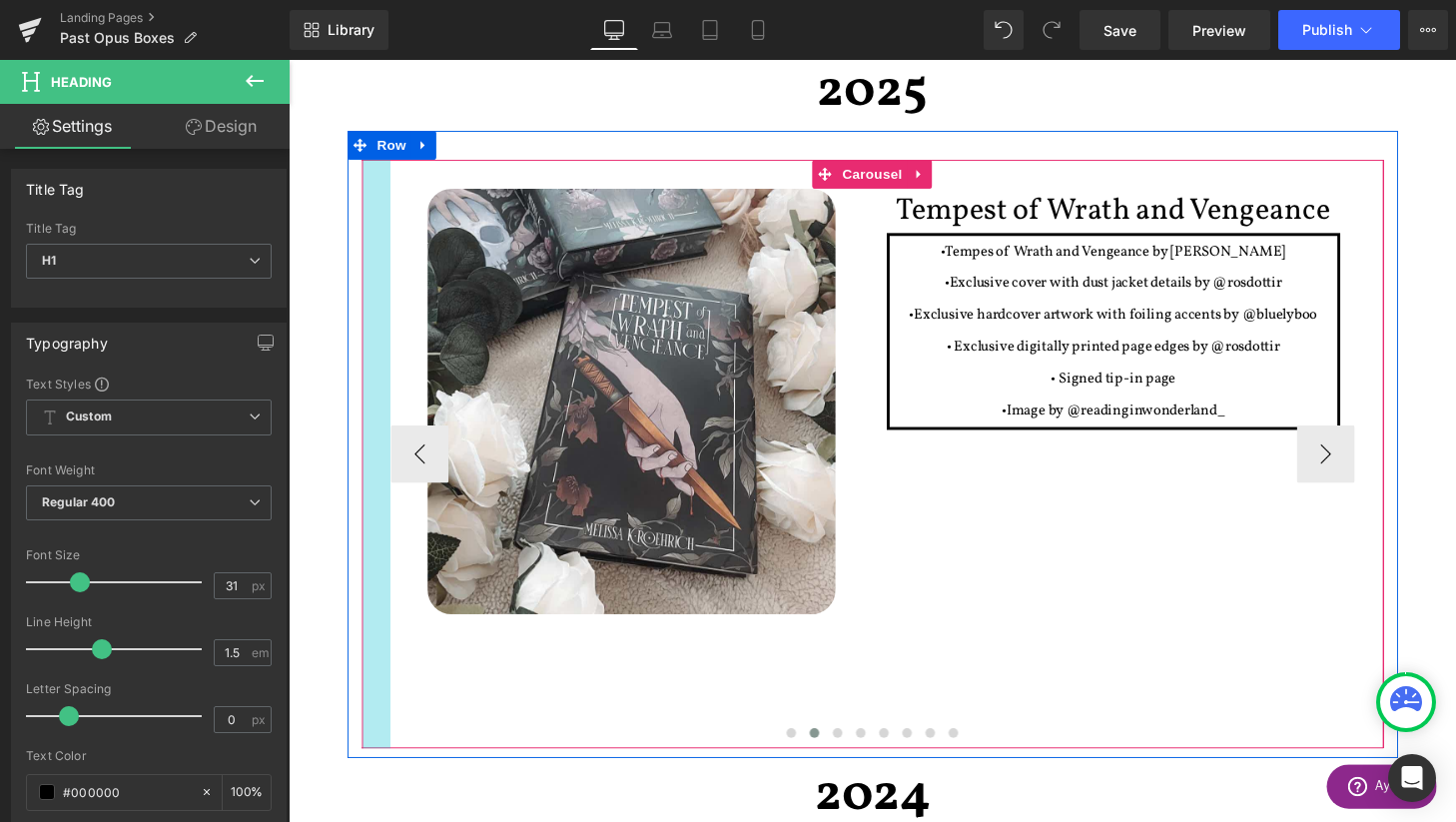 click at bounding box center (379, 467) 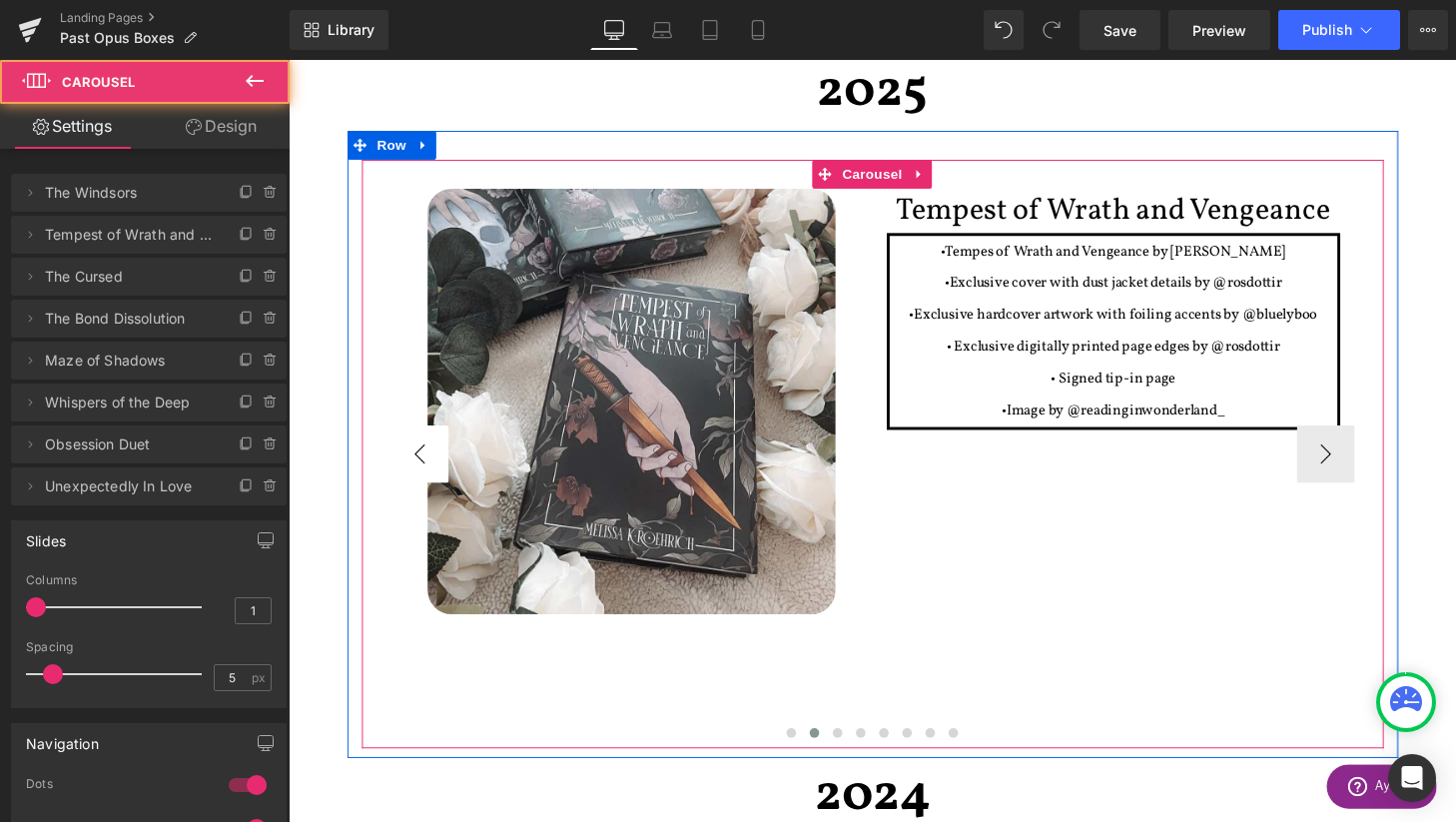 click on "‹" at bounding box center (424, 467) 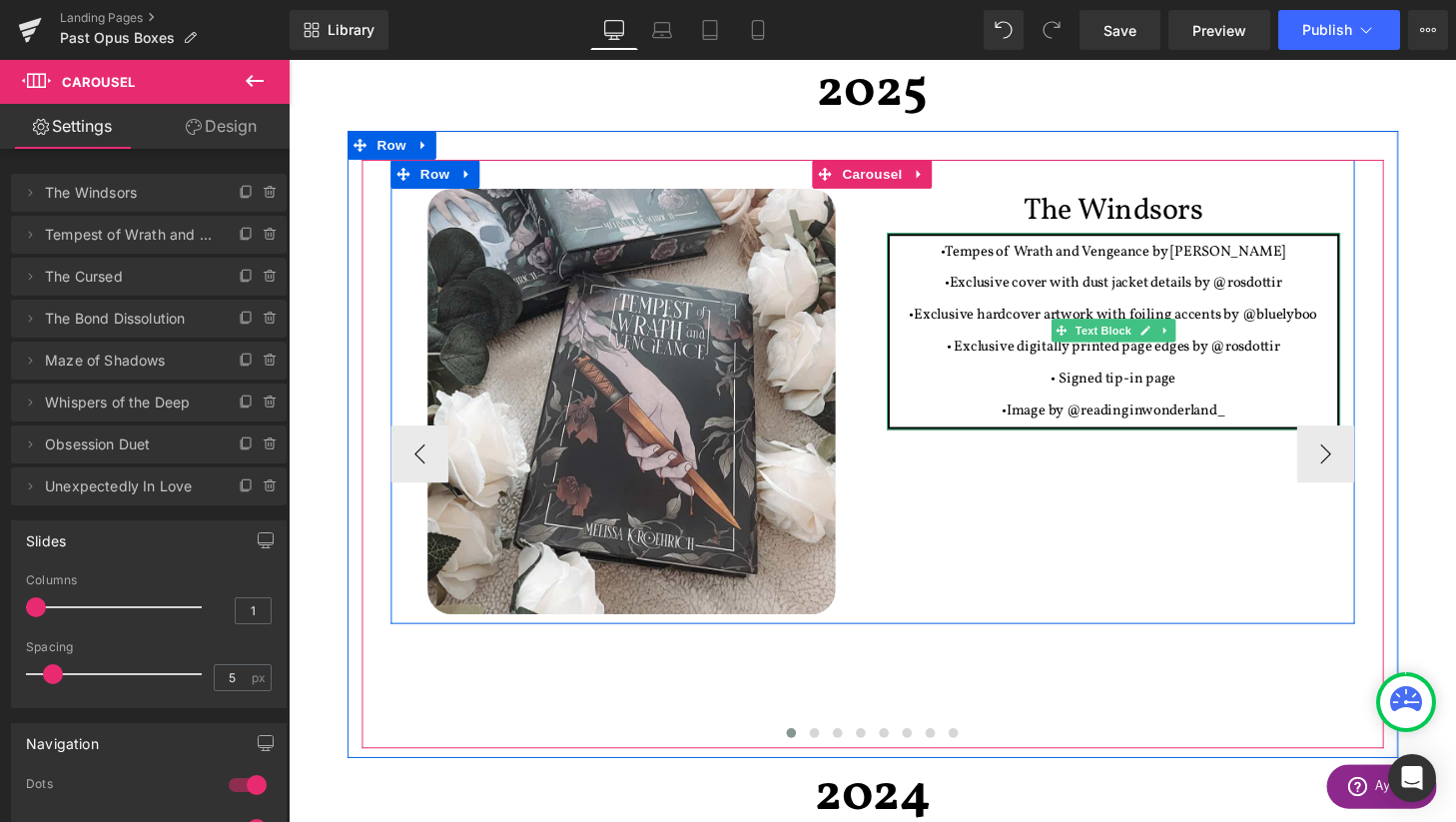 click on "•Exclusive cover with dust jacket details by @rosdottir" at bounding box center [1142, 291] 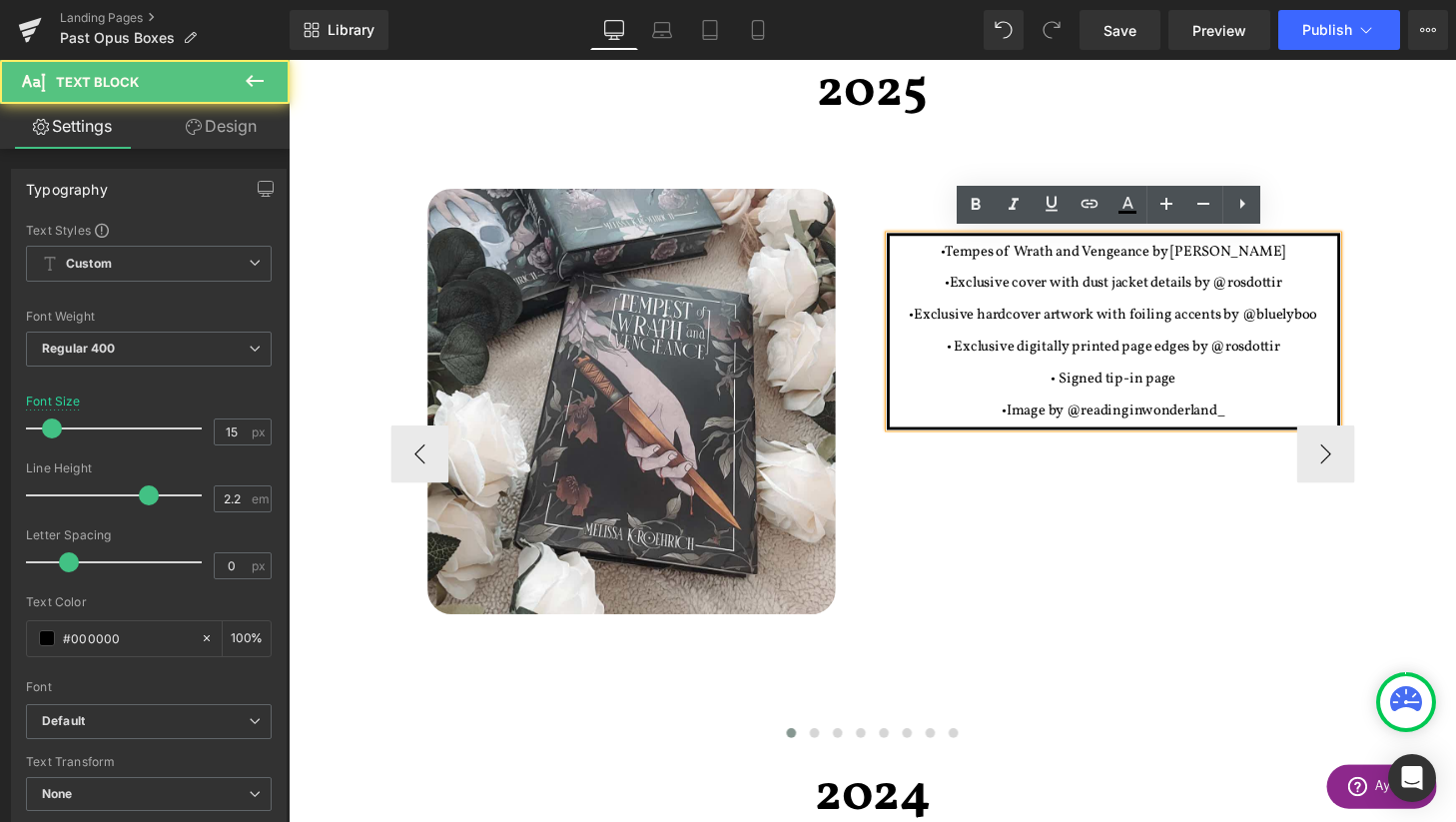 click on "•Exclusive cover with dust jacket details by @rosdottir" at bounding box center (1142, 291) 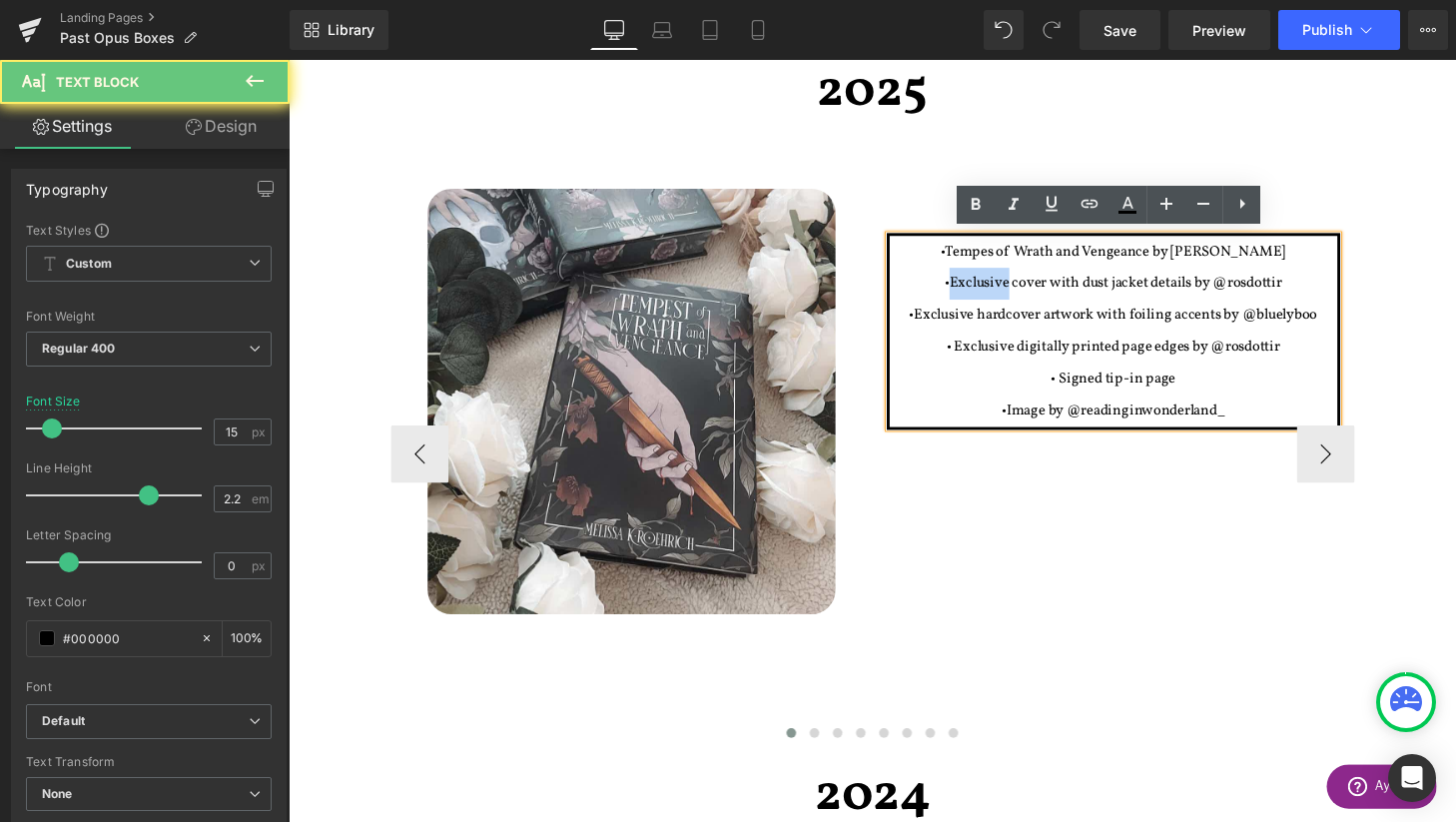 click on "•Exclusive cover with dust jacket details by @rosdottir" at bounding box center [1142, 291] 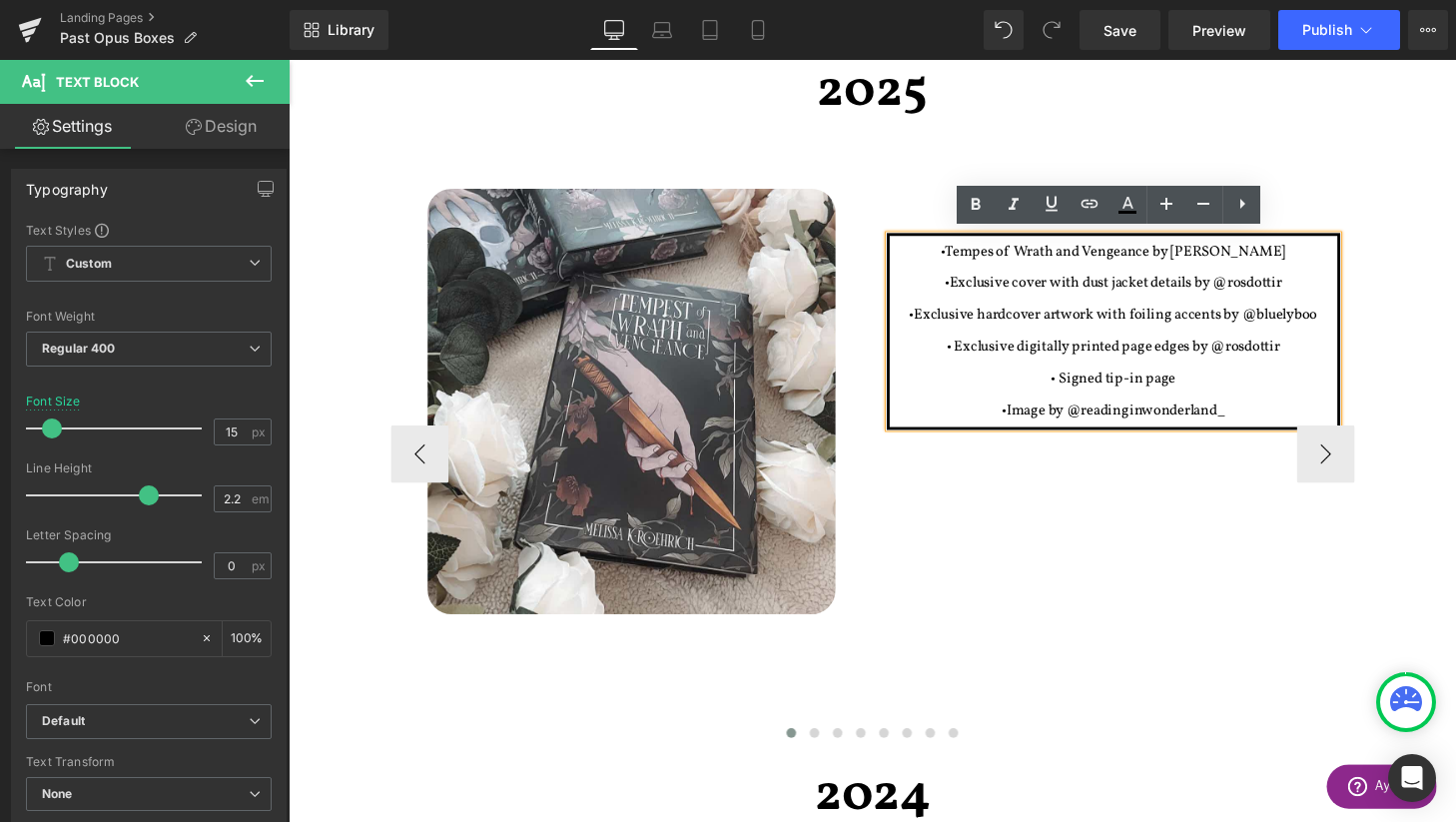 click on "•Exclusive cover with dust jacket details by @rosdottir" at bounding box center [1142, 291] 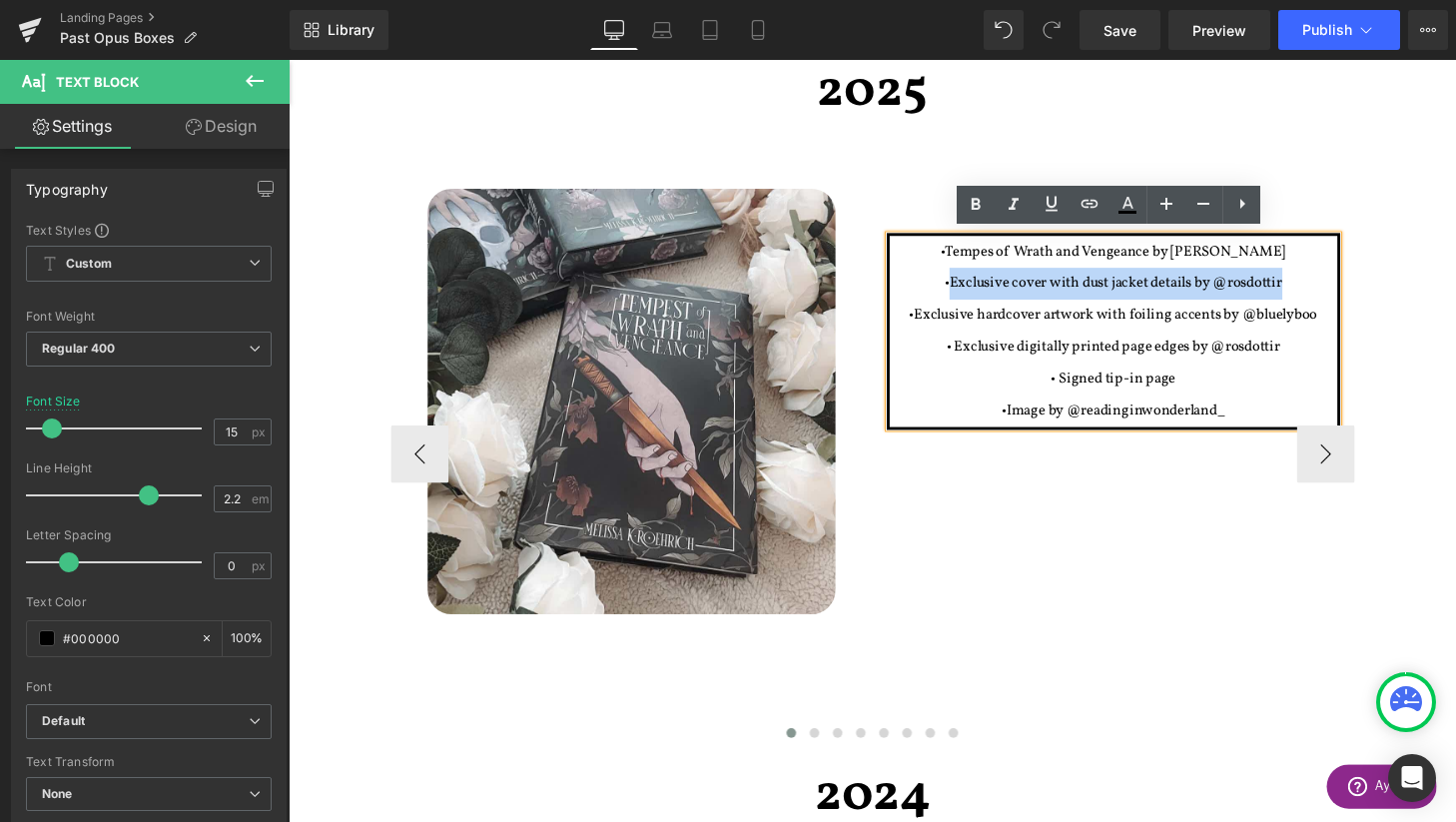 drag, startPoint x: 972, startPoint y: 288, endPoint x: 1325, endPoint y: 288, distance: 353 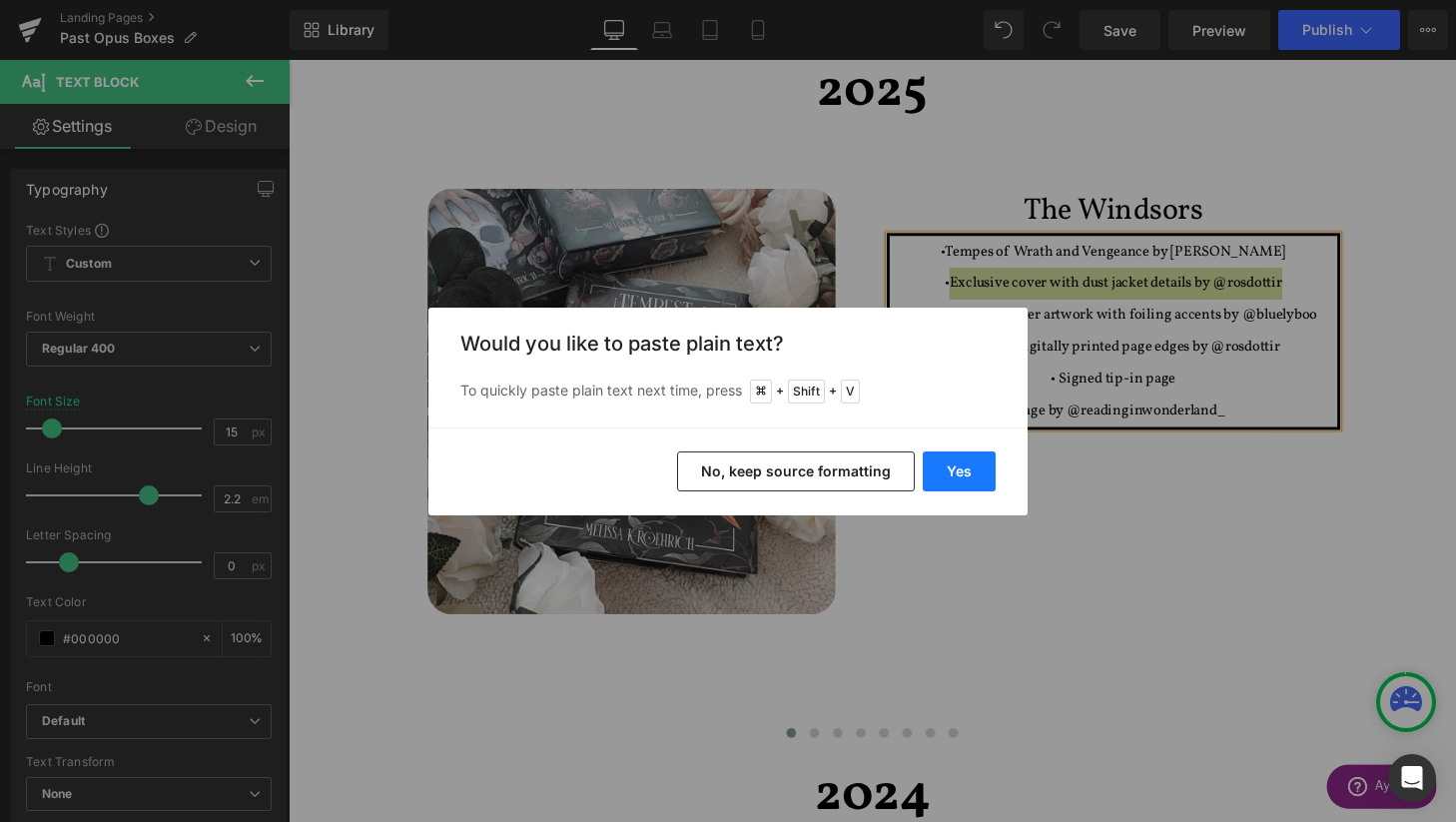 click on "Yes" at bounding box center (959, 471) 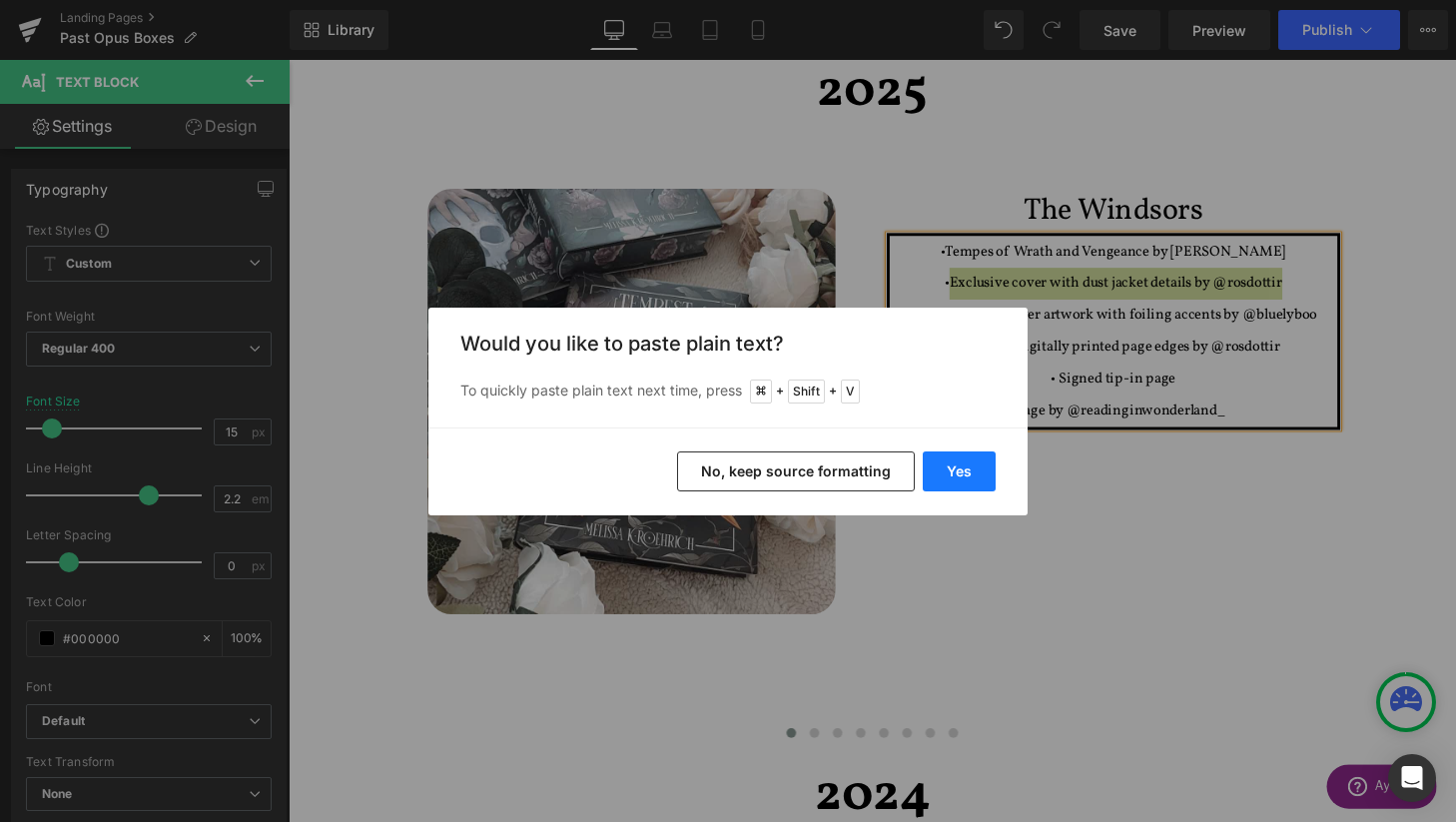 type 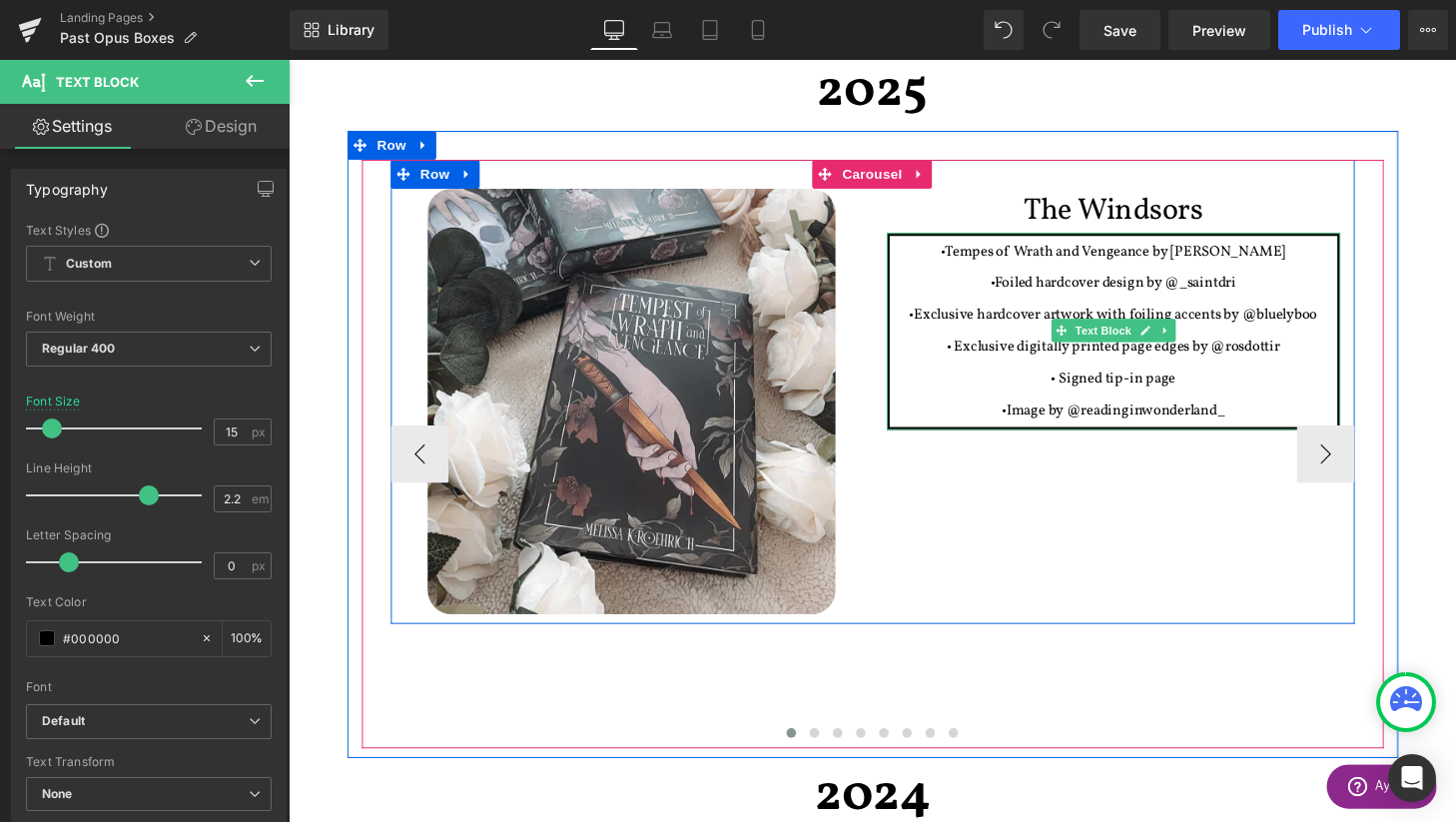 click on "•Exclusive hardcover artwork with foiling accents by @bluelyboo" at bounding box center (1141, 324) 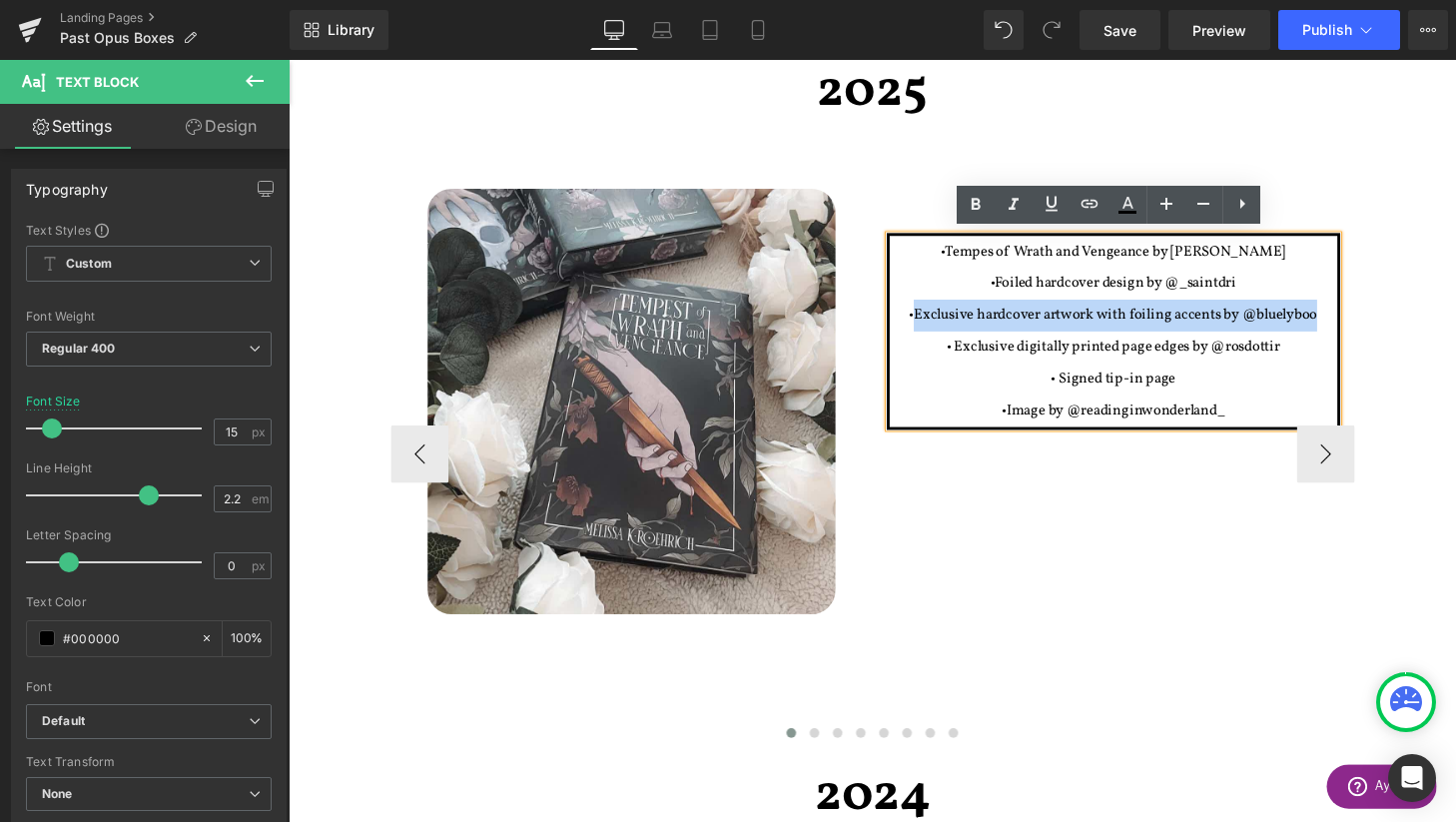 drag, startPoint x: 936, startPoint y: 318, endPoint x: 1369, endPoint y: 317, distance: 433.00115 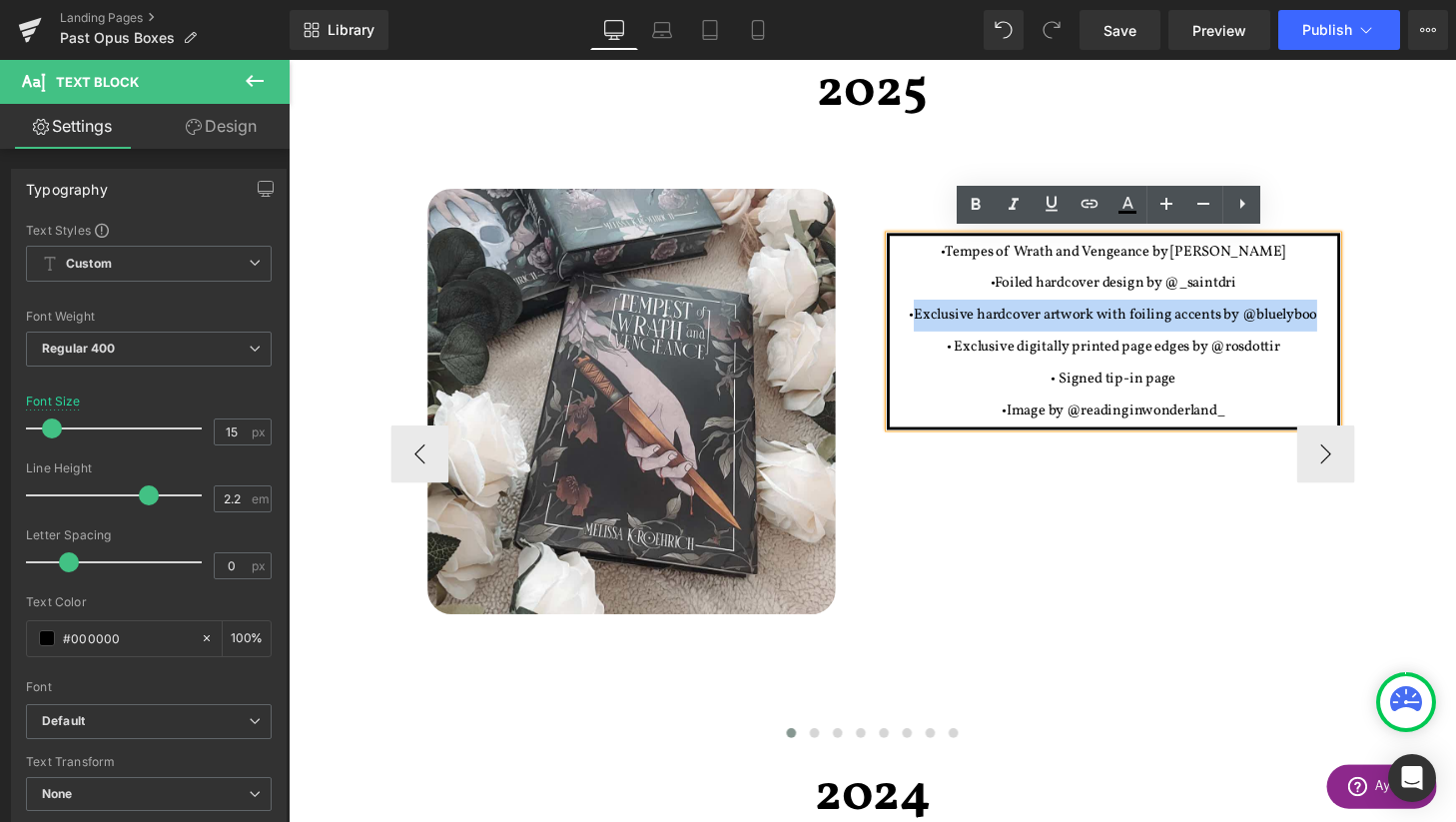click on "•Exclusive hardcover artwork with foiling accents by @bluelyboo" at bounding box center (1142, 324) 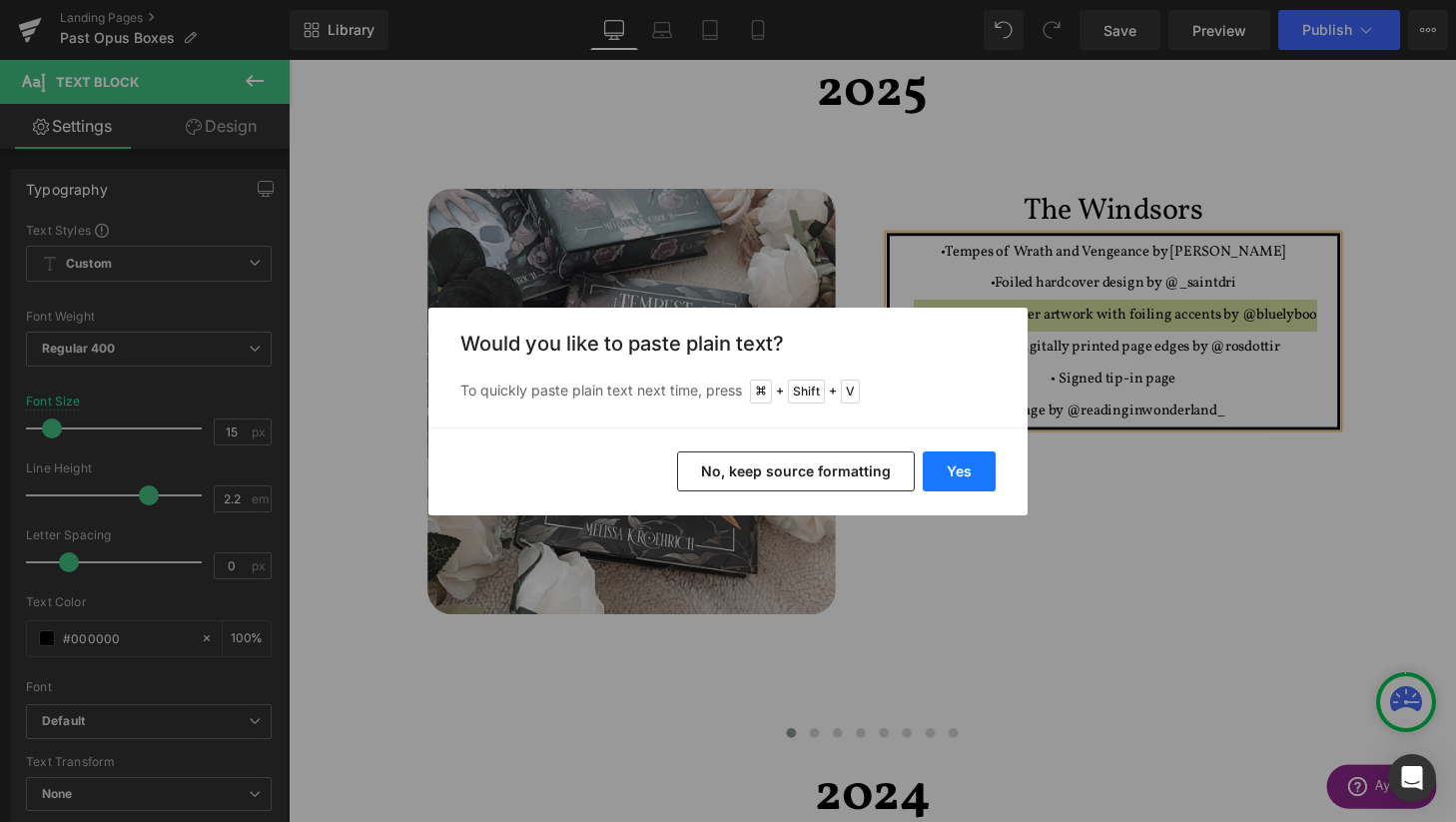 click on "Yes" at bounding box center [959, 471] 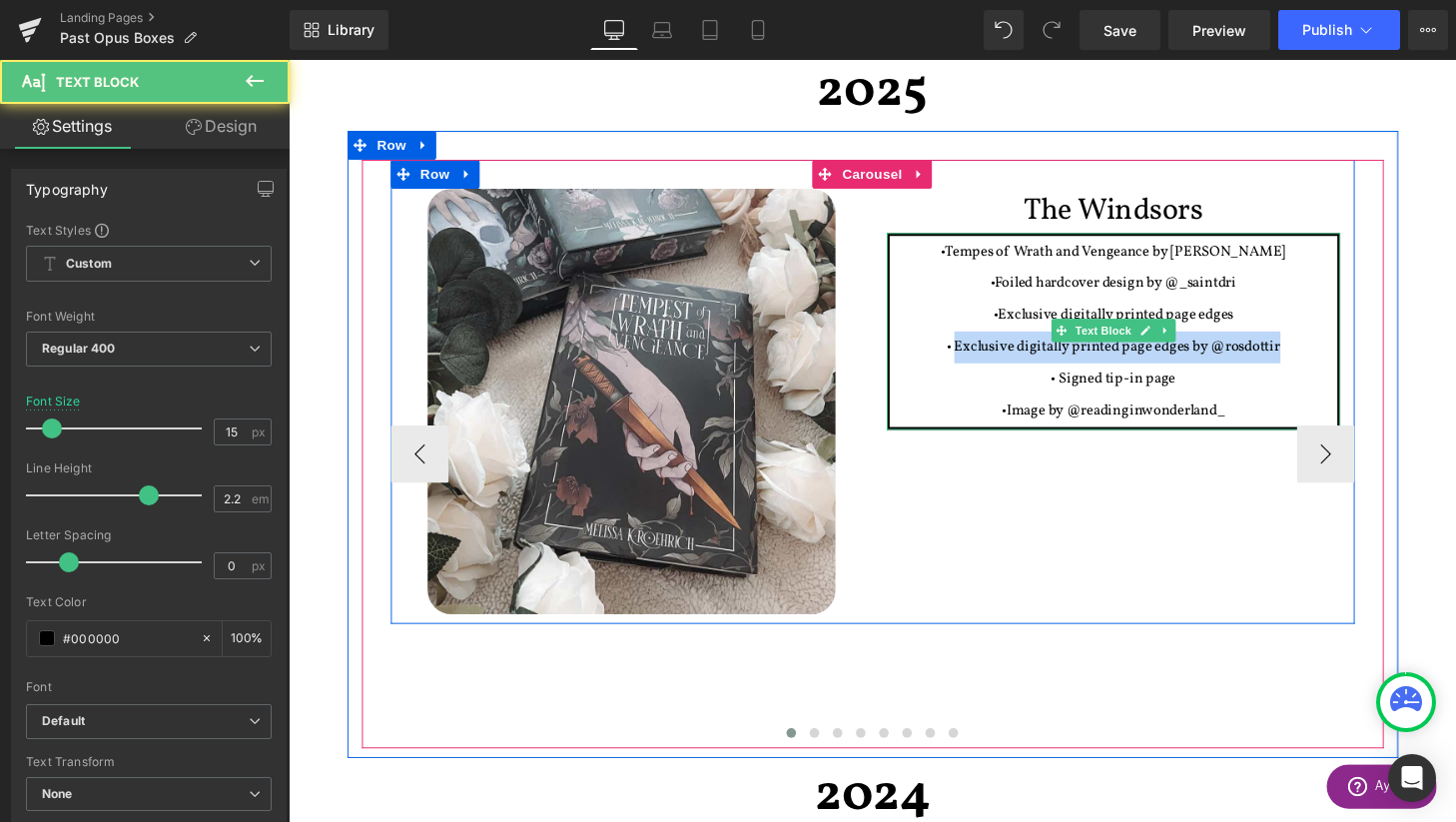drag, startPoint x: 1323, startPoint y: 353, endPoint x: 980, endPoint y: 353, distance: 343 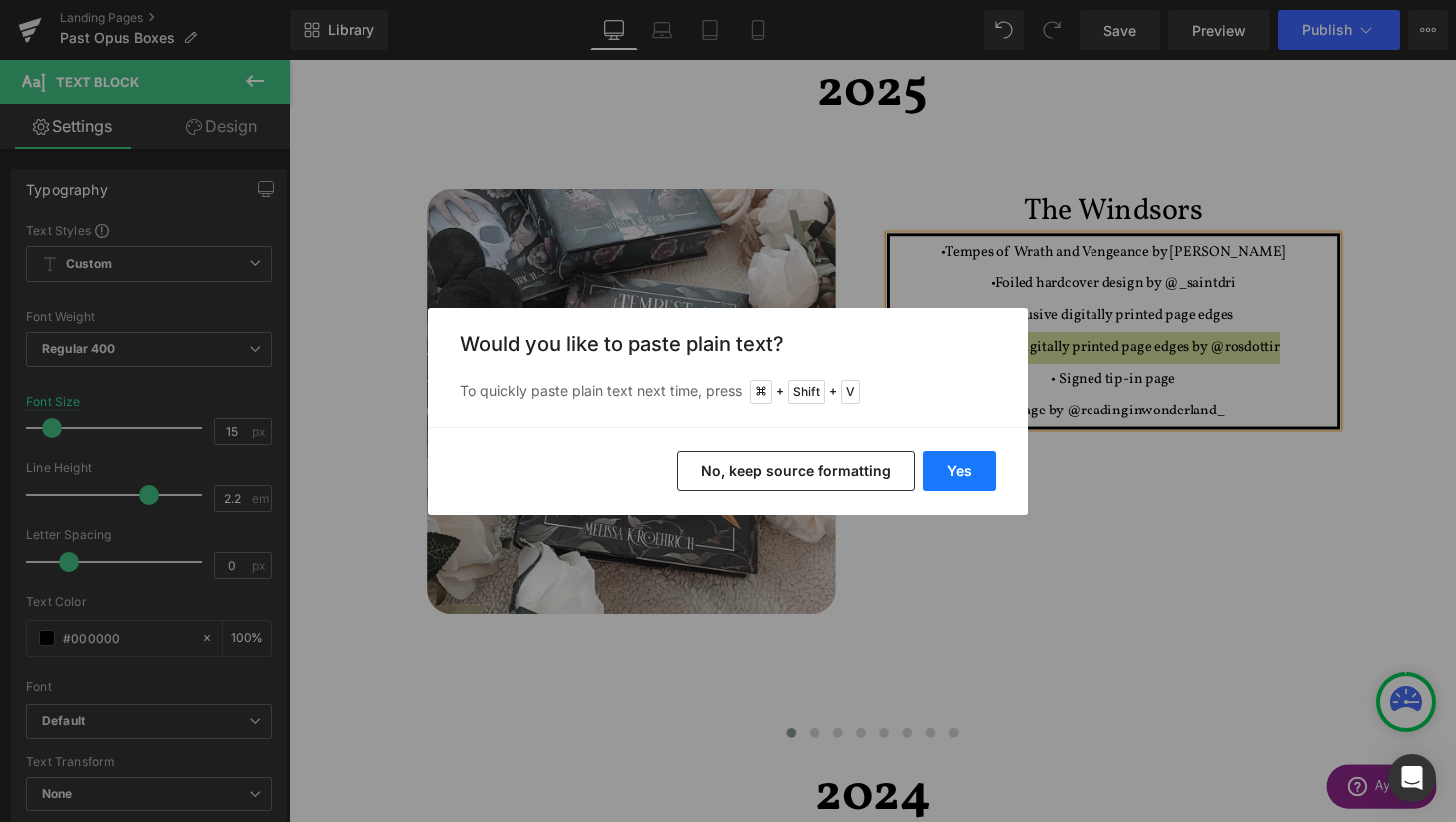 click on "Yes" at bounding box center (959, 471) 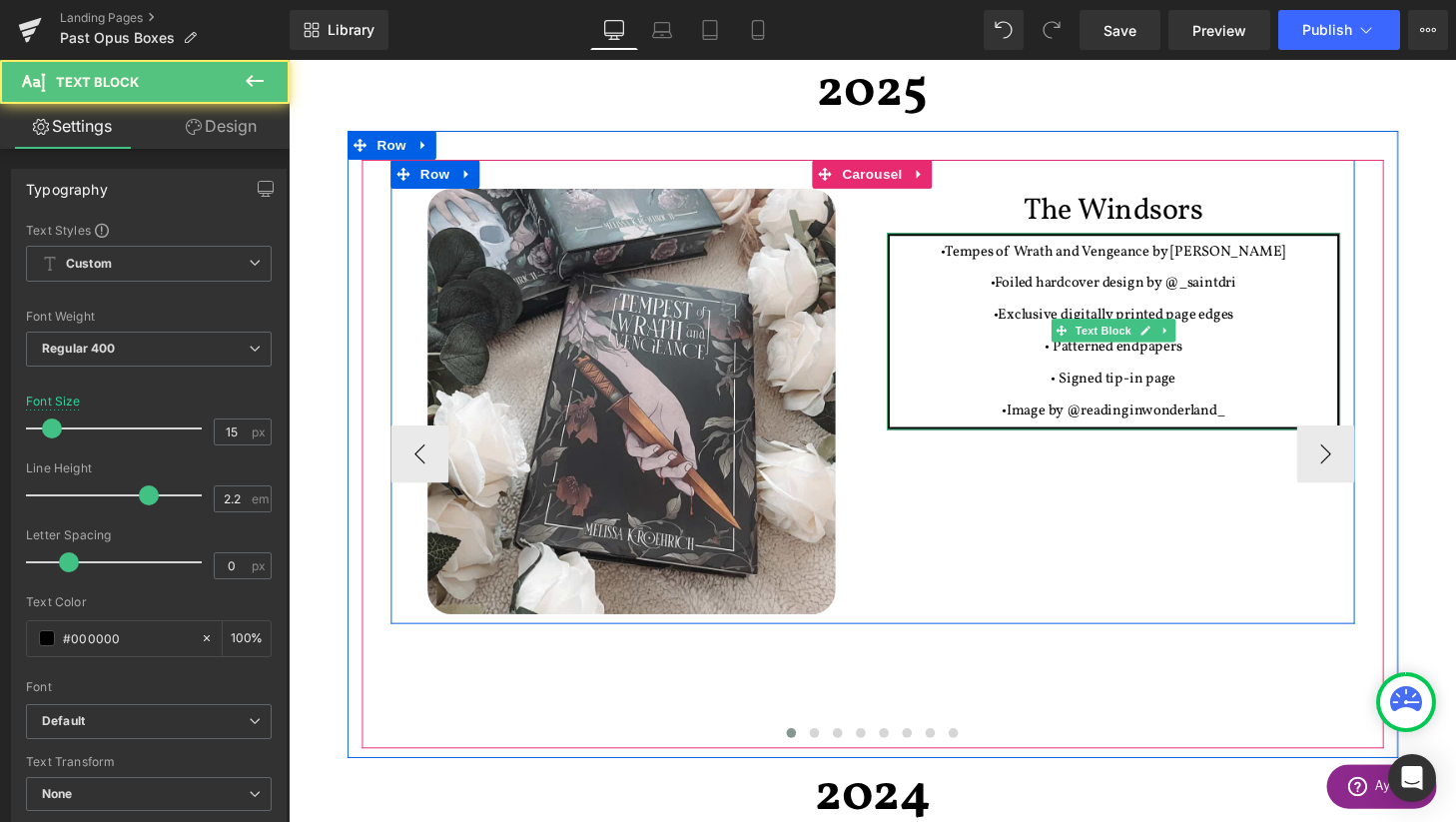 click on "•Tempes of Wrath and Vengeance by [PERSON_NAME]" at bounding box center [1142, 258] 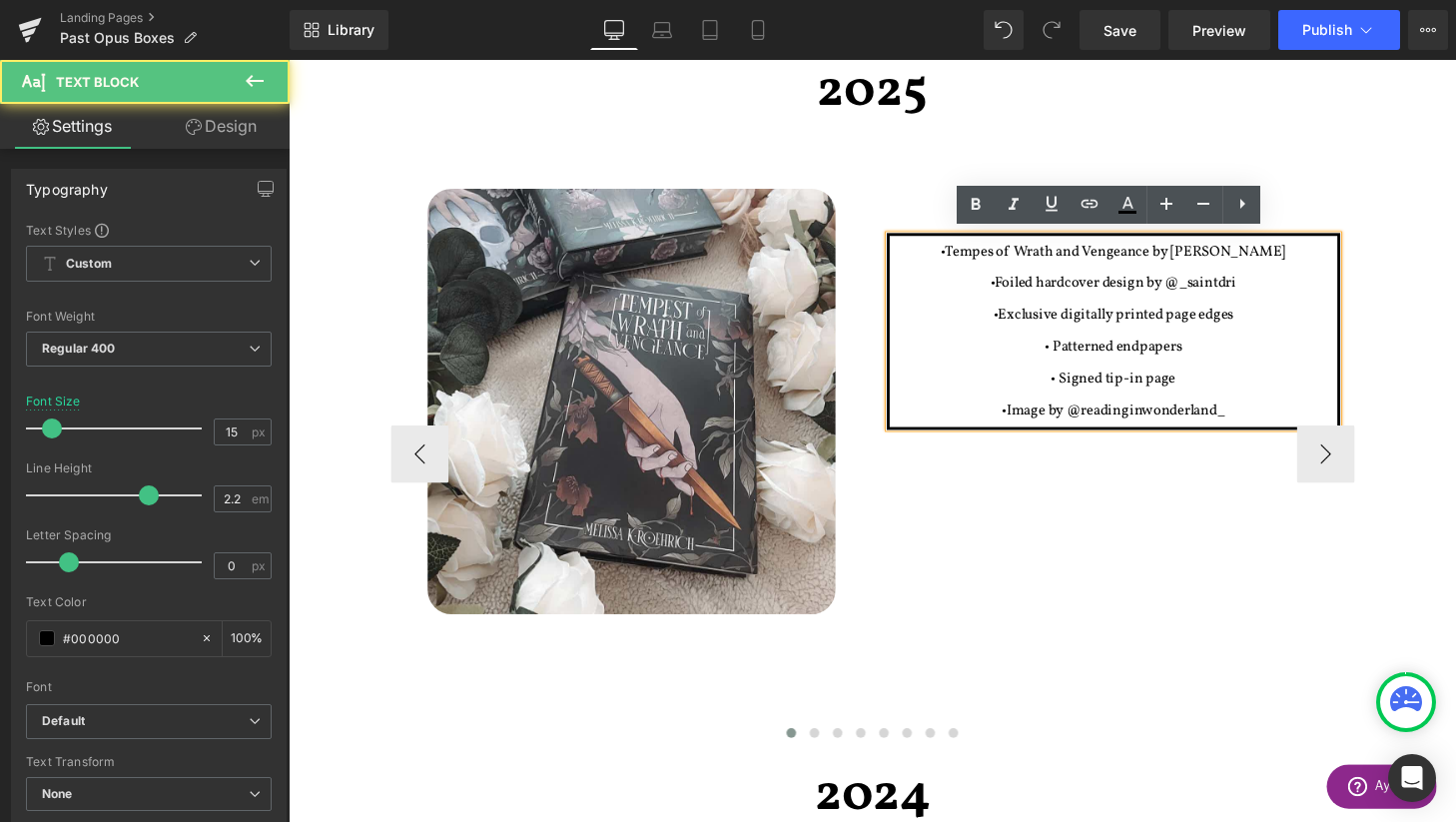 drag, startPoint x: 964, startPoint y: 252, endPoint x: 1332, endPoint y: 251, distance: 368.00136 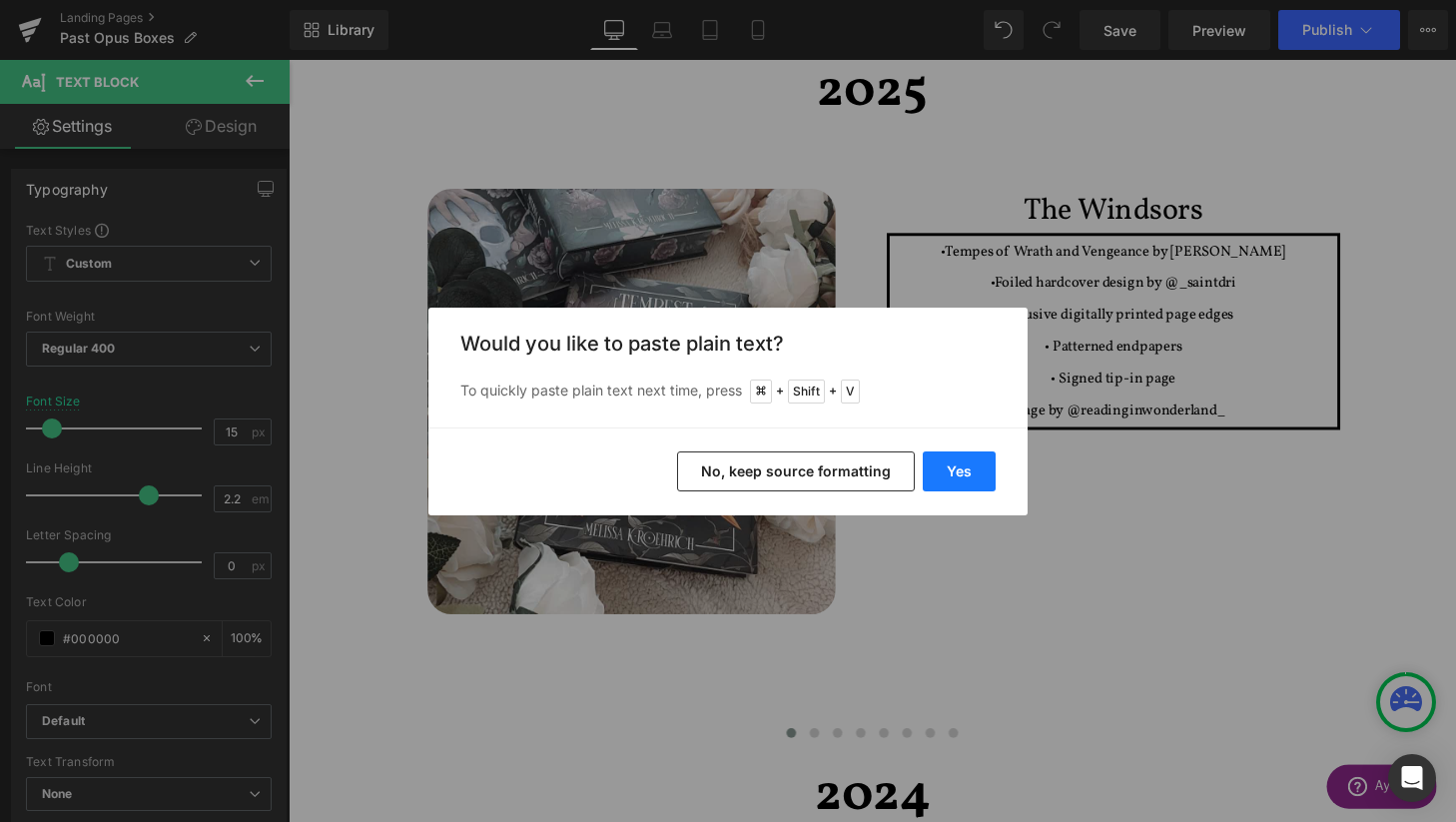click on "Yes" at bounding box center (959, 471) 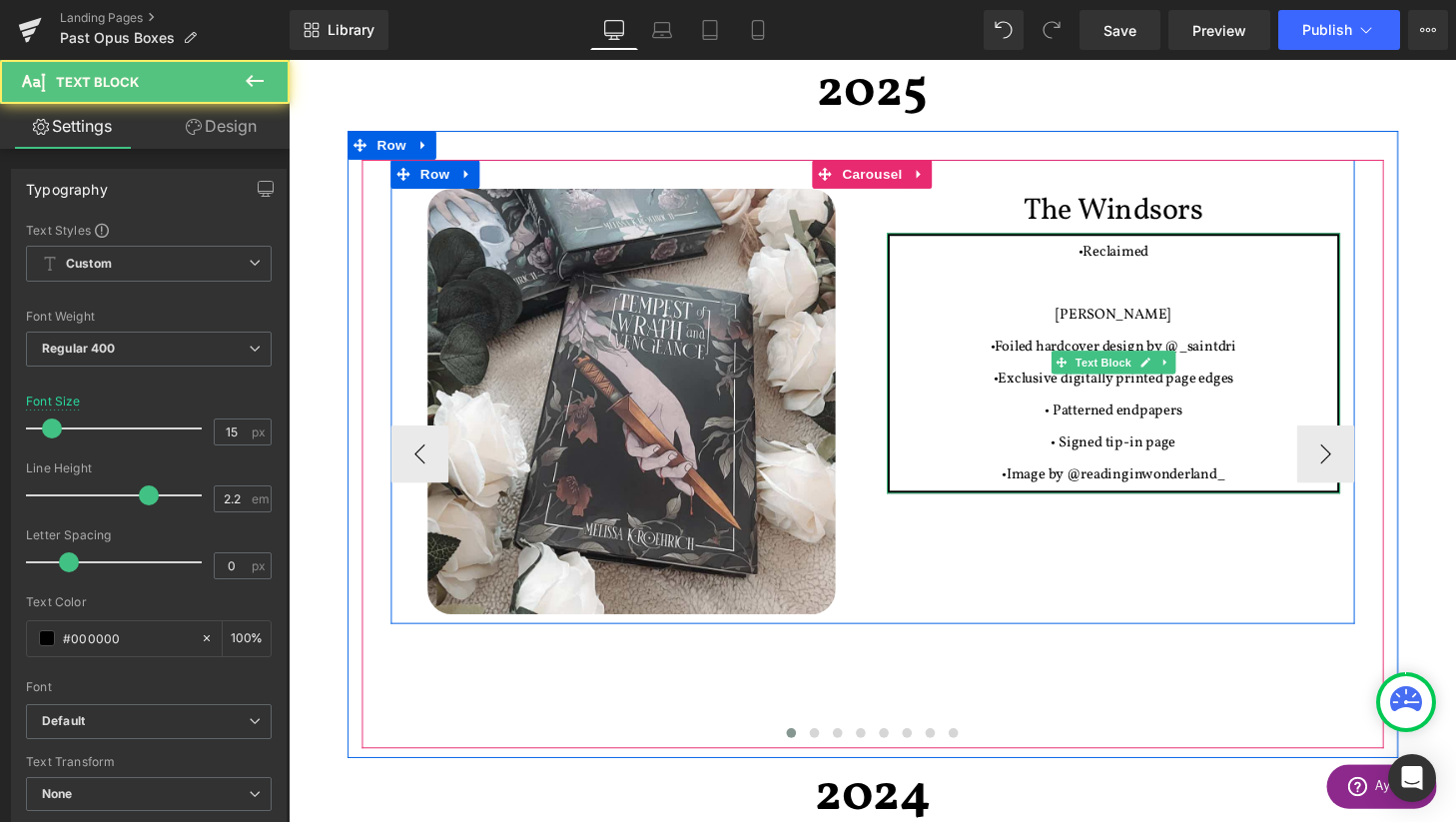 click on "[PERSON_NAME]" at bounding box center (1142, 324) 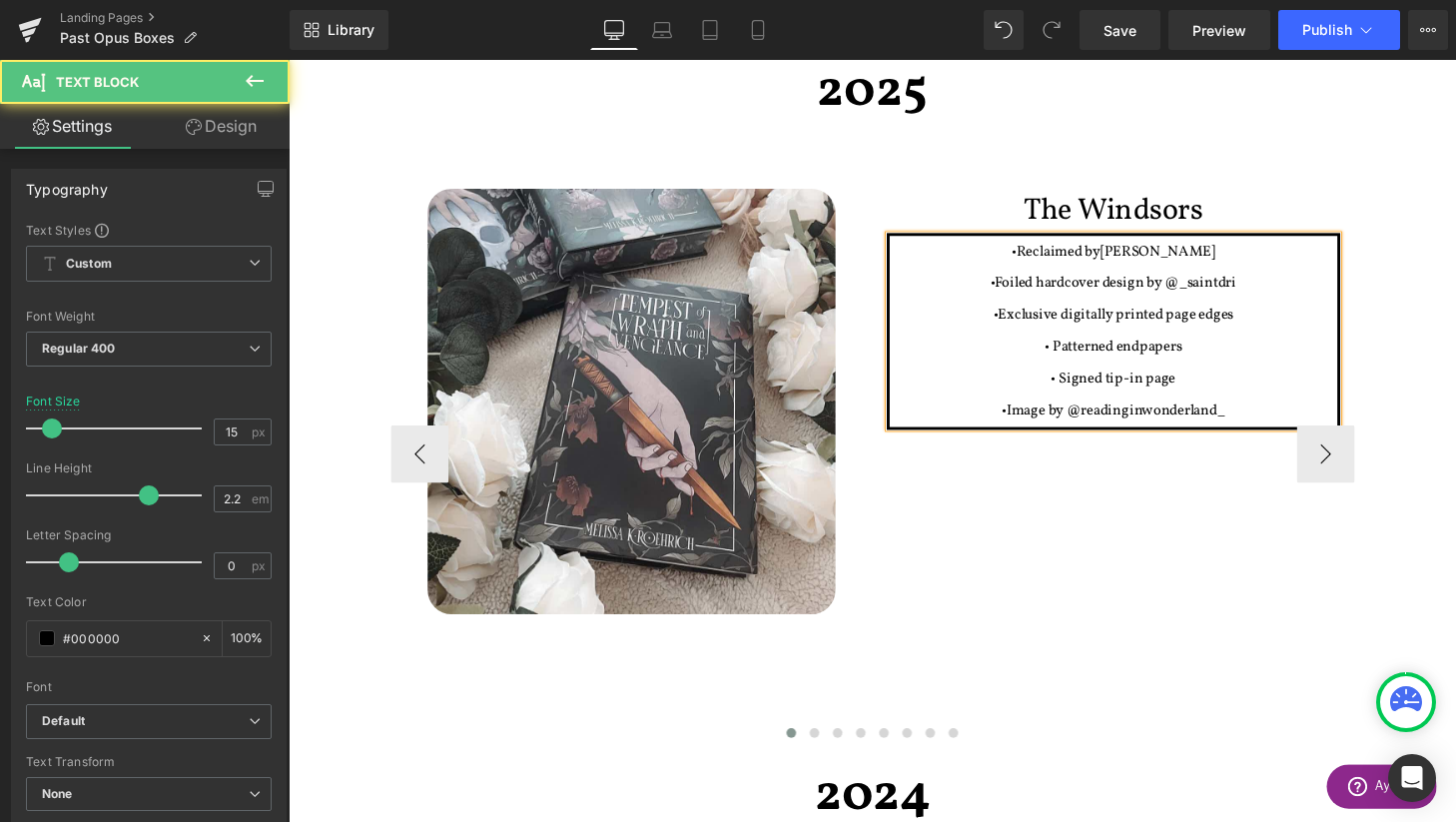 click on "•Reclaimed by  [PERSON_NAME]" at bounding box center [1142, 258] 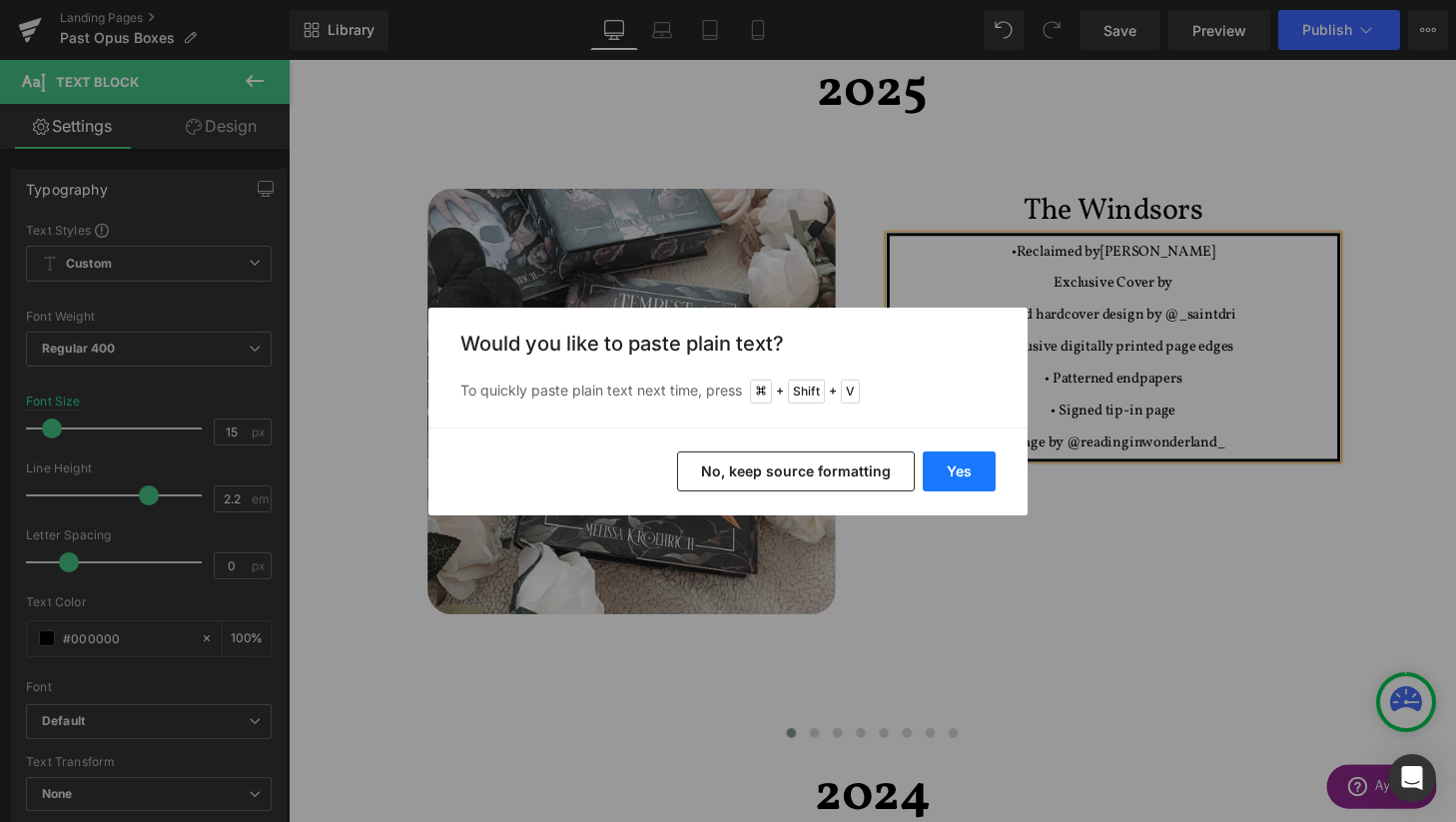 click on "Yes" at bounding box center [959, 471] 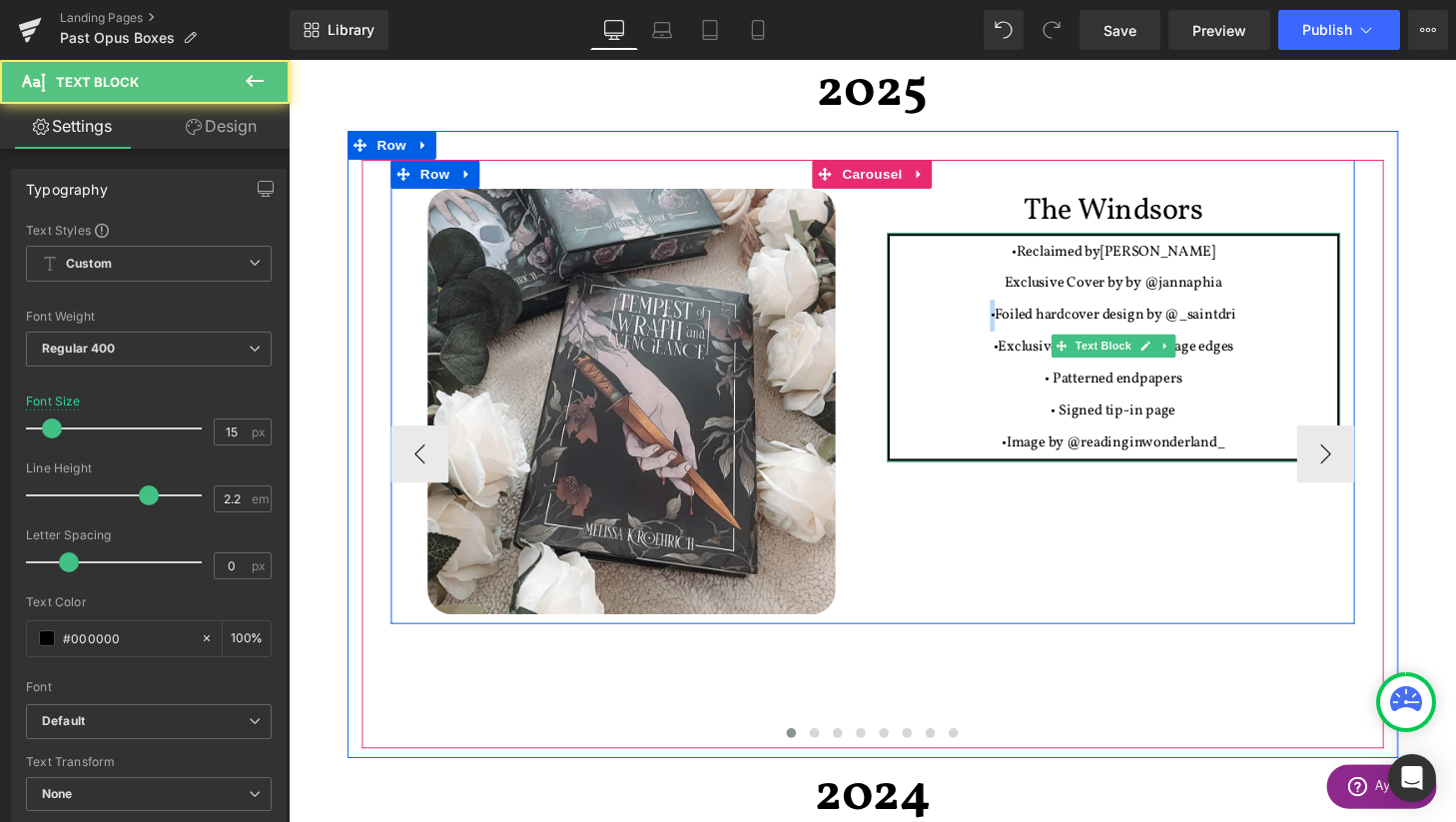 drag, startPoint x: 1019, startPoint y: 322, endPoint x: 1004, endPoint y: 322, distance: 15 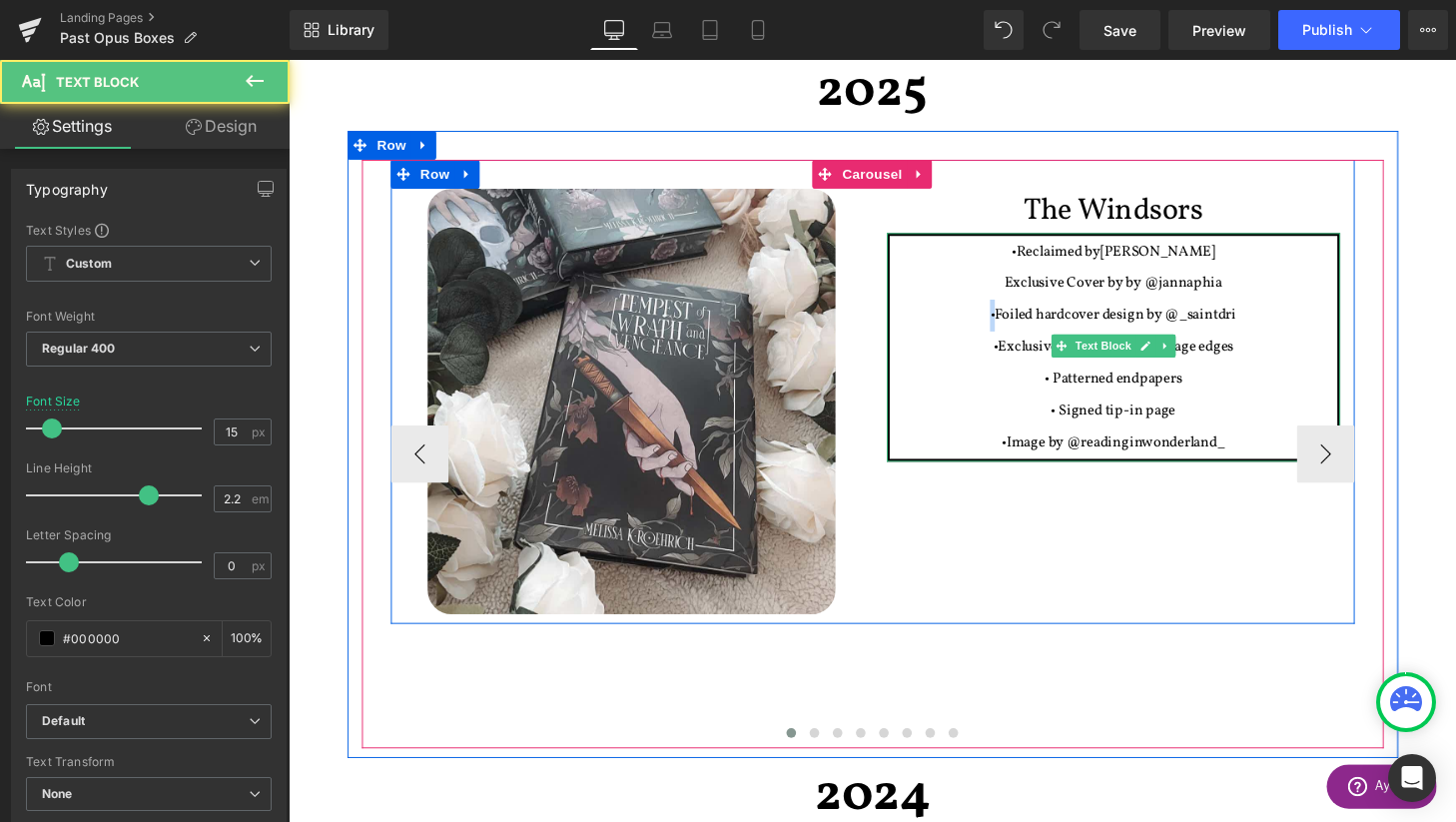 click on "•Foiled hardcover design by @_saintdri" at bounding box center [1142, 324] 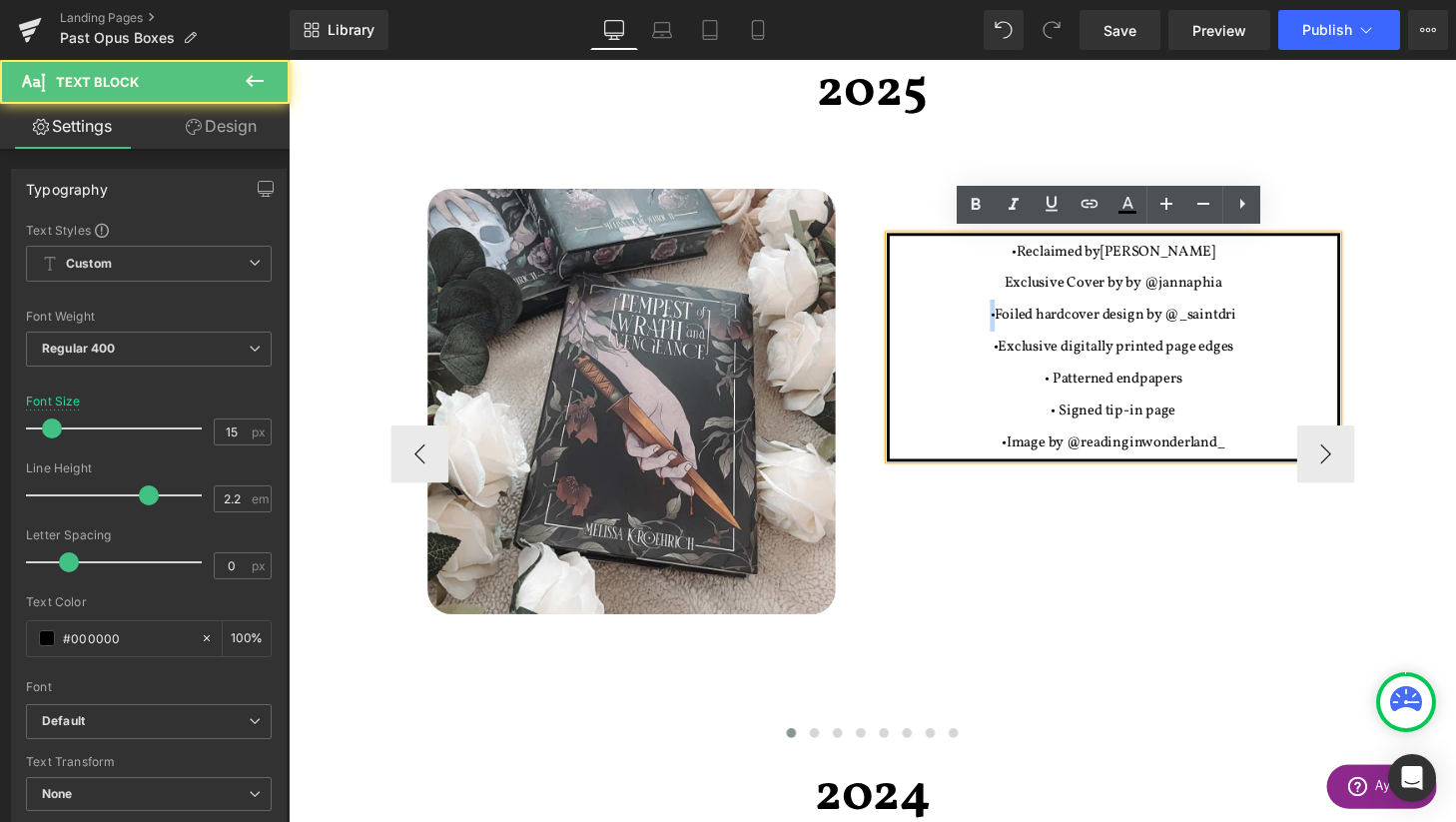 copy on "•" 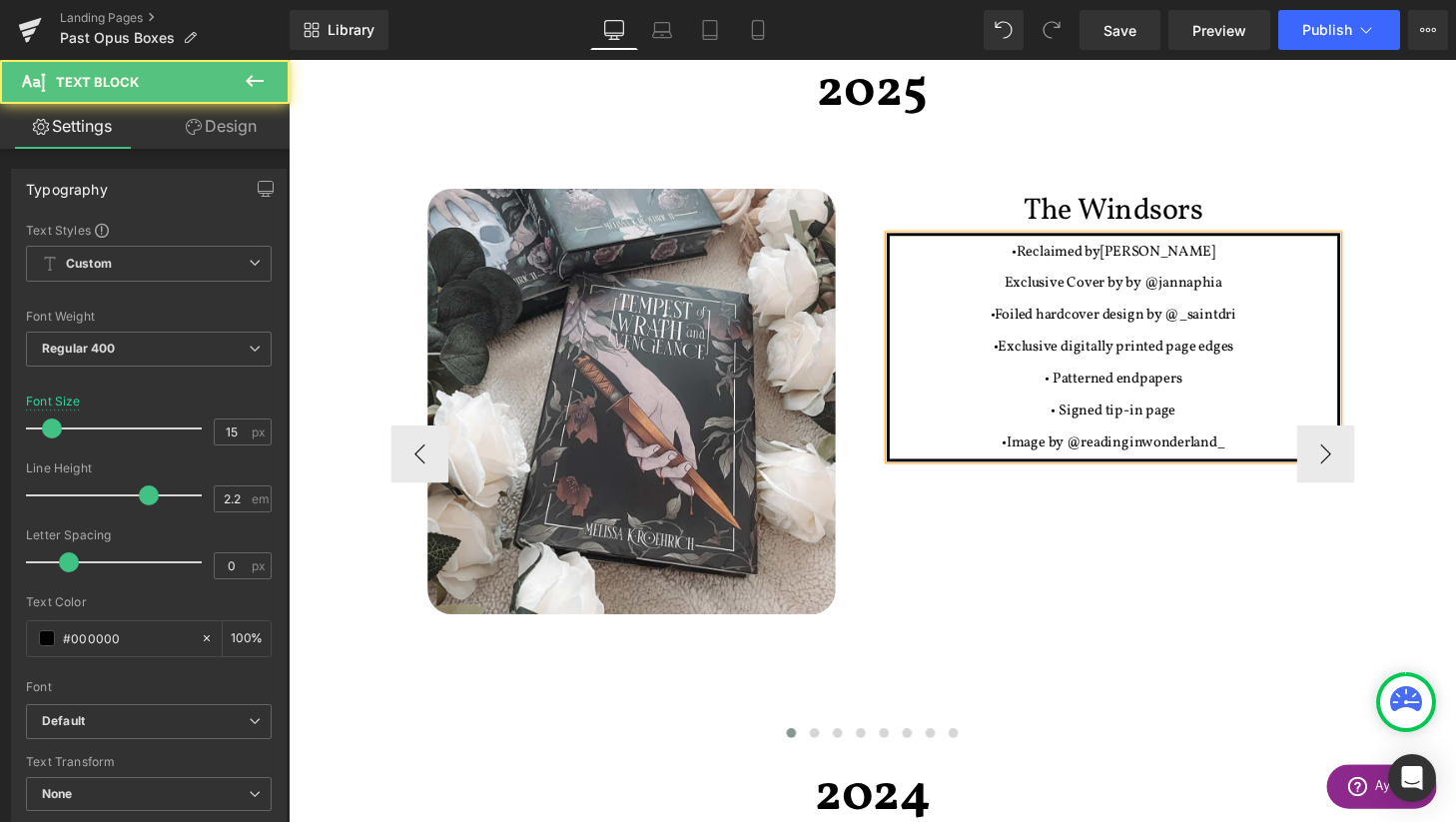 click on "Exclusive Cover by by @jannaphia" at bounding box center (1142, 291) 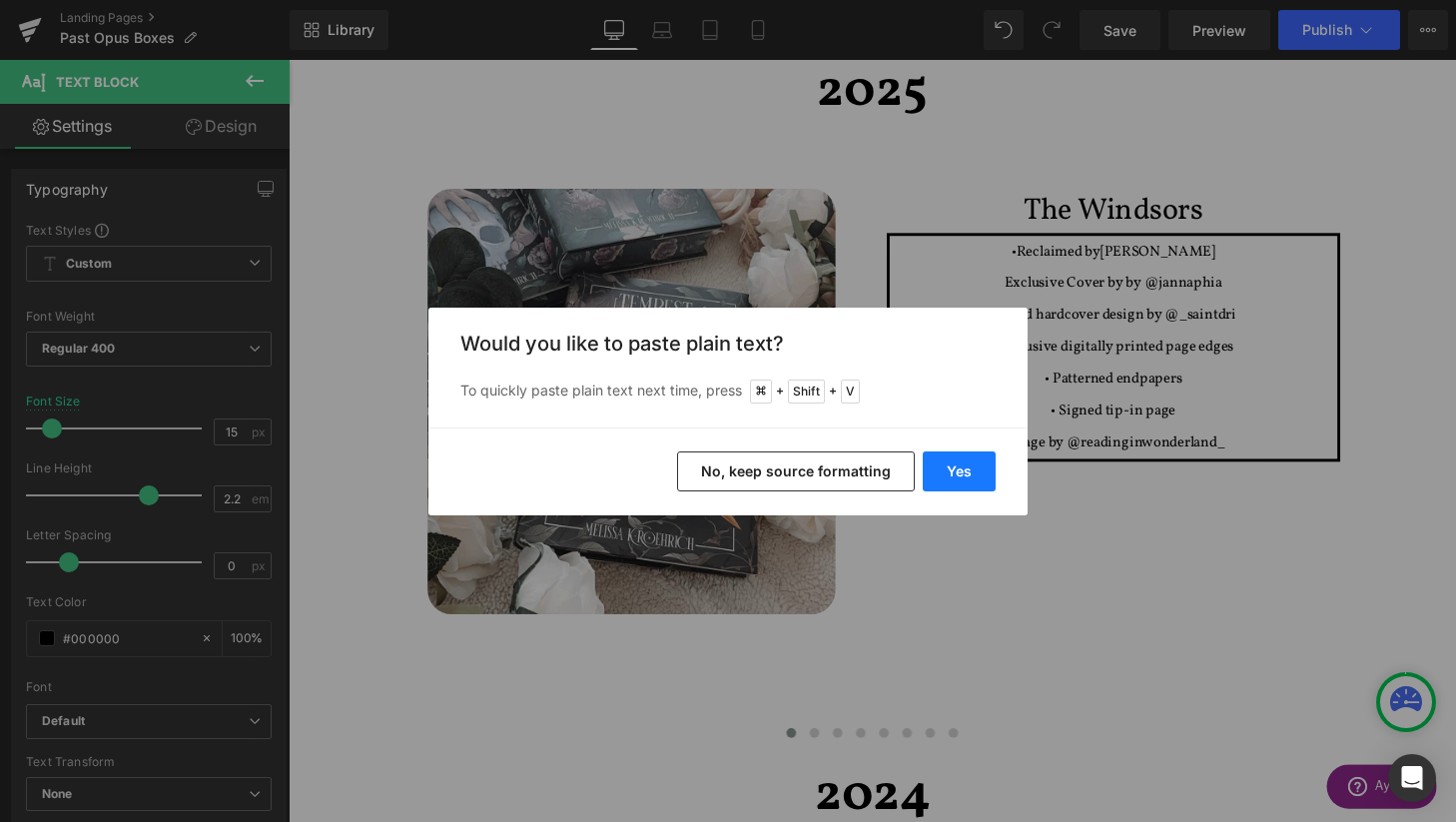 click on "Yes" at bounding box center [959, 471] 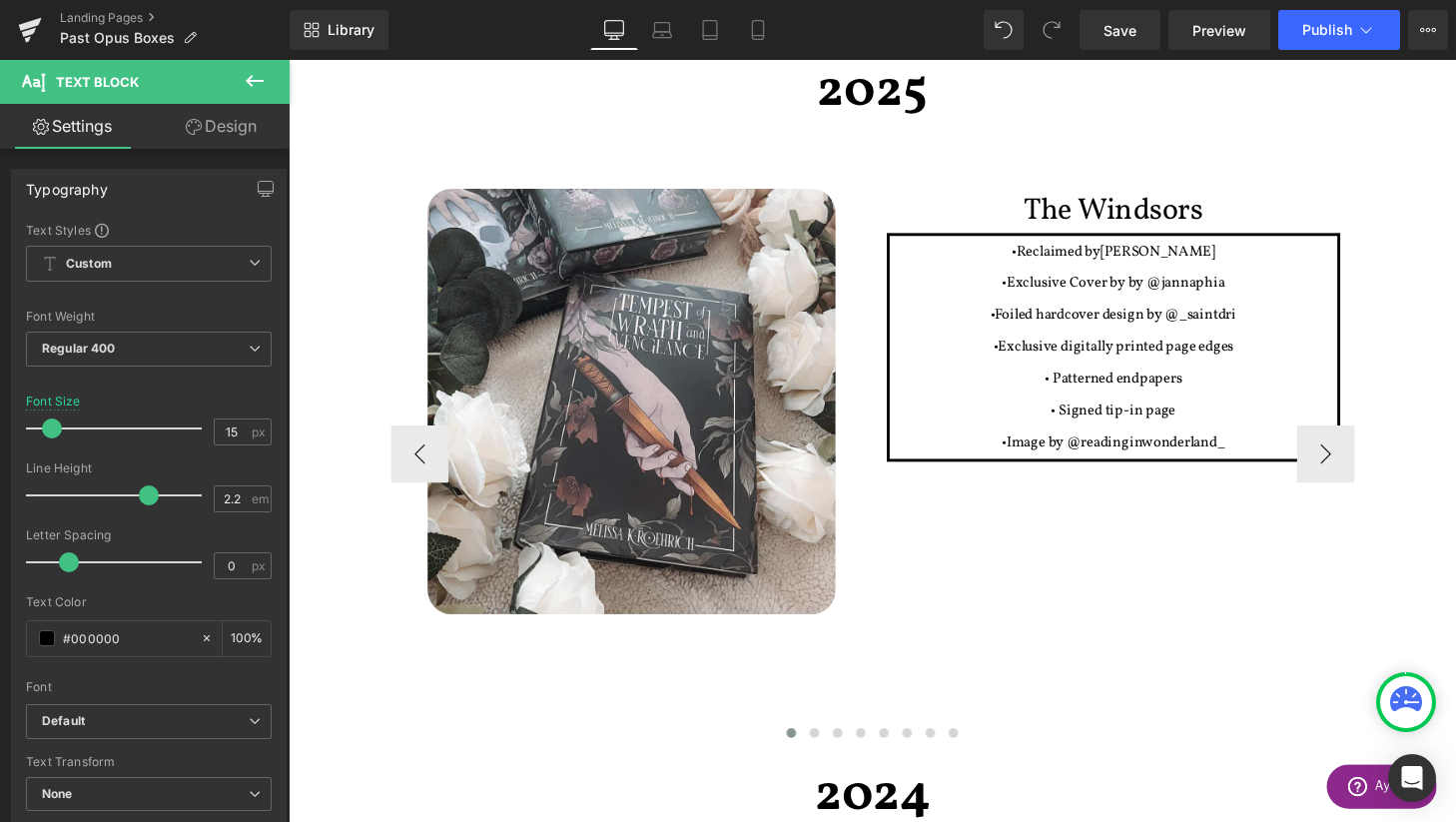 click on "Heading" at bounding box center [1131, 216] 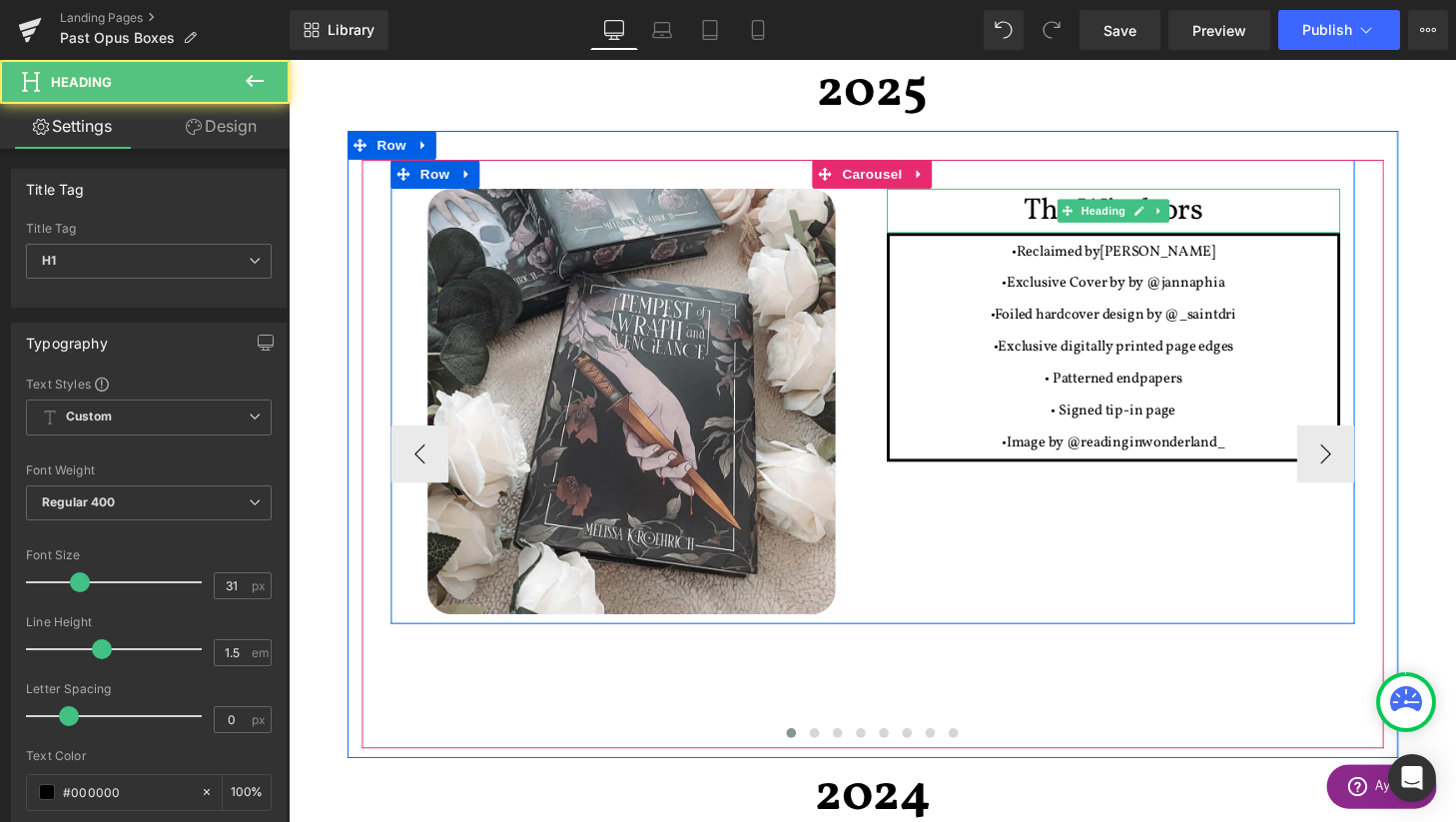 click on "The Windsors" at bounding box center (1142, 216) 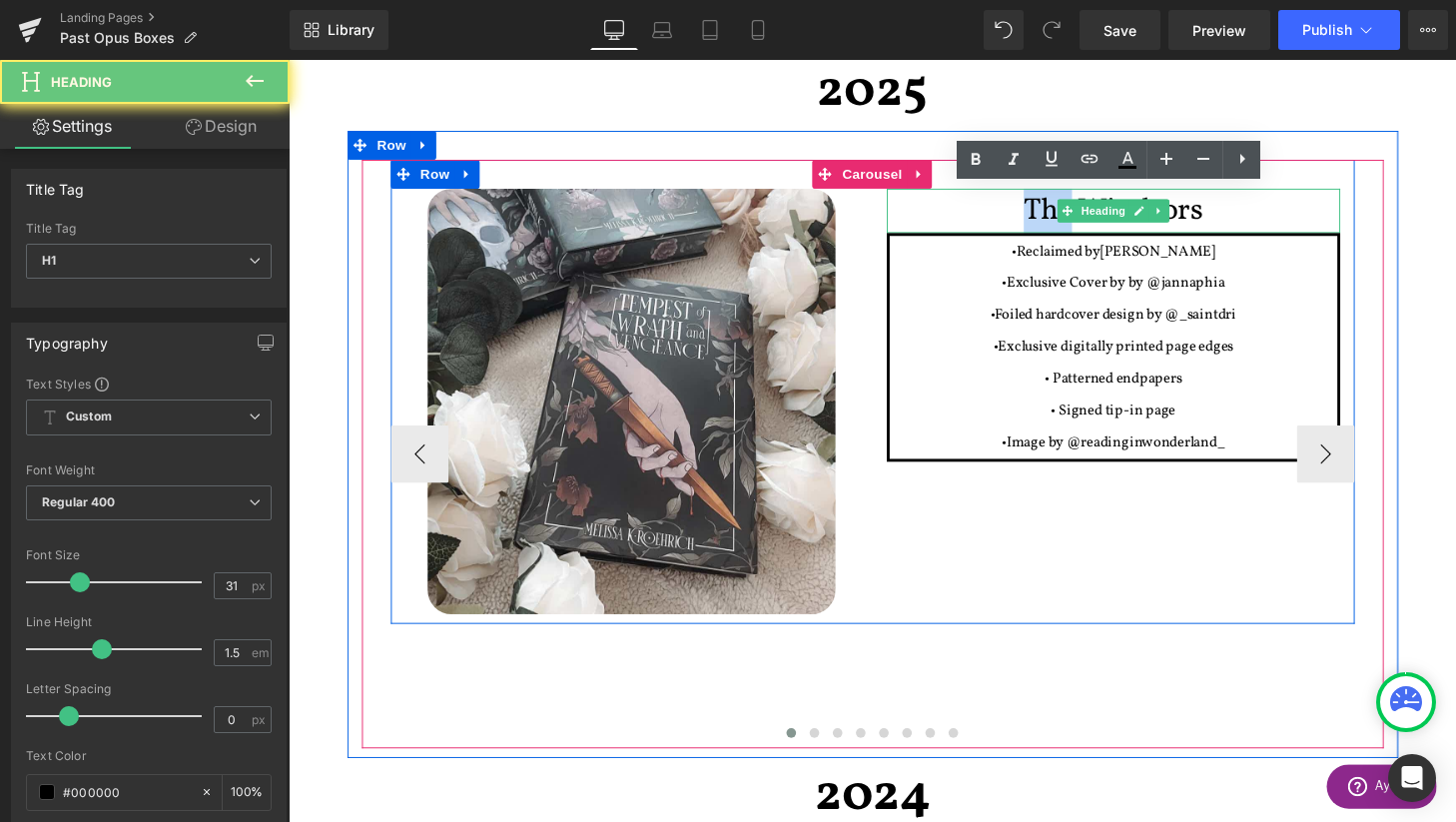 click on "The Windsors" at bounding box center (1142, 216) 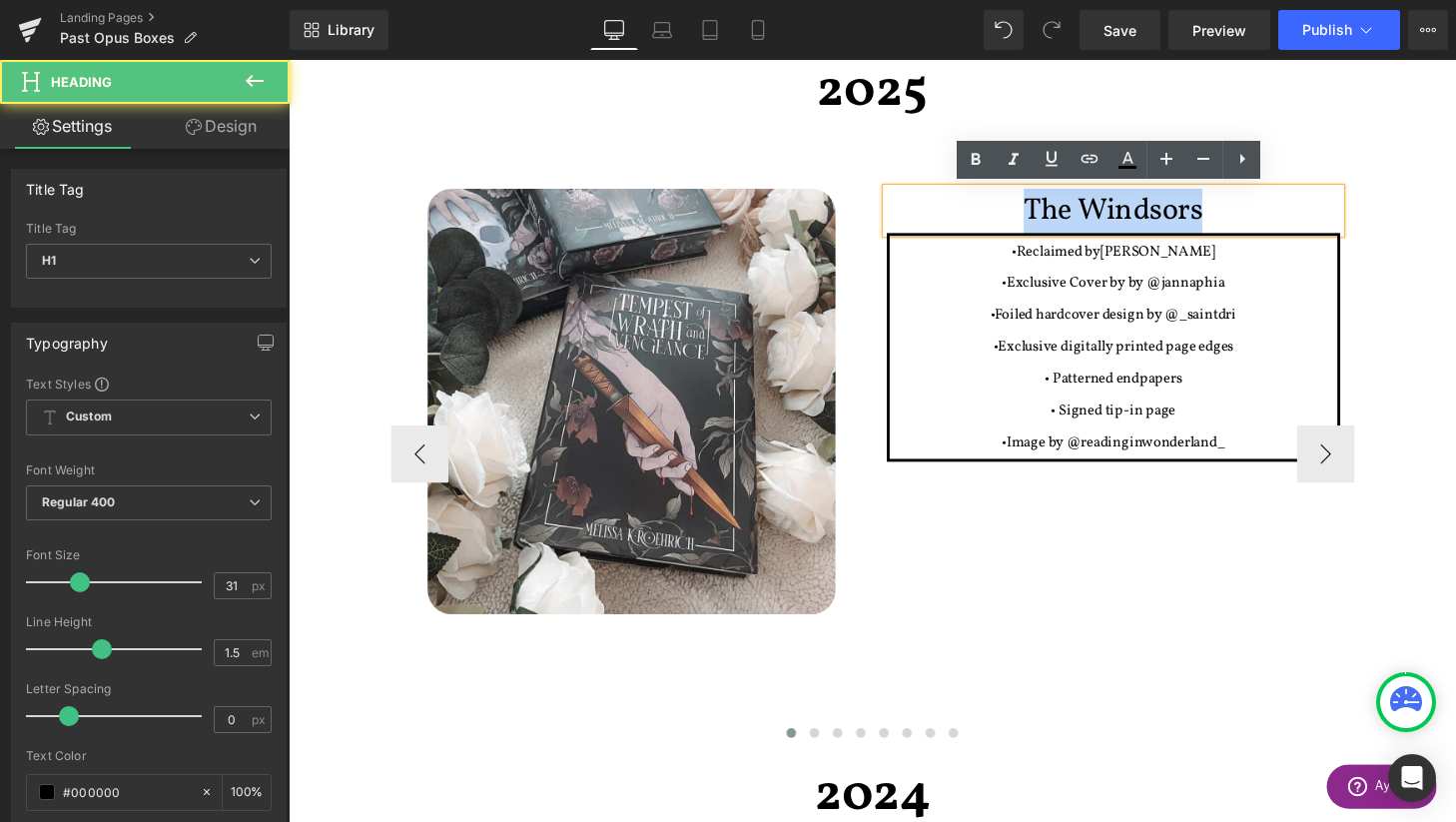click on "The Windsors" at bounding box center (1142, 216) 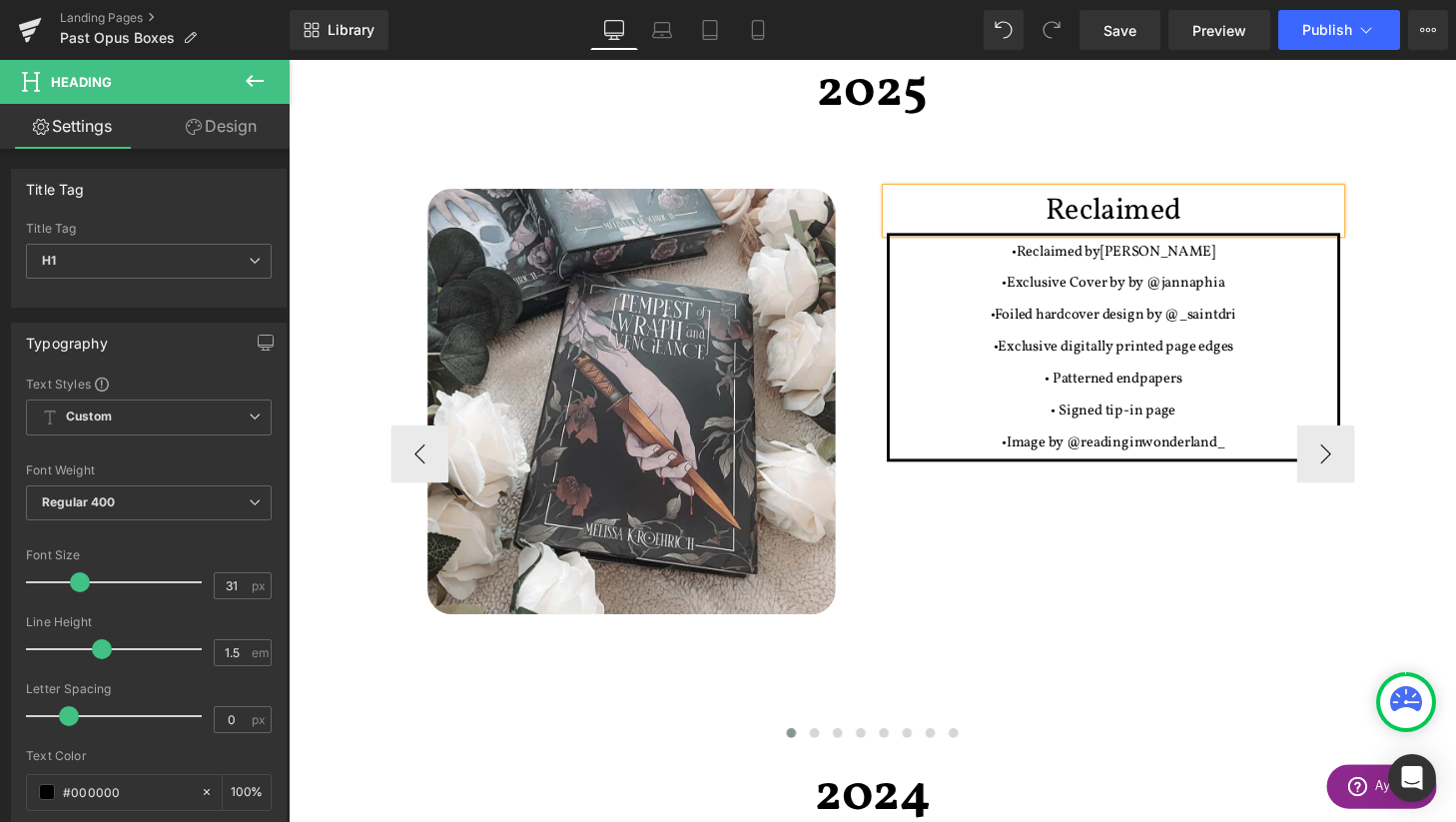 click on "Image         Reclaimed Heading         •Reclaimed by  [PERSON_NAME] •Exclusive Cover by by @jannaphia •Foiled hardcover design by @_saintdri •Exclusive digitally printed page edges • Patterned endpapers • Signed tip-in page •Image by @readinginwonderland_ Text Block         Row" at bounding box center [893, 404] 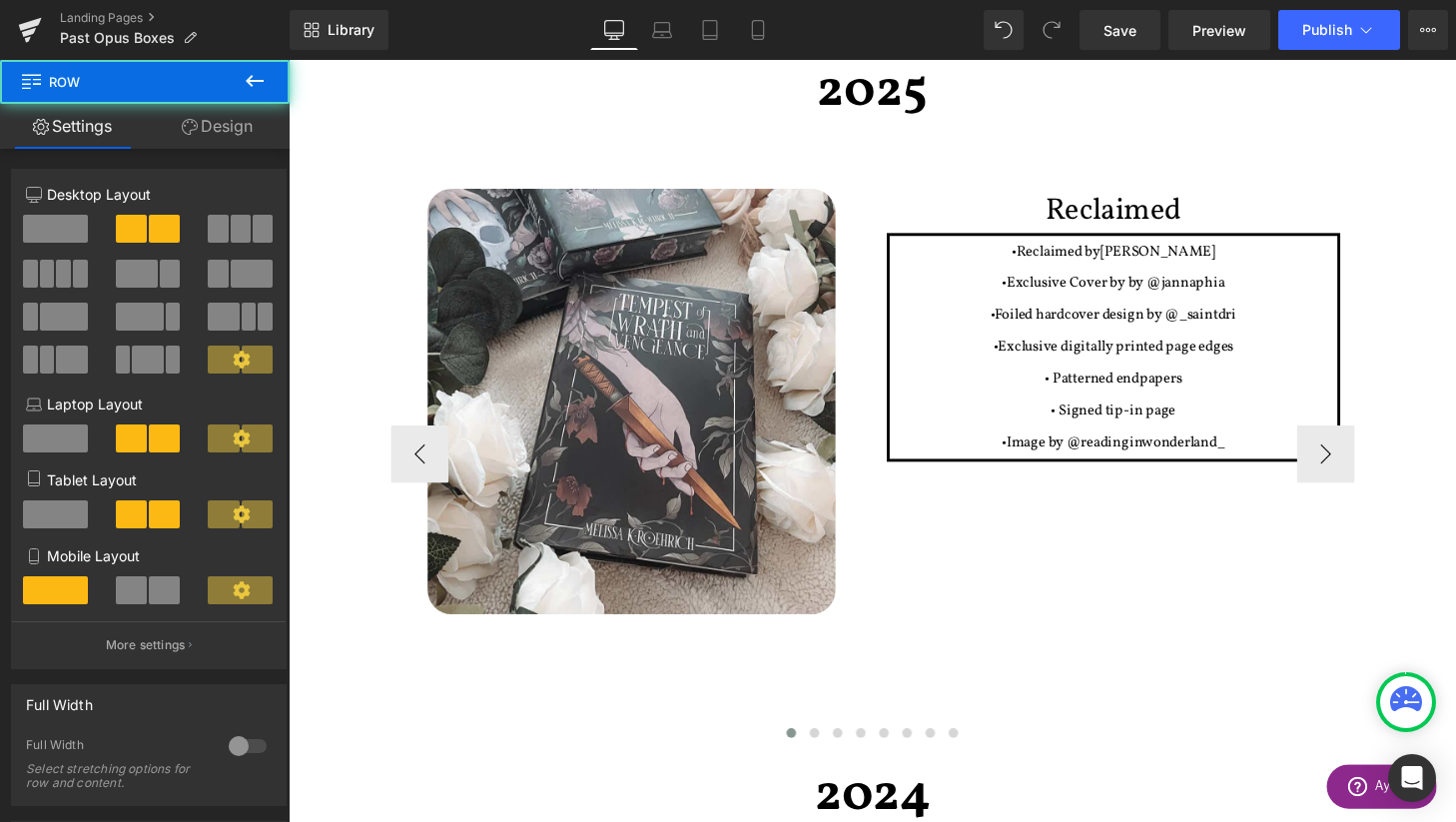 click on "Image         Reclaimed Heading         •Reclaimed by  [PERSON_NAME] •Exclusive Cover by by @jannaphia •Foiled hardcover design by @_saintdri •Exclusive digitally printed page edges • Patterned endpapers • Signed tip-in page •Image by @readinginwonderland_ Text Block         Row" at bounding box center [893, 404] 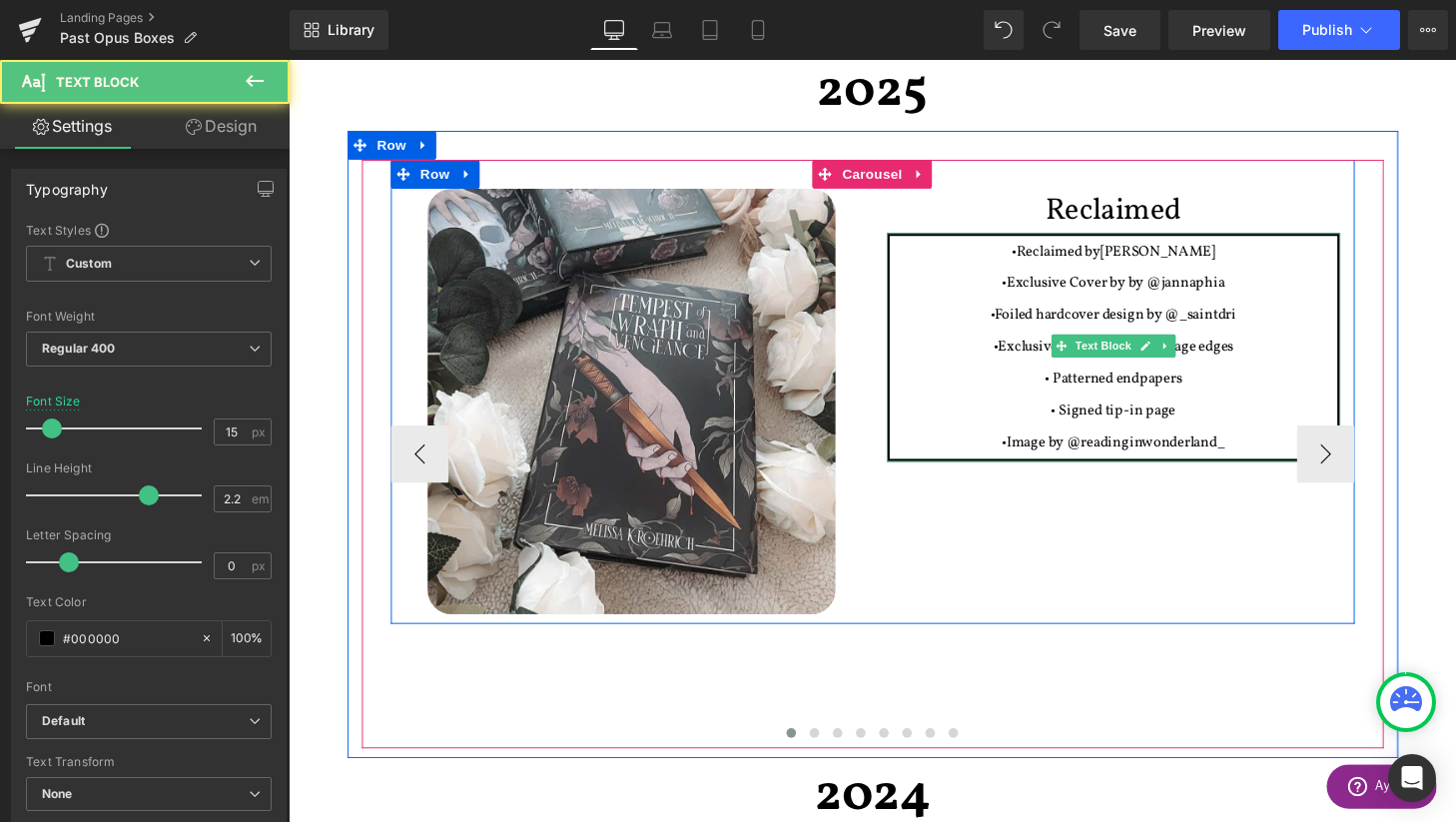 click on "•Image by @readinginwonderland_" at bounding box center [1141, 455] 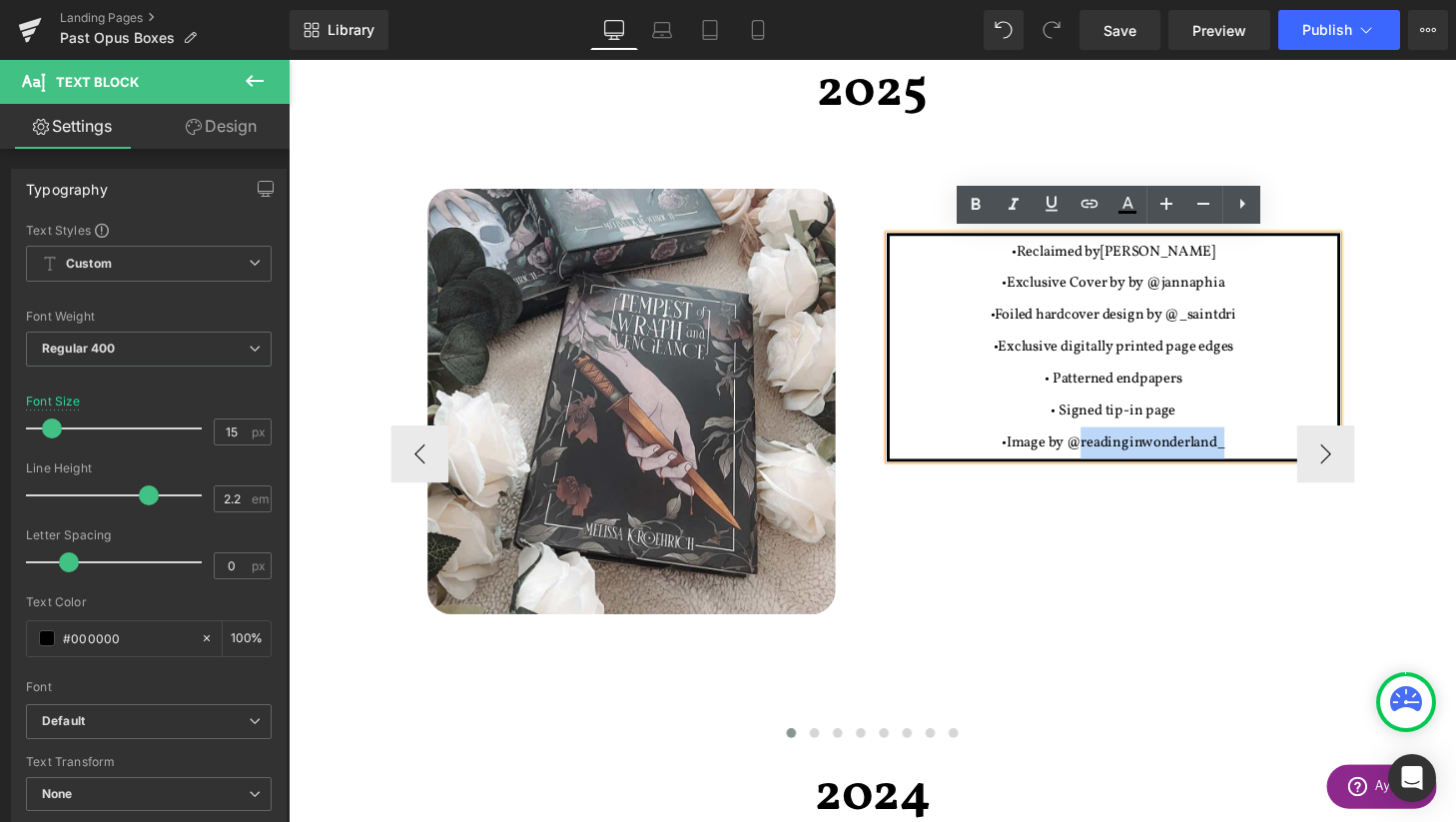 drag, startPoint x: 1259, startPoint y: 450, endPoint x: 1108, endPoint y: 449, distance: 151.00331 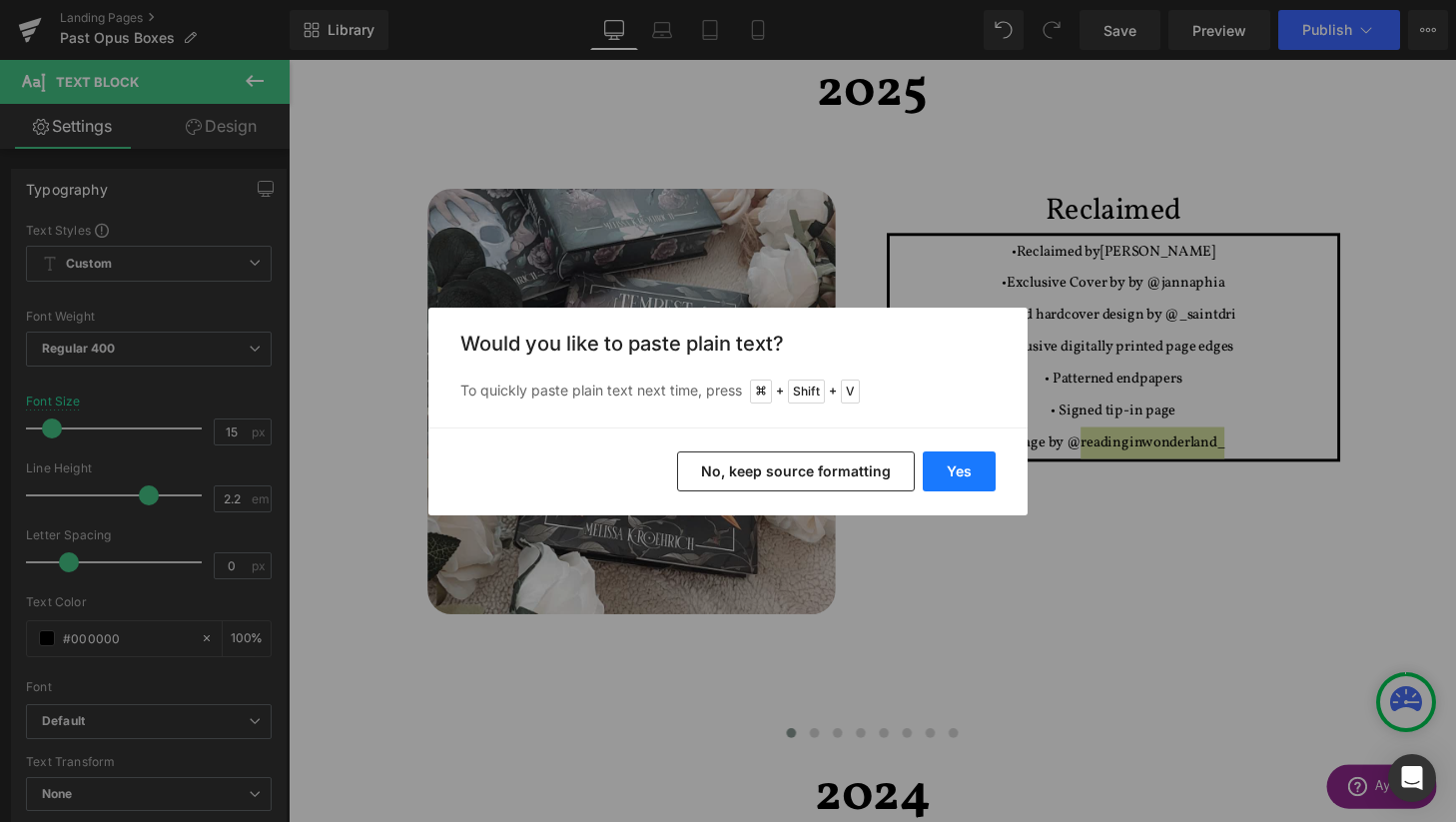 click on "Yes" at bounding box center (959, 471) 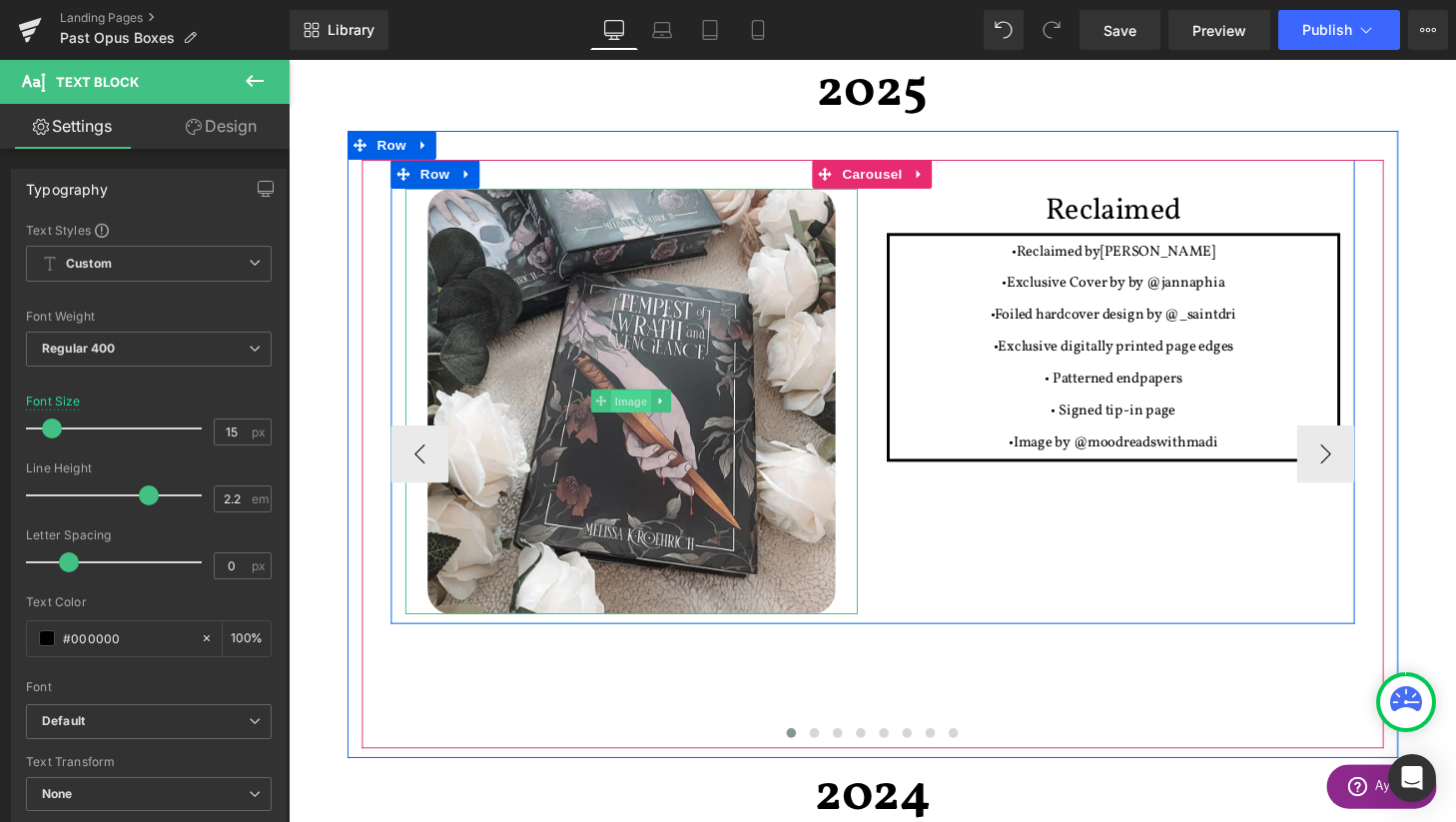 click on "Image" at bounding box center (643, 413) 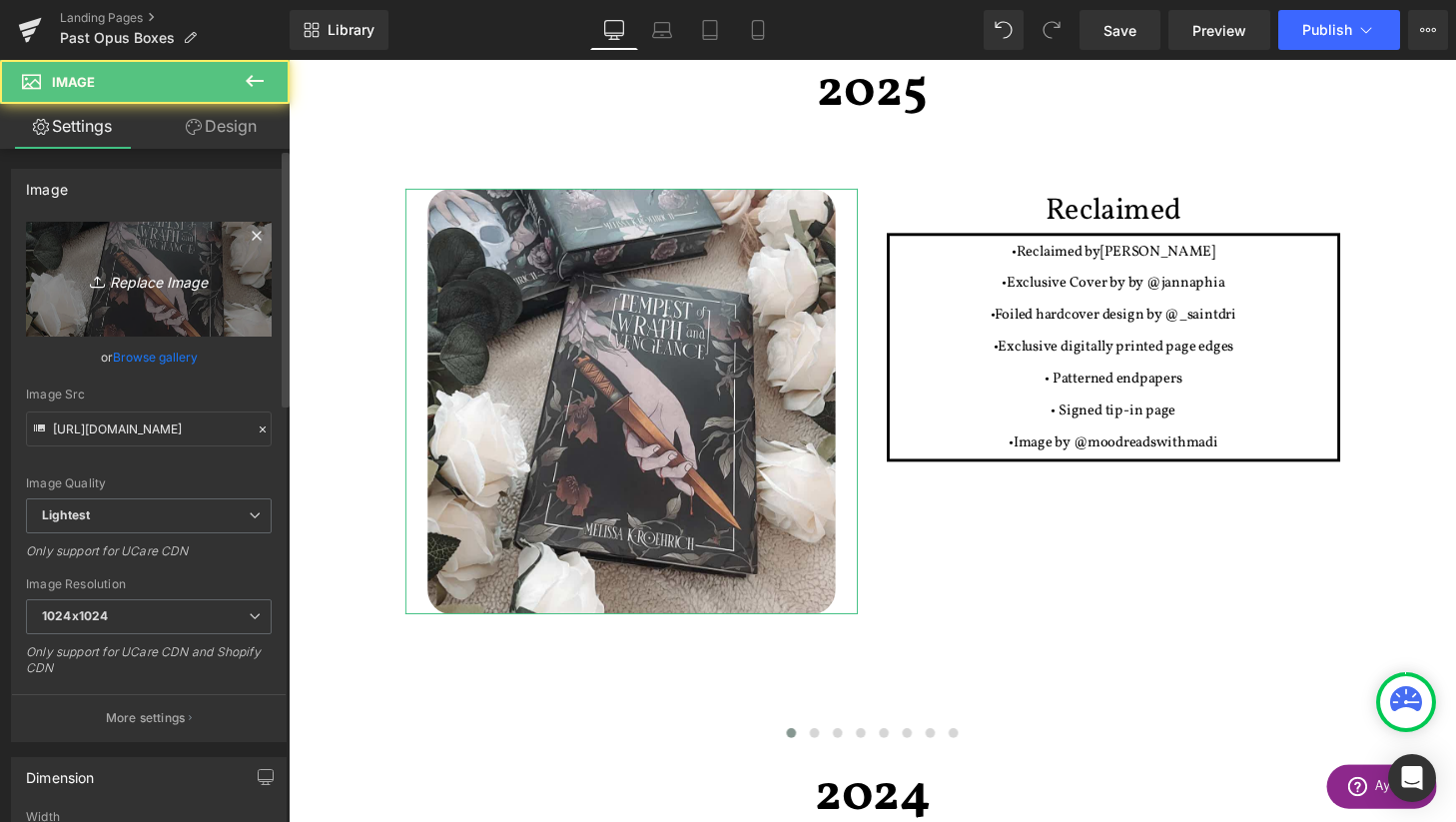 click on "Replace Image" at bounding box center (149, 279) 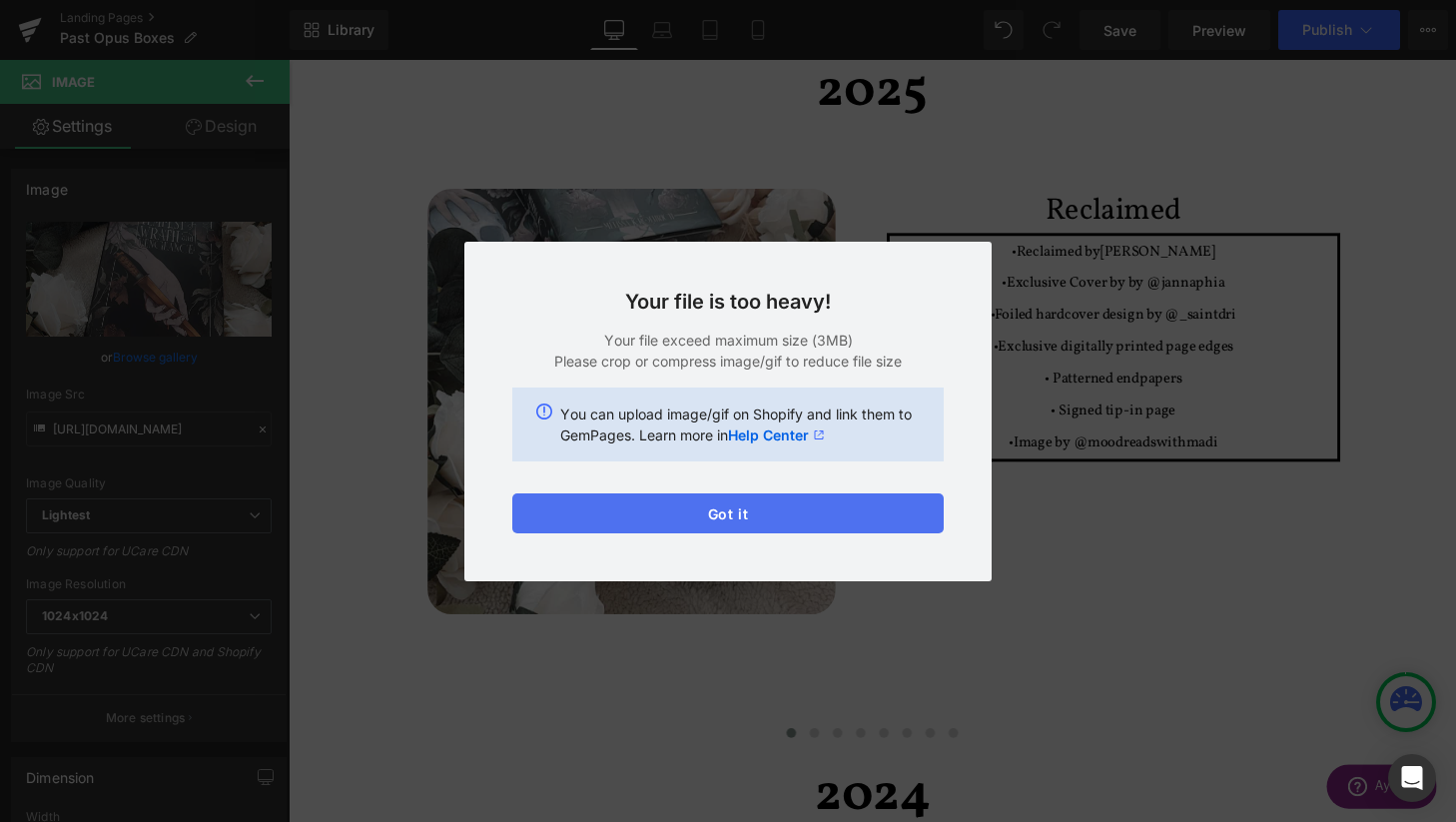 click on "Got it" at bounding box center (728, 513) 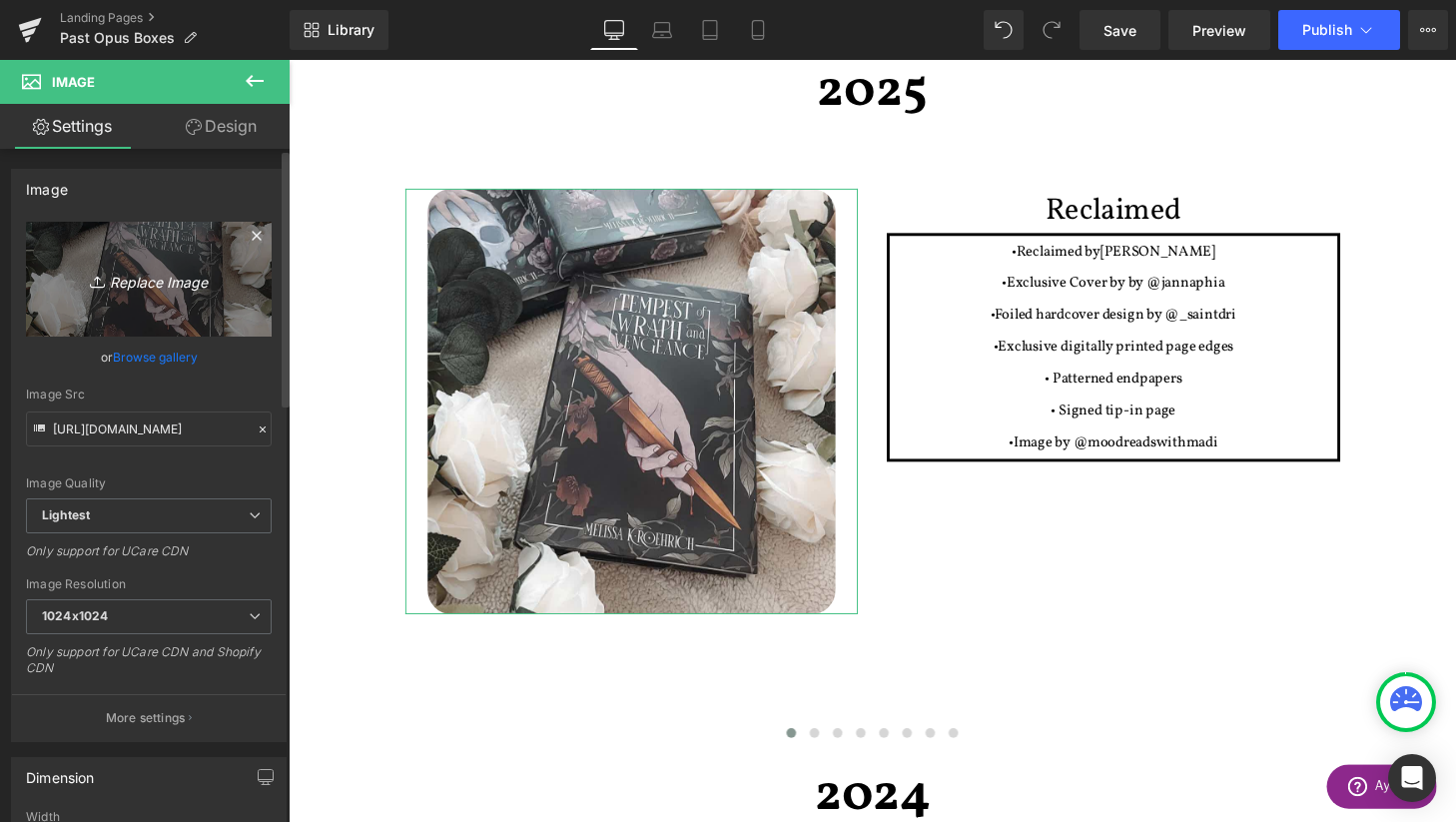 click on "Replace Image" at bounding box center (149, 279) 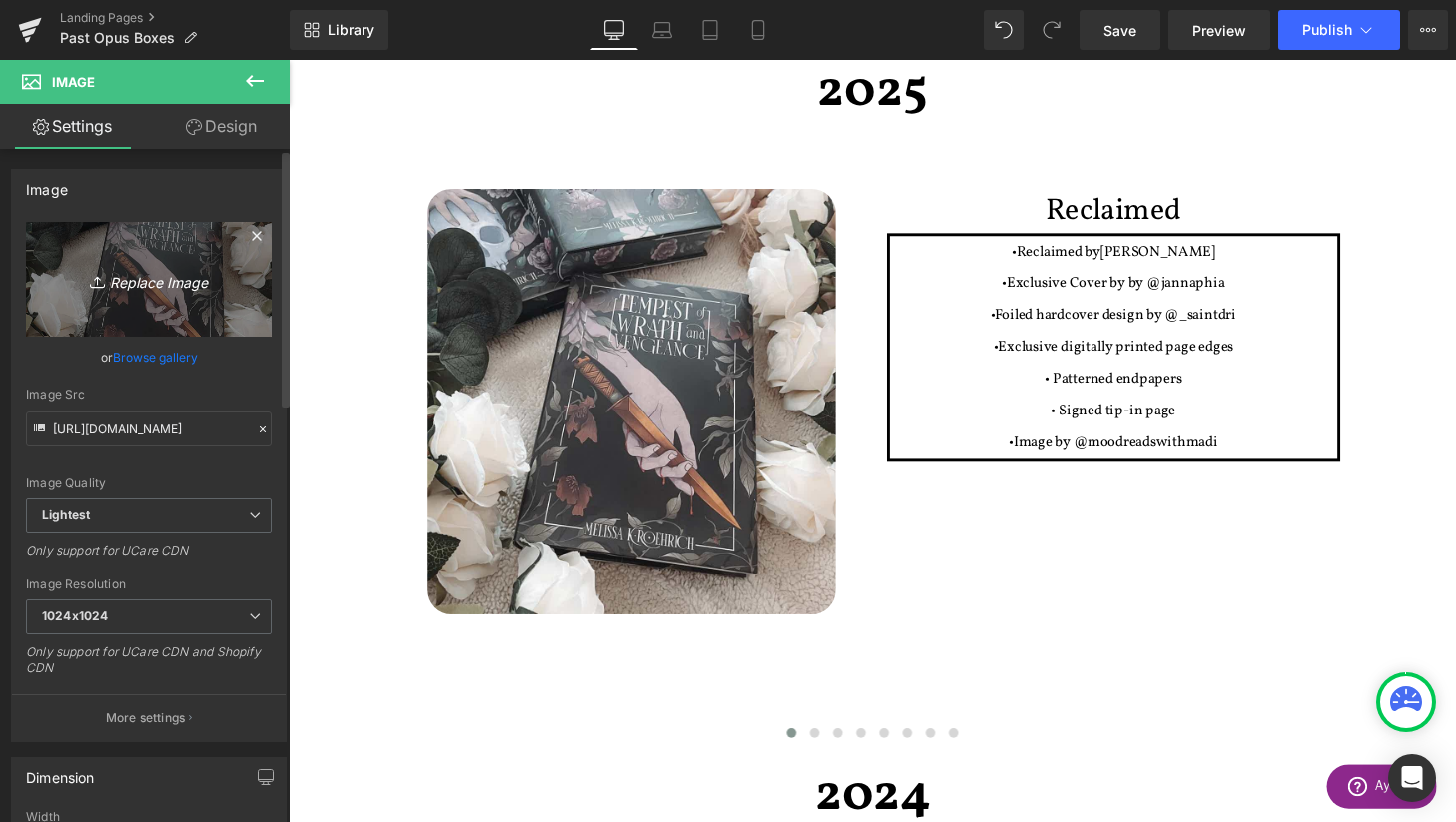 type on "C:\fakepath\Captura de pantalla [DATE] a las [DATE] copia.png" 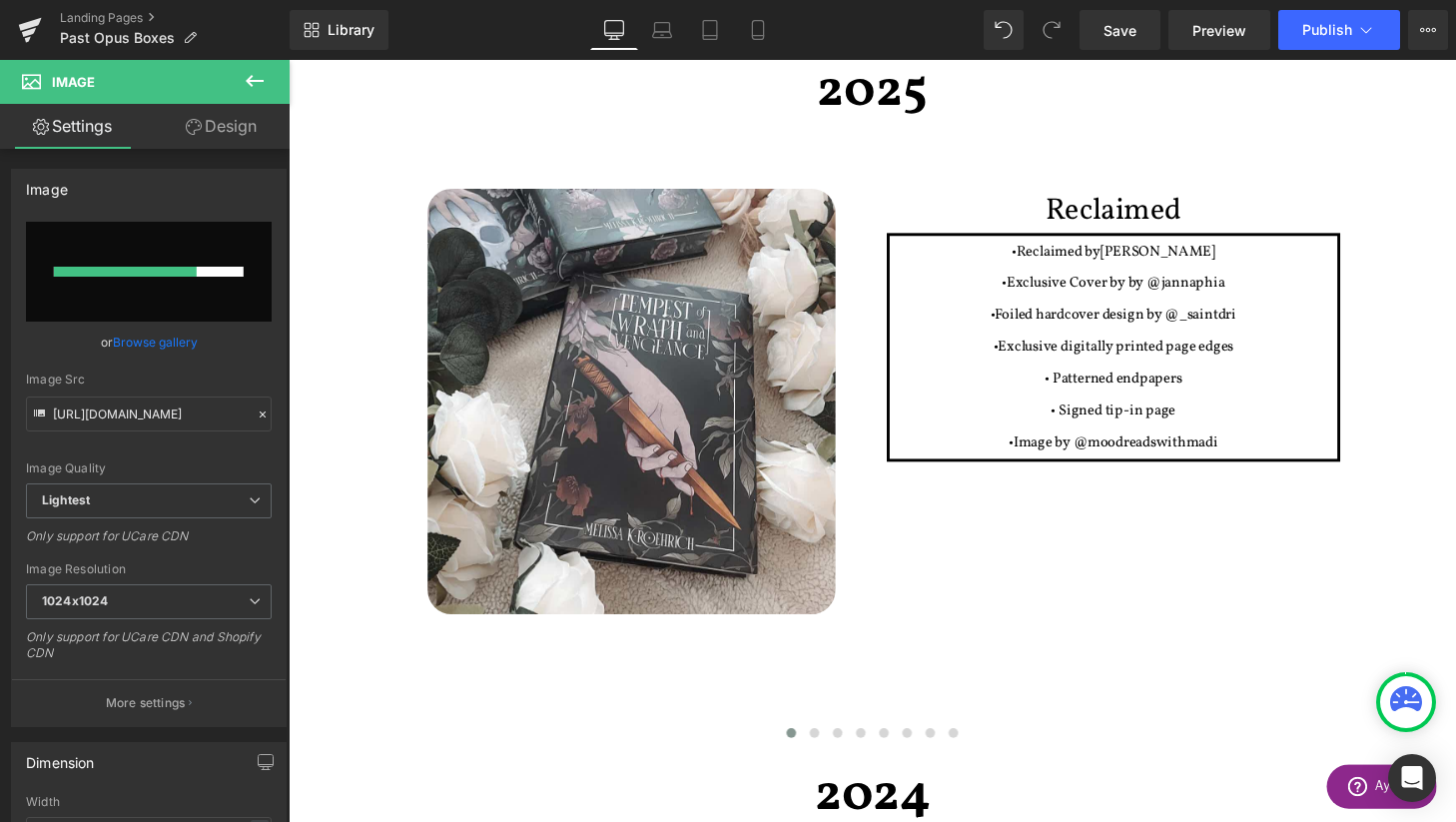 type 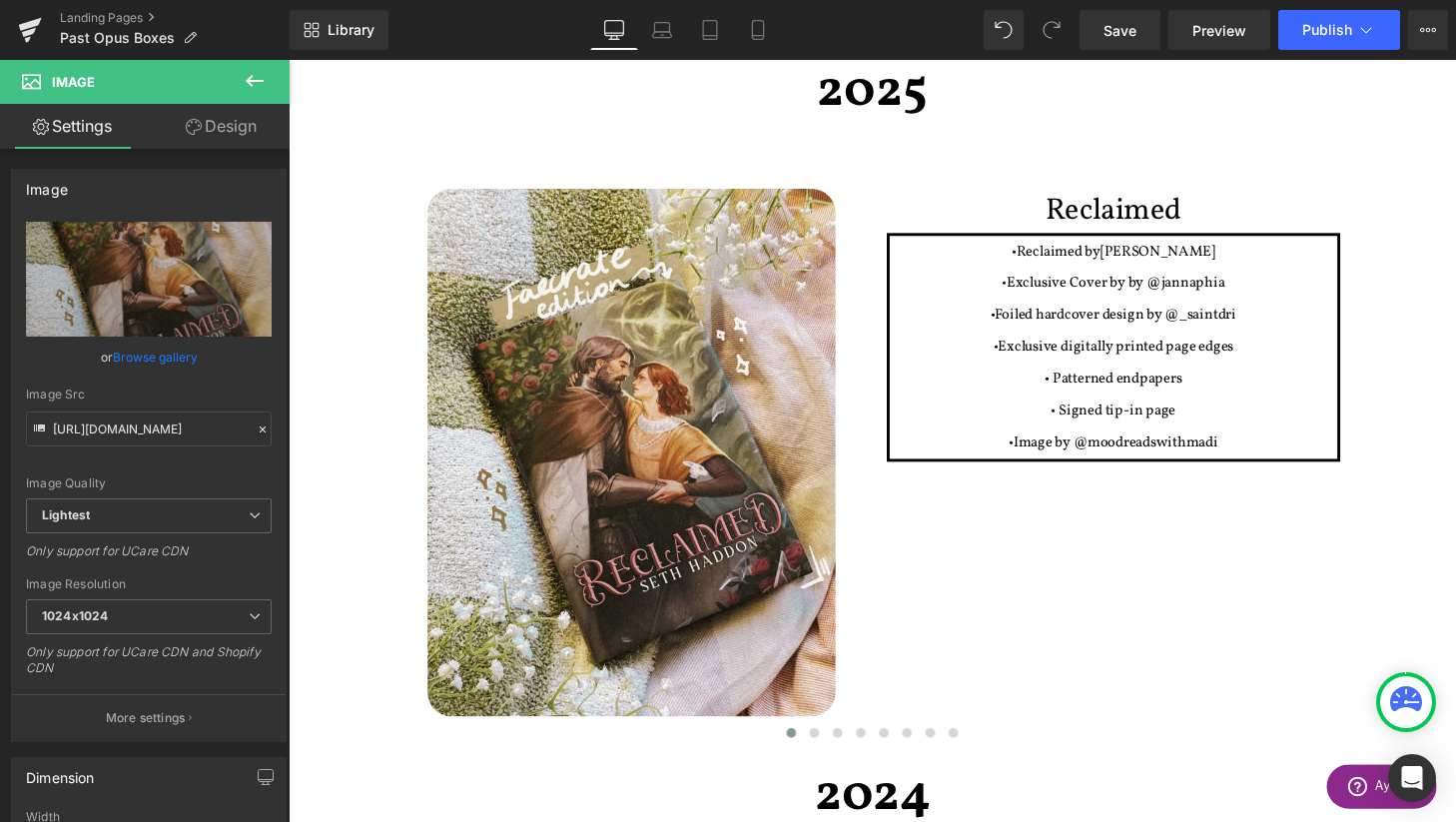 type on "[URL][DOMAIN_NAME]" 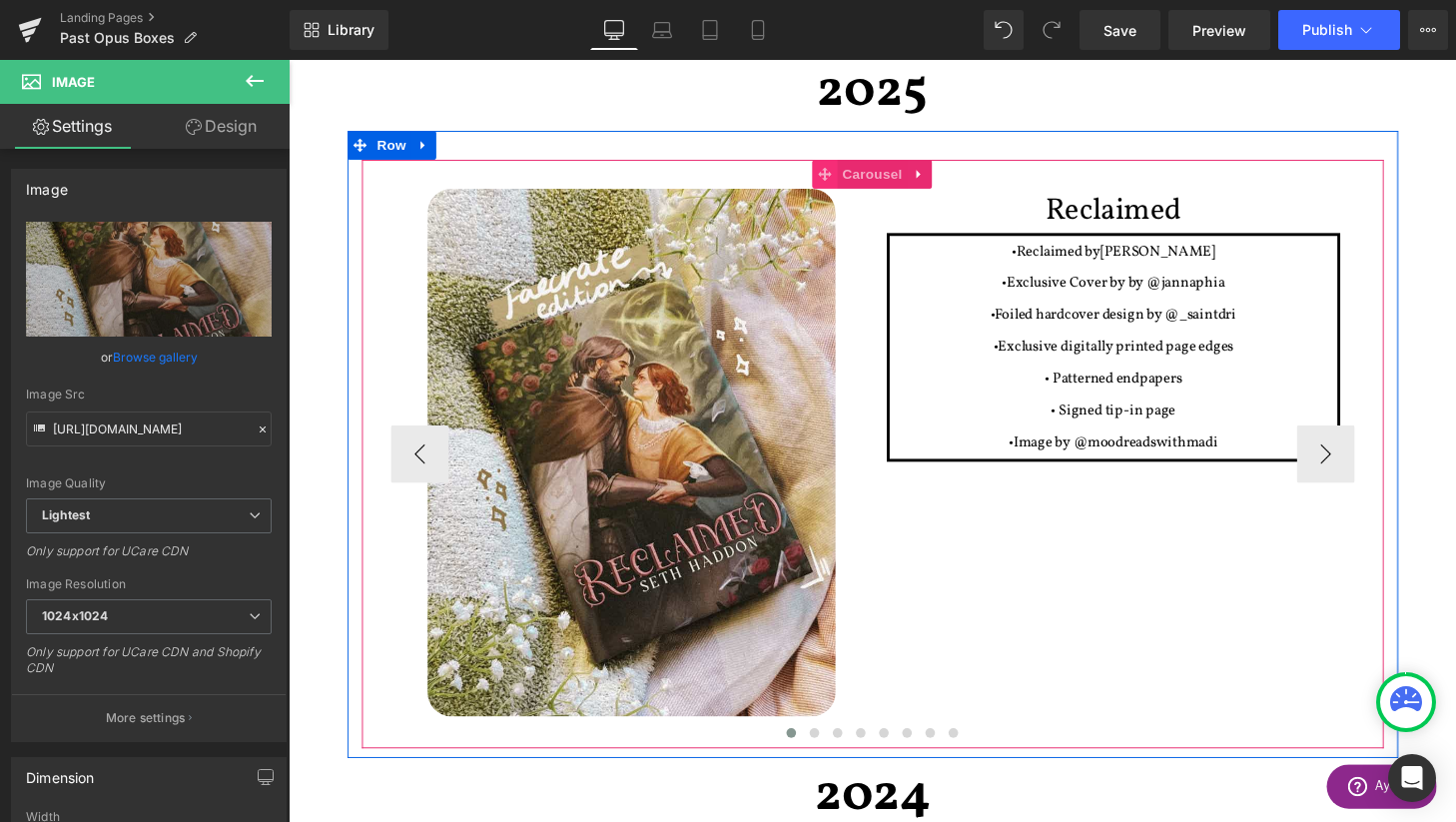 click 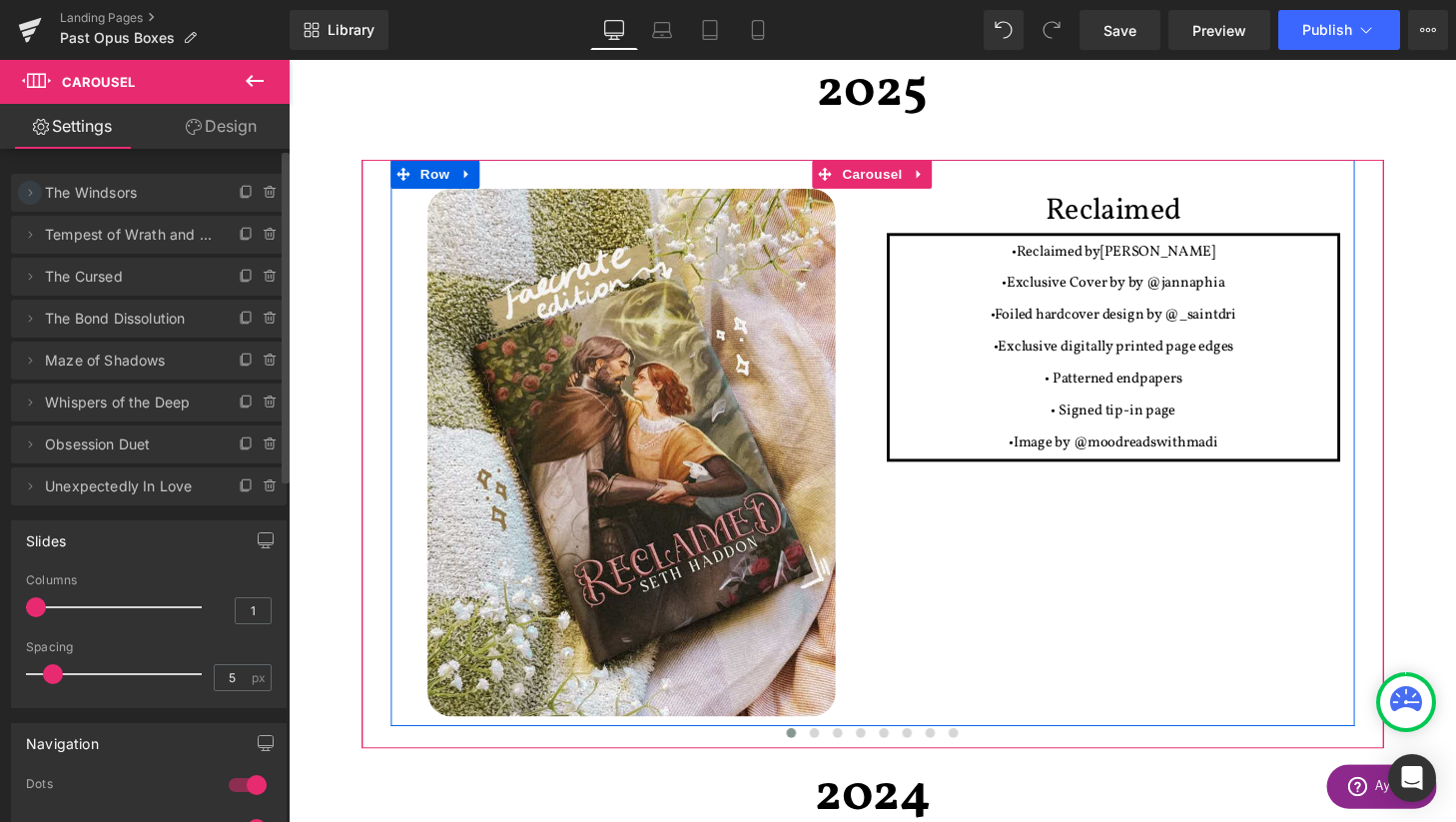 click 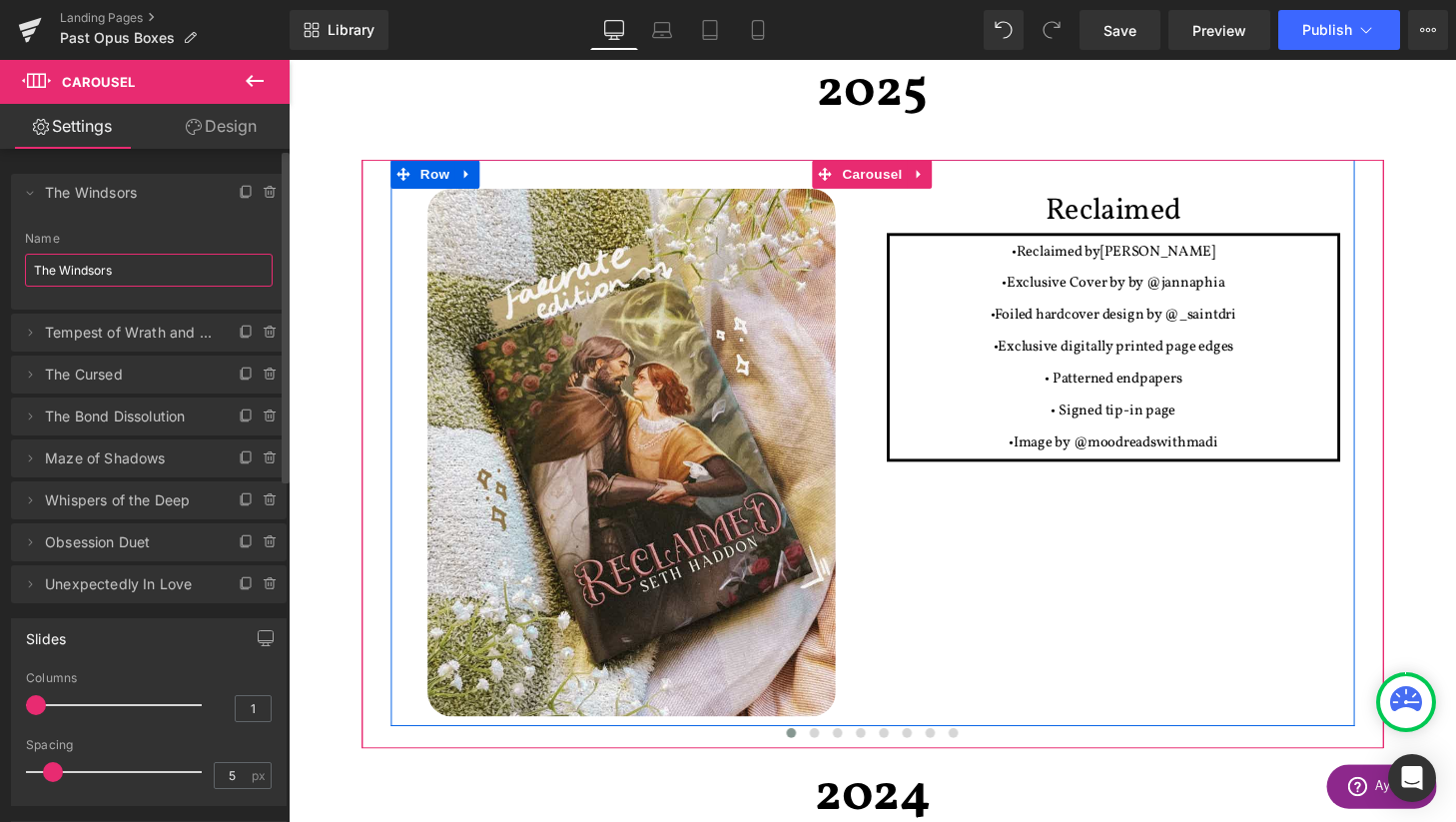 drag, startPoint x: 134, startPoint y: 270, endPoint x: 7, endPoint y: 268, distance: 127.01575 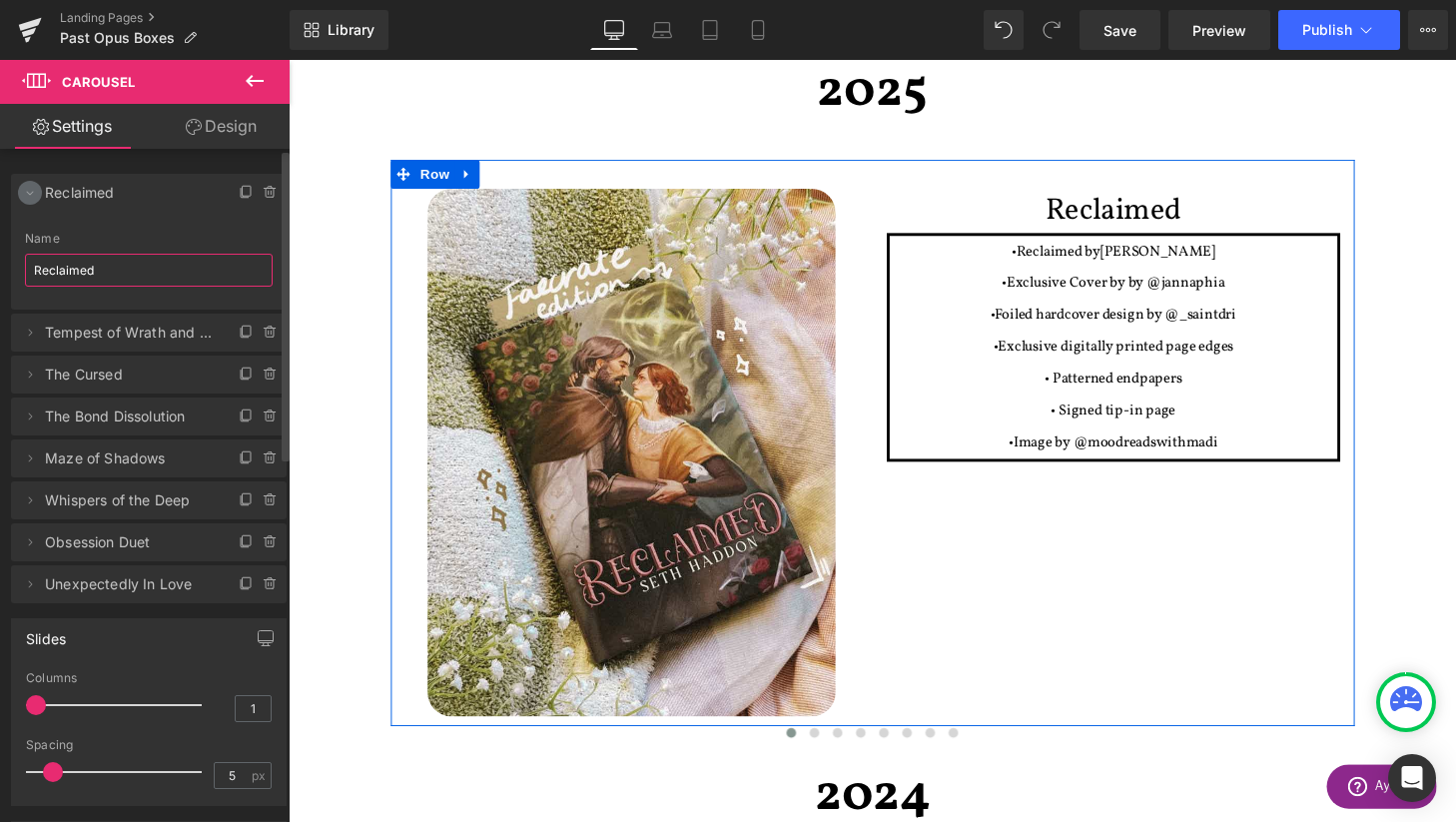 type on "Reclaimed" 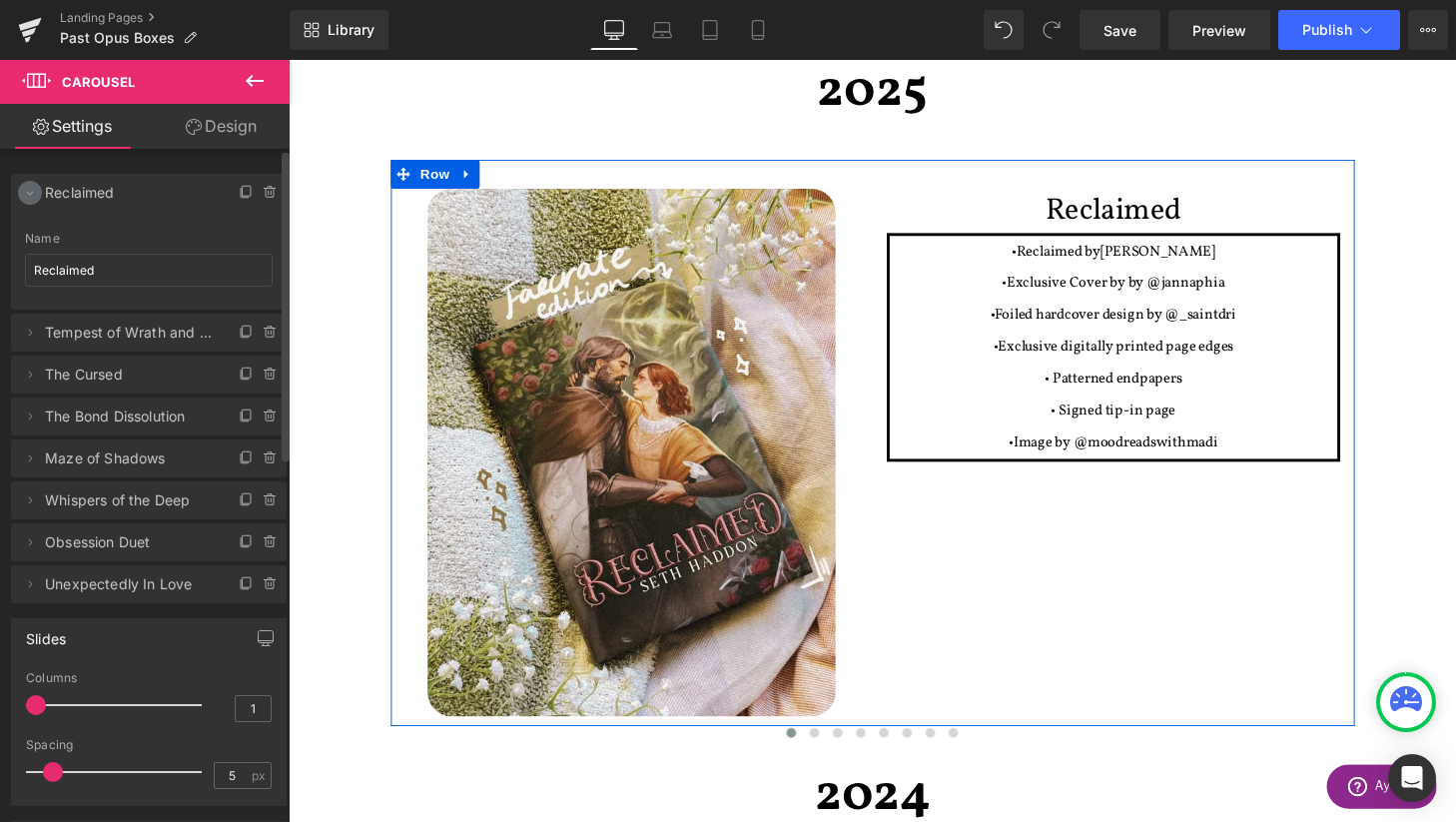 click 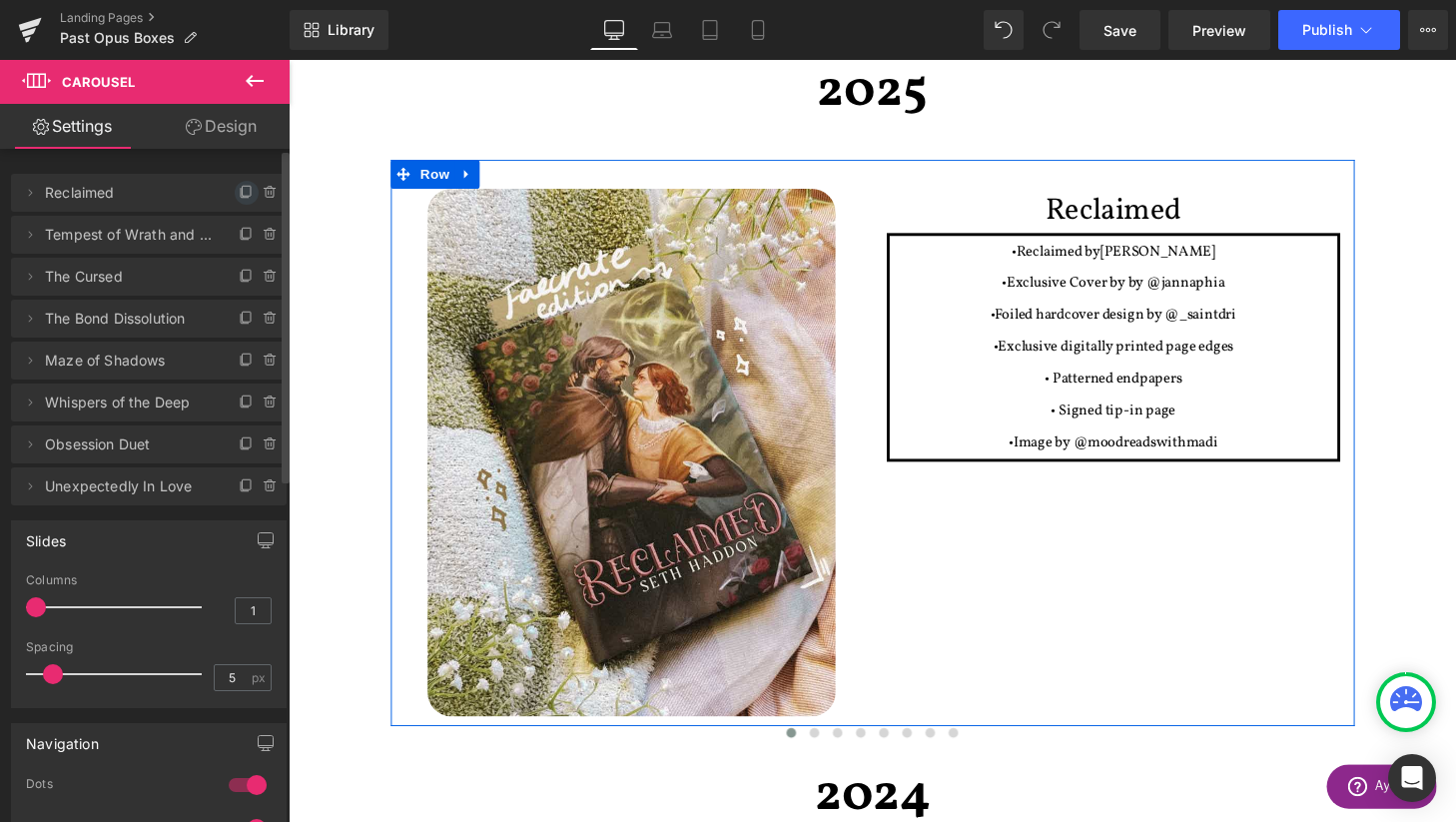 click 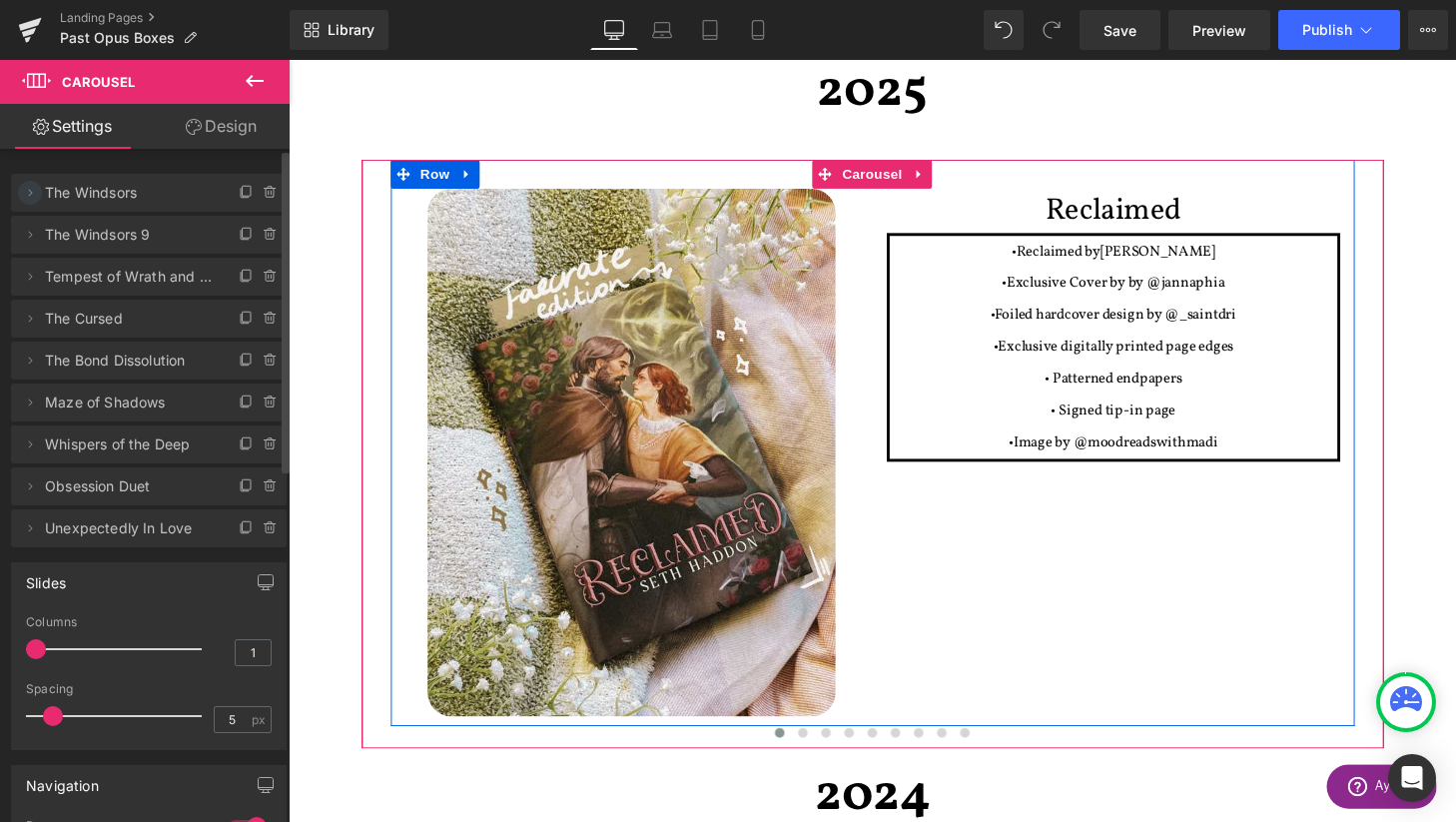 click 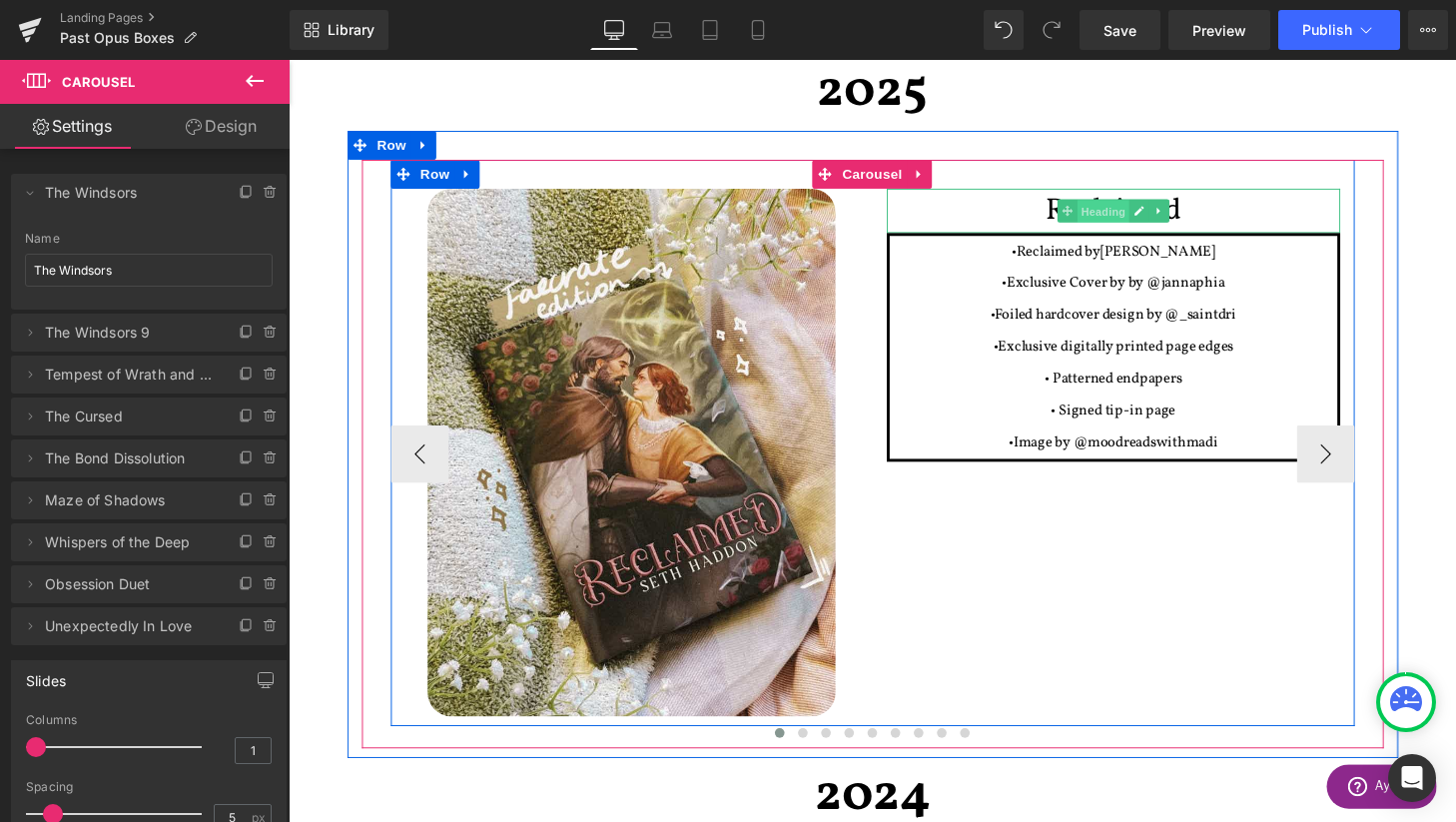 click on "Heading" at bounding box center [1131, 217] 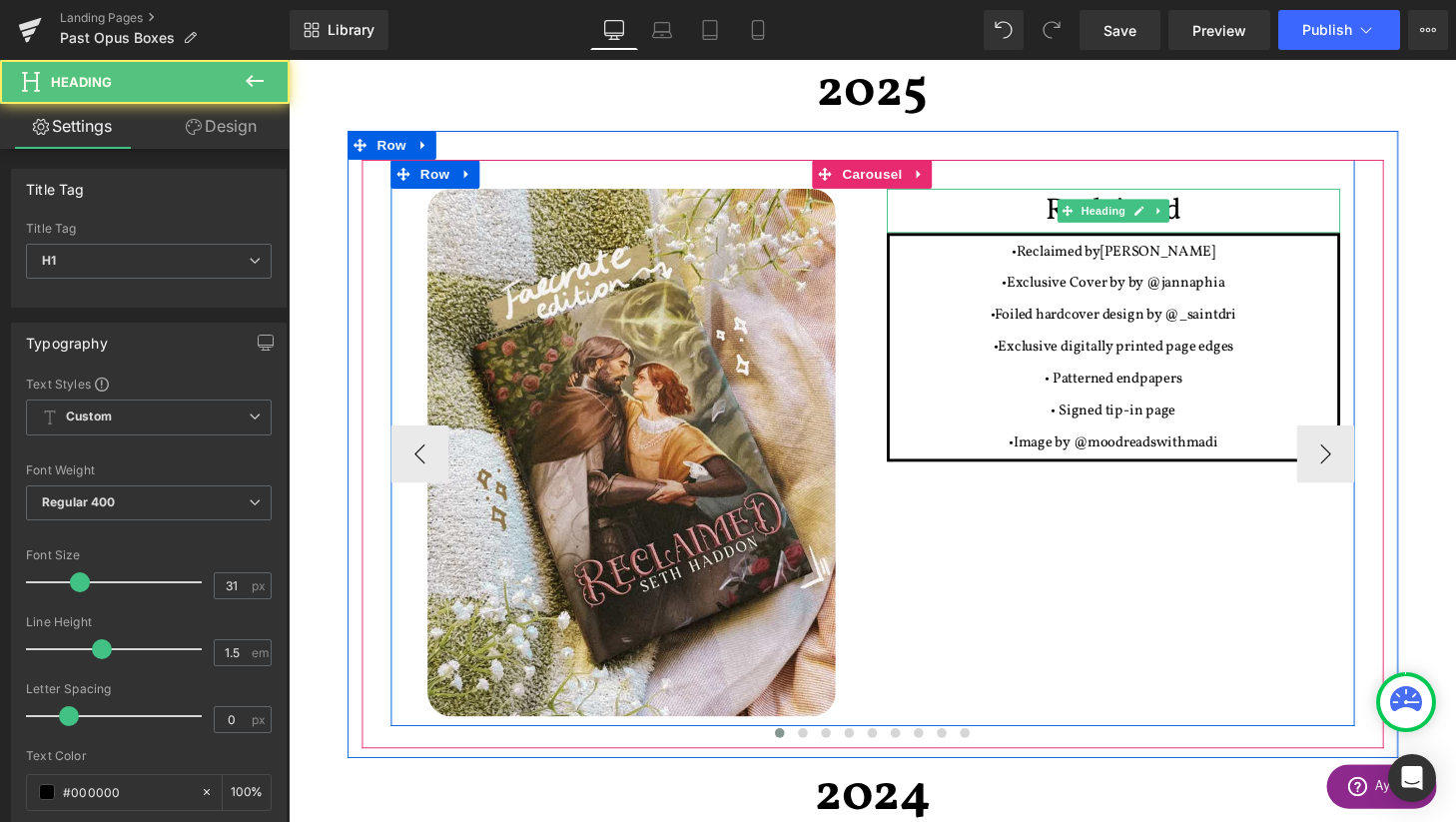 click on "Reclaimed" at bounding box center [1142, 216] 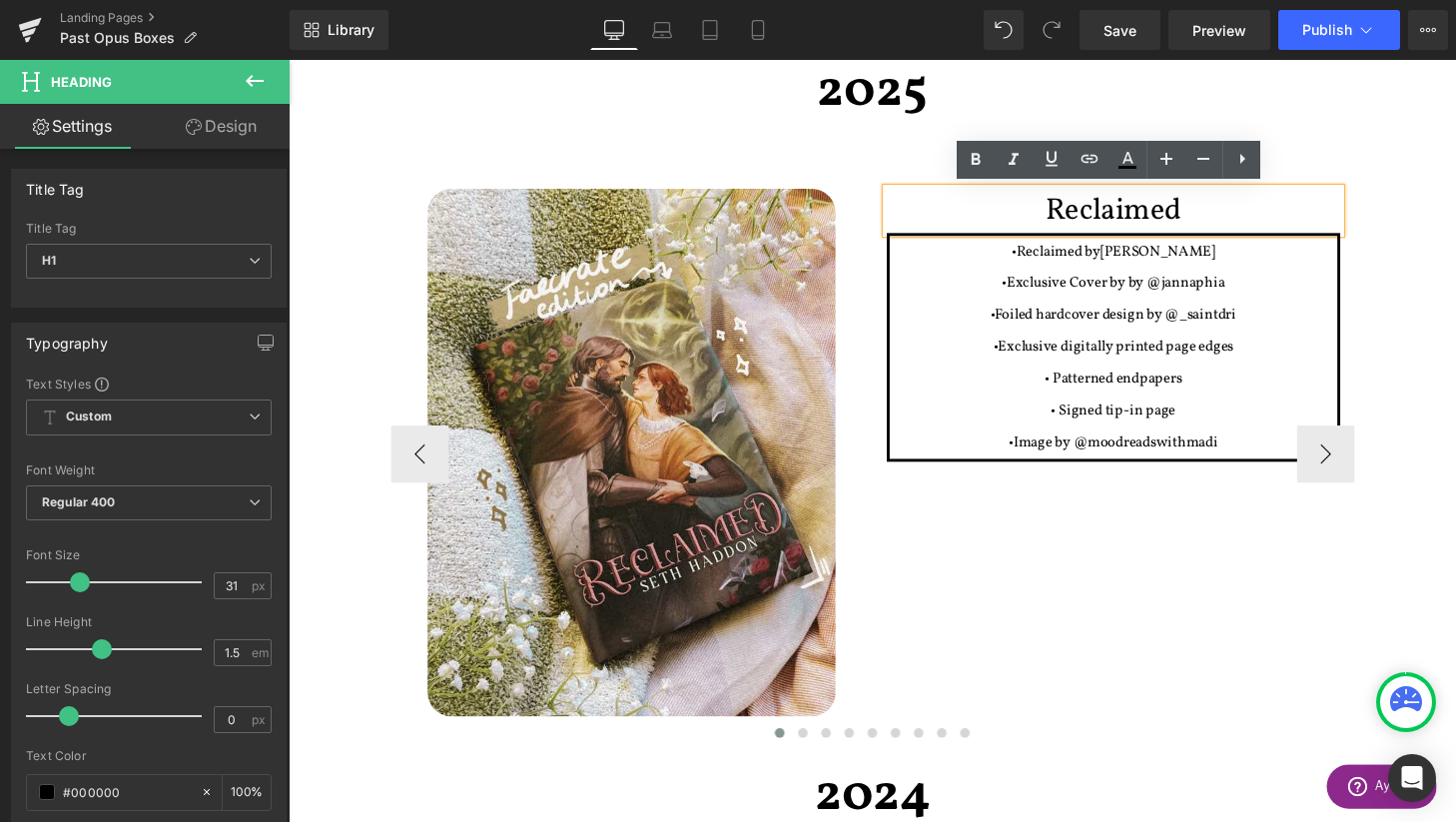 click on "Reclaimed" at bounding box center [1142, 216] 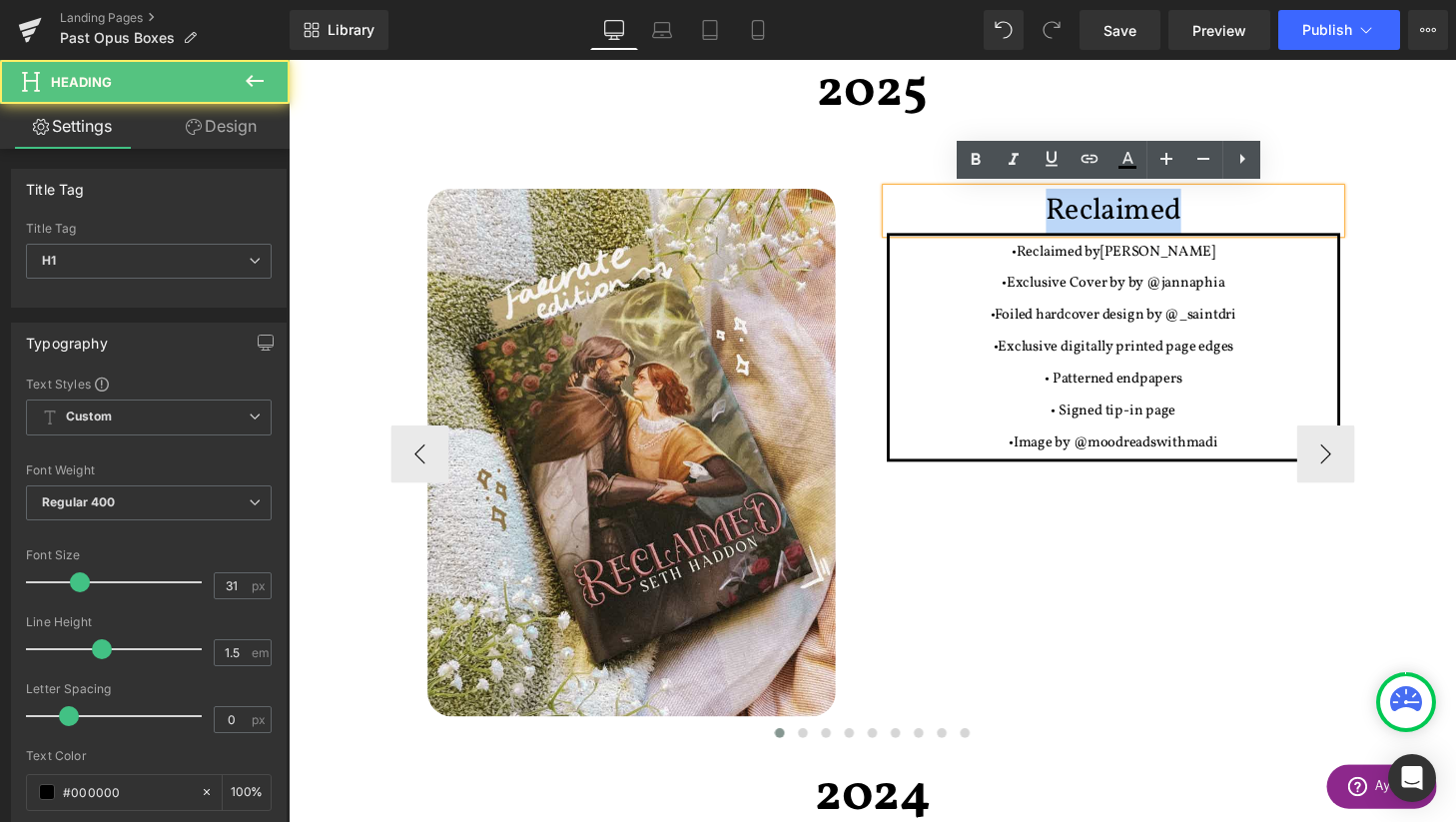 click on "Reclaimed" at bounding box center (1142, 216) 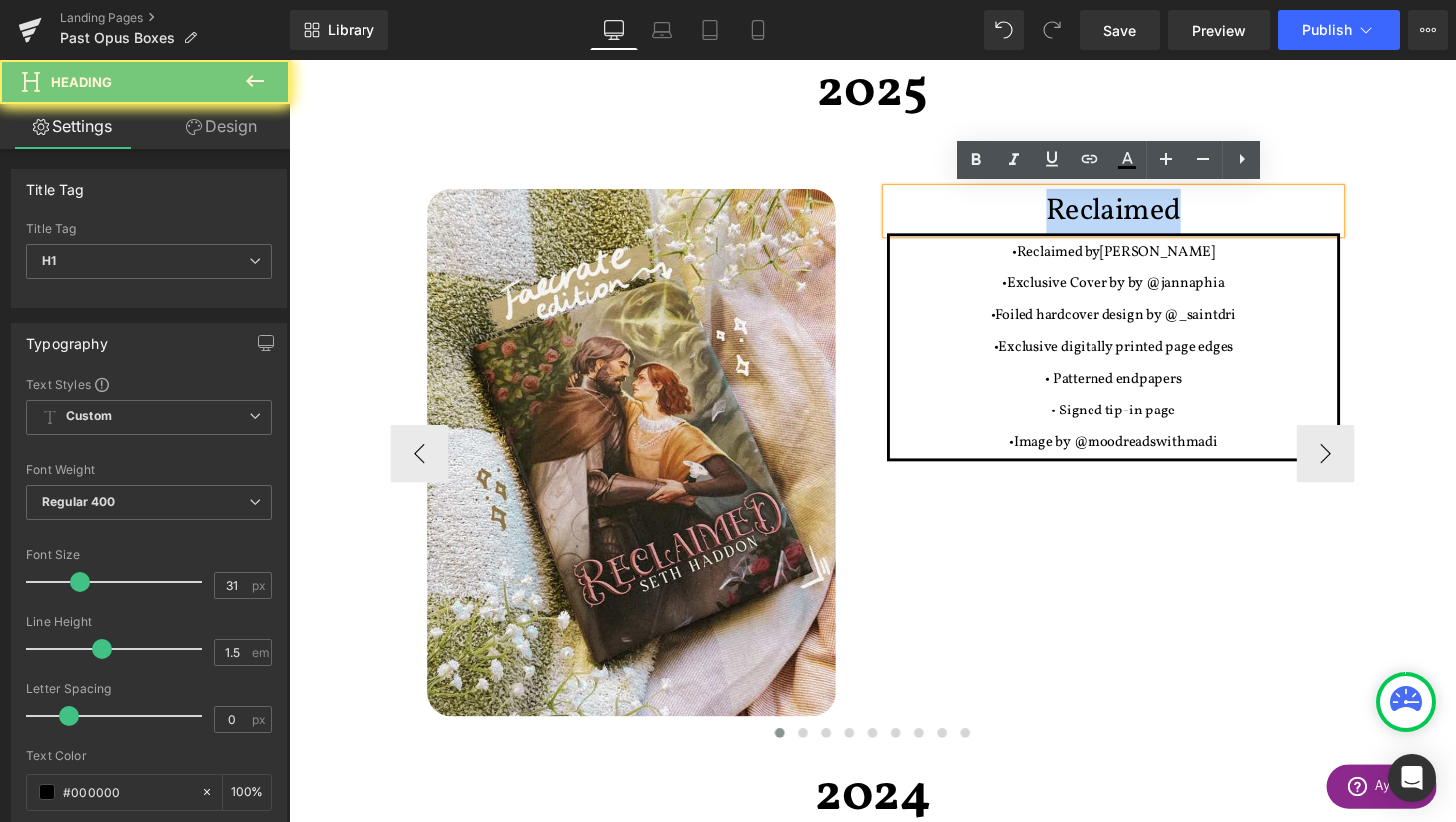 click on "Reclaimed" at bounding box center [1142, 216] 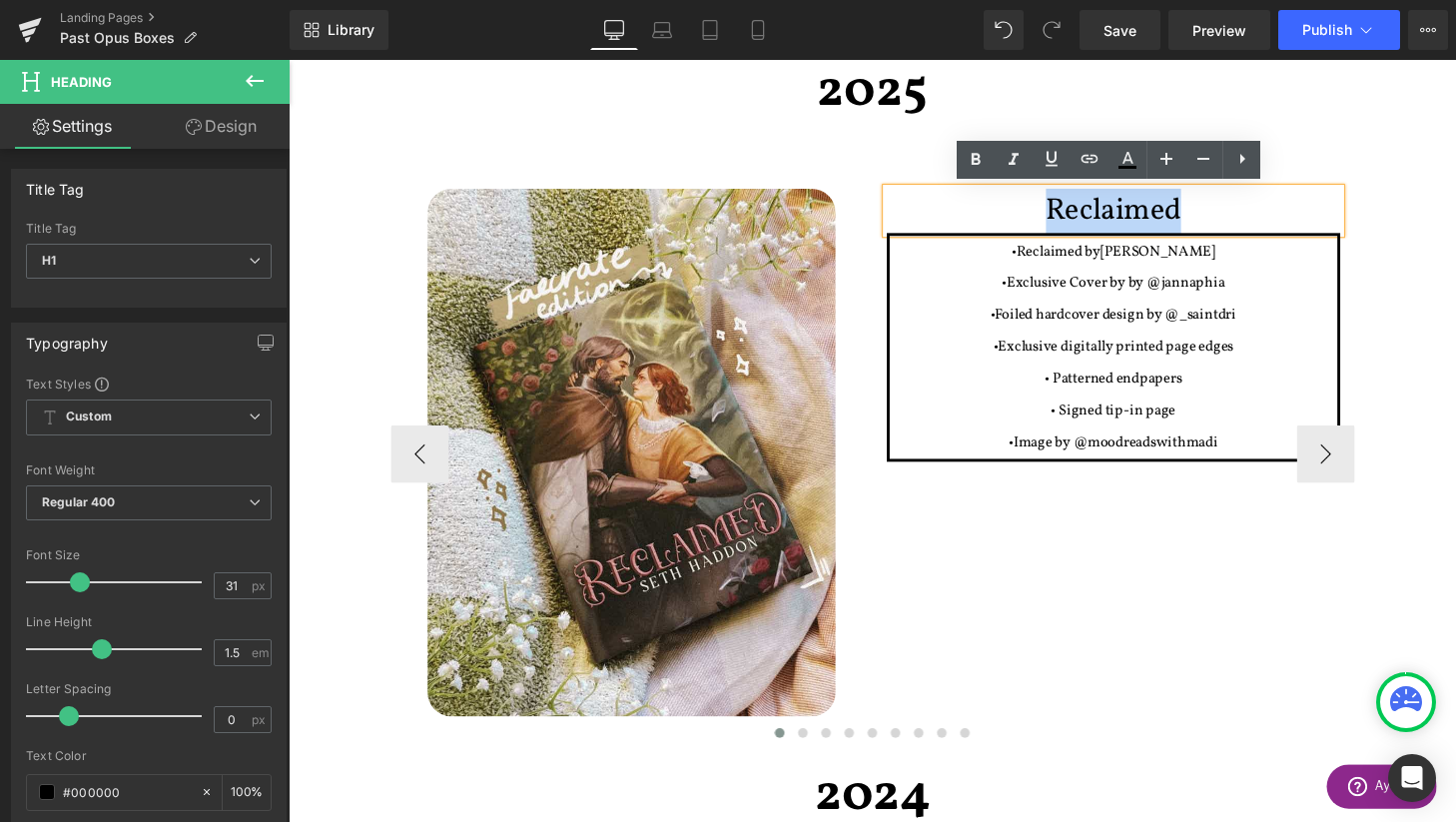 copy on "Reclaimed" 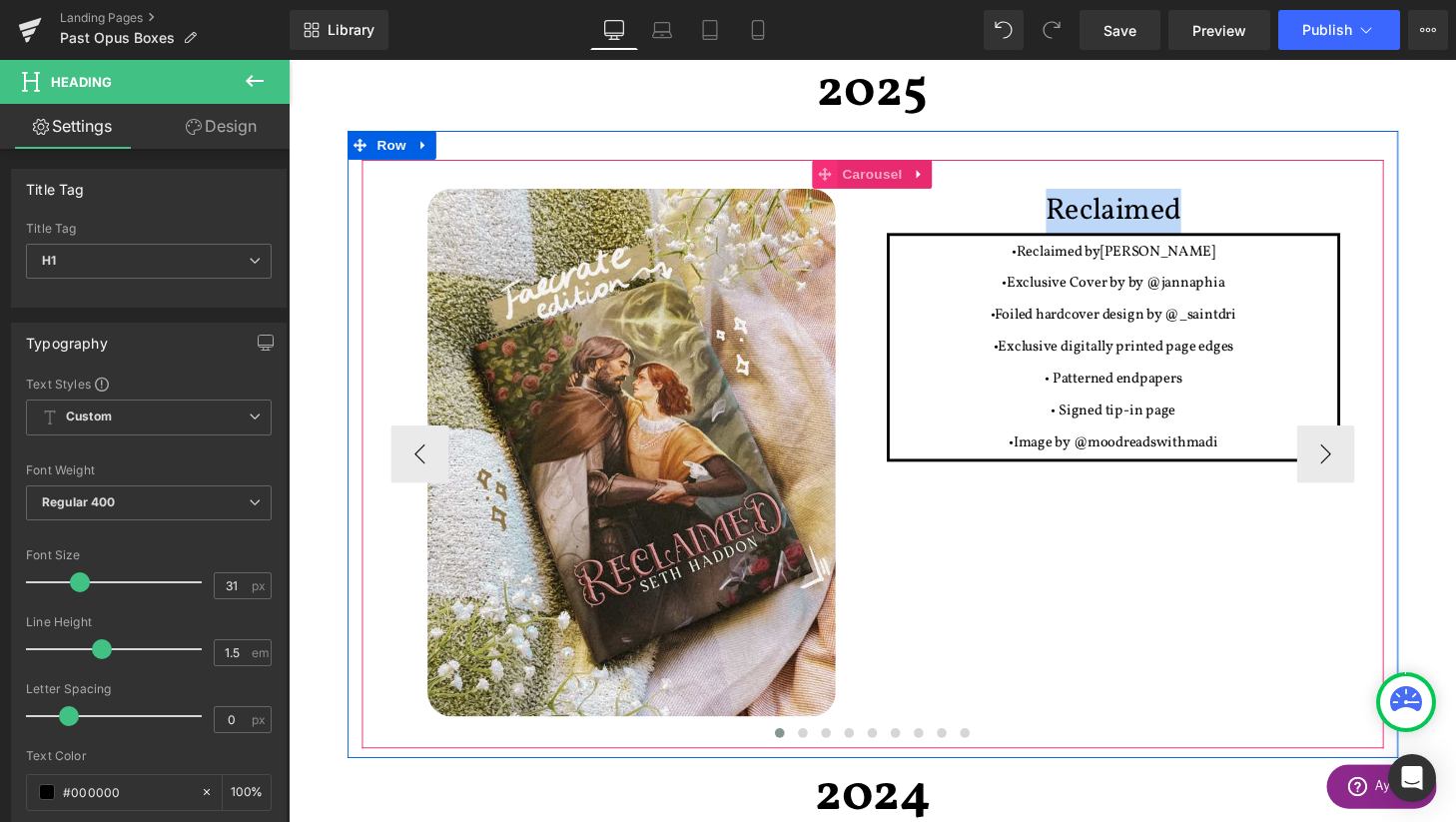 click 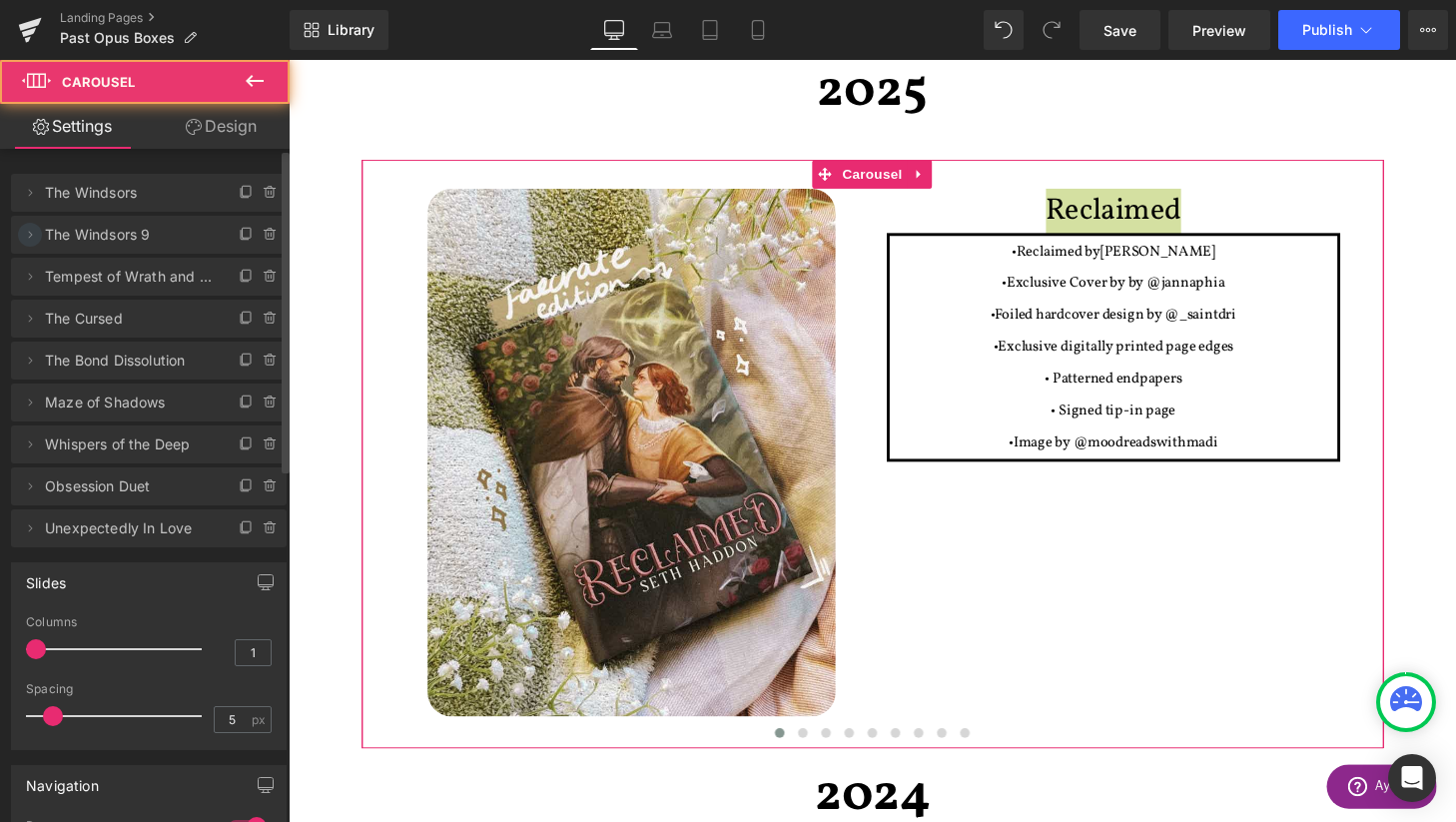 click 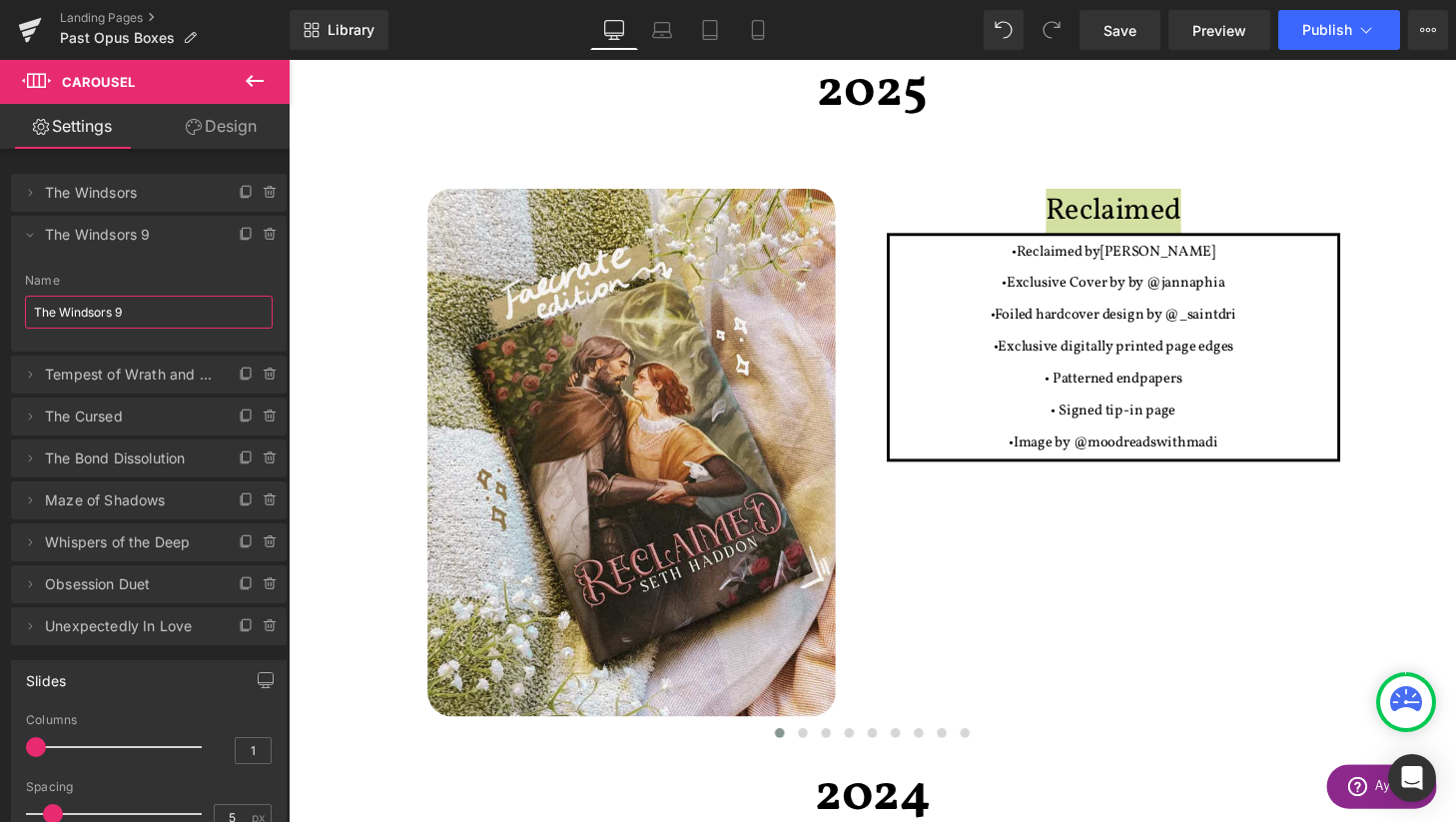 drag, startPoint x: 137, startPoint y: 312, endPoint x: -42, endPoint y: 312, distance: 179 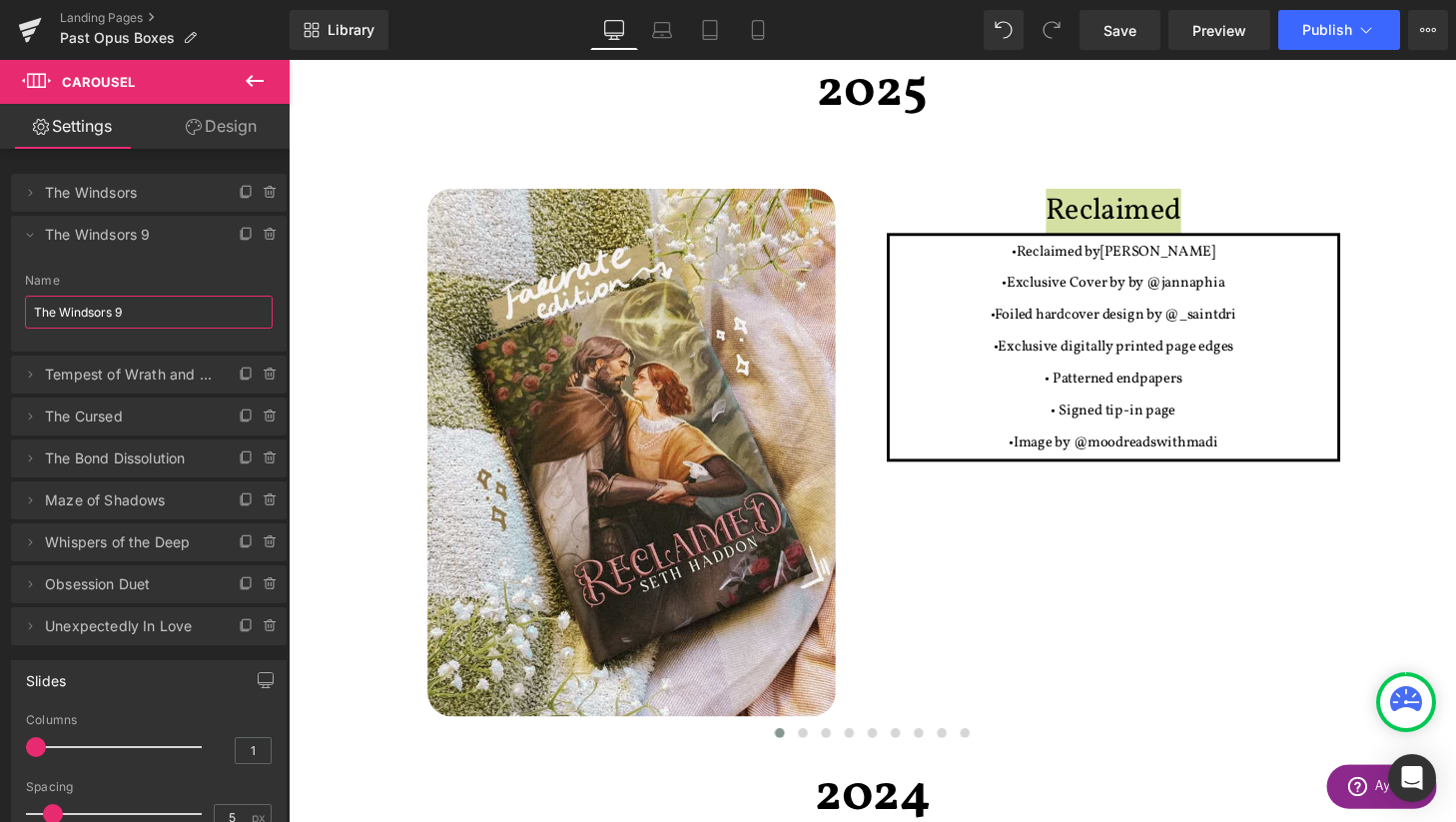 click on "Text to Speech ▶ ⏪ ⏩ ⚙ Voice options Rate:   1 Pitch:   1 Voice:   🇺🇸 [PERSON_NAME] 🇺🇸 [PERSON_NAME] 🇮🇹 [PERSON_NAME] 🇸🇪 [PERSON_NAME] 🇲🇾 Amira 🇨🇦 [PERSON_NAME] 🇩🇪 [PERSON_NAME] 🇬🇧 [PERSON_NAME] 🇺🇸 Bahh 🇺🇸 Boing 🇺🇸 Buenas noticias 🇺🇸 Bufón 🇺🇸 Burbujas 🇺🇸 Campanas 🇮🇱 Carmit 🇦🇺 [PERSON_NAME] 🇮🇩 Damayanti 🇫🇷 [PERSON_NAME] ([PERSON_NAME] ([GEOGRAPHIC_DATA])) 🇬🇧 [PERSON_NAME] (inglés ([GEOGRAPHIC_DATA])) 🇧🇬 Daria 🇩🇪 [PERSON_NAME] ([PERSON_NAME] ([GEOGRAPHIC_DATA])) 🇪🇸 Eddy (español ([GEOGRAPHIC_DATA])) 🇲🇽 Eddy (español ([GEOGRAPHIC_DATA])) 🇫🇮 Eddy (finés ([GEOGRAPHIC_DATA])) 🇨🇦 Eddy ([PERSON_NAME] ([GEOGRAPHIC_DATA])) 🇫🇷 [PERSON_NAME] ([PERSON_NAME] ([GEOGRAPHIC_DATA])) 🇺🇸 [PERSON_NAME] (inglés ([GEOGRAPHIC_DATA])) 🇬🇧 Eddy (inglés ([GEOGRAPHIC_DATA])) 🇮🇹 Eddy (italiano ([GEOGRAPHIC_DATA])) 🇧🇷 Eddy (portugués ([GEOGRAPHIC_DATA])) 🇧🇪 [PERSON_NAME] 🇩🇪 Flo ([PERSON_NAME] ([GEOGRAPHIC_DATA])) 🇪🇸 Flo (español ([GEOGRAPHIC_DATA])) 🇲🇽 Flo (español ([GEOGRAPHIC_DATA])) 🇫🇮 Flo (finés ([GEOGRAPHIC_DATA])) 🇨🇦 Flo ([PERSON_NAME] ([GEOGRAPHIC_DATA])) 🇺🇸 [PERSON_NAME]" at bounding box center [728, 411] 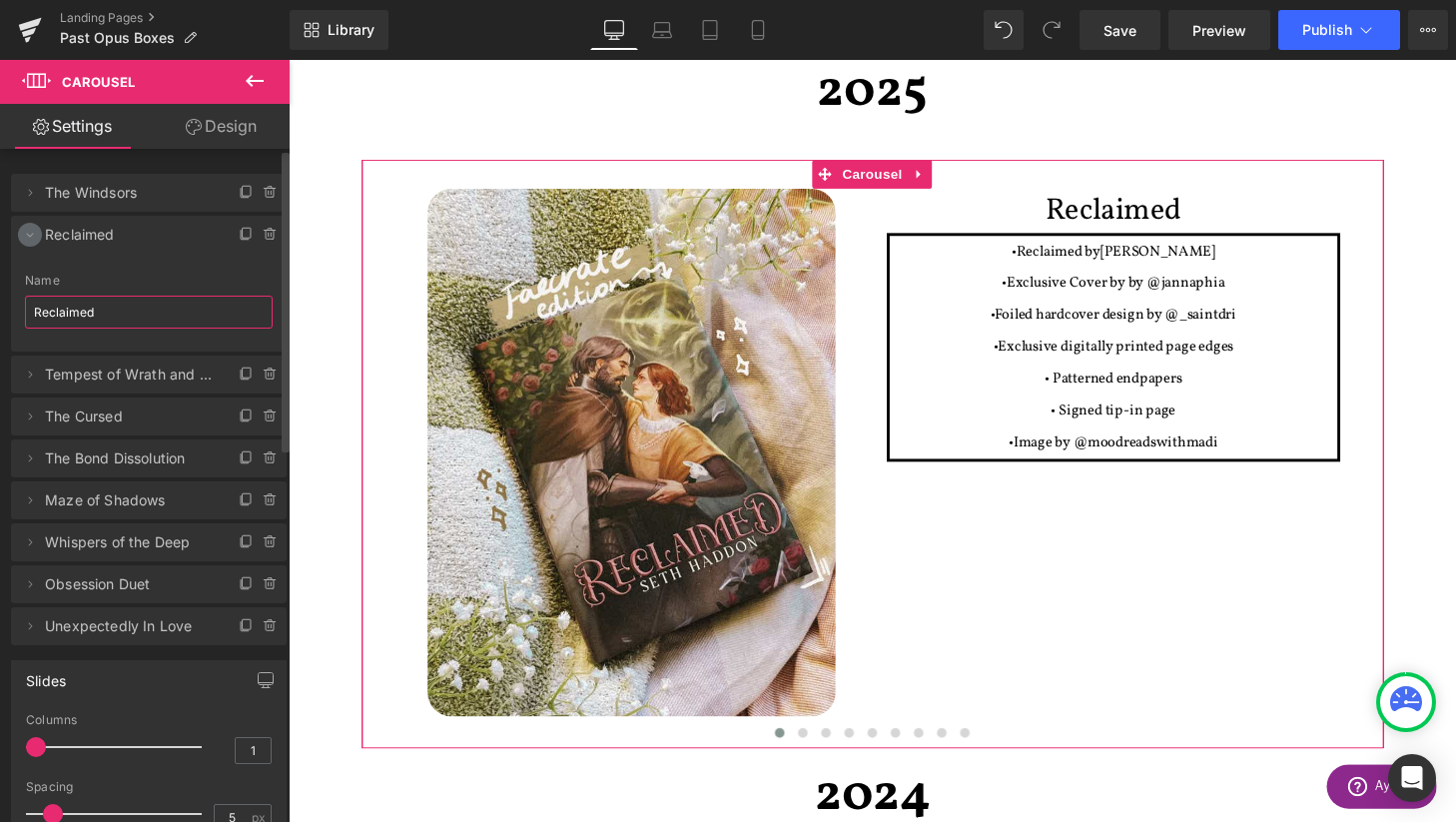 type on "Reclaimed" 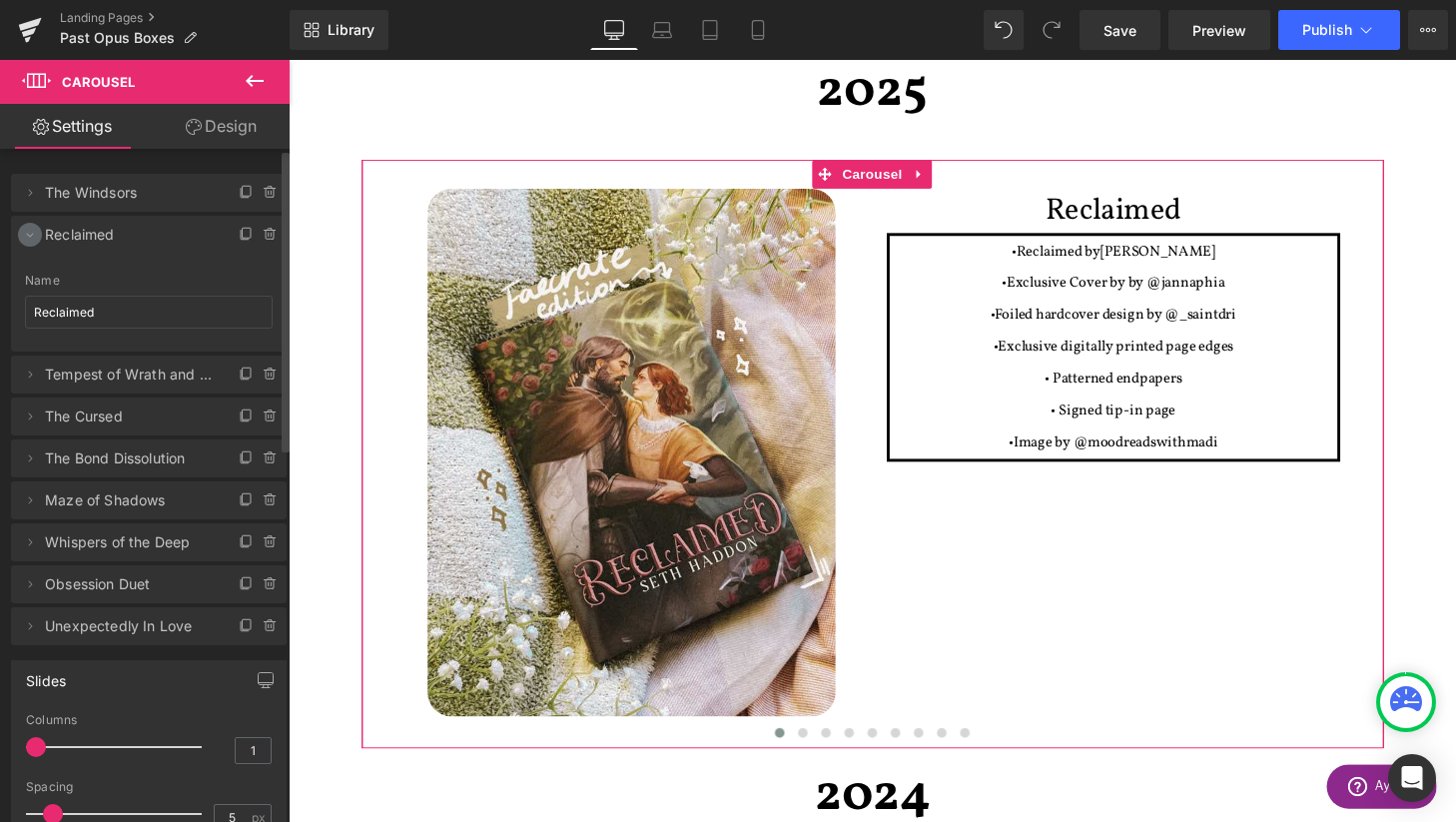 click 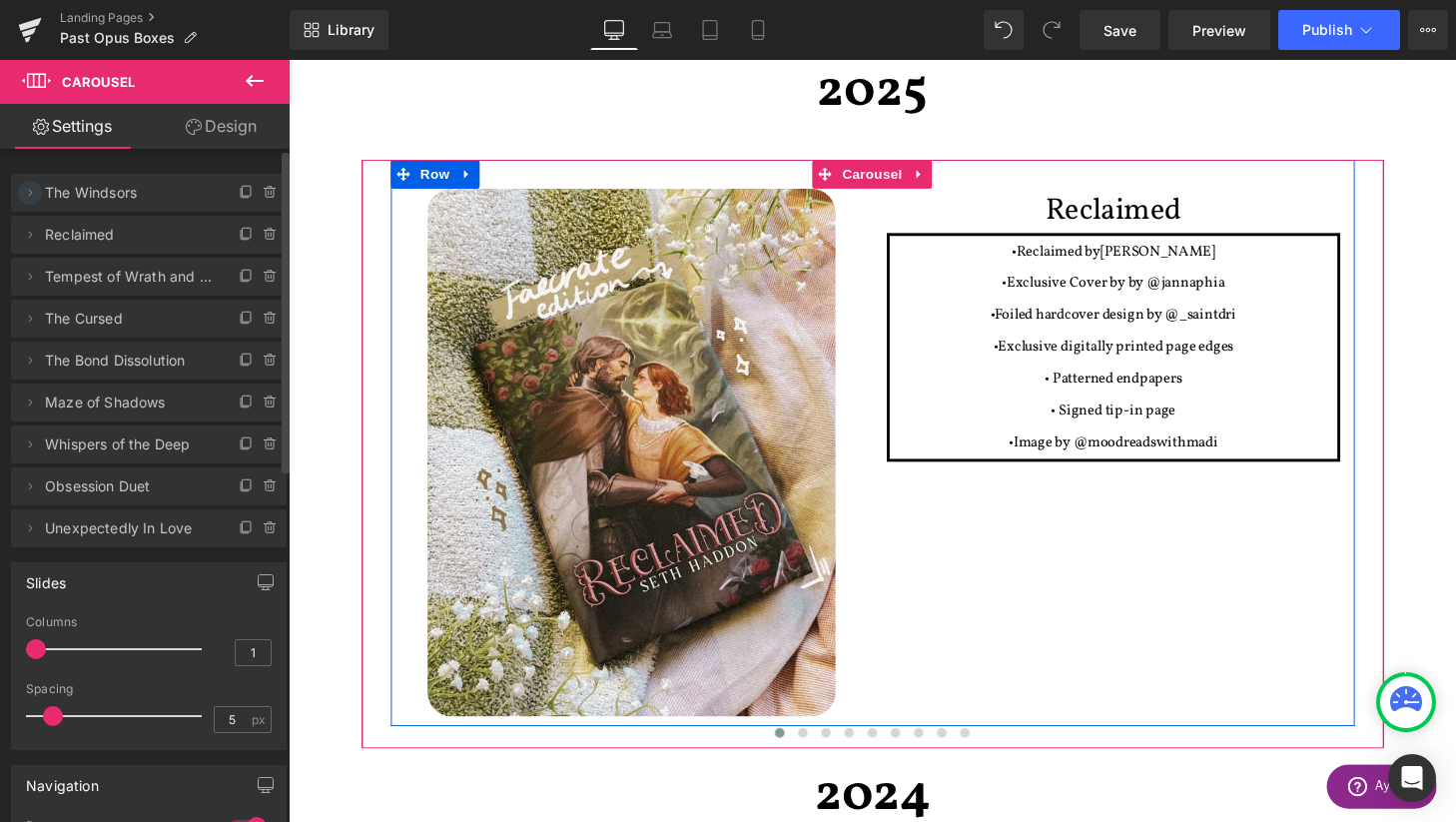 click 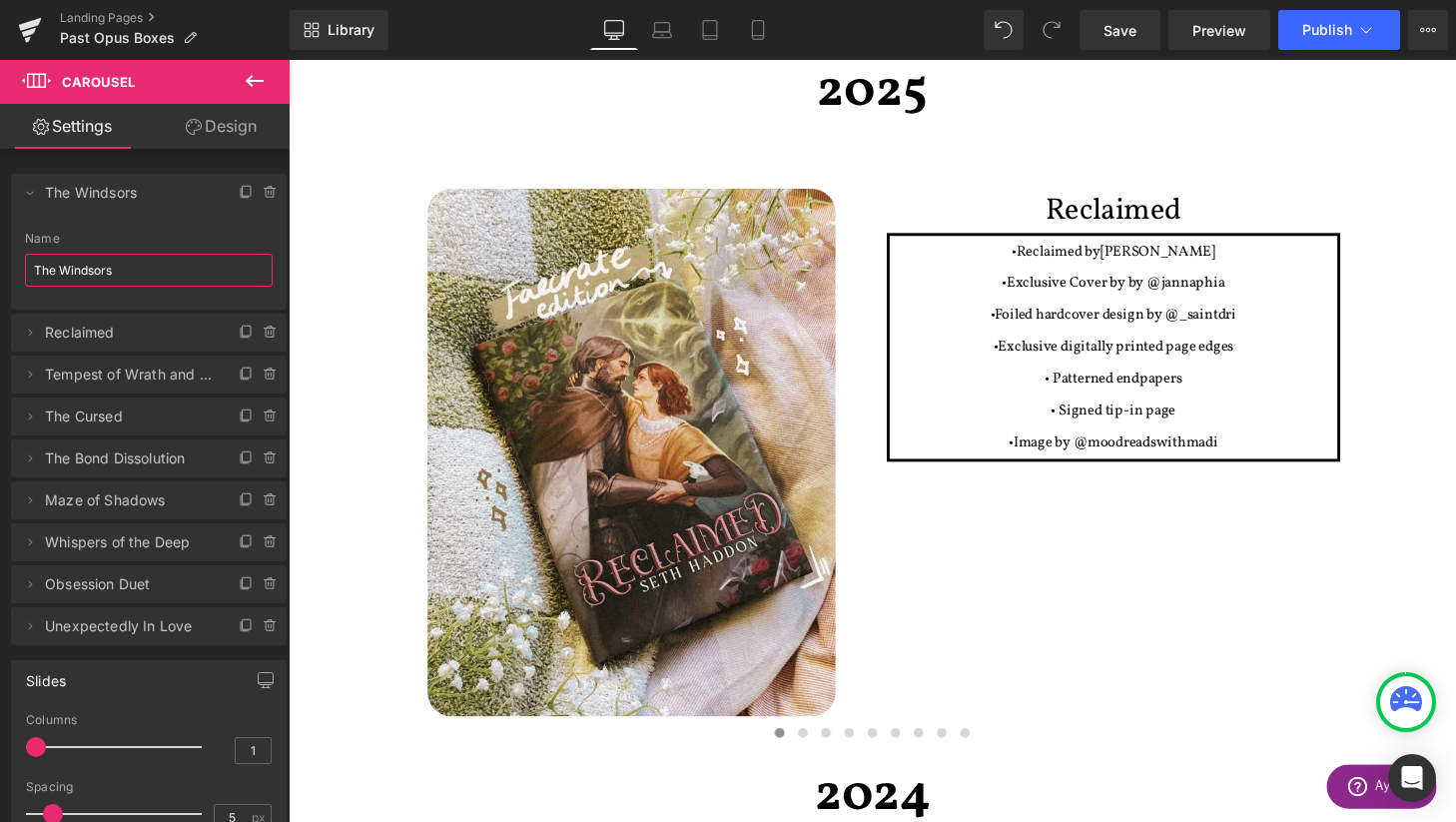 drag, startPoint x: 155, startPoint y: 270, endPoint x: -33, endPoint y: 270, distance: 188 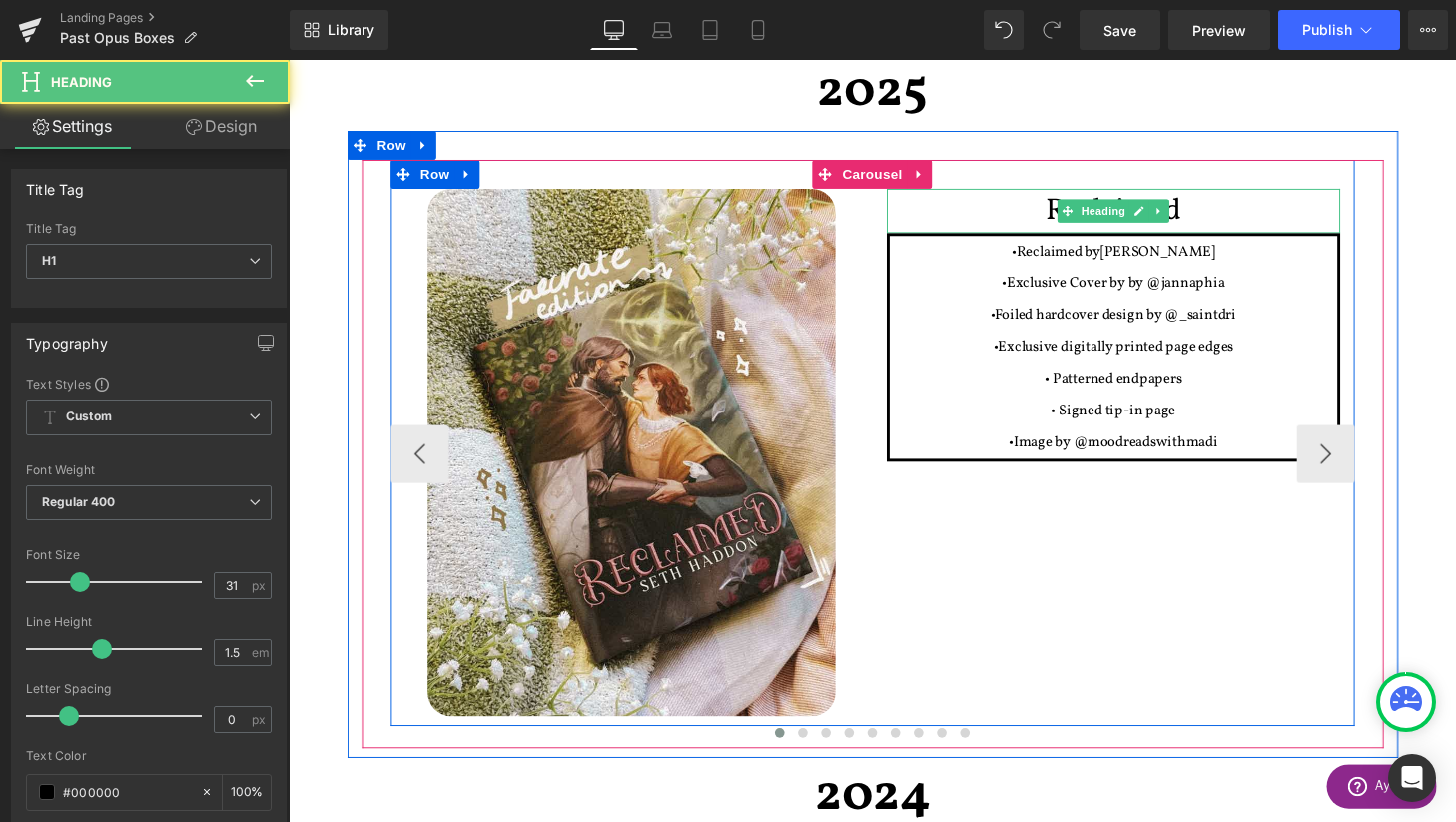 click on "Reclaimed" at bounding box center (1142, 216) 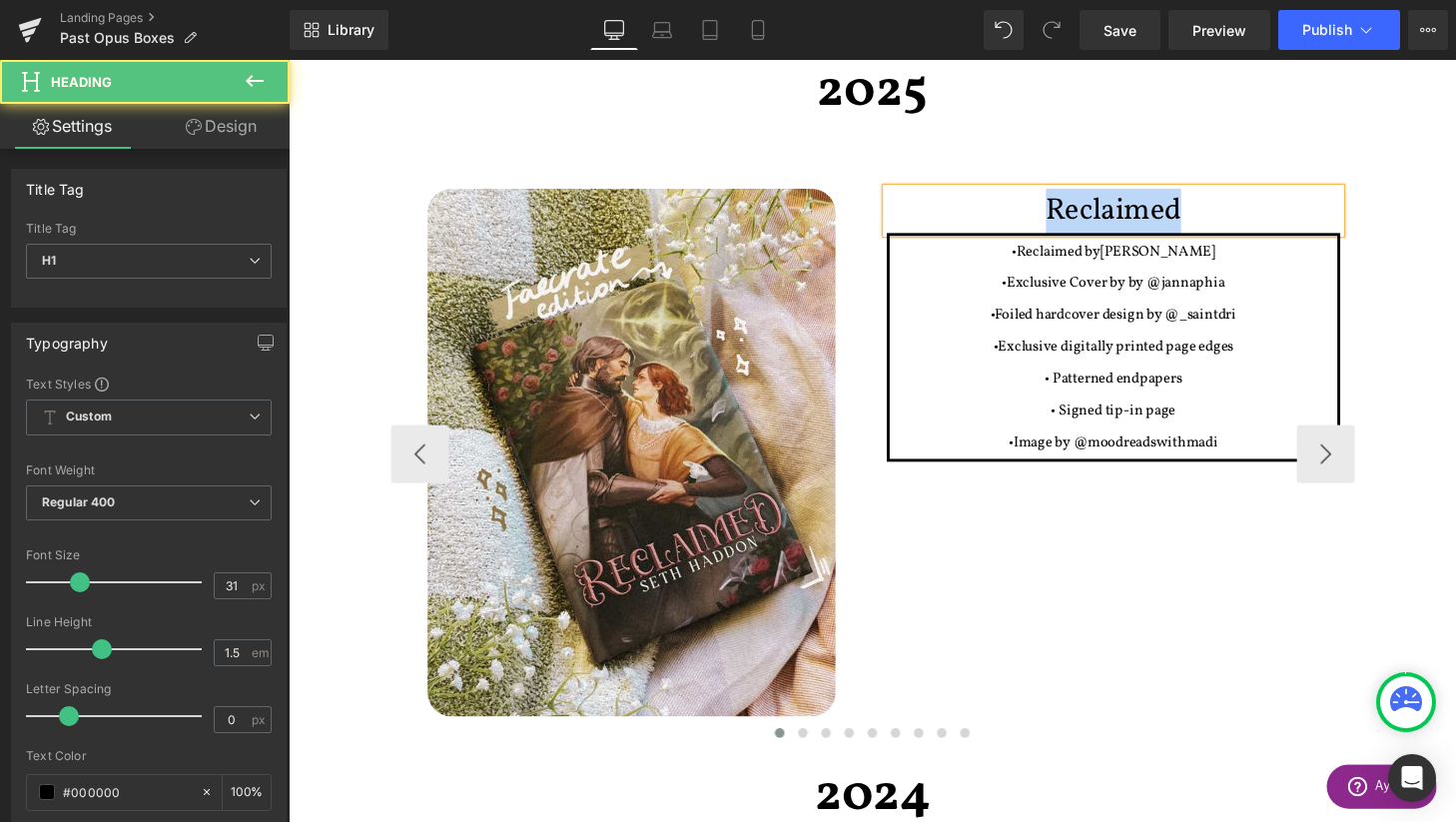 click on "Reclaimed" at bounding box center [1142, 216] 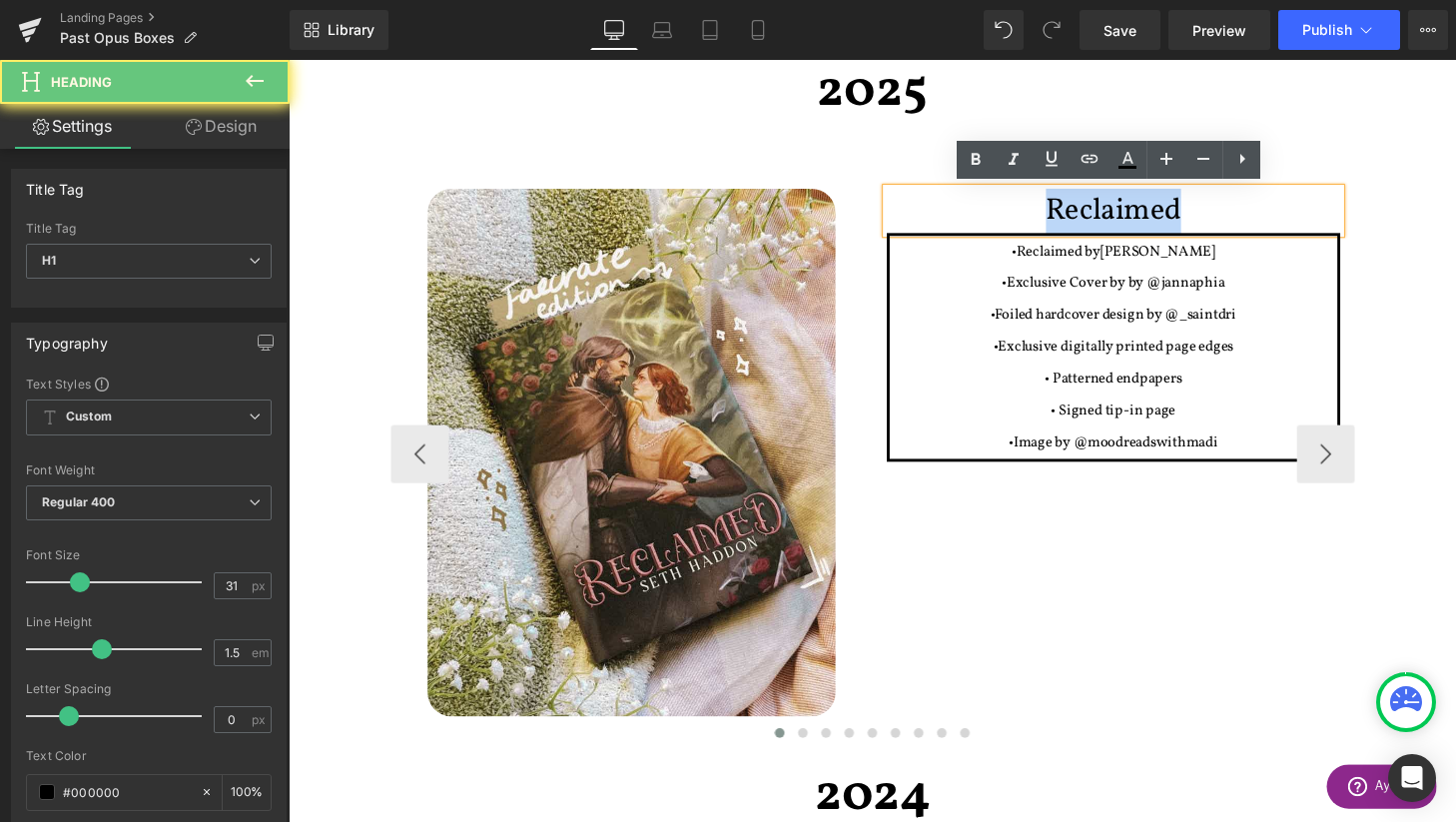 click on "Reclaimed" at bounding box center [1142, 216] 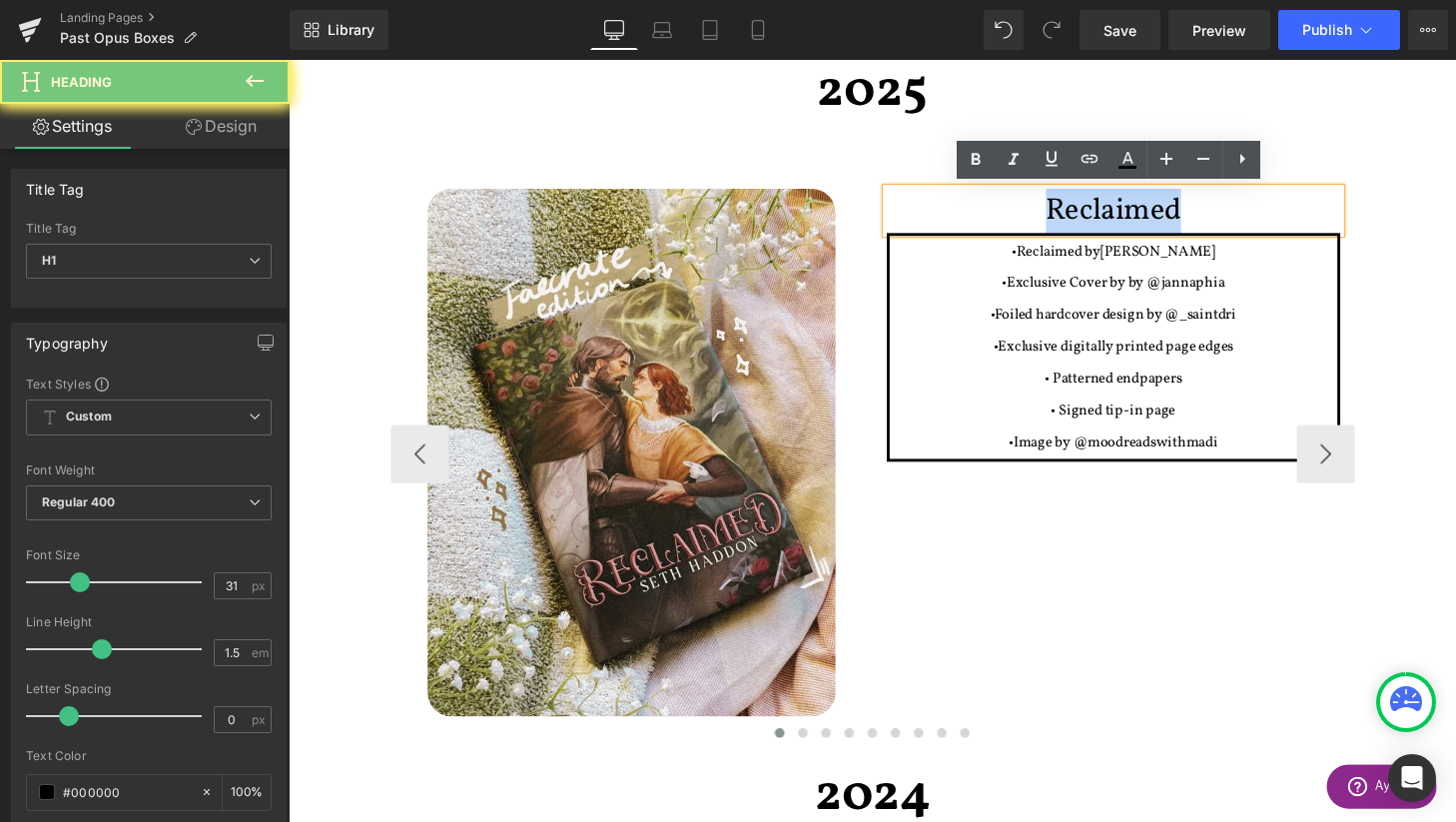 paste 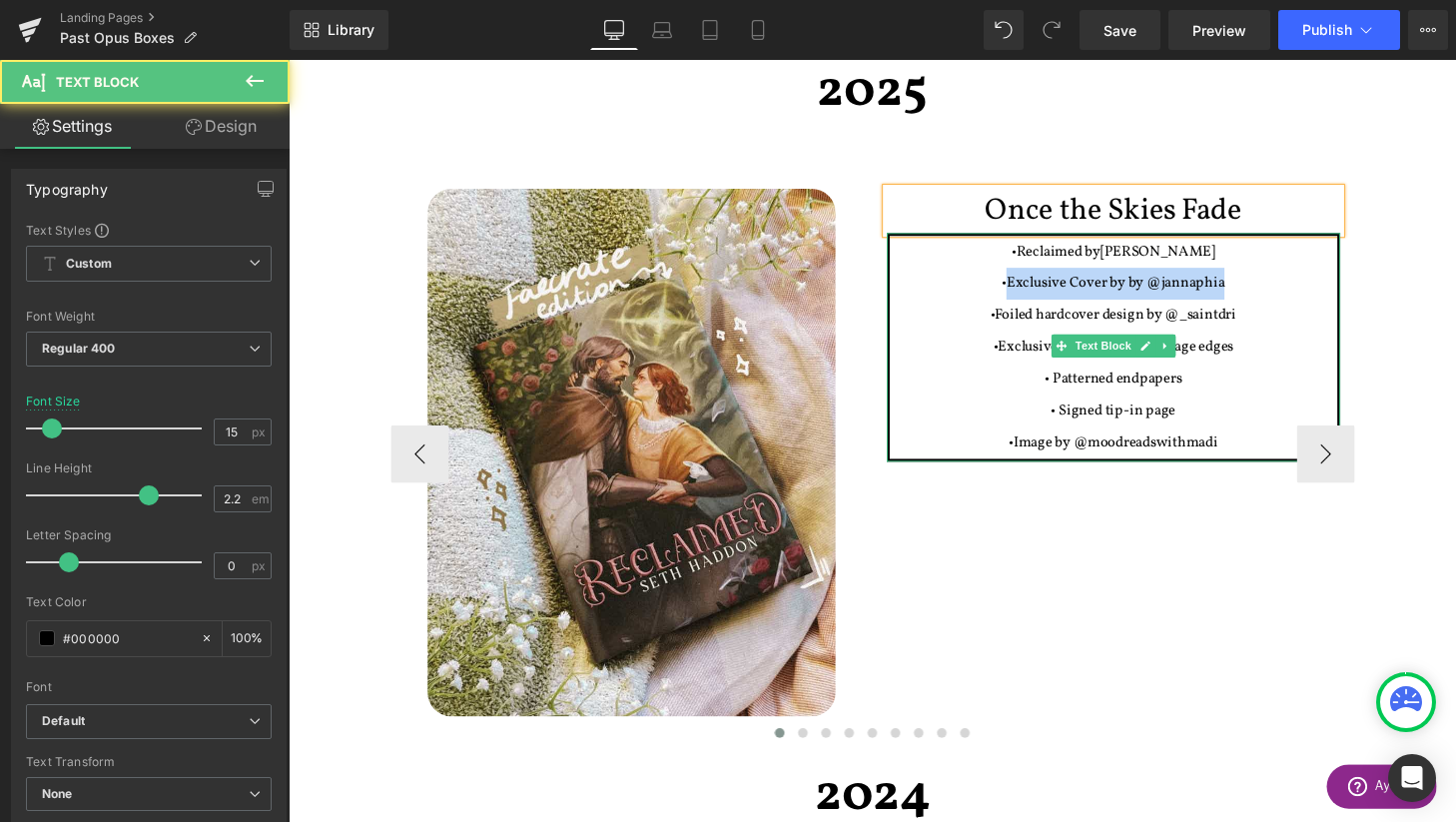 drag, startPoint x: 1034, startPoint y: 286, endPoint x: 1275, endPoint y: 283, distance: 241.0187 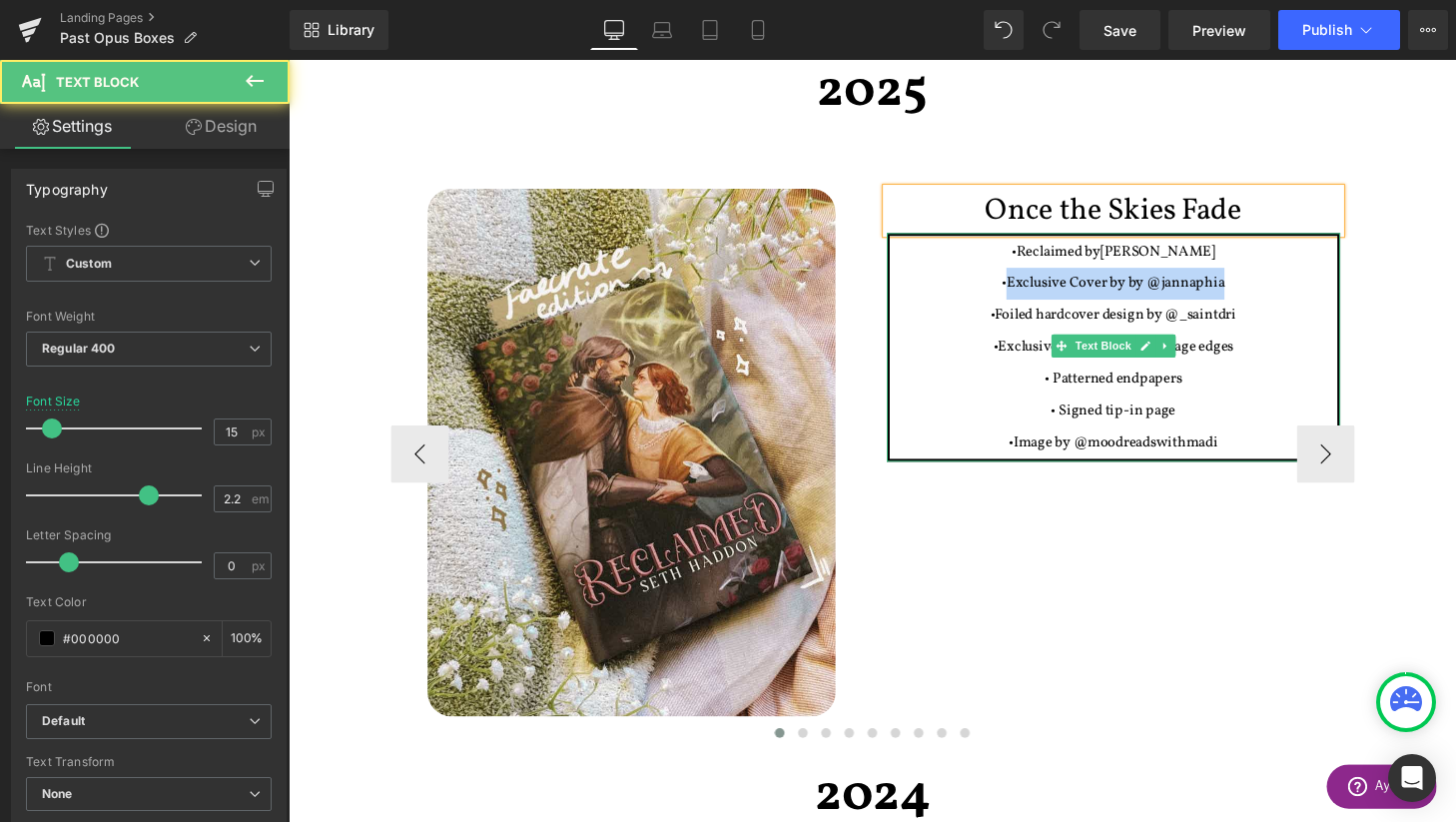 click on "•Exclusive Cover by by @jannaphia" at bounding box center (1142, 291) 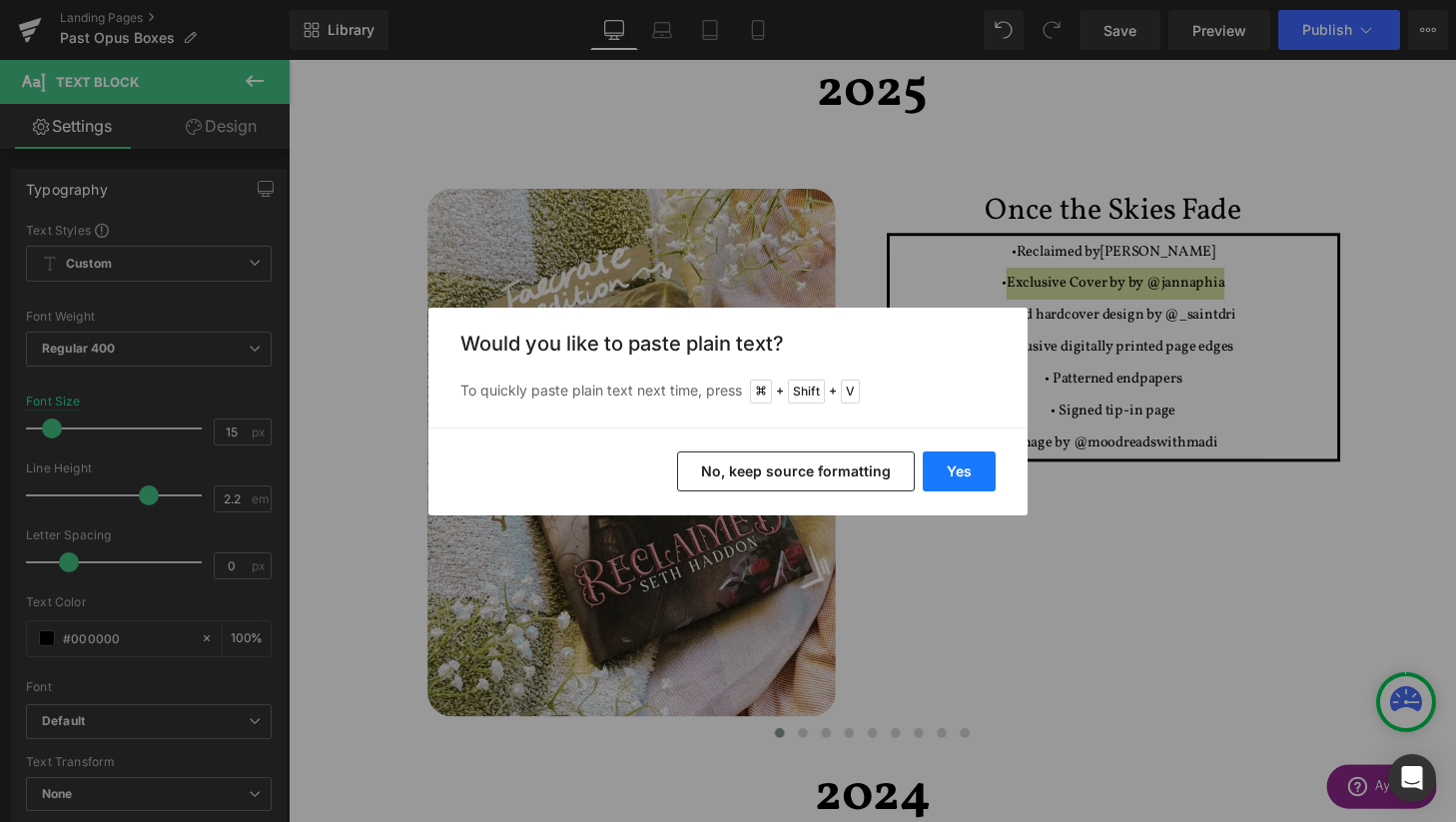 click on "Yes" at bounding box center [959, 471] 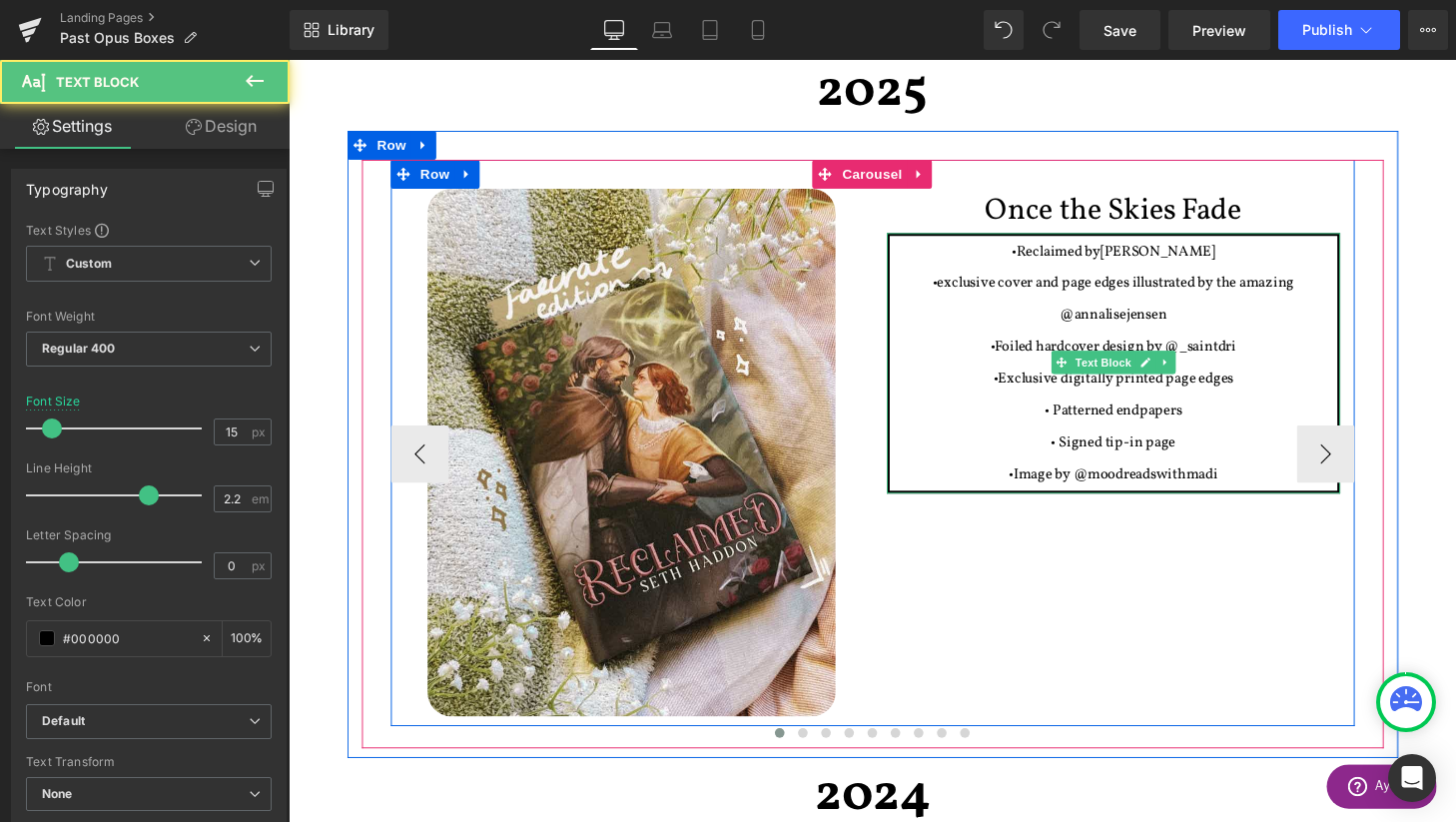 click on "•exclusive cover and page edges illustrated by the amazing @annalisejensen" at bounding box center [1142, 308] 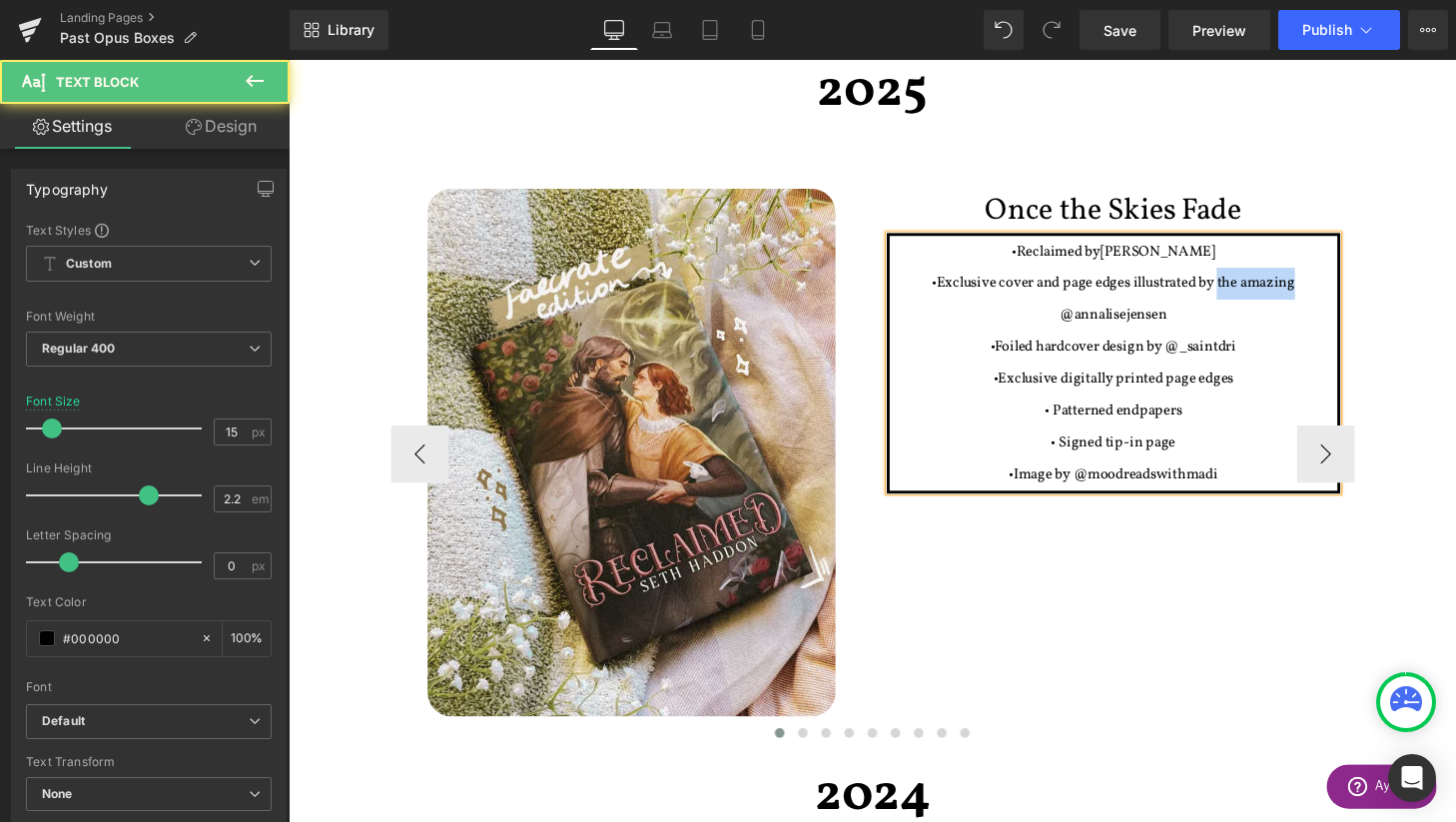 drag, startPoint x: 1250, startPoint y: 287, endPoint x: 1342, endPoint y: 287, distance: 92 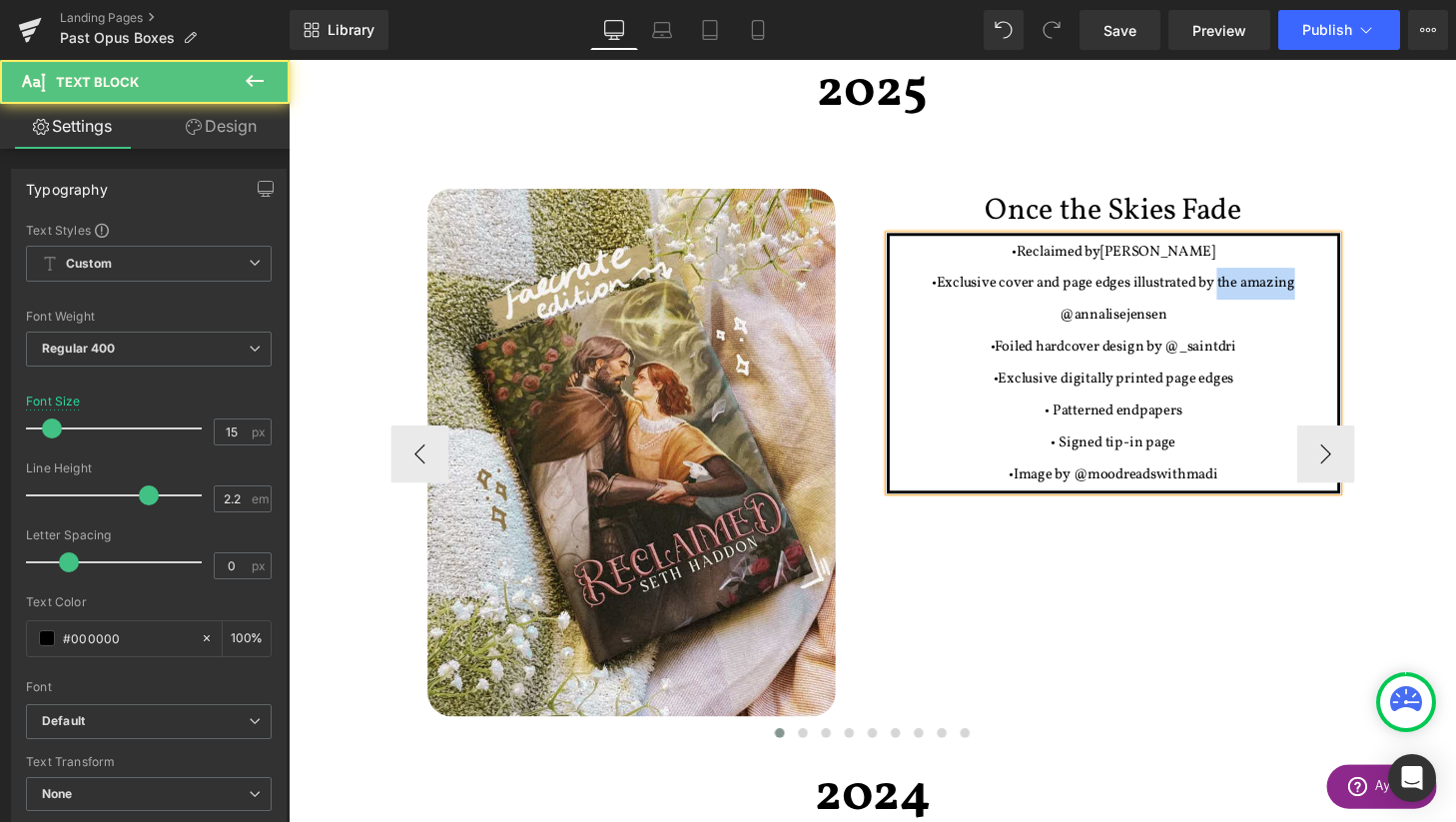 click on "•Exclusive cover and page edges illustrated by the amazing @annalisejensen" at bounding box center (1142, 308) 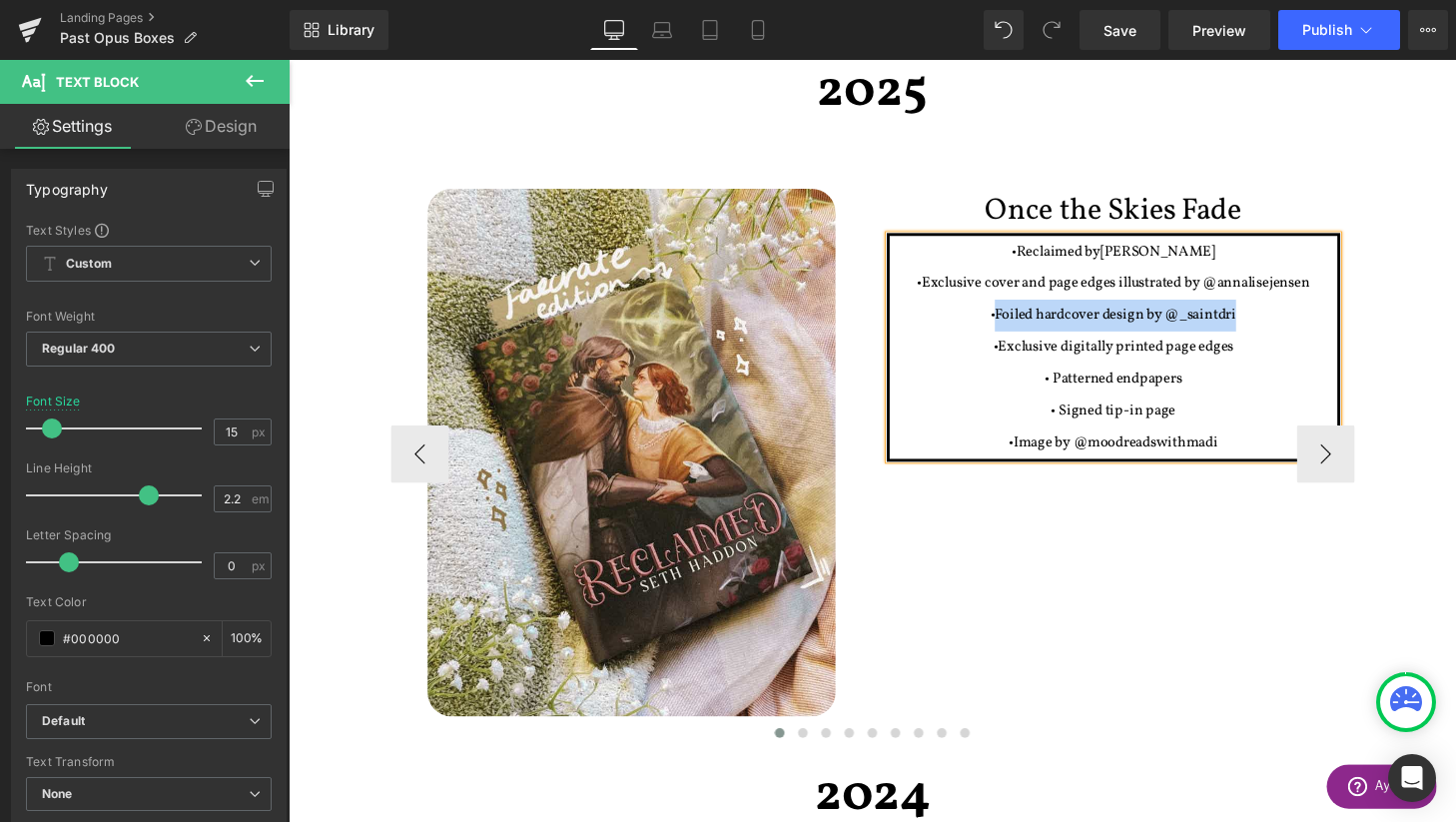 drag, startPoint x: 1258, startPoint y: 325, endPoint x: 1020, endPoint y: 323, distance: 238.0084 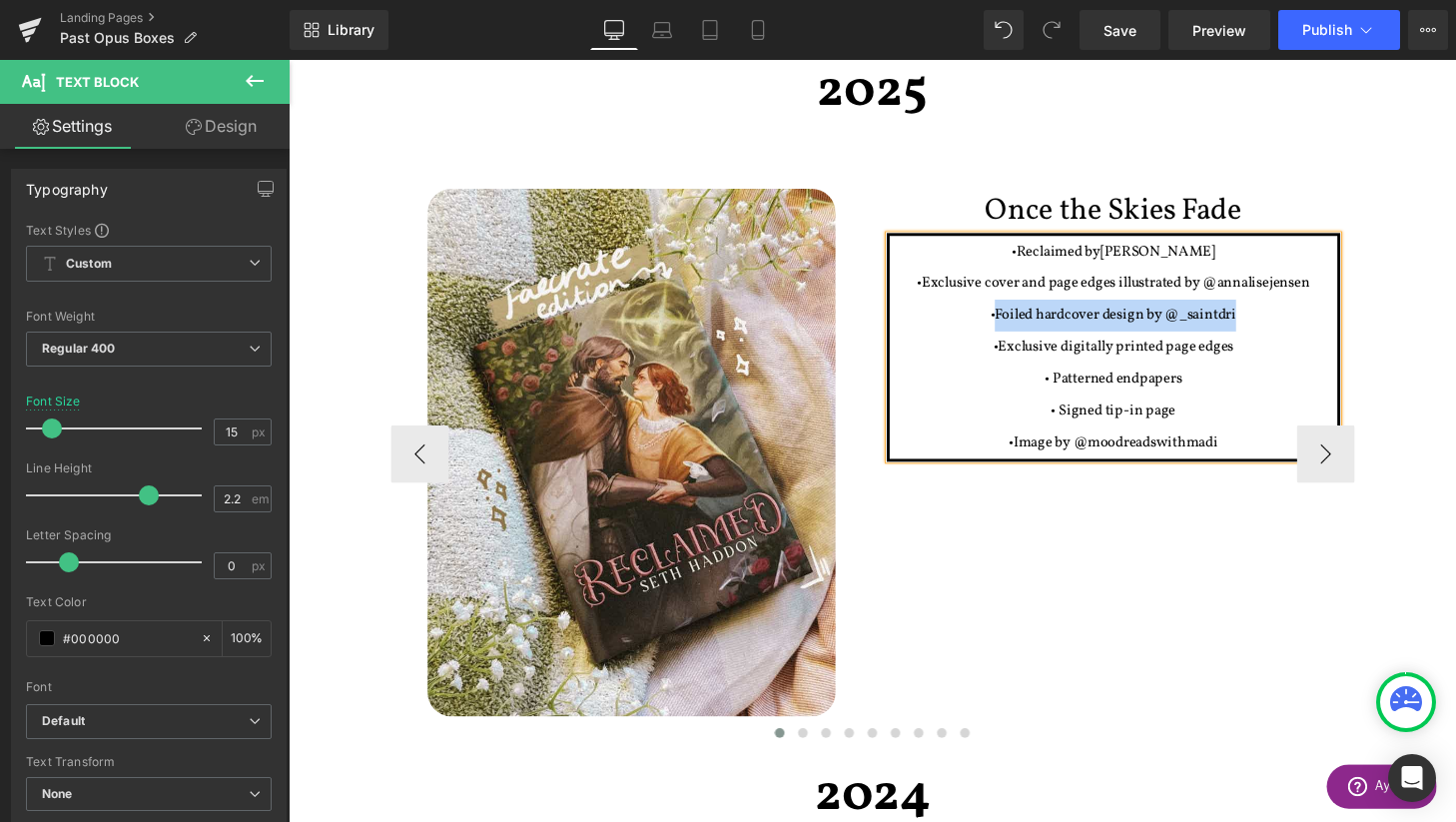 click on "•Foiled hardcover design by @_saintdri" at bounding box center (1142, 324) 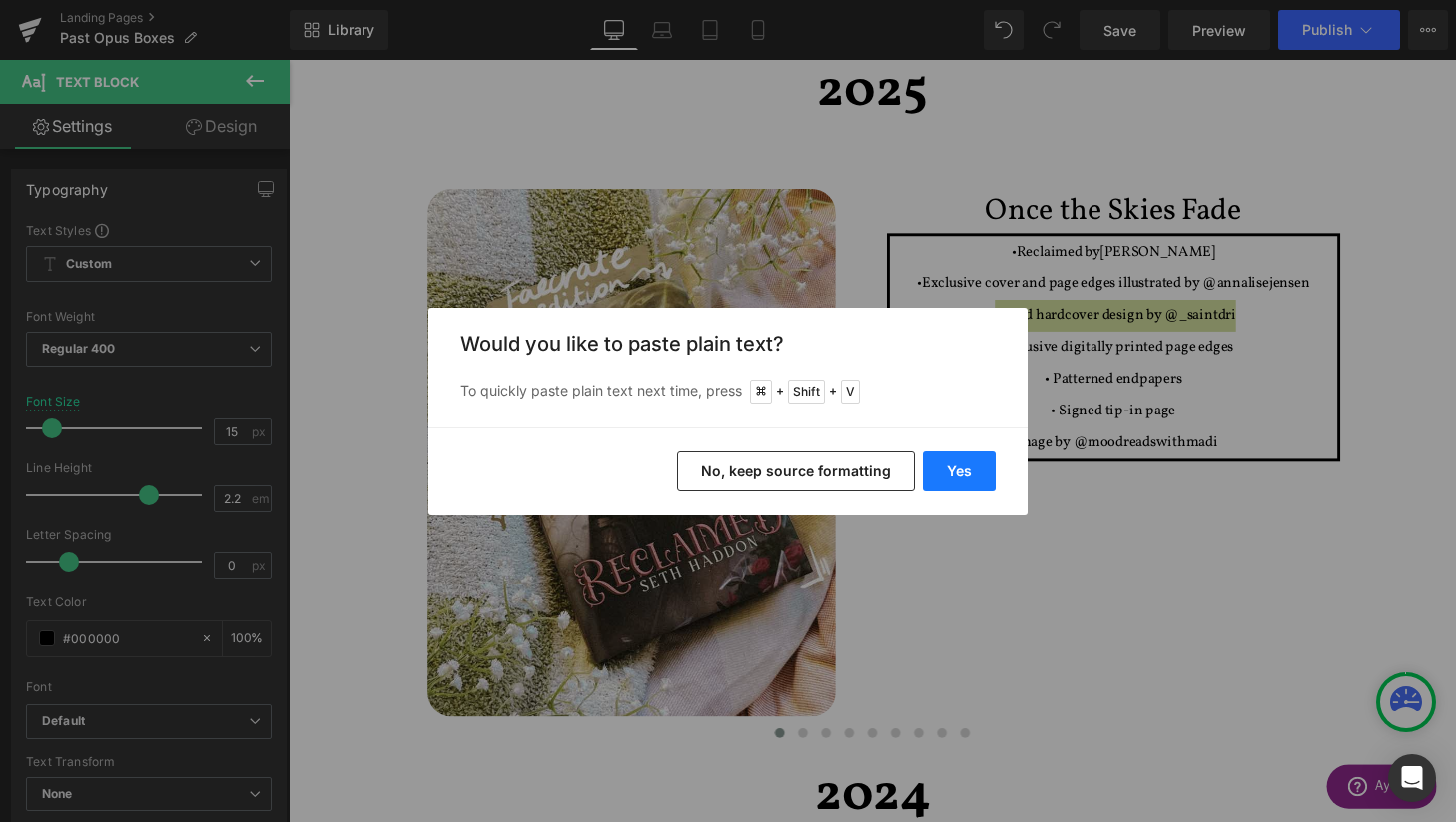 click on "Yes" at bounding box center [959, 471] 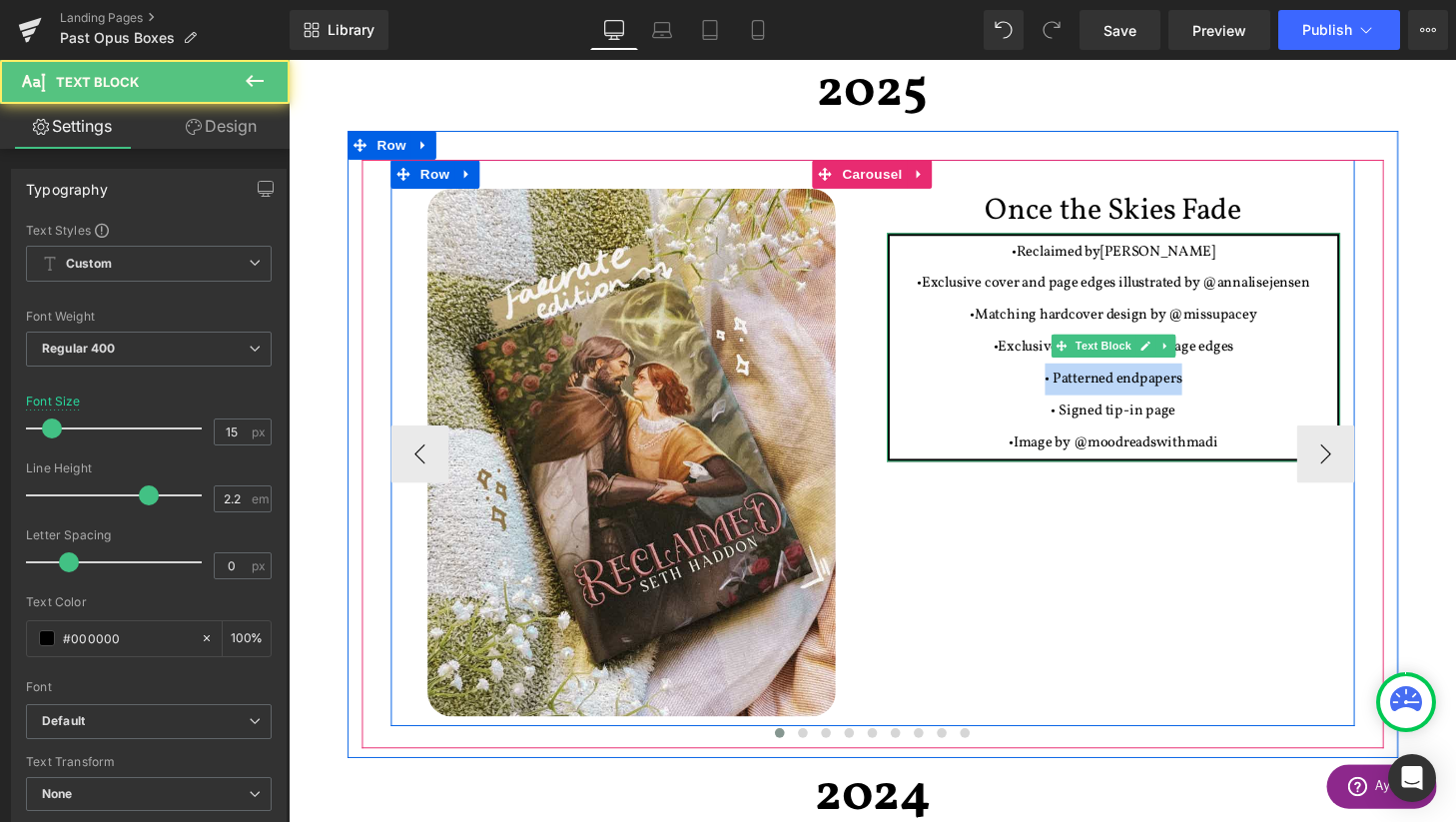 drag, startPoint x: 1227, startPoint y: 396, endPoint x: 1048, endPoint y: 391, distance: 179.06982 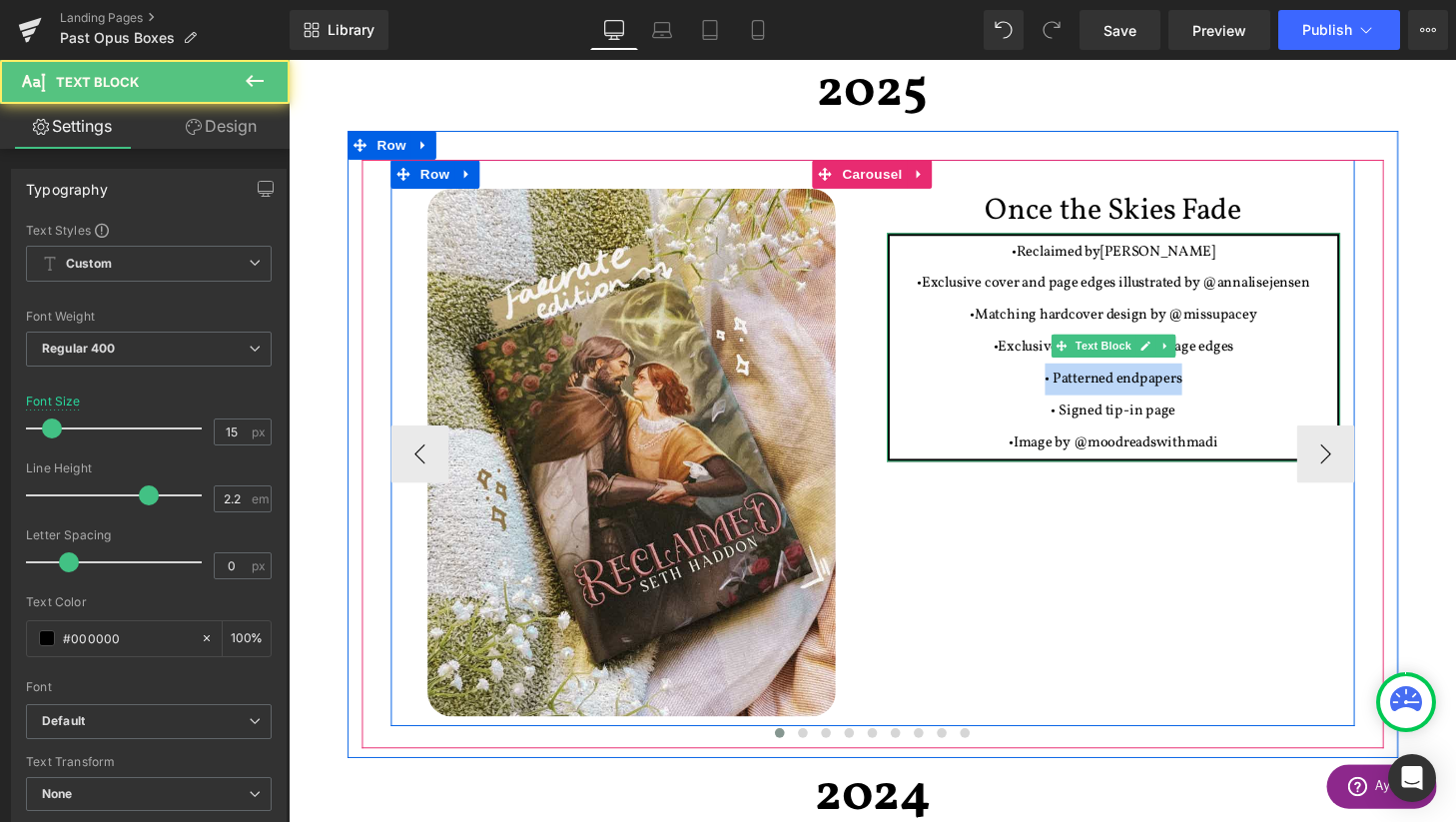 click on "• Patterned endpapers" at bounding box center (1142, 390) 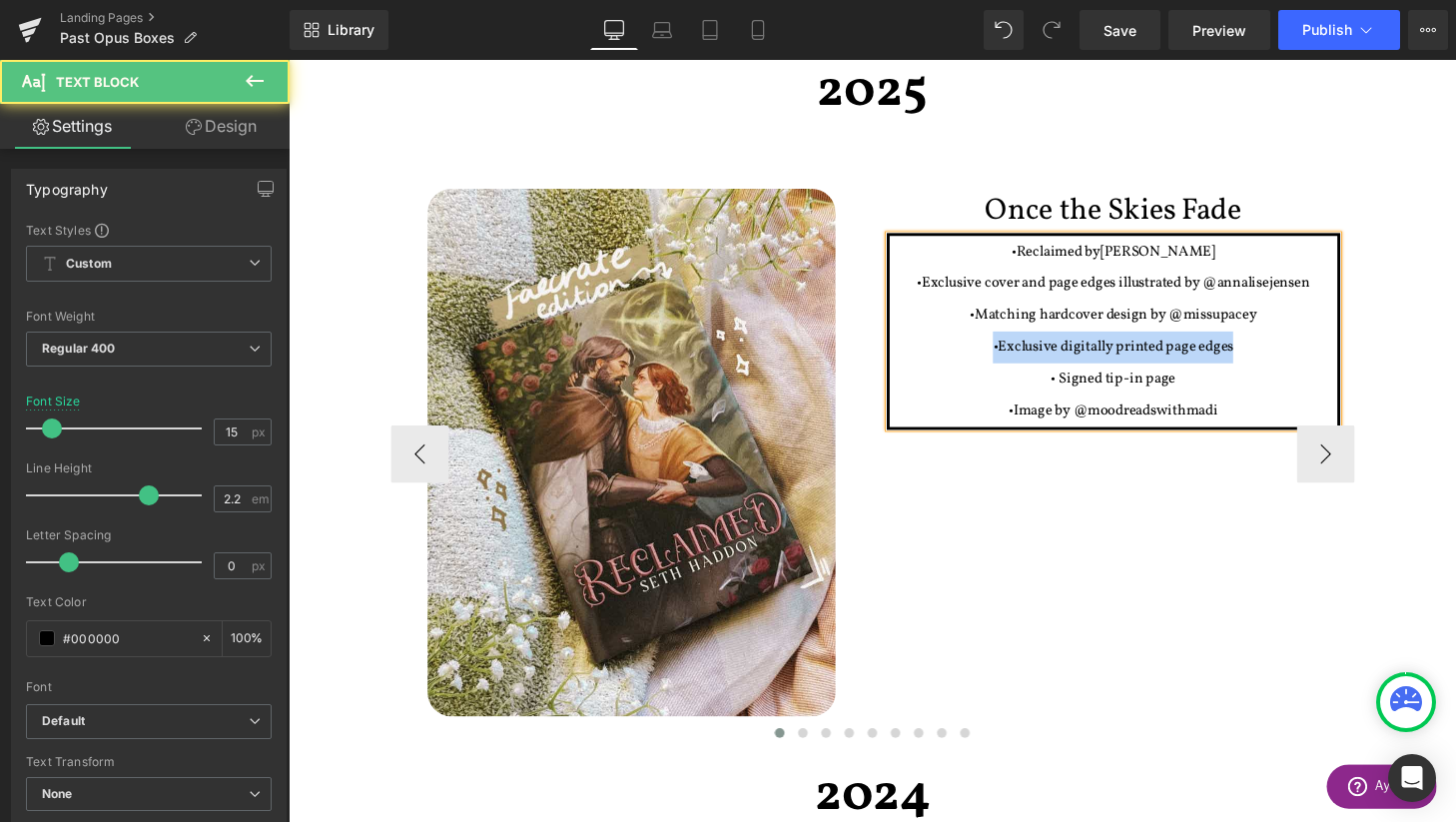 drag, startPoint x: 1273, startPoint y: 361, endPoint x: 980, endPoint y: 360, distance: 293.0017 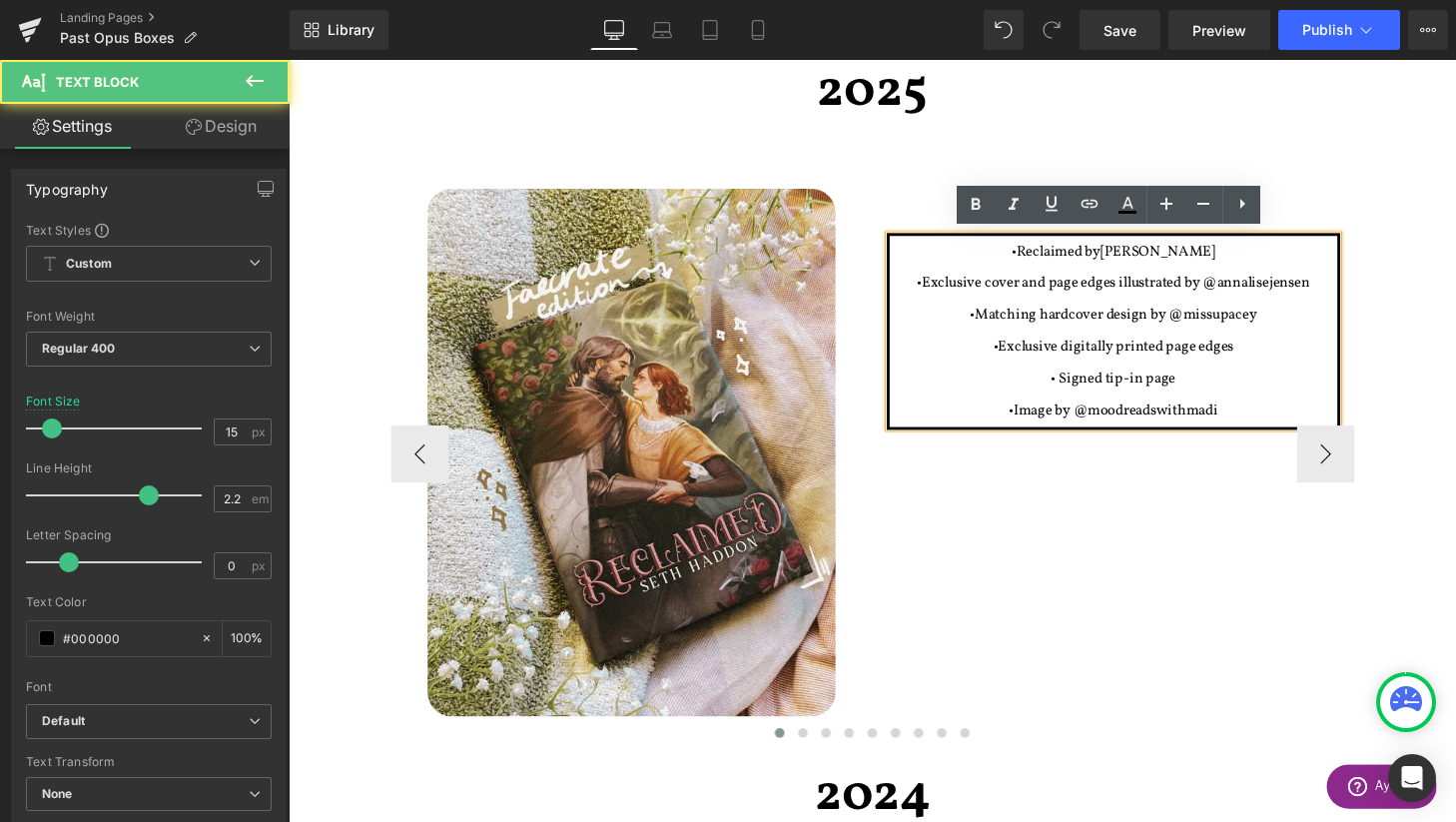 click on "•Exclusive digitally printed page edges" at bounding box center (1142, 357) 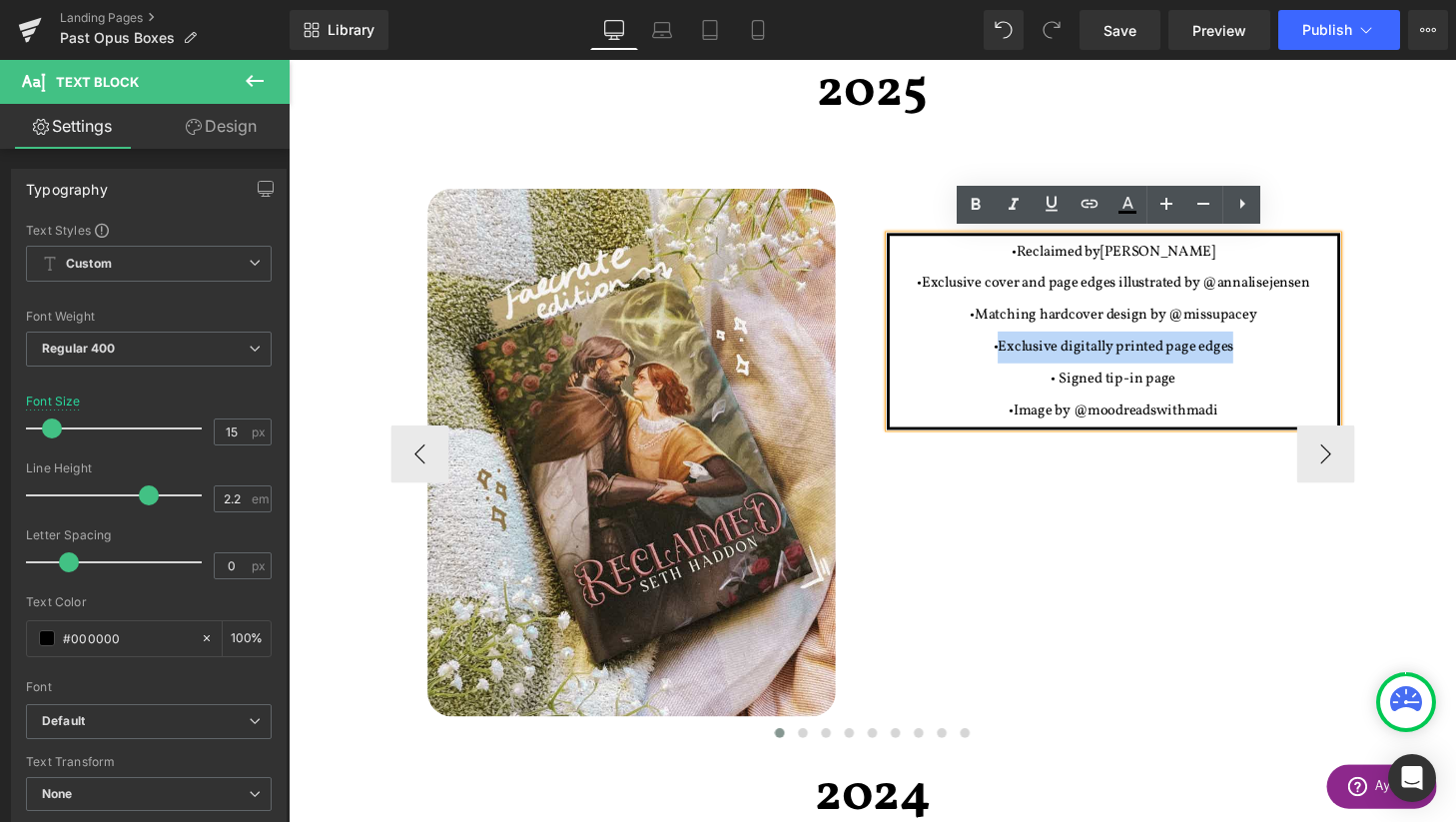 drag, startPoint x: 1038, startPoint y: 349, endPoint x: 1269, endPoint y: 355, distance: 231.07791 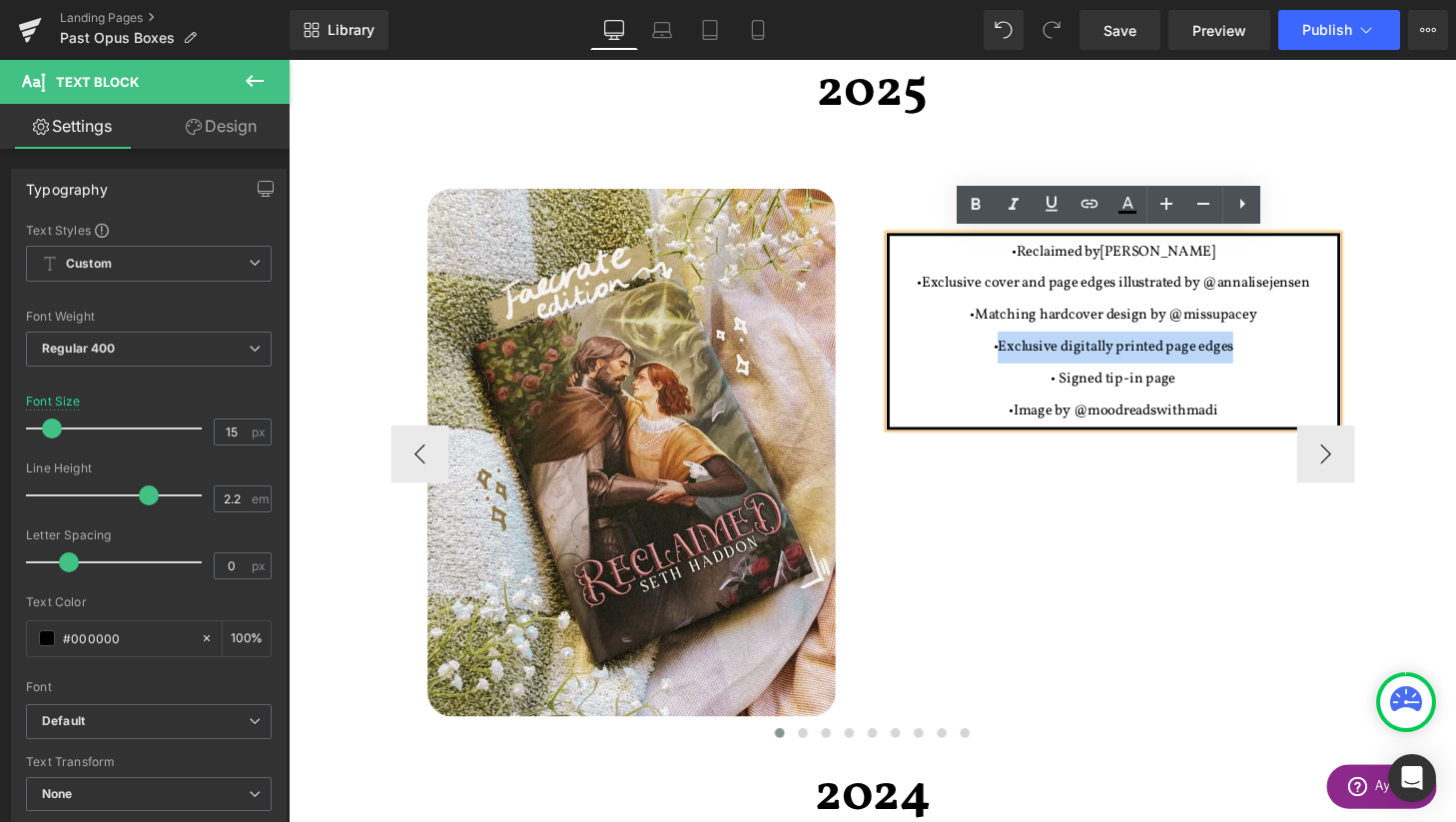 click on "•Exclusive digitally printed page edges" at bounding box center (1142, 357) 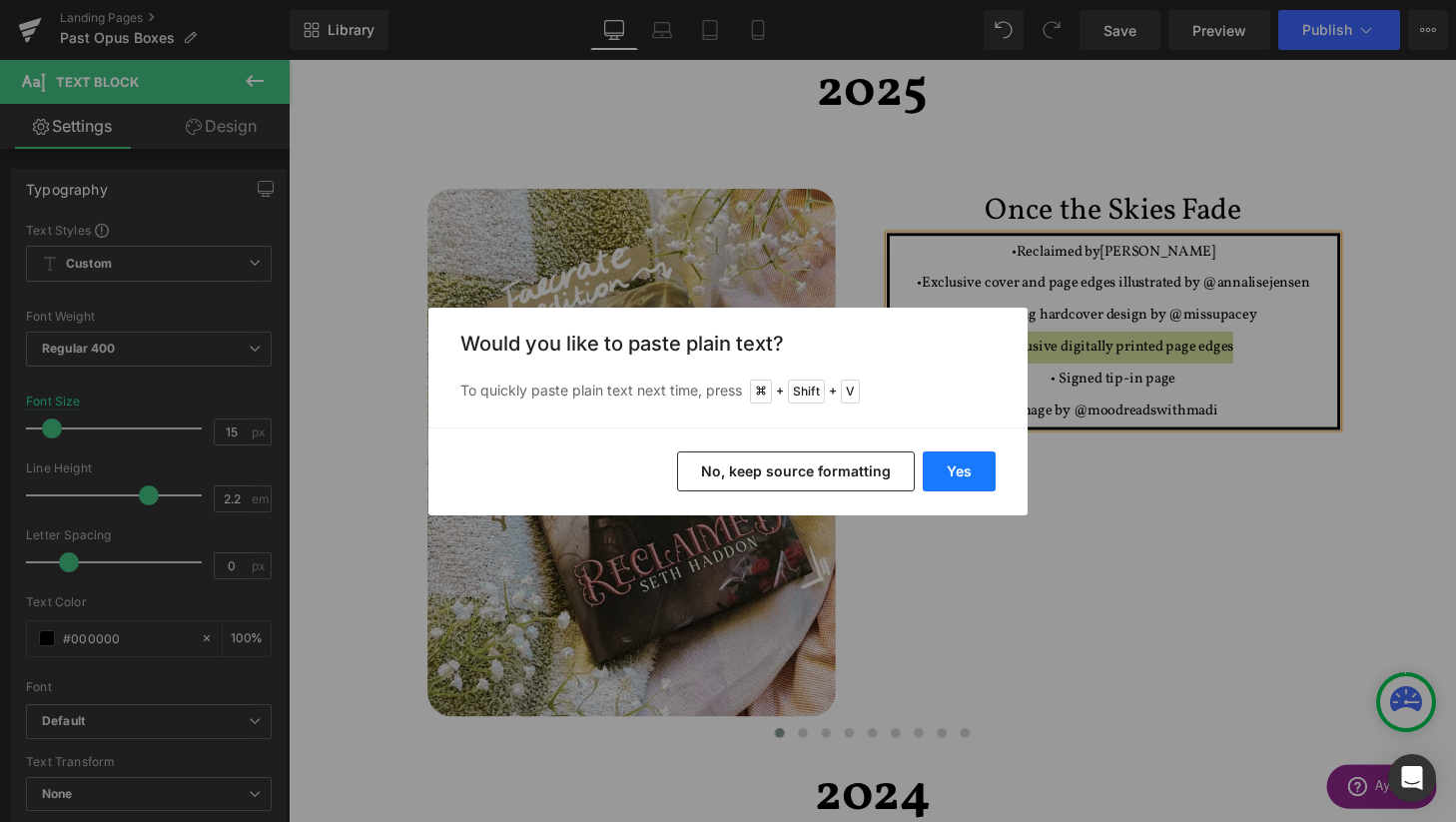 click on "Yes" at bounding box center [959, 471] 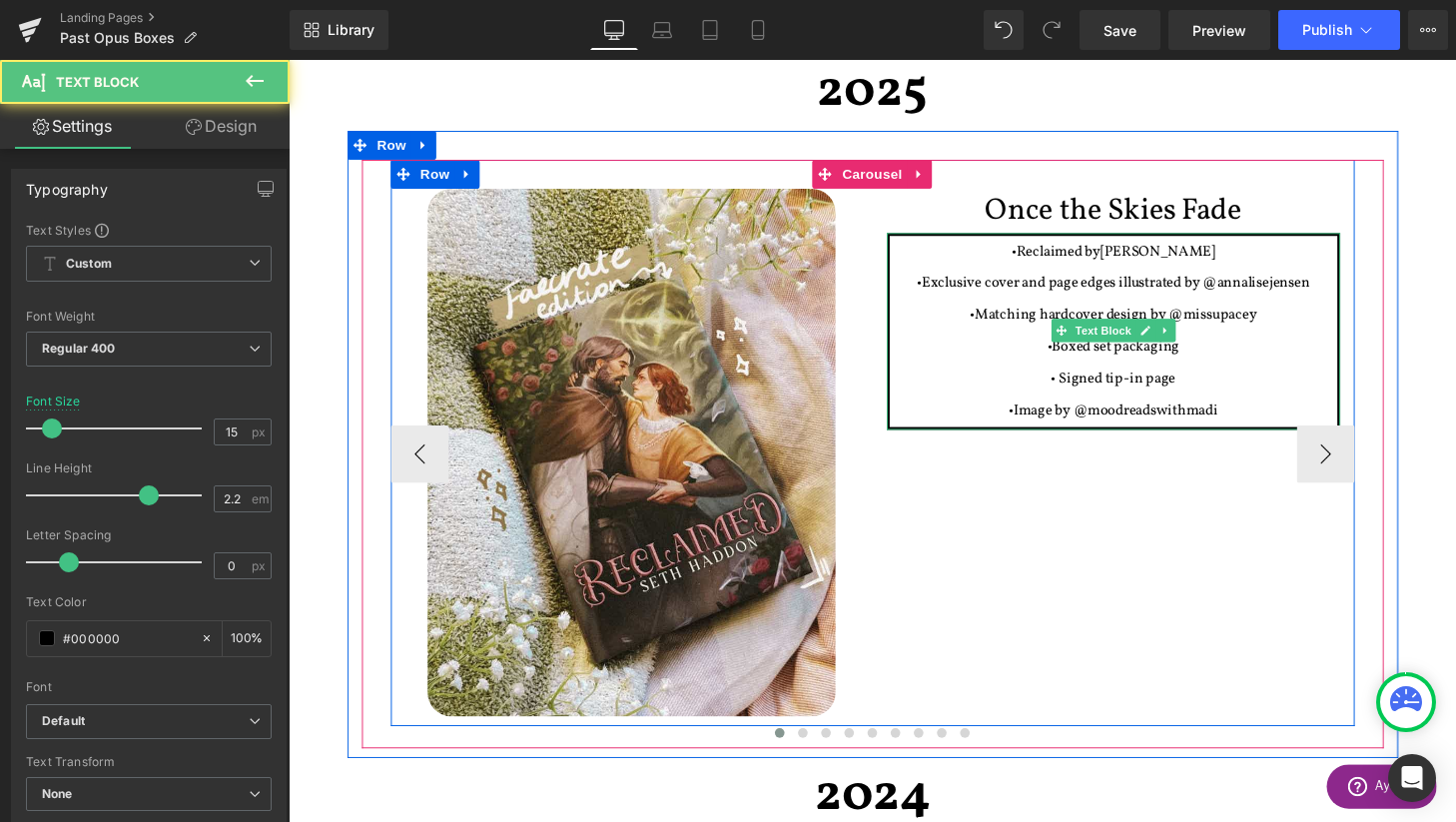 click on "• Signed tip-in page" at bounding box center [1141, 390] 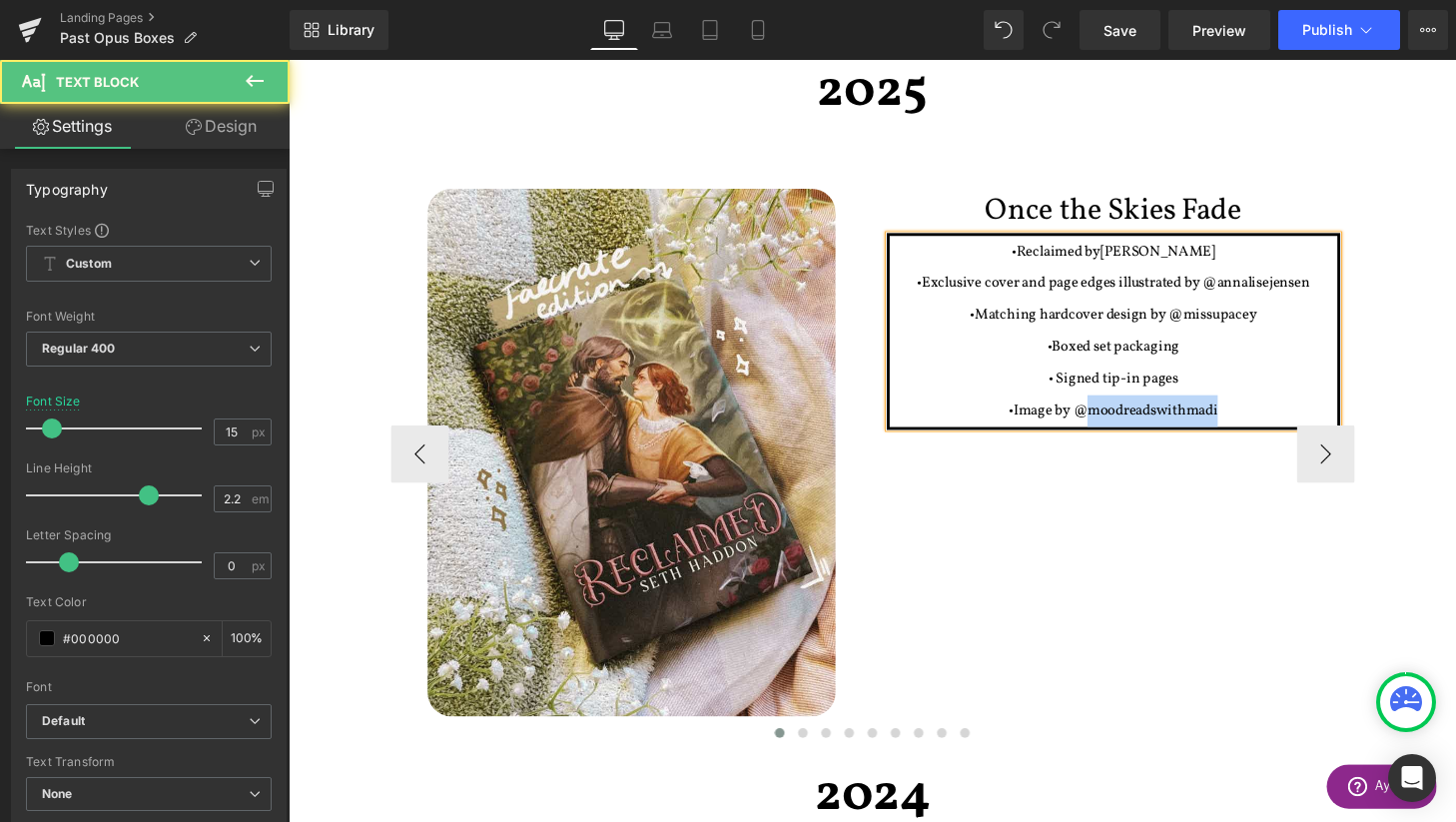 drag, startPoint x: 1257, startPoint y: 421, endPoint x: 1118, endPoint y: 426, distance: 139.0899 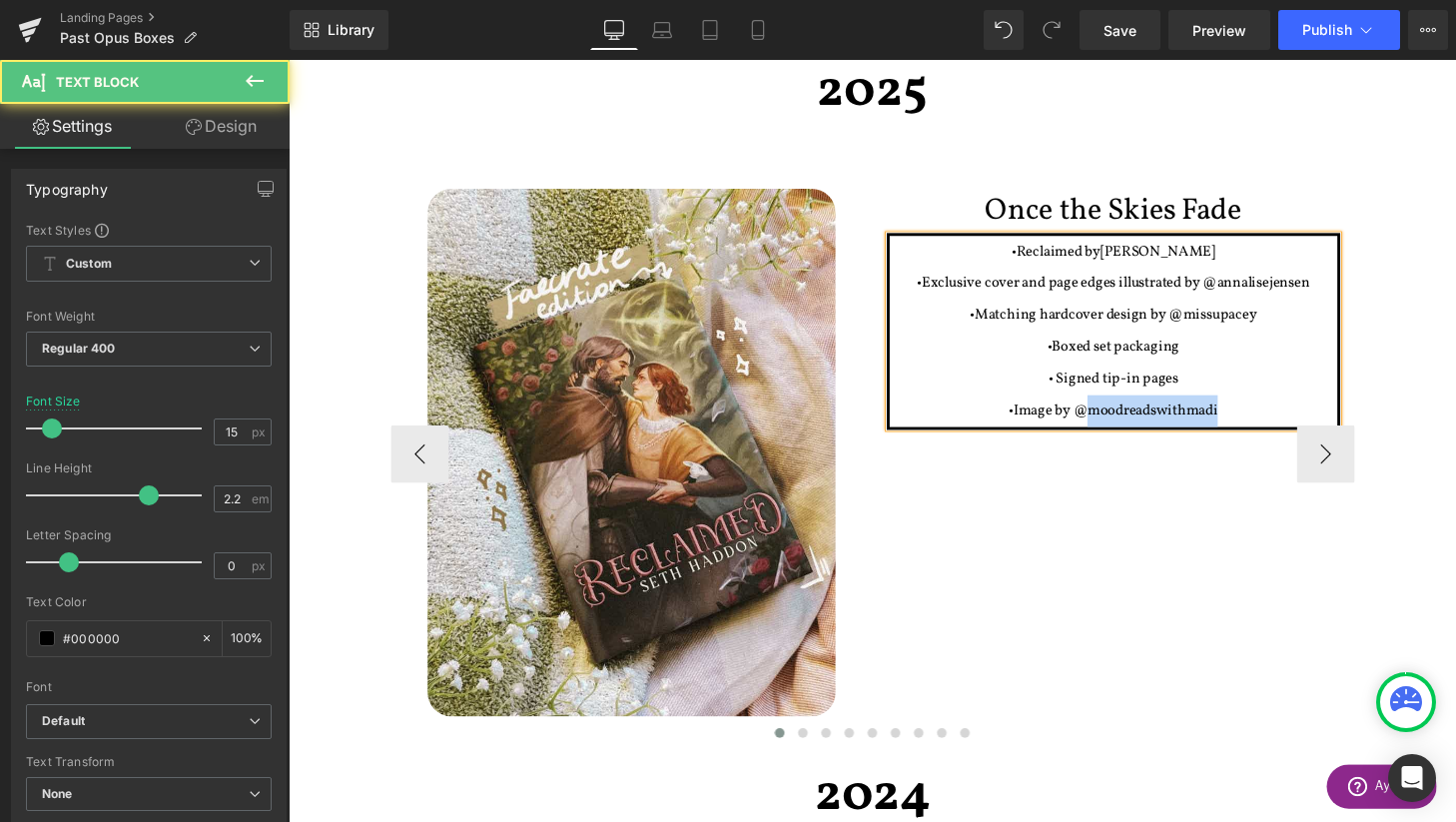 click on "•Image by @moodreadswithmadi" at bounding box center [1142, 422] 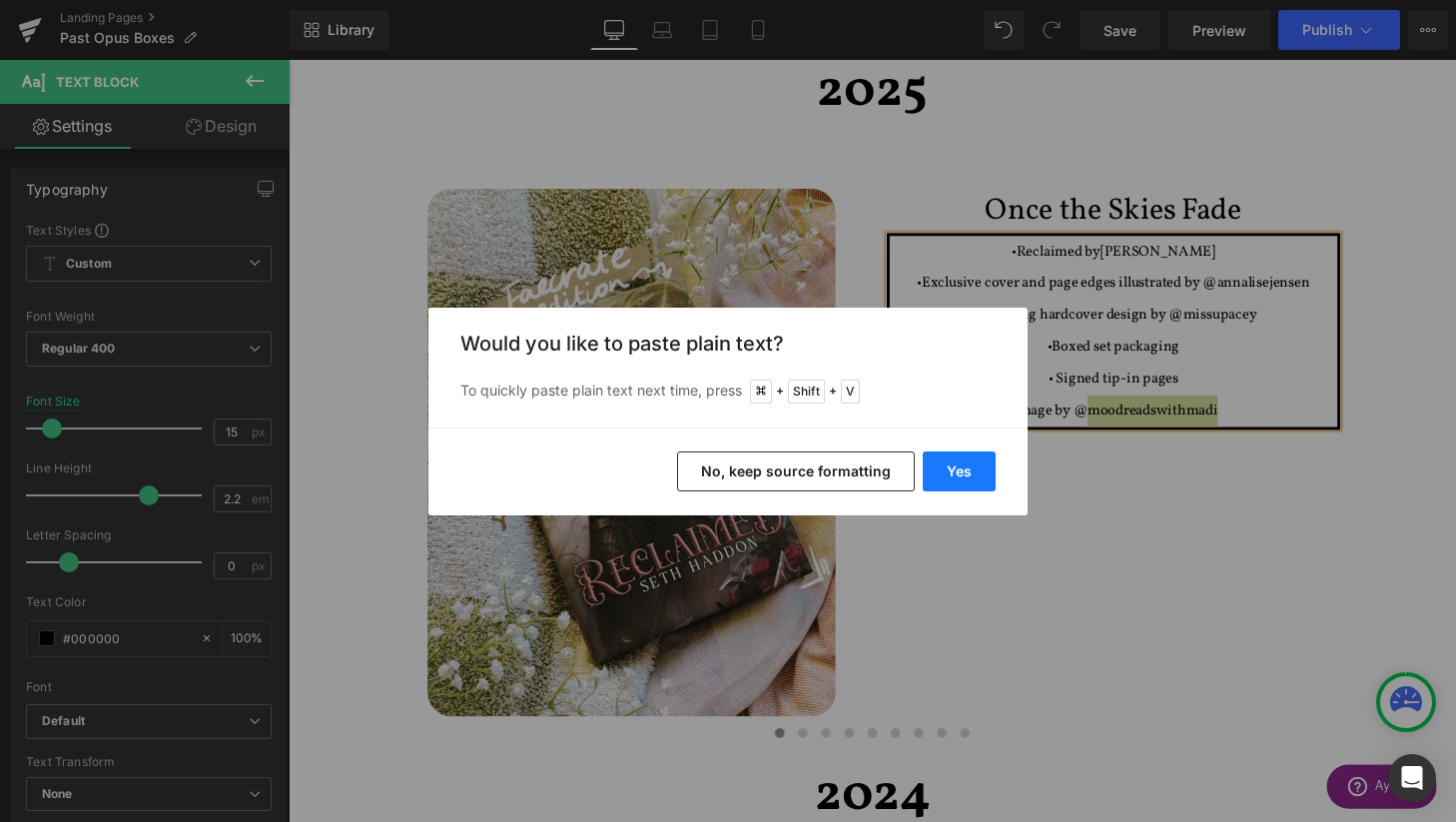 click on "Yes" at bounding box center [959, 471] 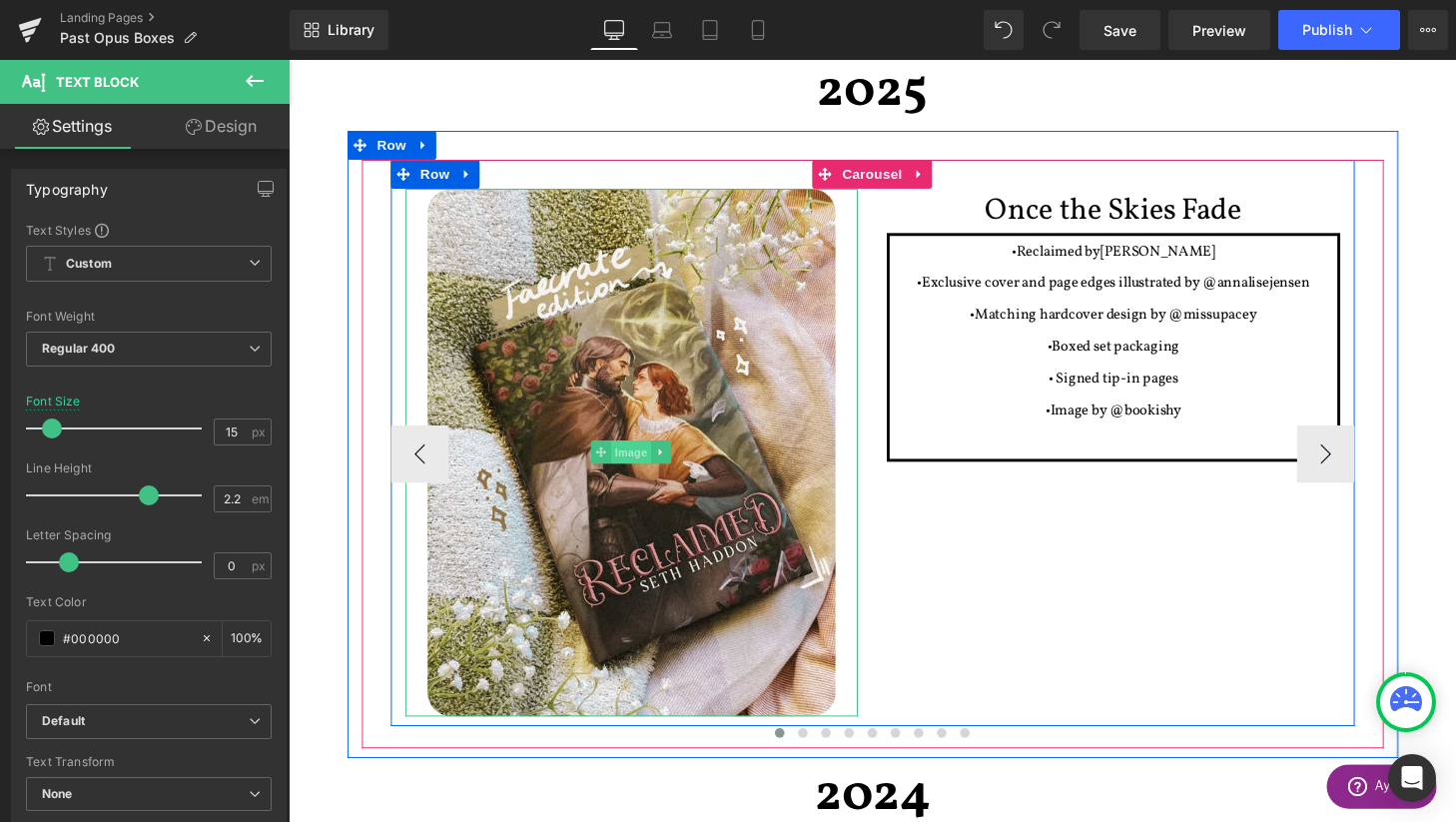 click on "Image" at bounding box center (643, 465) 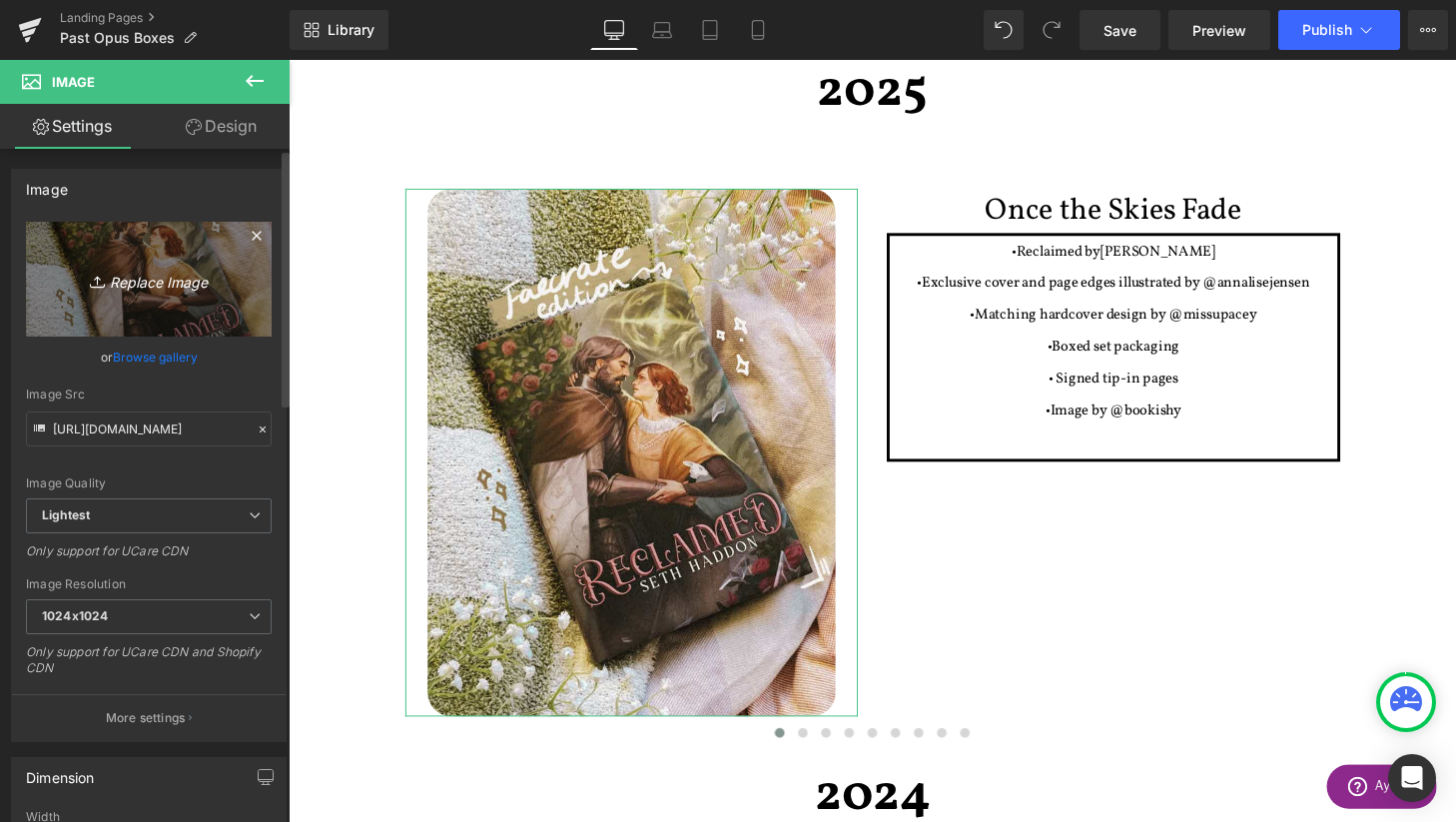 click on "Replace Image" at bounding box center (149, 279) 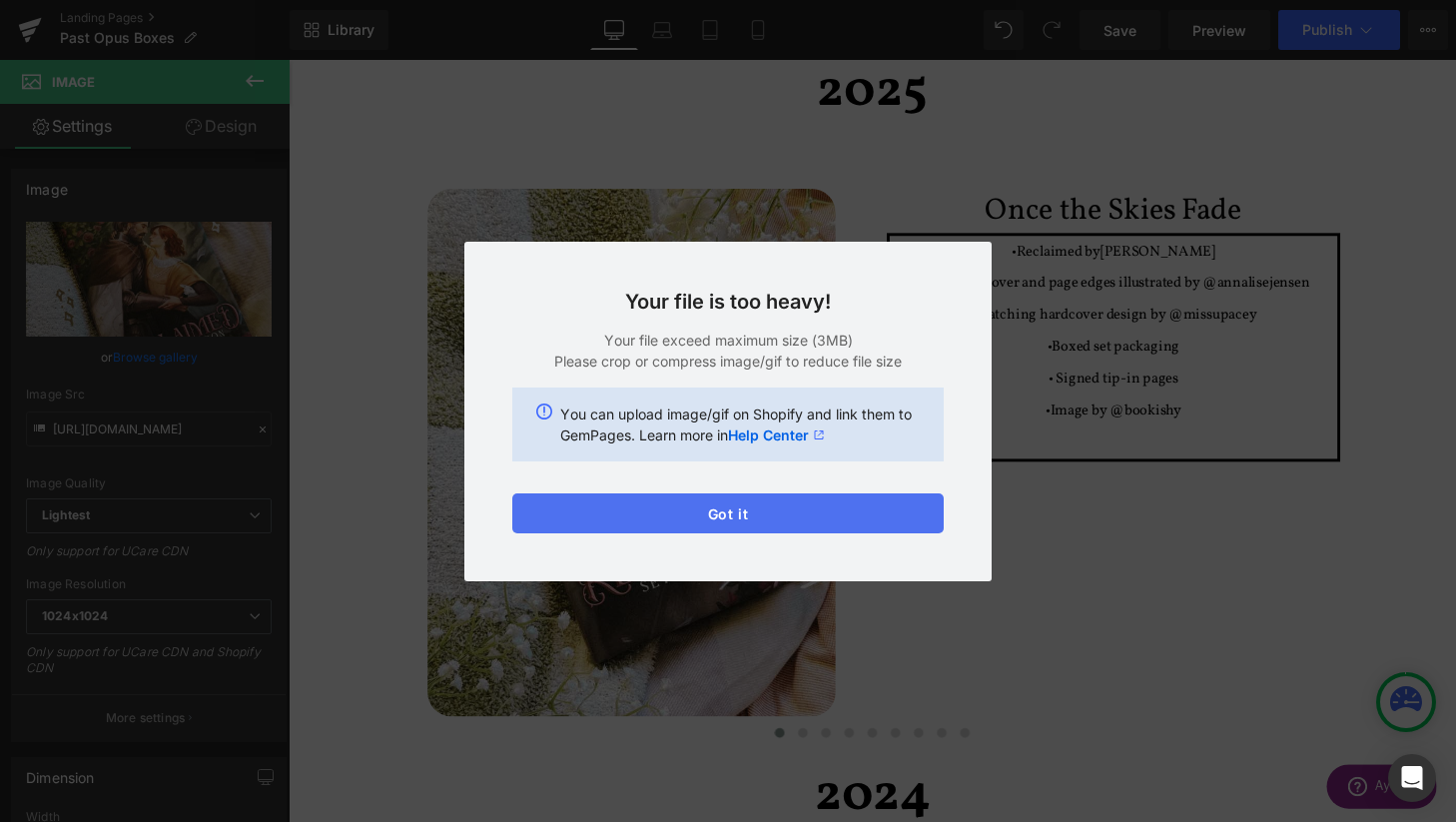 click on "Got it" at bounding box center [728, 513] 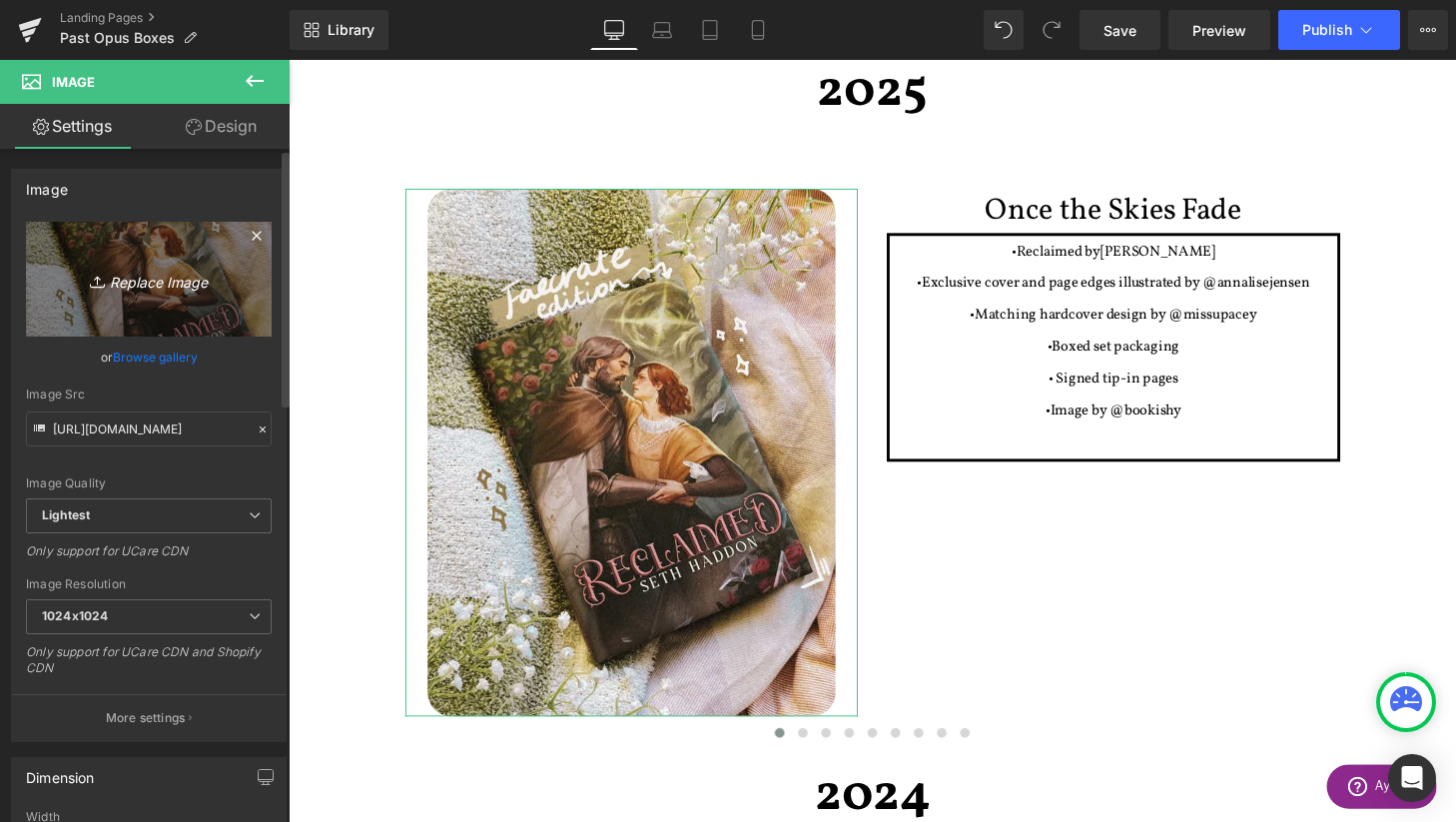 click on "Replace Image" at bounding box center (149, 279) 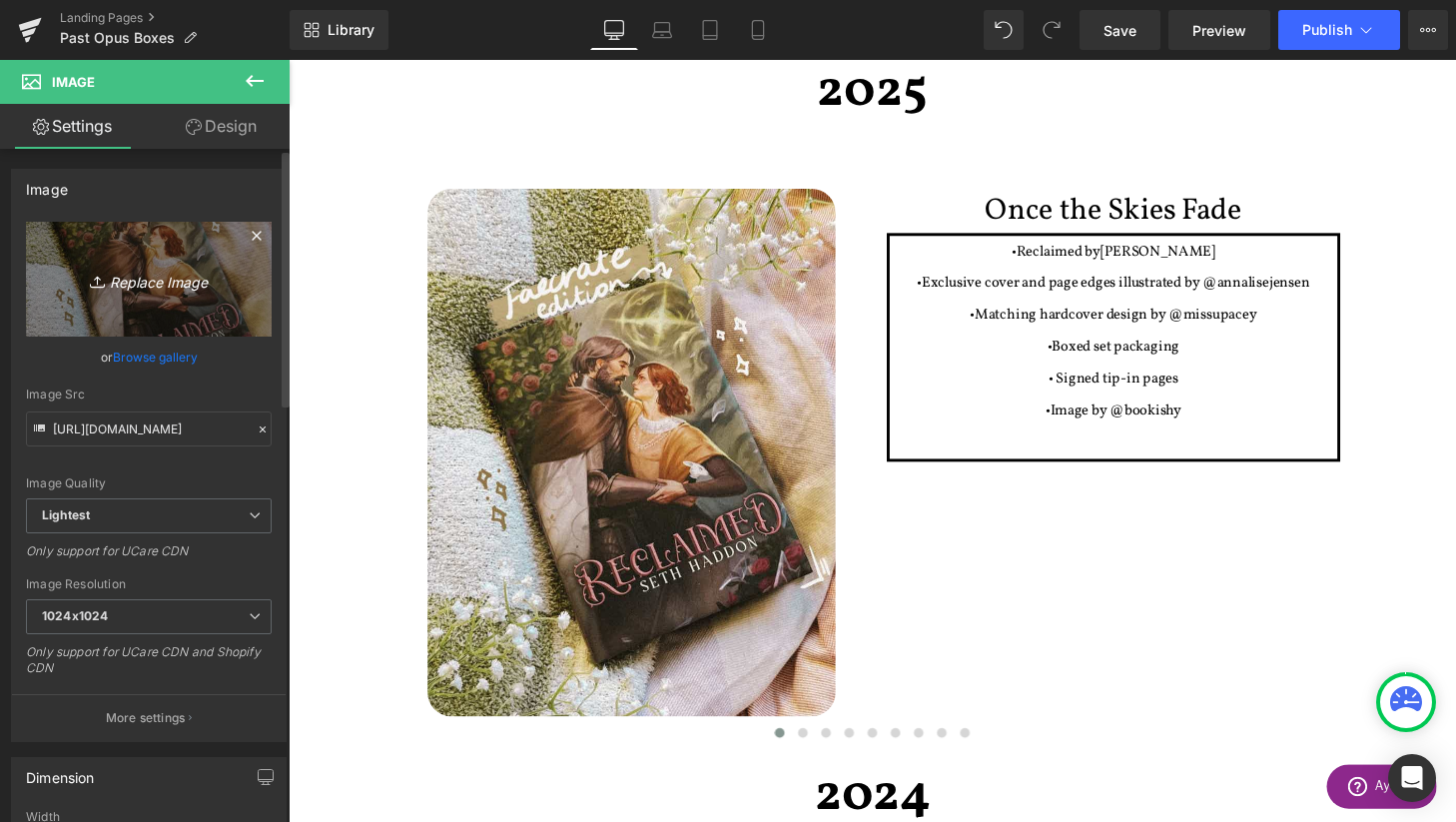 type on "C:\fakepath\Captura de pantalla [DATE] a las [DATE] copia.png" 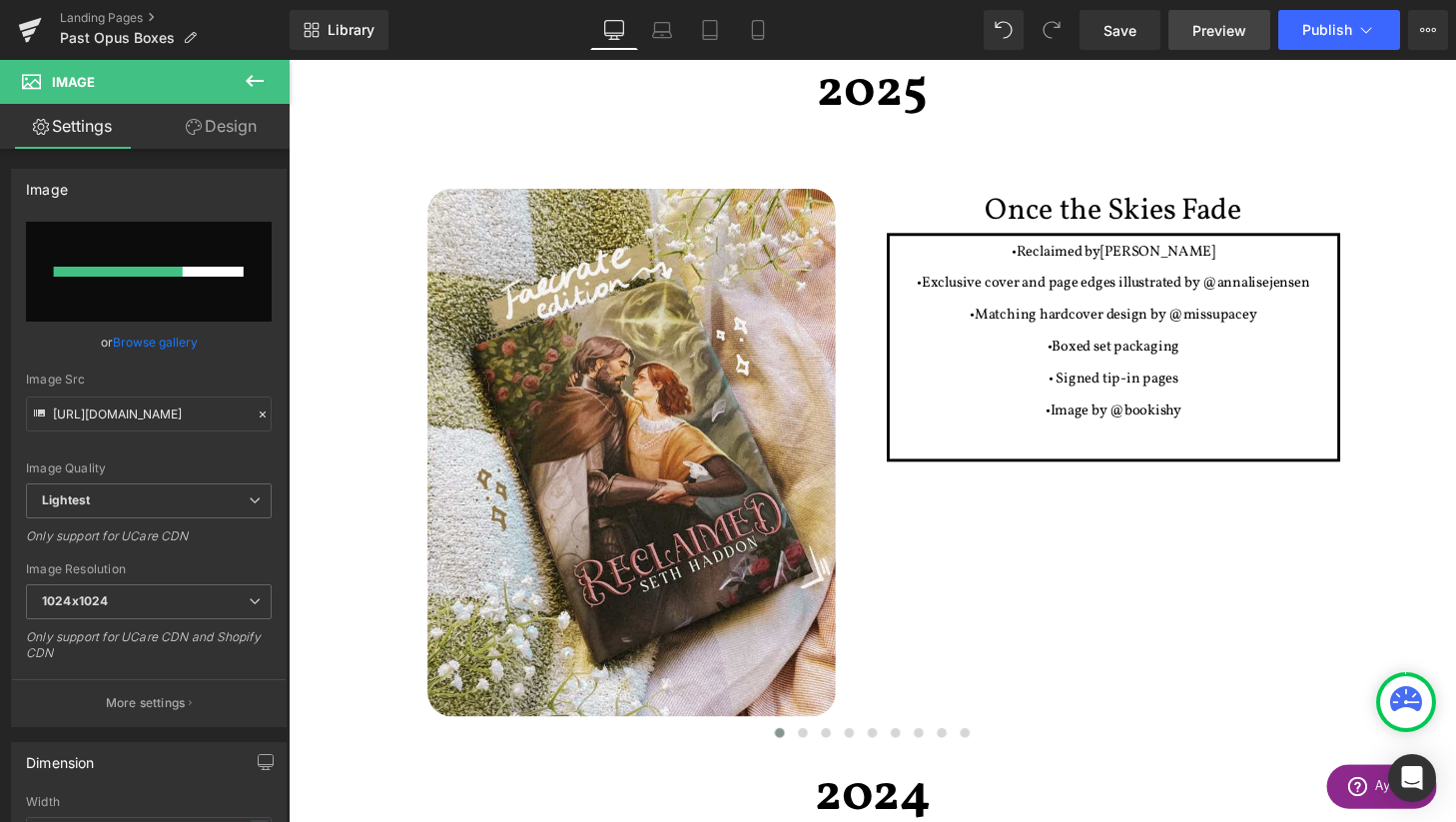 type 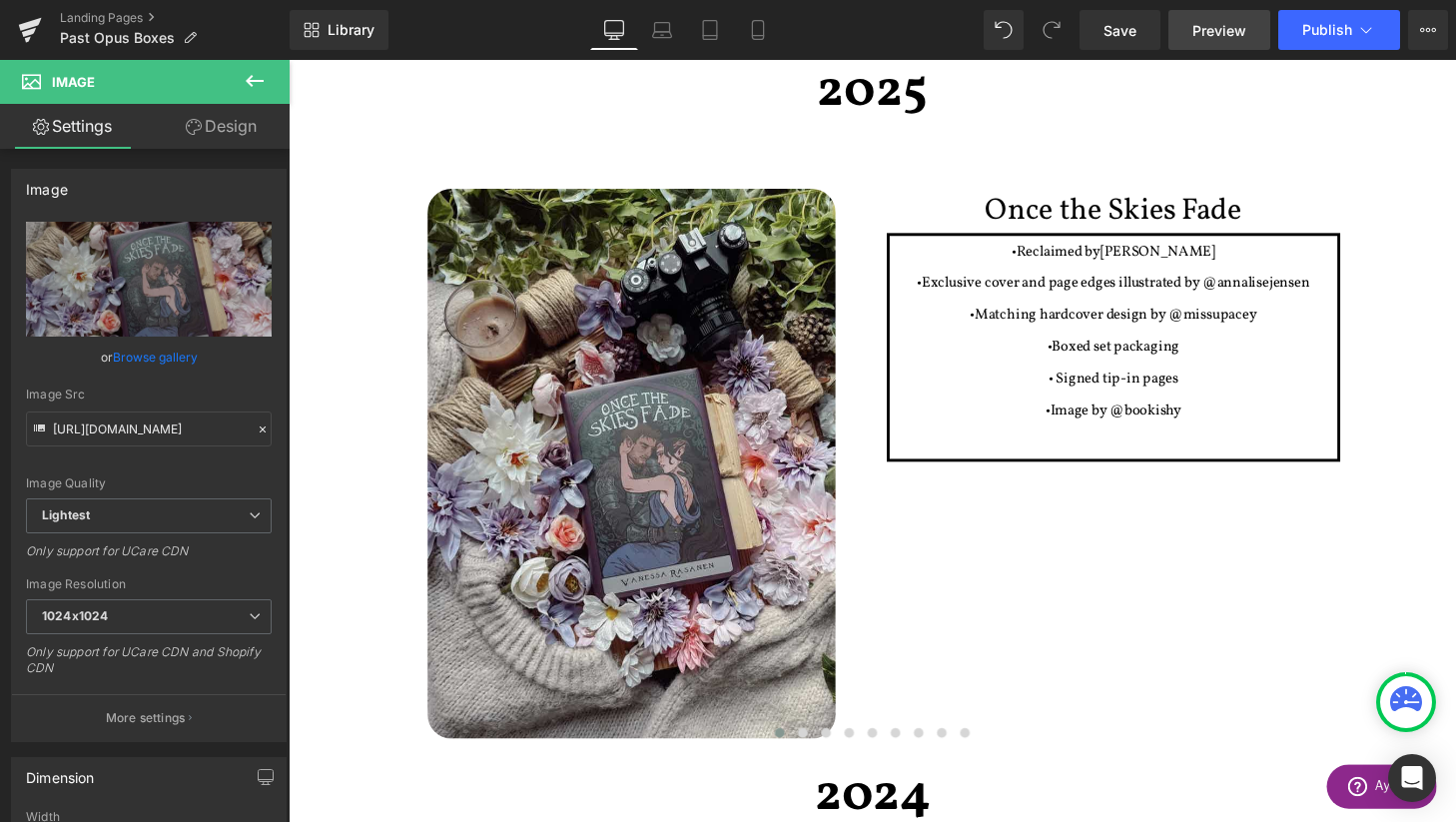 type on "[URL][DOMAIN_NAME]" 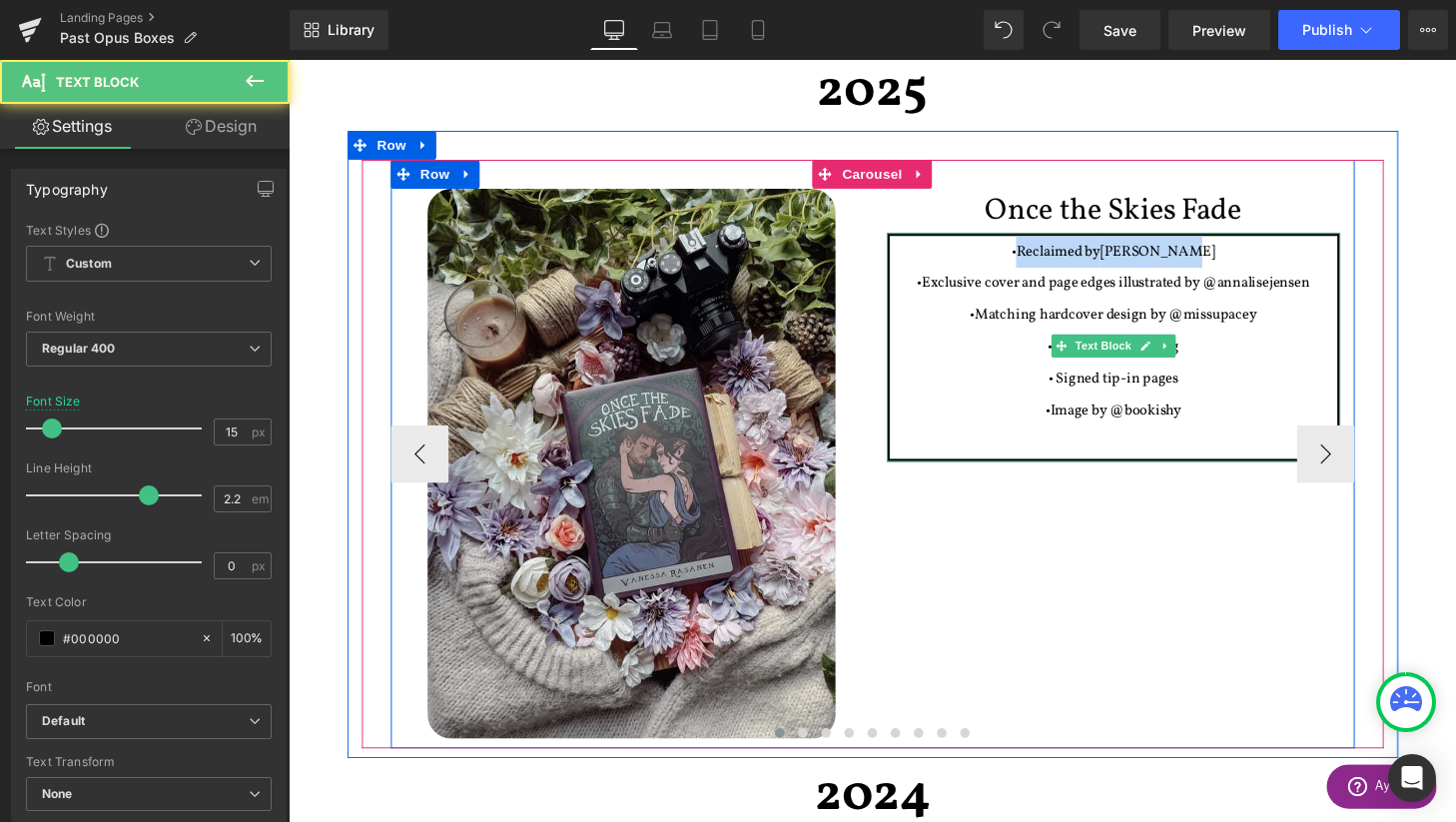 drag, startPoint x: 1060, startPoint y: 253, endPoint x: 1232, endPoint y: 265, distance: 172.4181 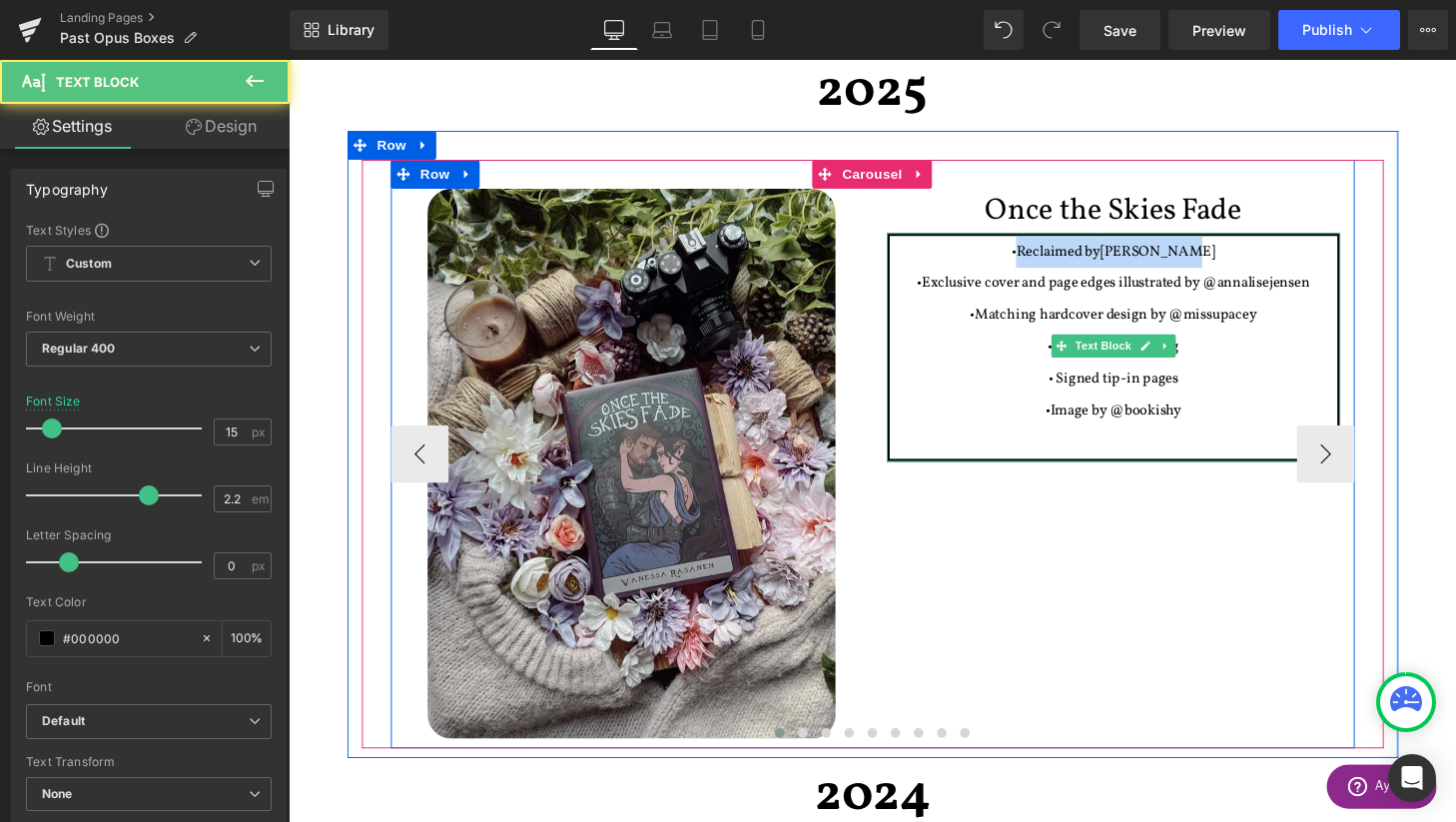 click on "•Reclaimed by  [PERSON_NAME]" at bounding box center (1142, 258) 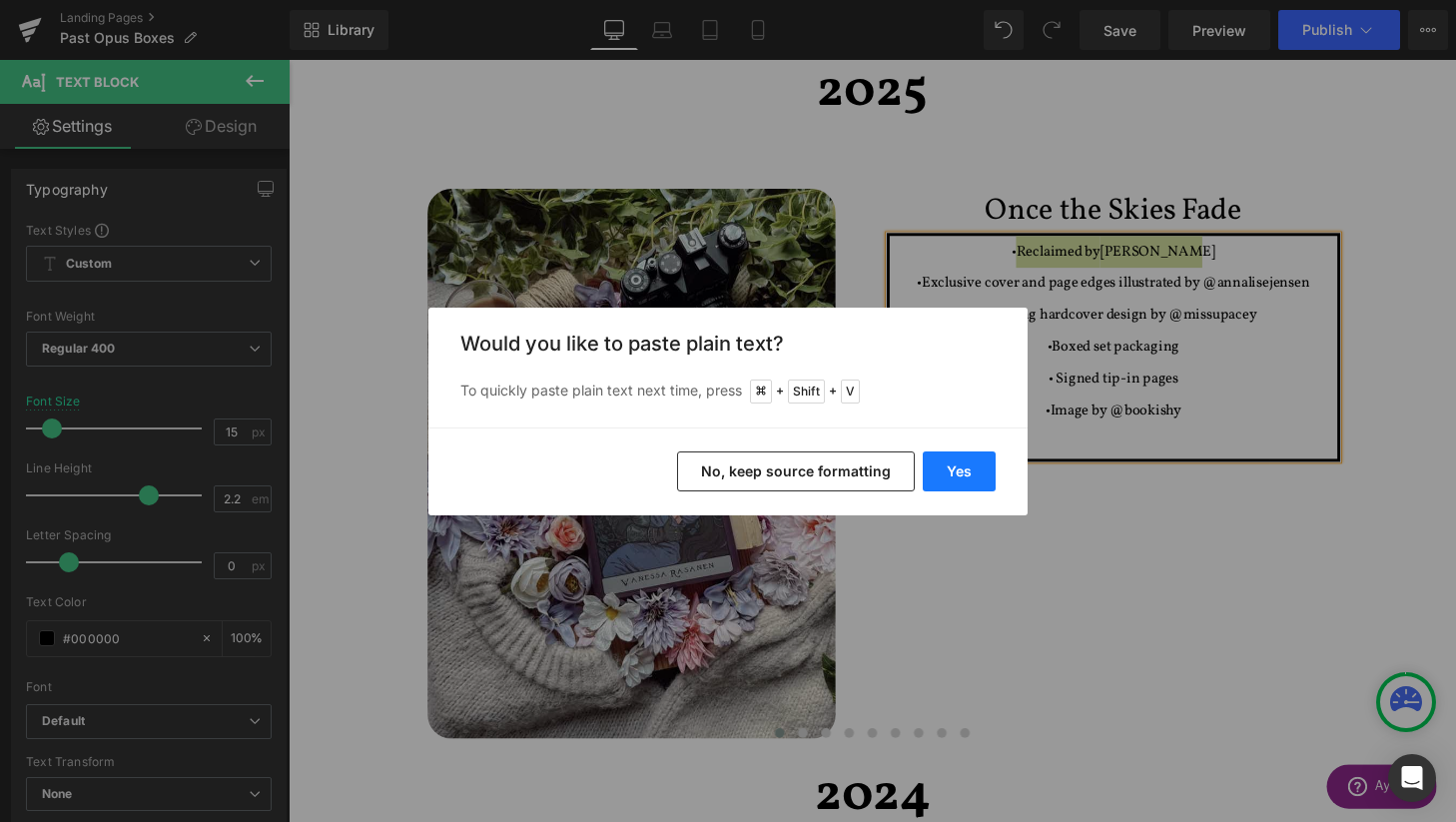 click on "Yes" at bounding box center [959, 471] 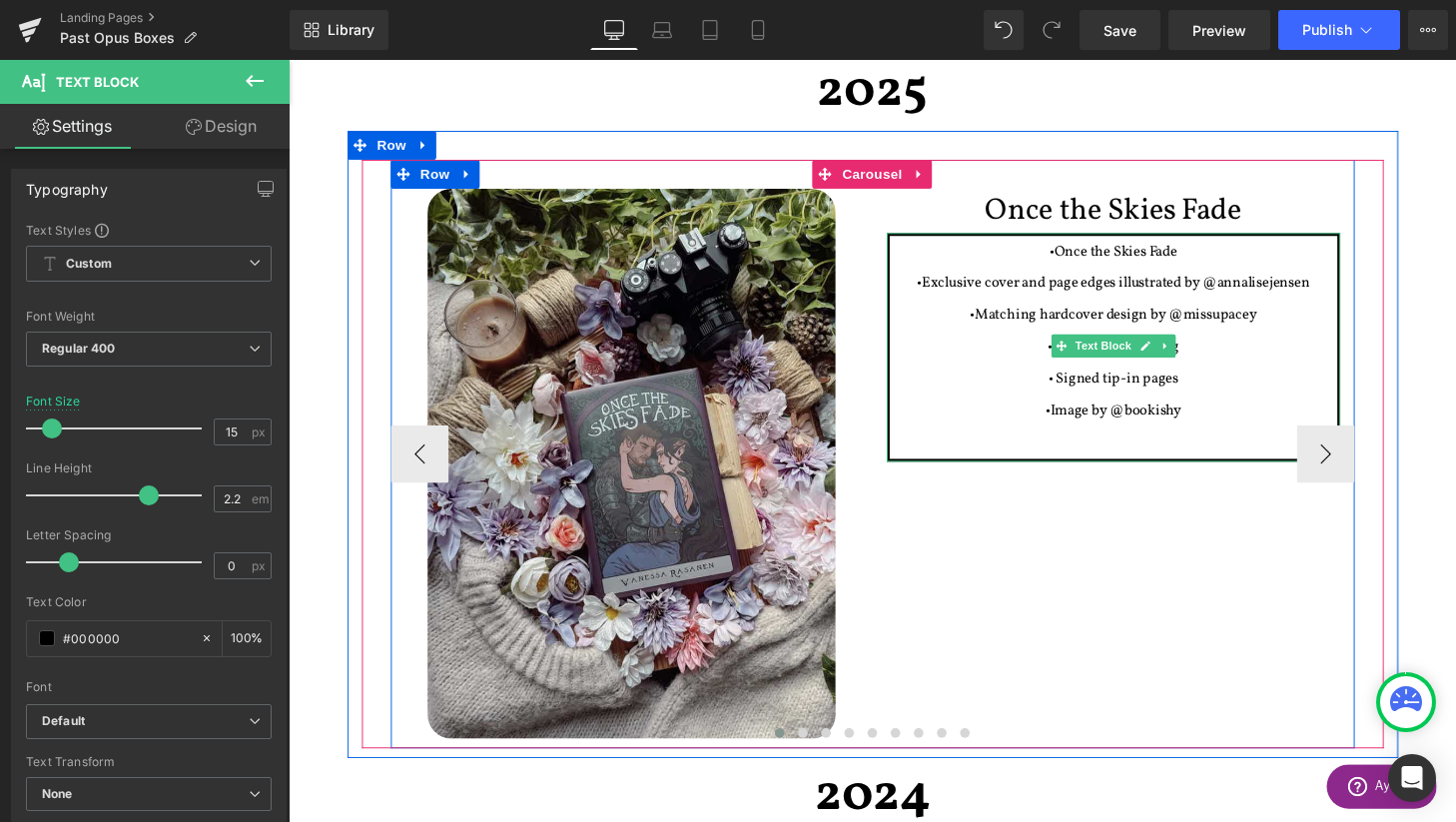 click on "•Once the Skies Fade" at bounding box center (1142, 258) 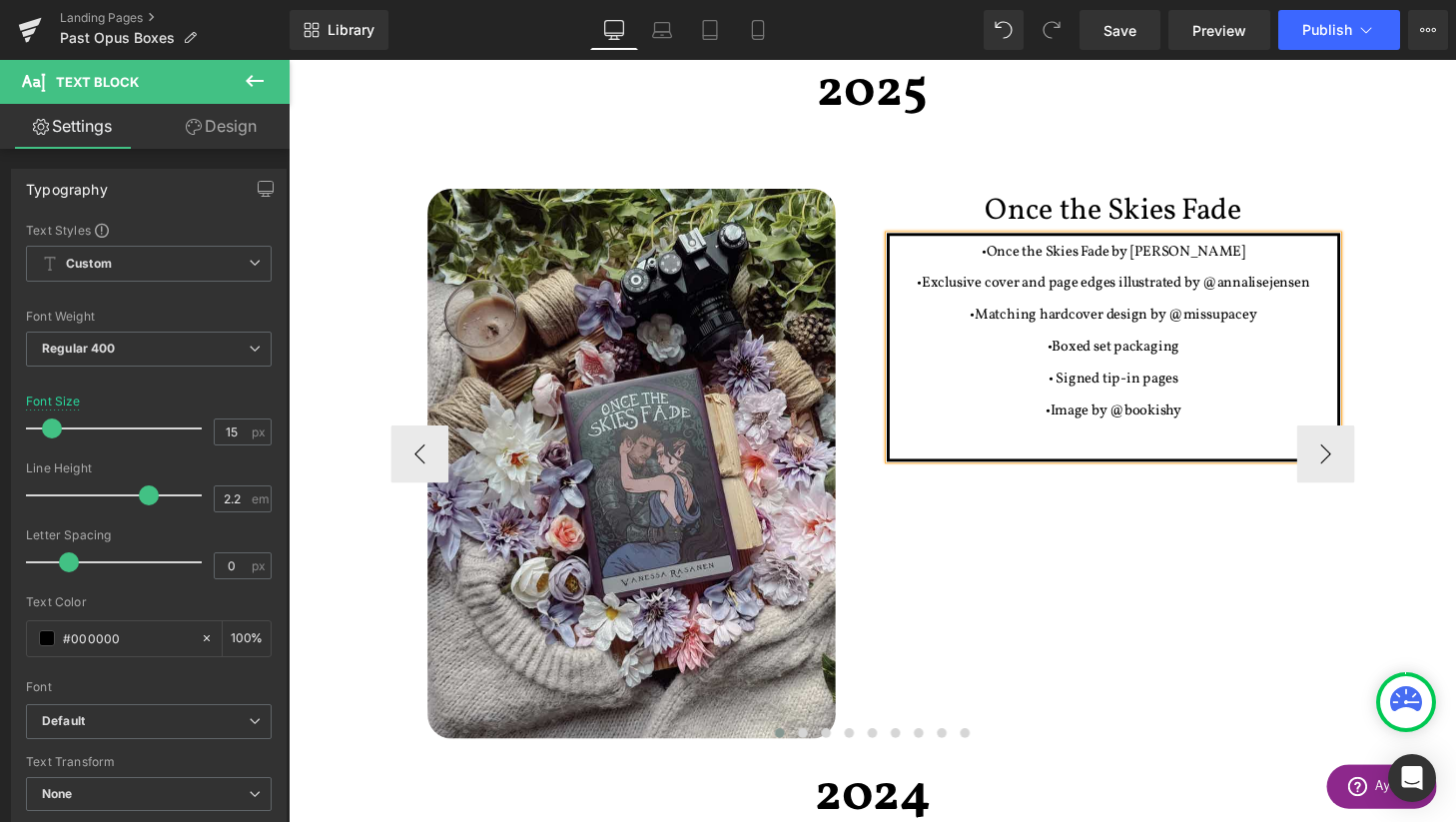 click on "•Once the Skies Fade by [PERSON_NAME]" at bounding box center (1142, 258) 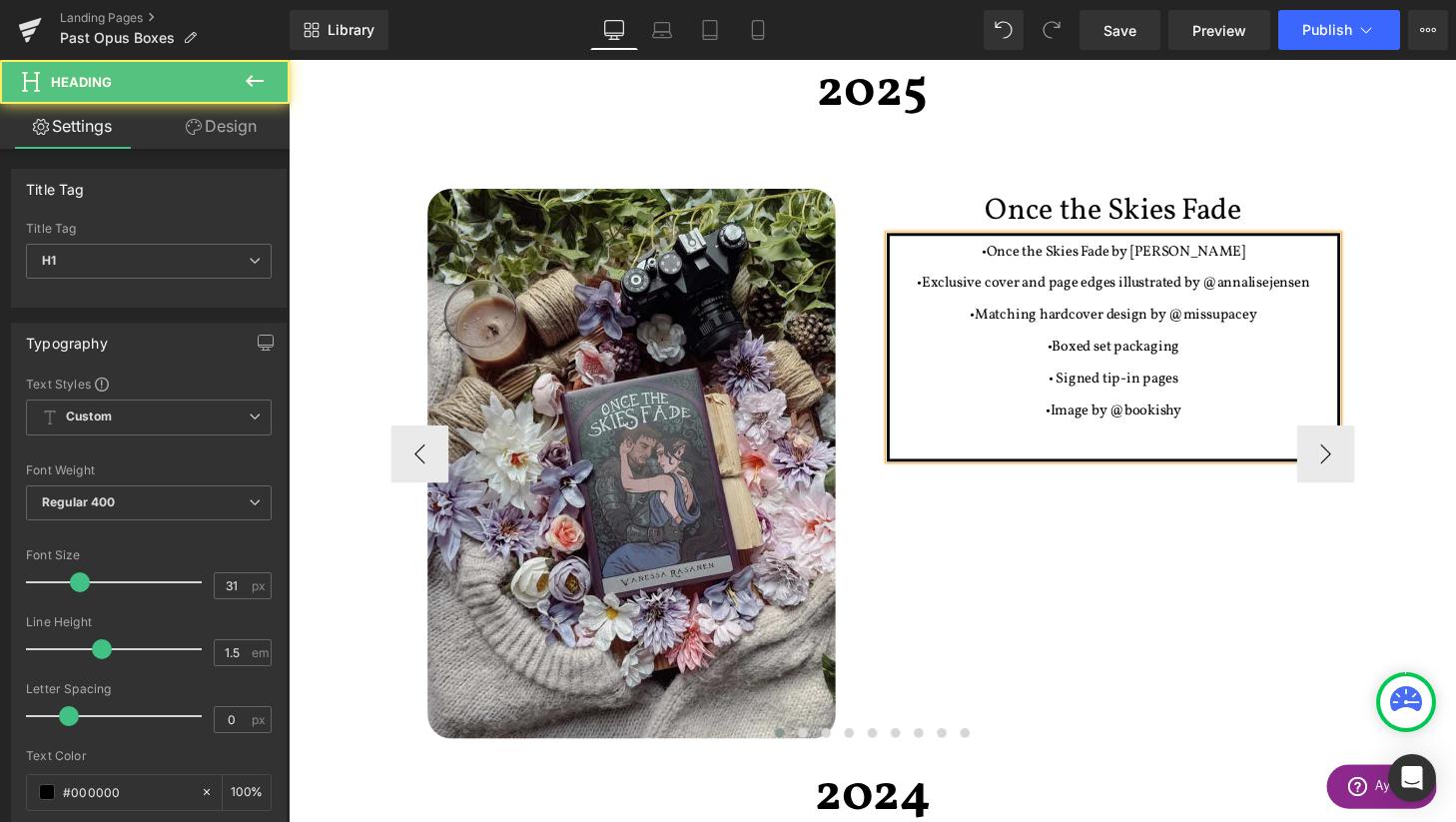 click on "Once the Skies Fade Heading" at bounding box center (1142, 216) 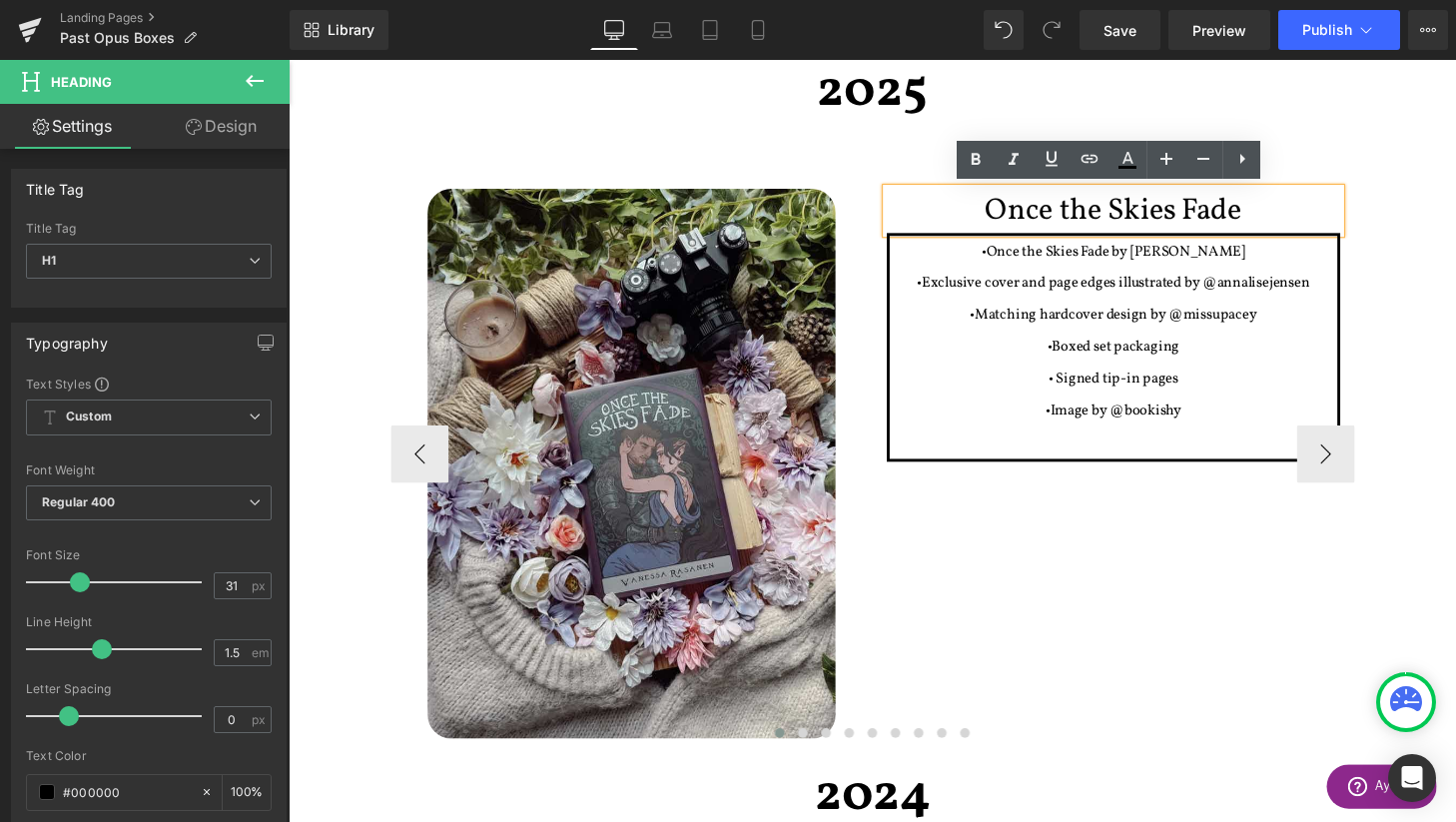 click on "Image         Once the Skies Fade Heading         •Once the Skies Fade by [PERSON_NAME] •Exclusive cover and page edges illustrated by @annalisejensen •Matching hardcover design by @missupacey •Boxed set packaging • Signed tip-in pages •Image by @bookishy Text Block         Row" at bounding box center (893, 467) 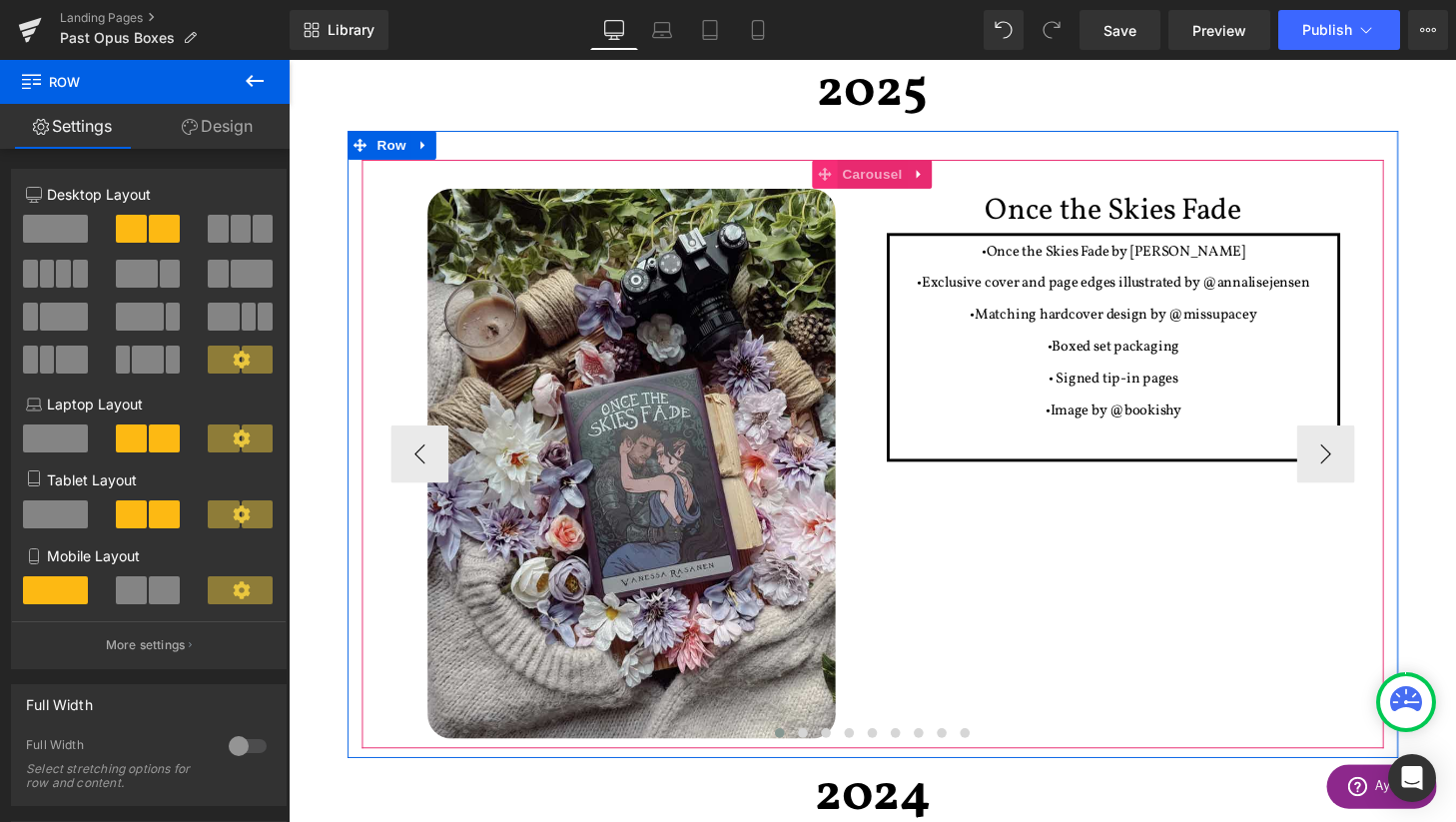 click 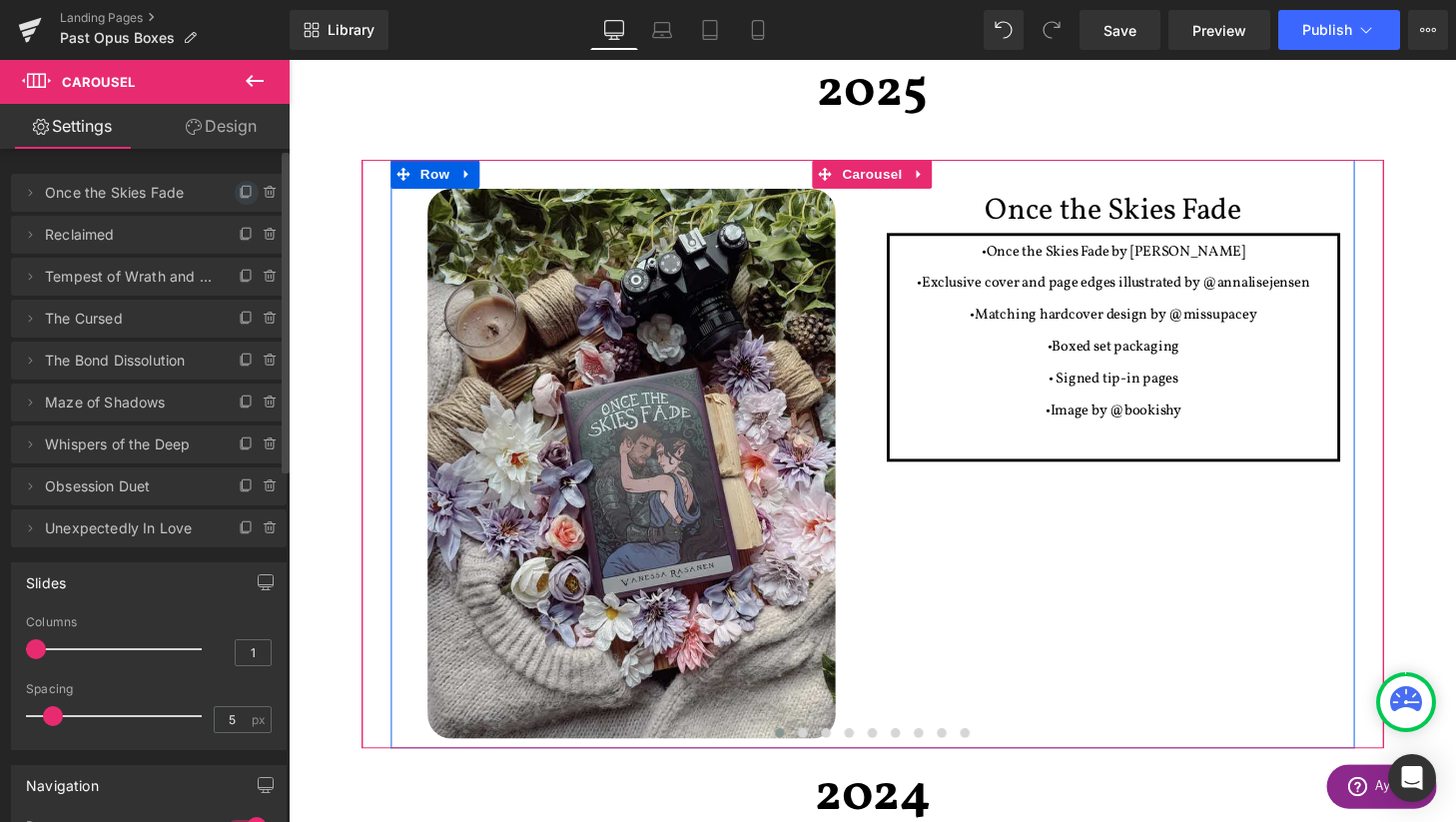 click 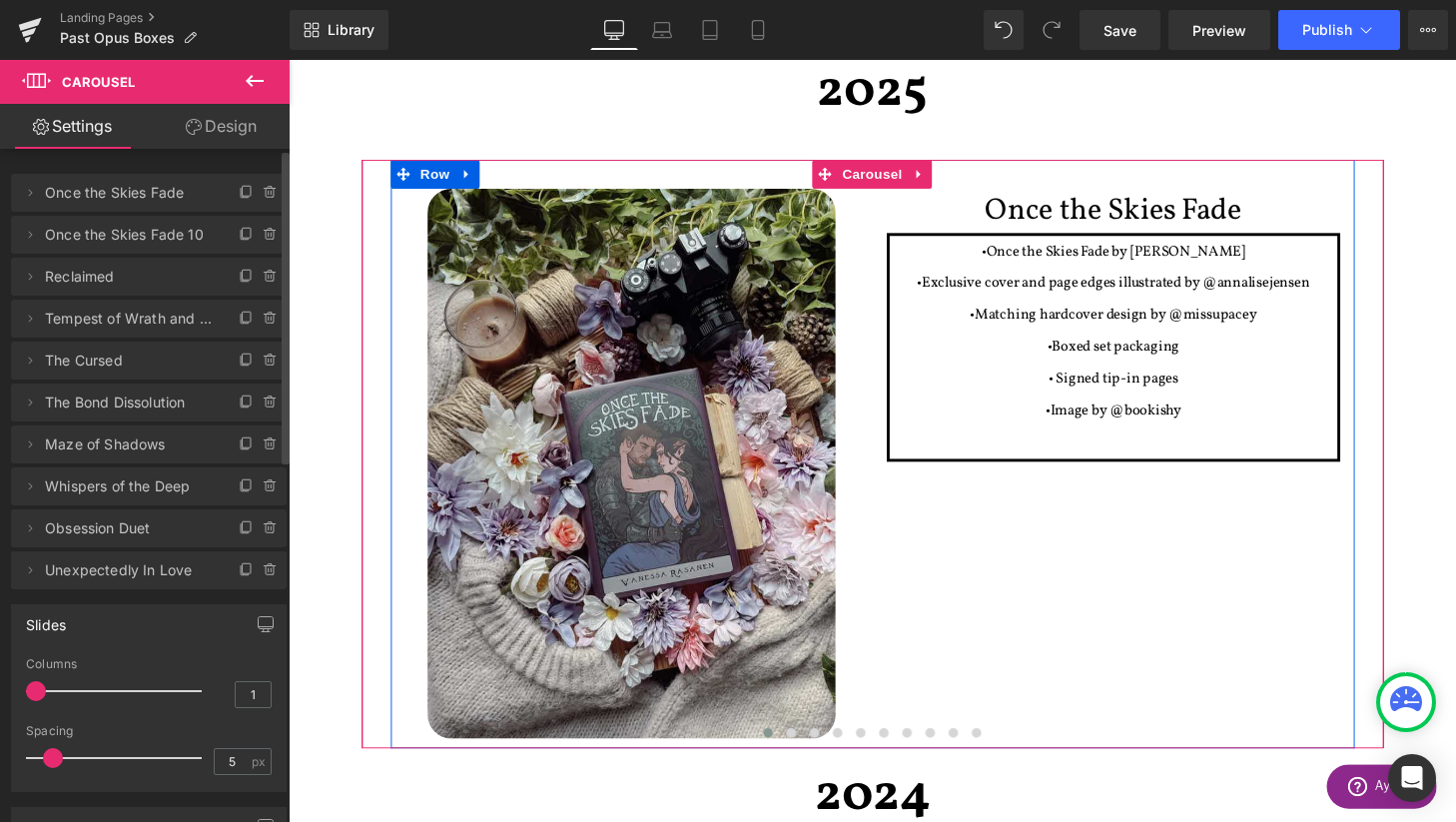 drag, startPoint x: 212, startPoint y: 239, endPoint x: 212, endPoint y: 176, distance: 63 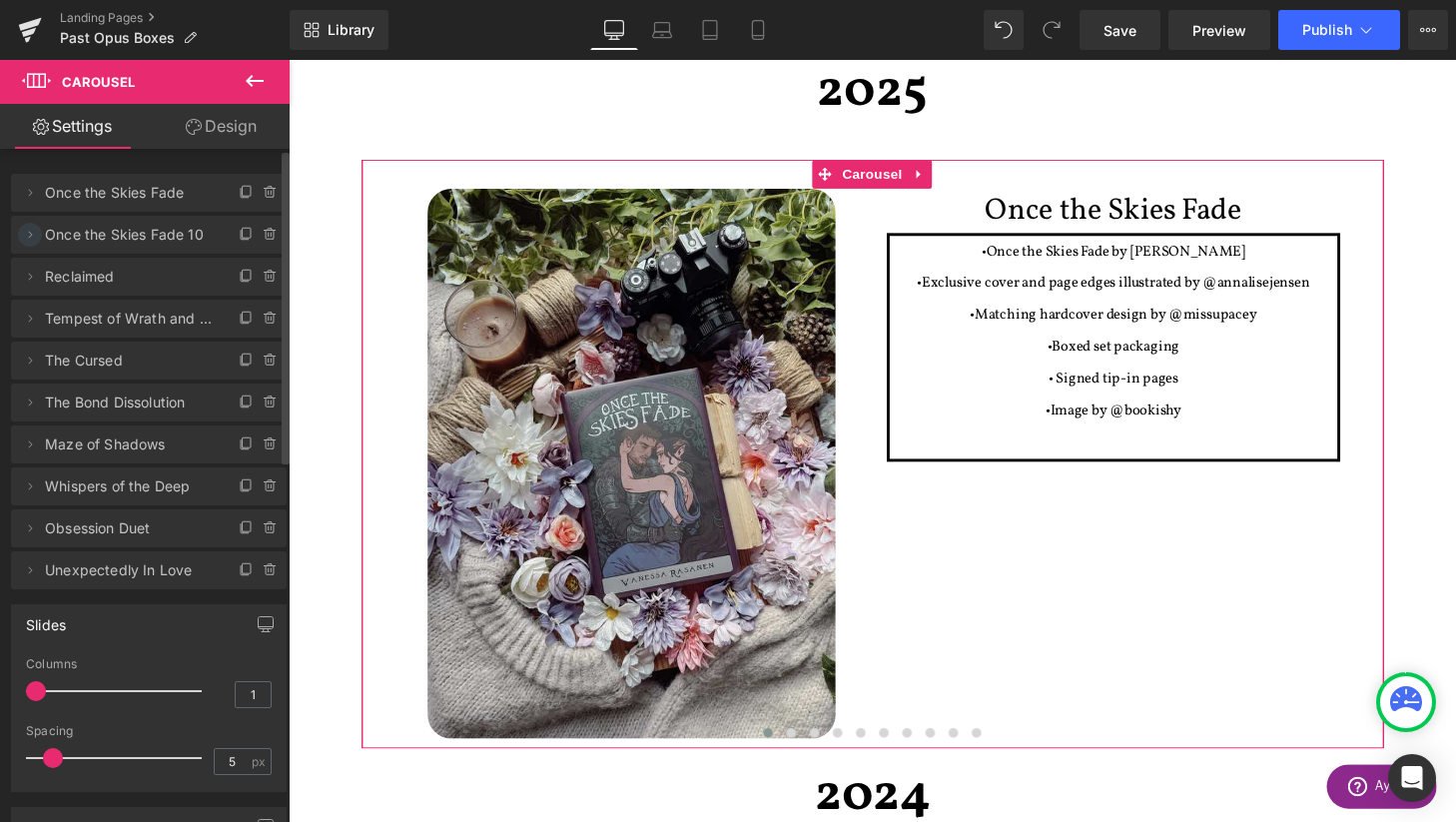 click 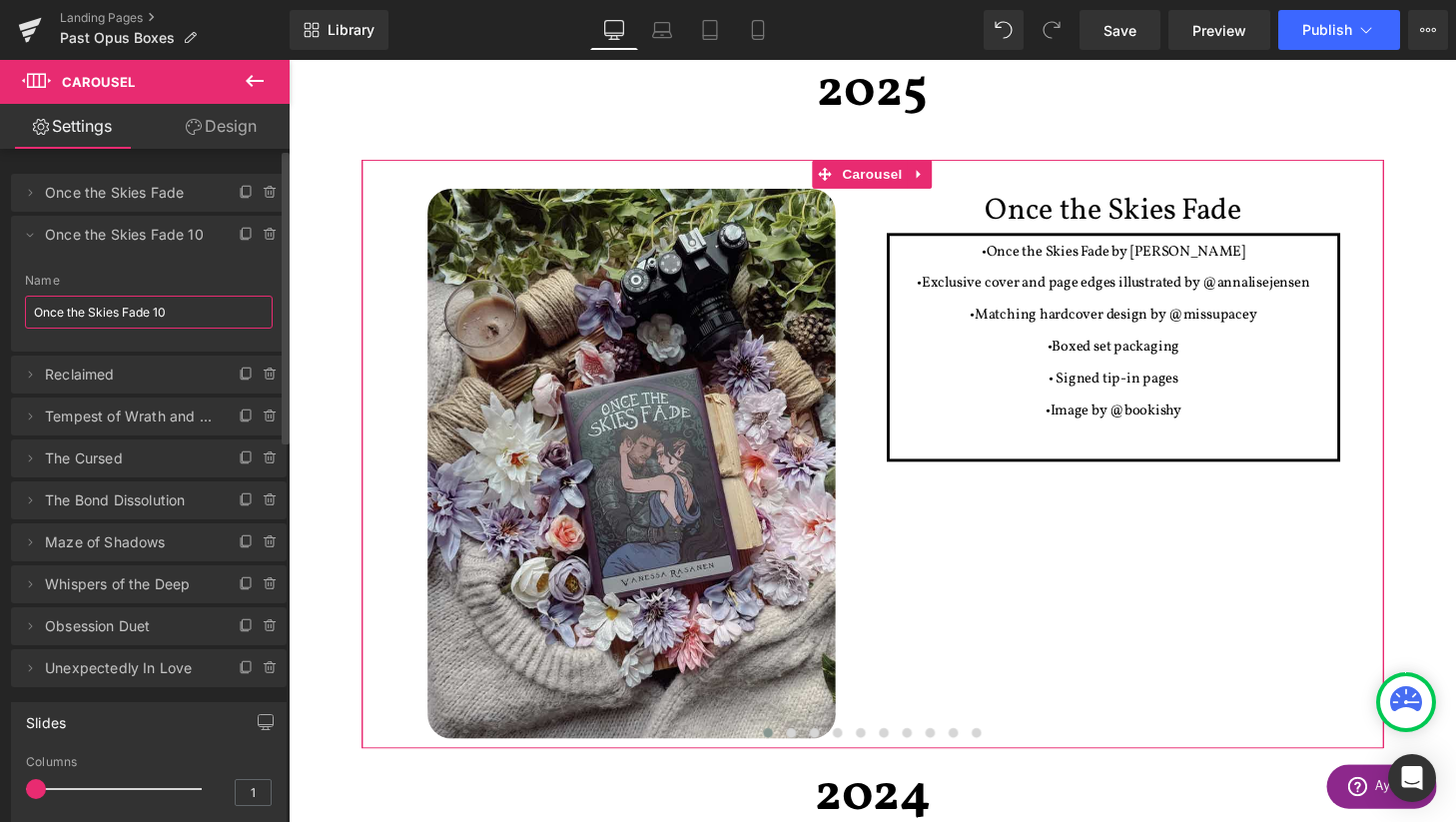 click on "Once the Skies Fade 10" at bounding box center (149, 312) 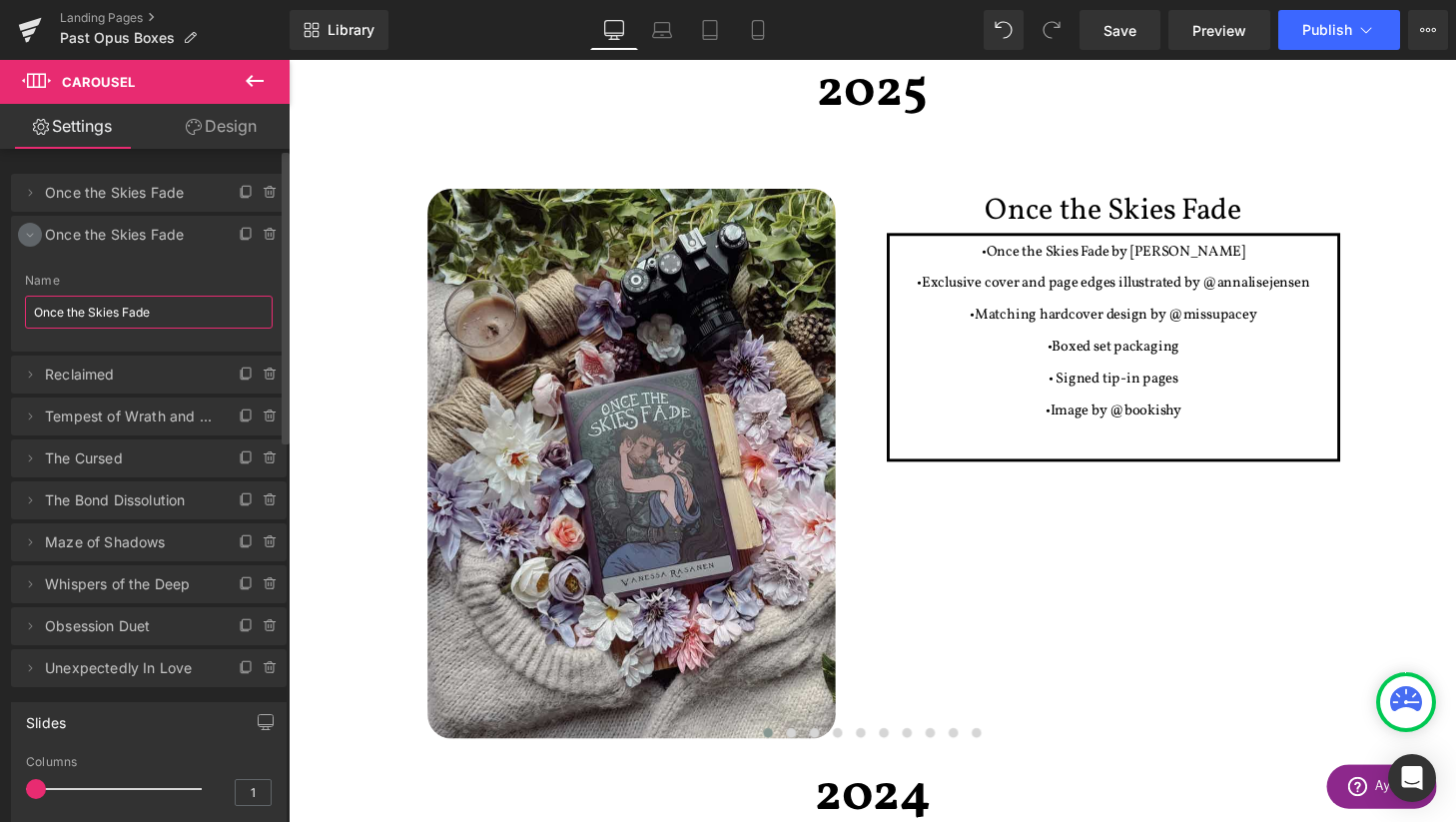 type on "Once the Skies Fade" 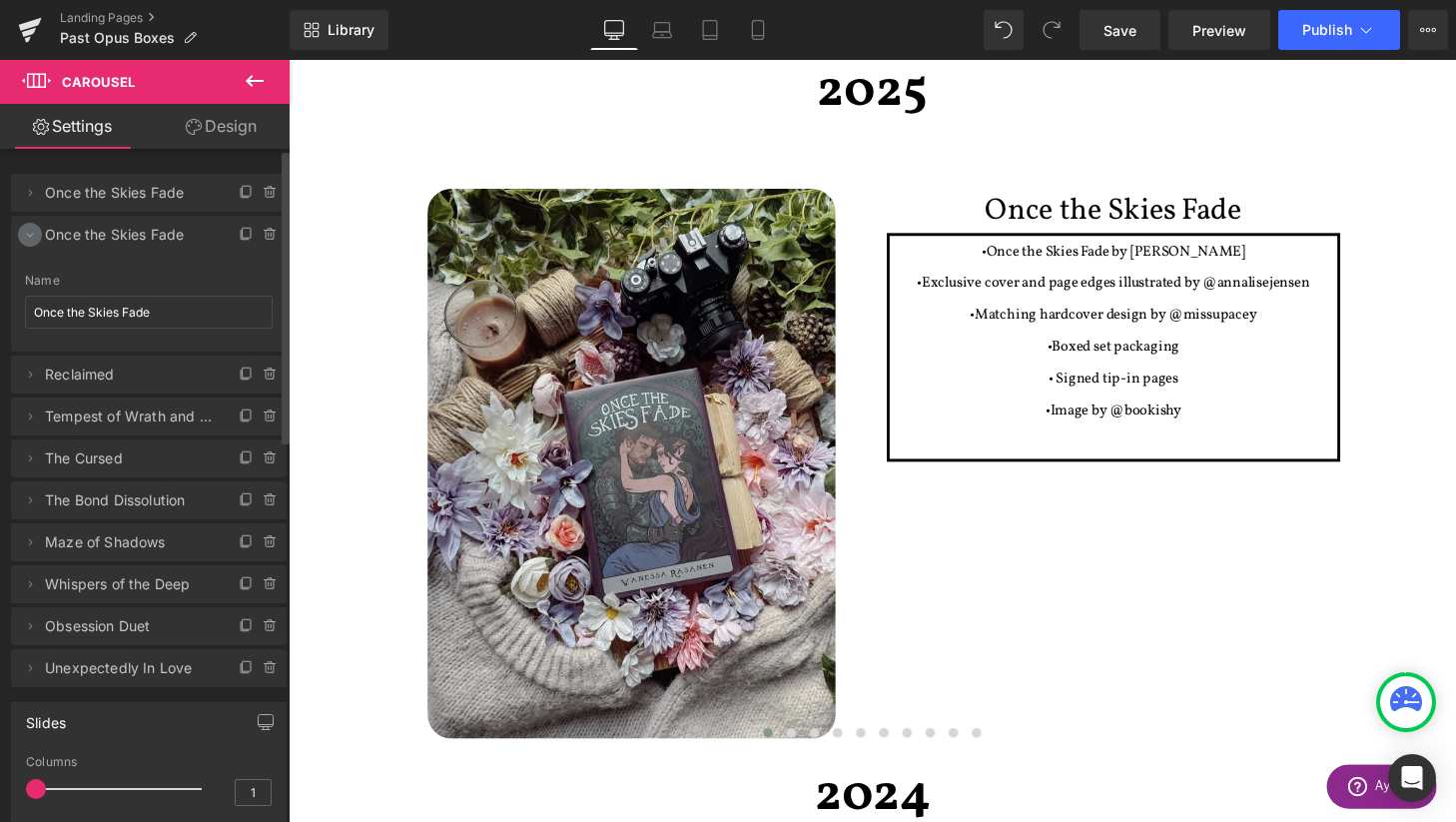click 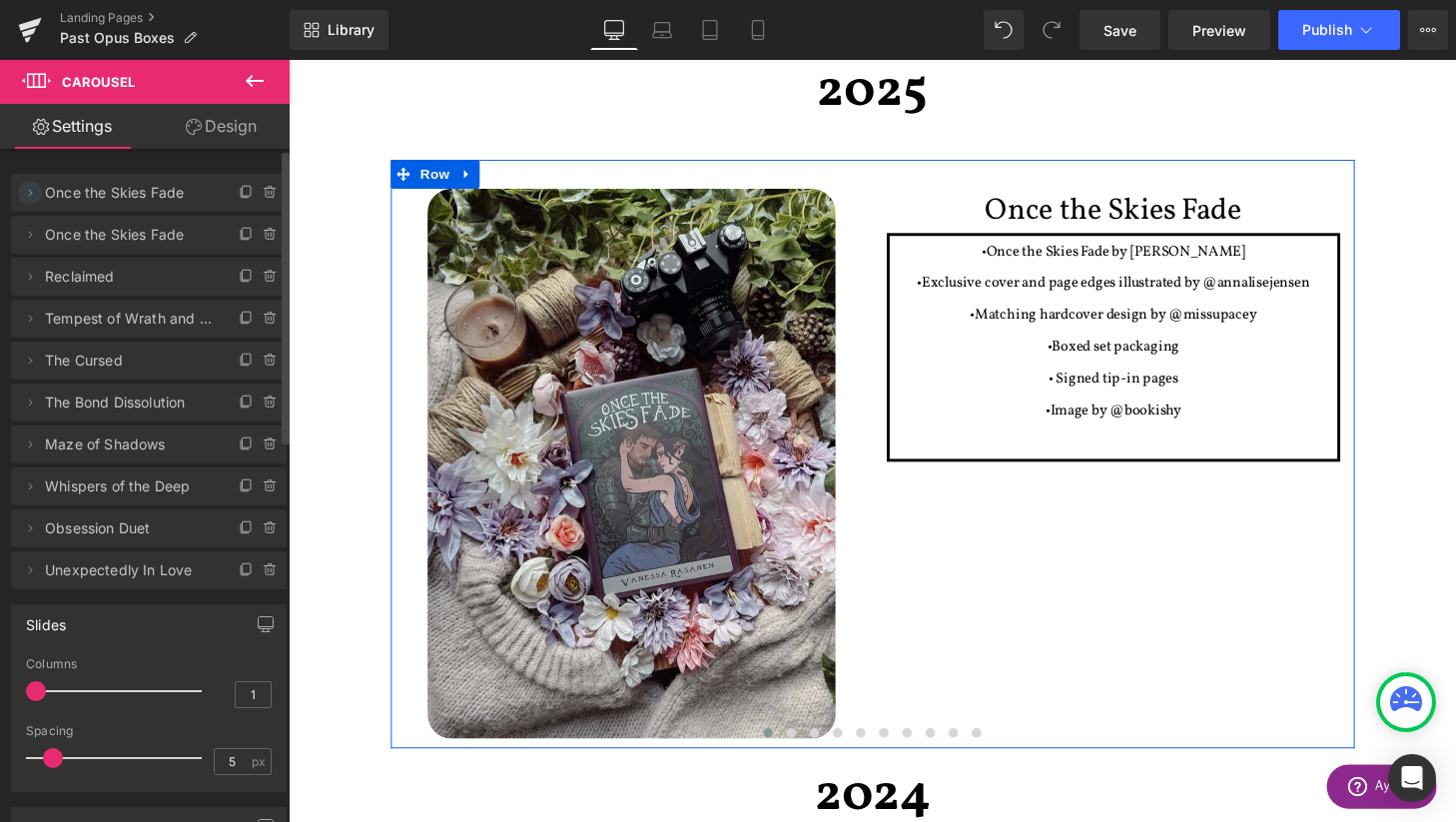 click 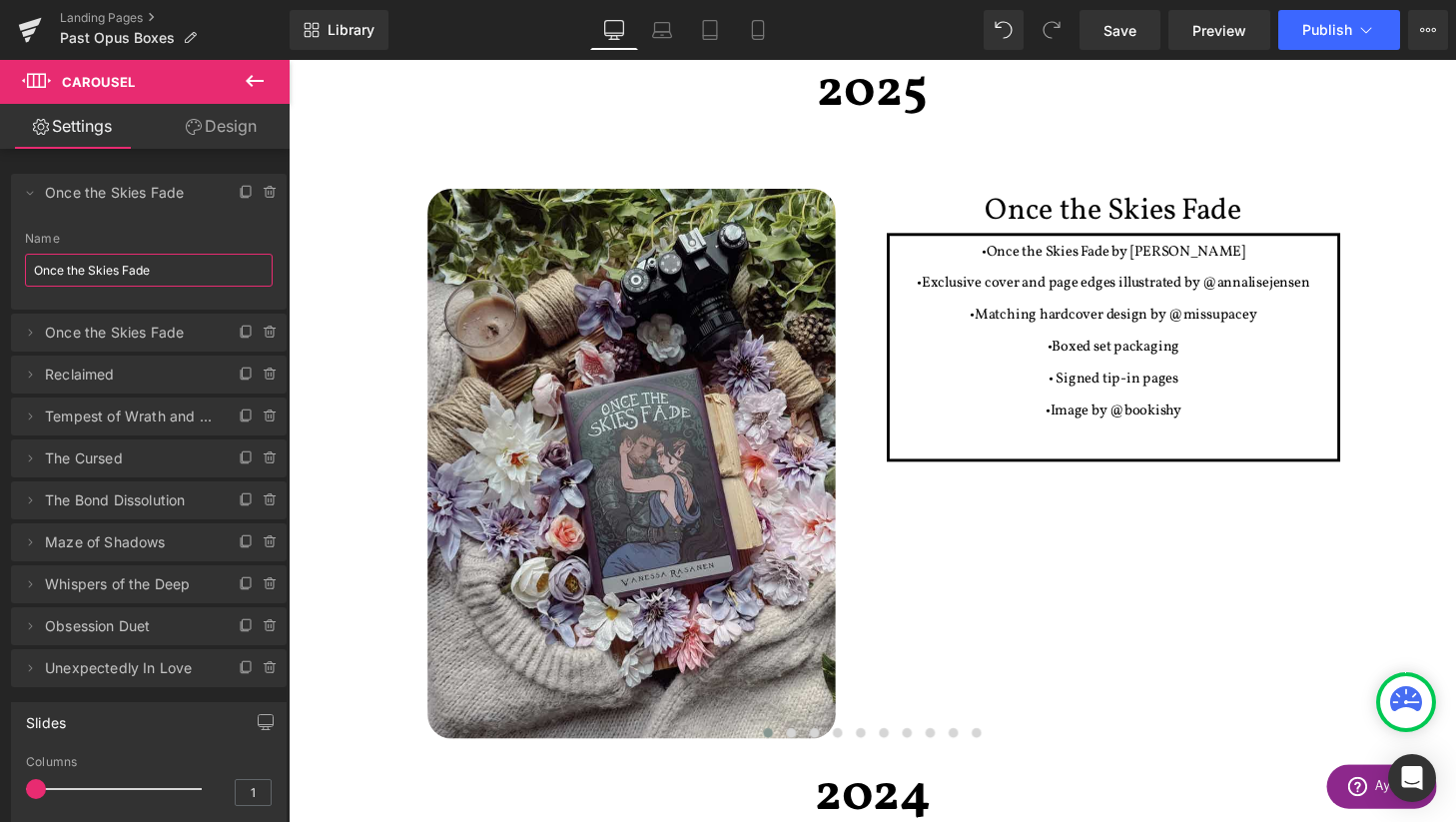 drag, startPoint x: 169, startPoint y: 269, endPoint x: -6, endPoint y: 269, distance: 175 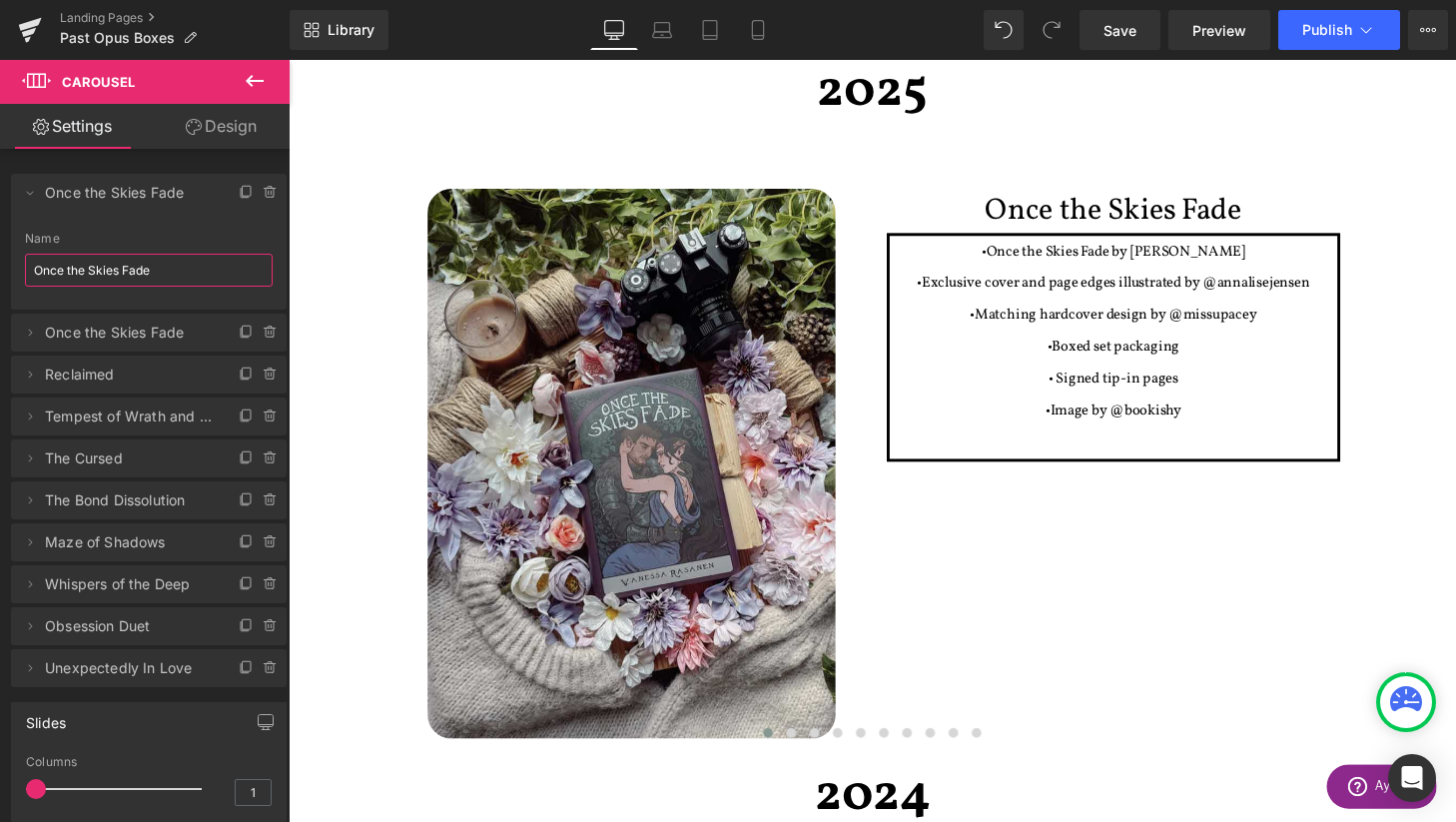 click on "Text to Speech ▶ ⏪ ⏩ ⚙ Voice options Rate:   1 Pitch:   1 Voice:   🇺🇸 [PERSON_NAME] 🇺🇸 [PERSON_NAME] 🇮🇹 [PERSON_NAME] 🇸🇪 [PERSON_NAME] 🇲🇾 Amira 🇨🇦 [PERSON_NAME] 🇩🇪 [PERSON_NAME] 🇬🇧 [PERSON_NAME] 🇺🇸 Bahh 🇺🇸 Boing 🇺🇸 Buenas noticias 🇺🇸 Bufón 🇺🇸 Burbujas 🇺🇸 Campanas 🇮🇱 Carmit 🇦🇺 [PERSON_NAME] 🇮🇩 Damayanti 🇫🇷 [PERSON_NAME] ([PERSON_NAME] ([GEOGRAPHIC_DATA])) 🇬🇧 [PERSON_NAME] (inglés ([GEOGRAPHIC_DATA])) 🇧🇬 Daria 🇩🇪 [PERSON_NAME] ([PERSON_NAME] ([GEOGRAPHIC_DATA])) 🇪🇸 Eddy (español ([GEOGRAPHIC_DATA])) 🇲🇽 Eddy (español ([GEOGRAPHIC_DATA])) 🇫🇮 Eddy (finés ([GEOGRAPHIC_DATA])) 🇨🇦 Eddy ([PERSON_NAME] ([GEOGRAPHIC_DATA])) 🇫🇷 [PERSON_NAME] ([PERSON_NAME] ([GEOGRAPHIC_DATA])) 🇺🇸 [PERSON_NAME] (inglés ([GEOGRAPHIC_DATA])) 🇬🇧 Eddy (inglés ([GEOGRAPHIC_DATA])) 🇮🇹 Eddy (italiano ([GEOGRAPHIC_DATA])) 🇧🇷 Eddy (portugués ([GEOGRAPHIC_DATA])) 🇧🇪 [PERSON_NAME] 🇩🇪 Flo ([PERSON_NAME] ([GEOGRAPHIC_DATA])) 🇪🇸 Flo (español ([GEOGRAPHIC_DATA])) 🇲🇽 Flo (español ([GEOGRAPHIC_DATA])) 🇫🇮 Flo (finés ([GEOGRAPHIC_DATA])) 🇨🇦 Flo ([PERSON_NAME] ([GEOGRAPHIC_DATA])) 🇺🇸 [PERSON_NAME]" at bounding box center (728, 411) 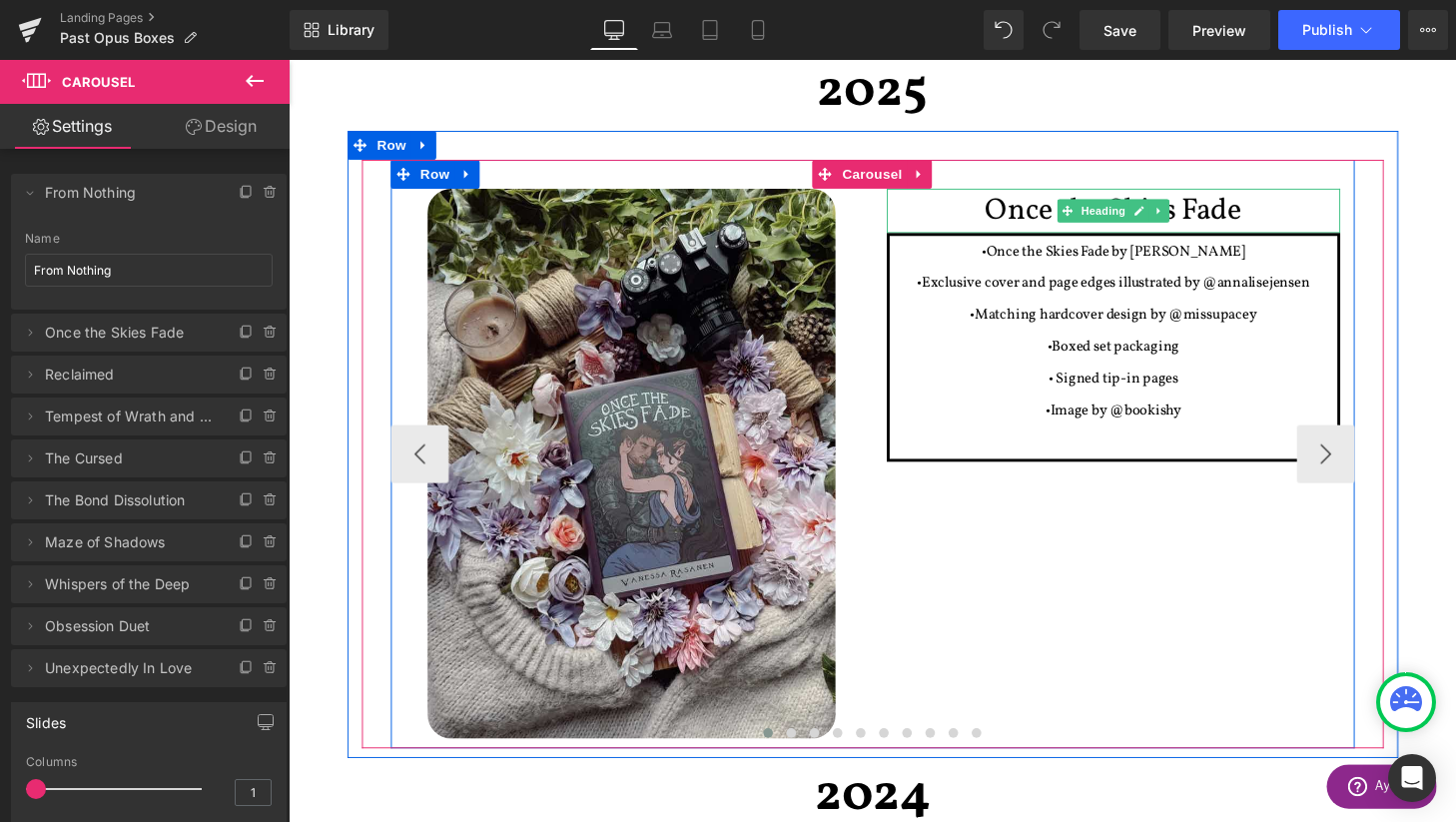 click on "Once the Skies Fade" at bounding box center (1142, 216) 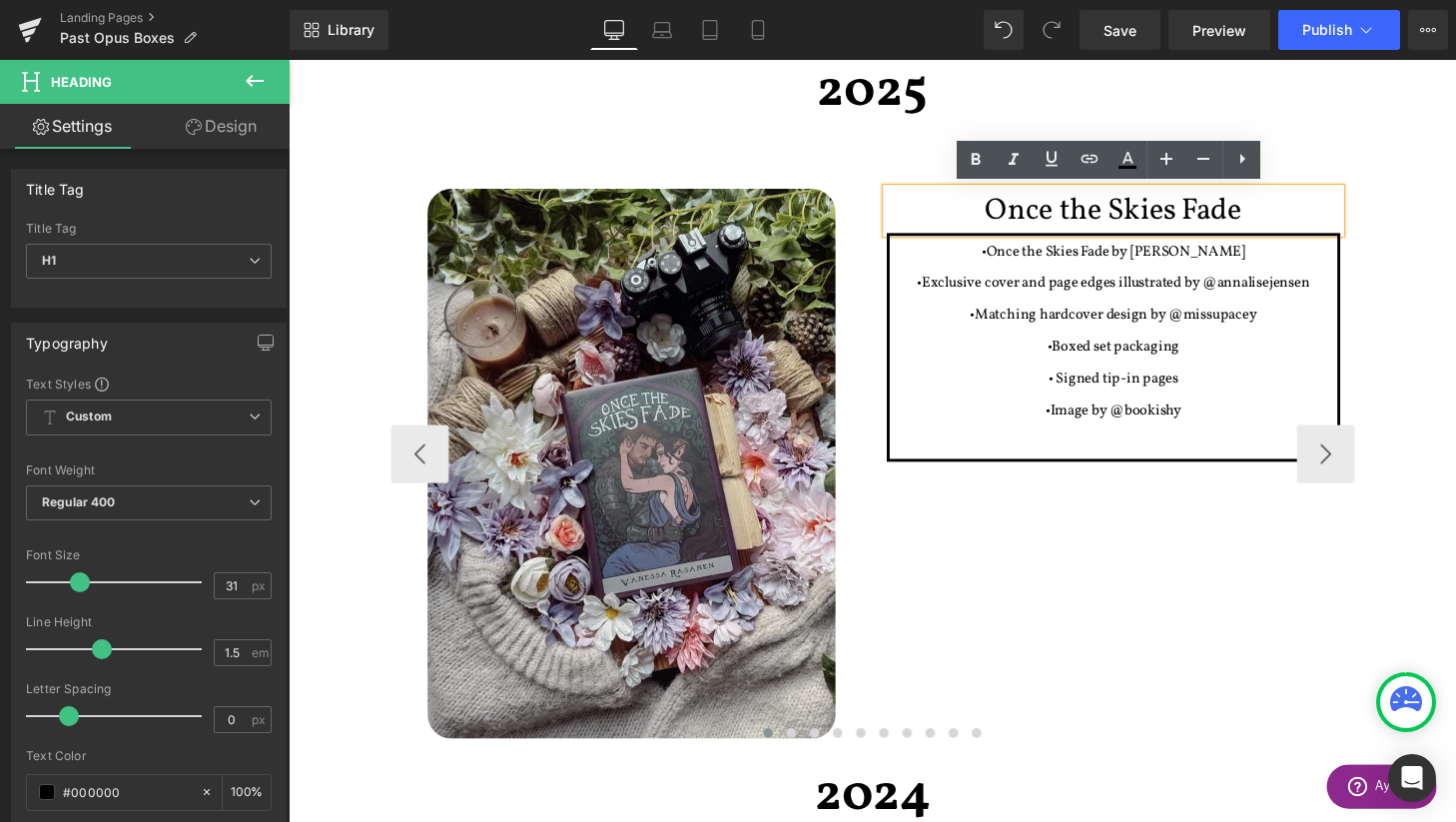 click on "Once the Skies Fade" at bounding box center (1142, 216) 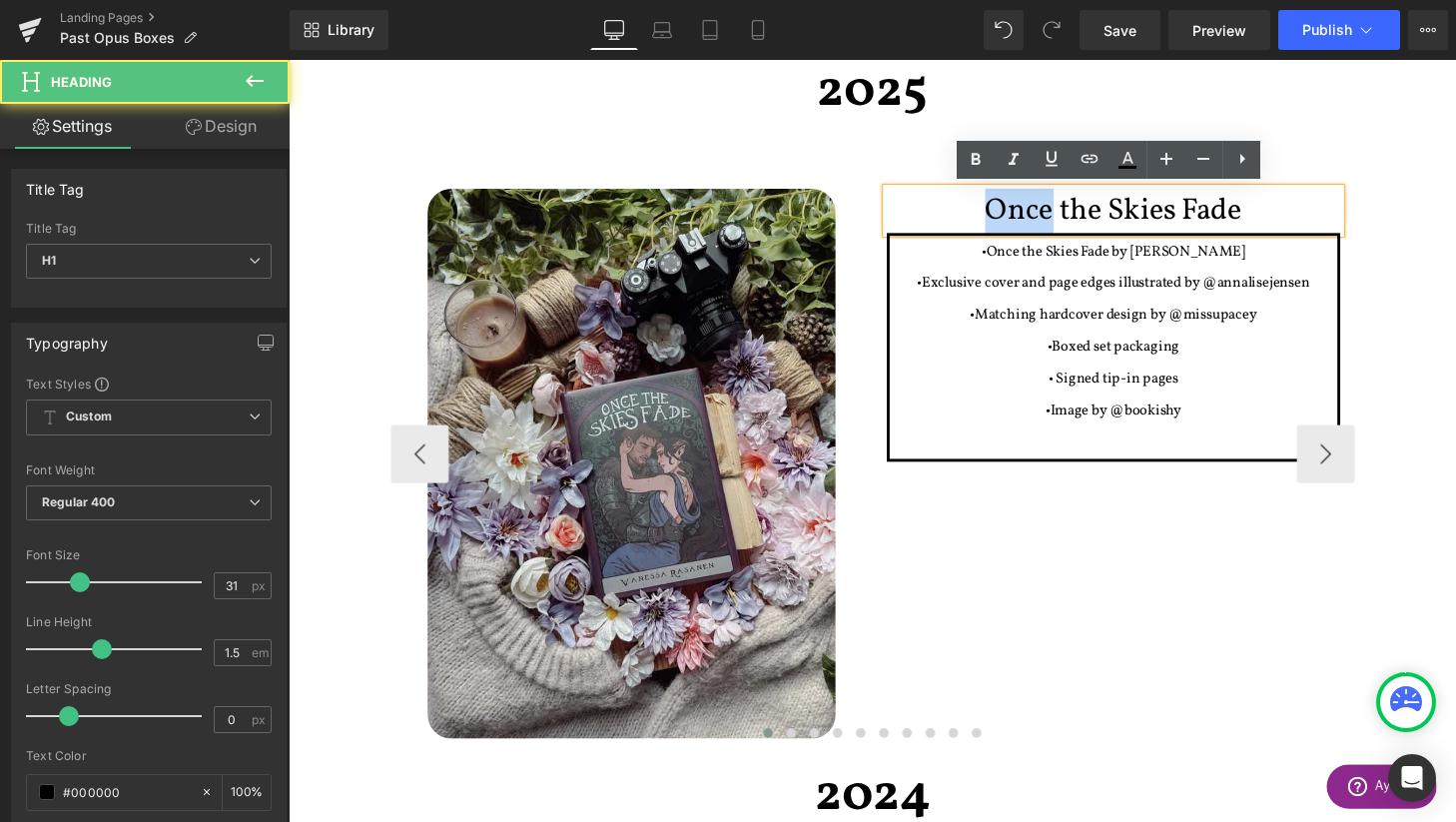 click on "Once the Skies Fade" at bounding box center (1142, 216) 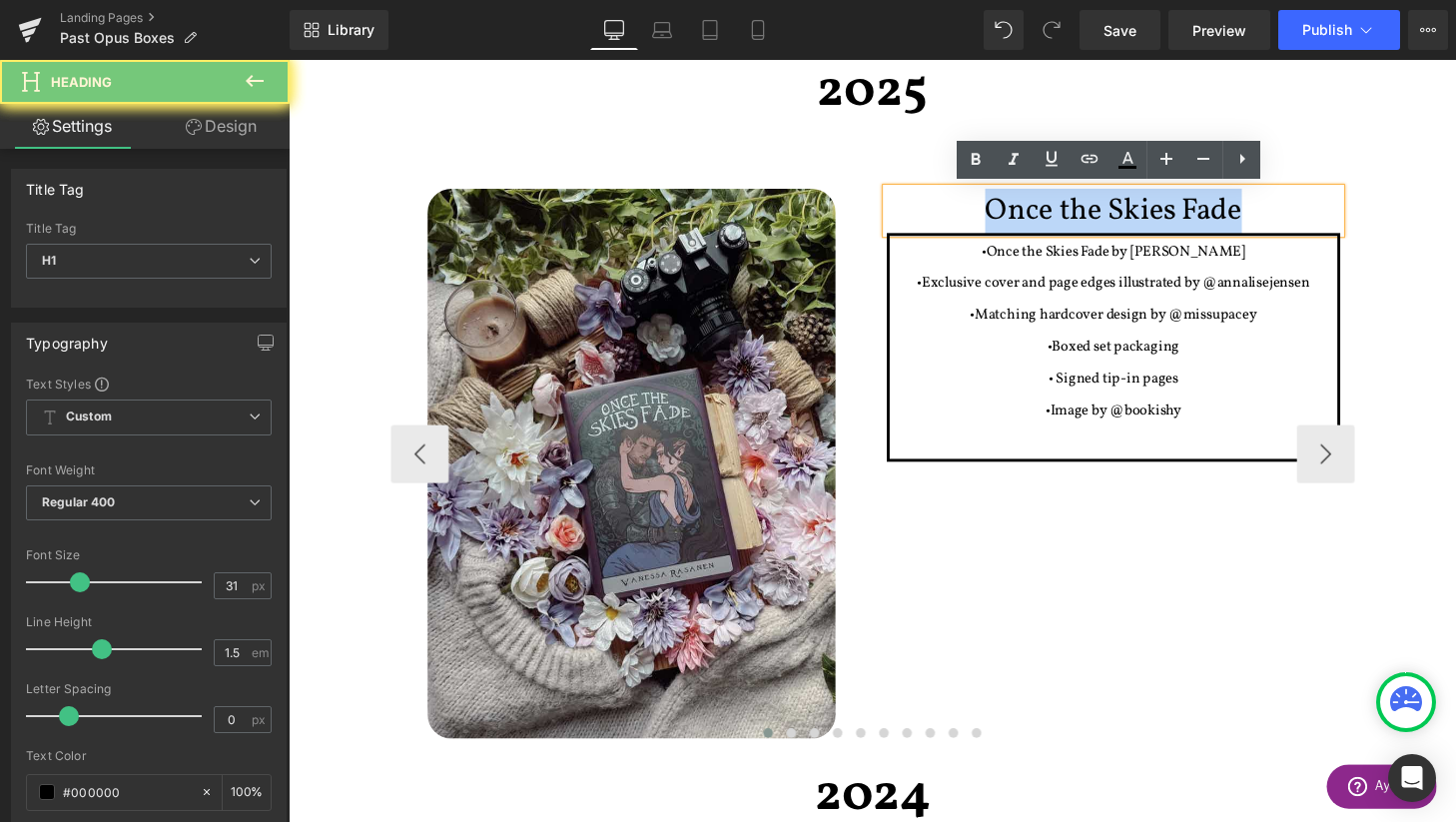 click on "Once the Skies Fade" at bounding box center (1142, 216) 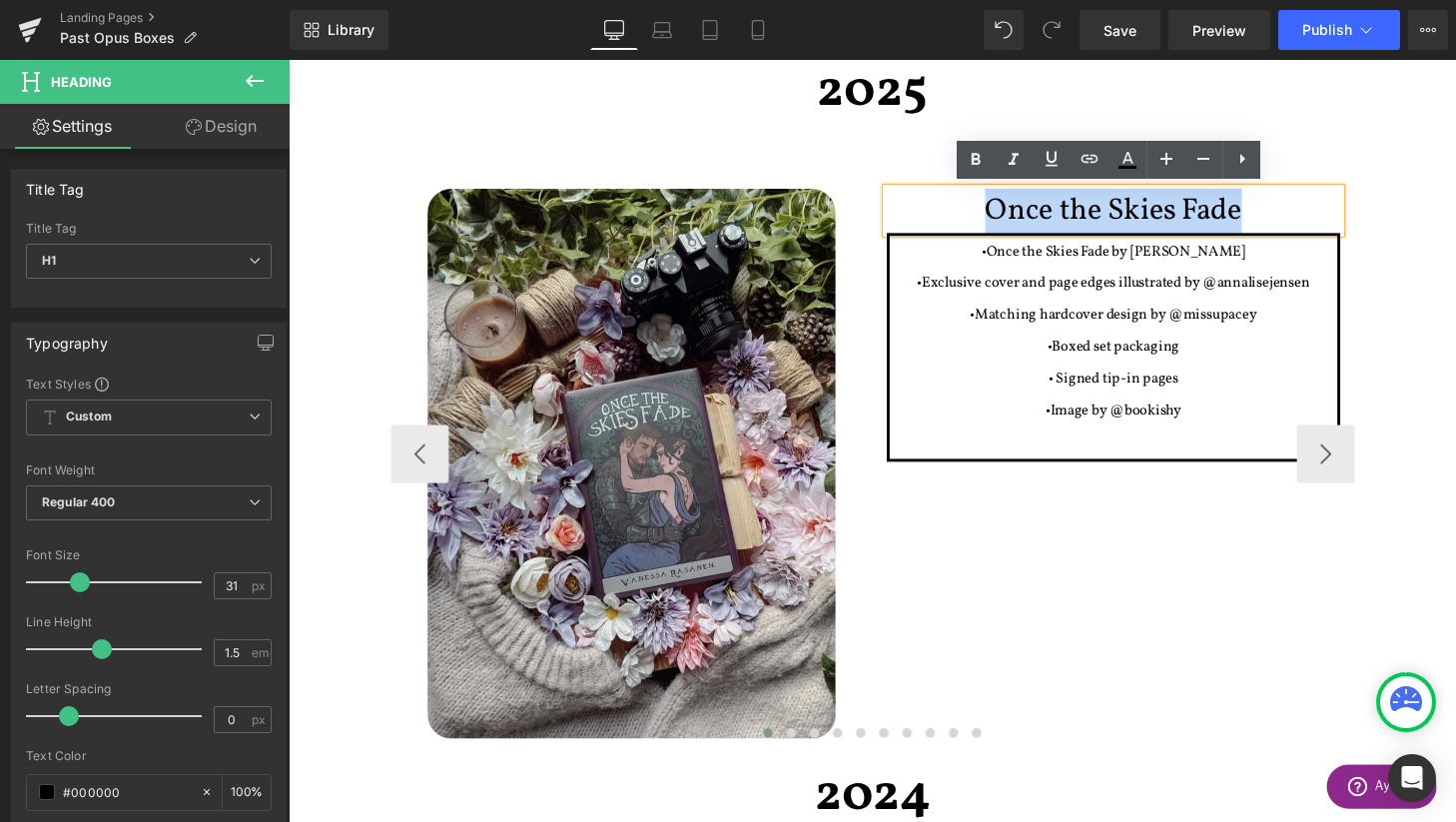 paste 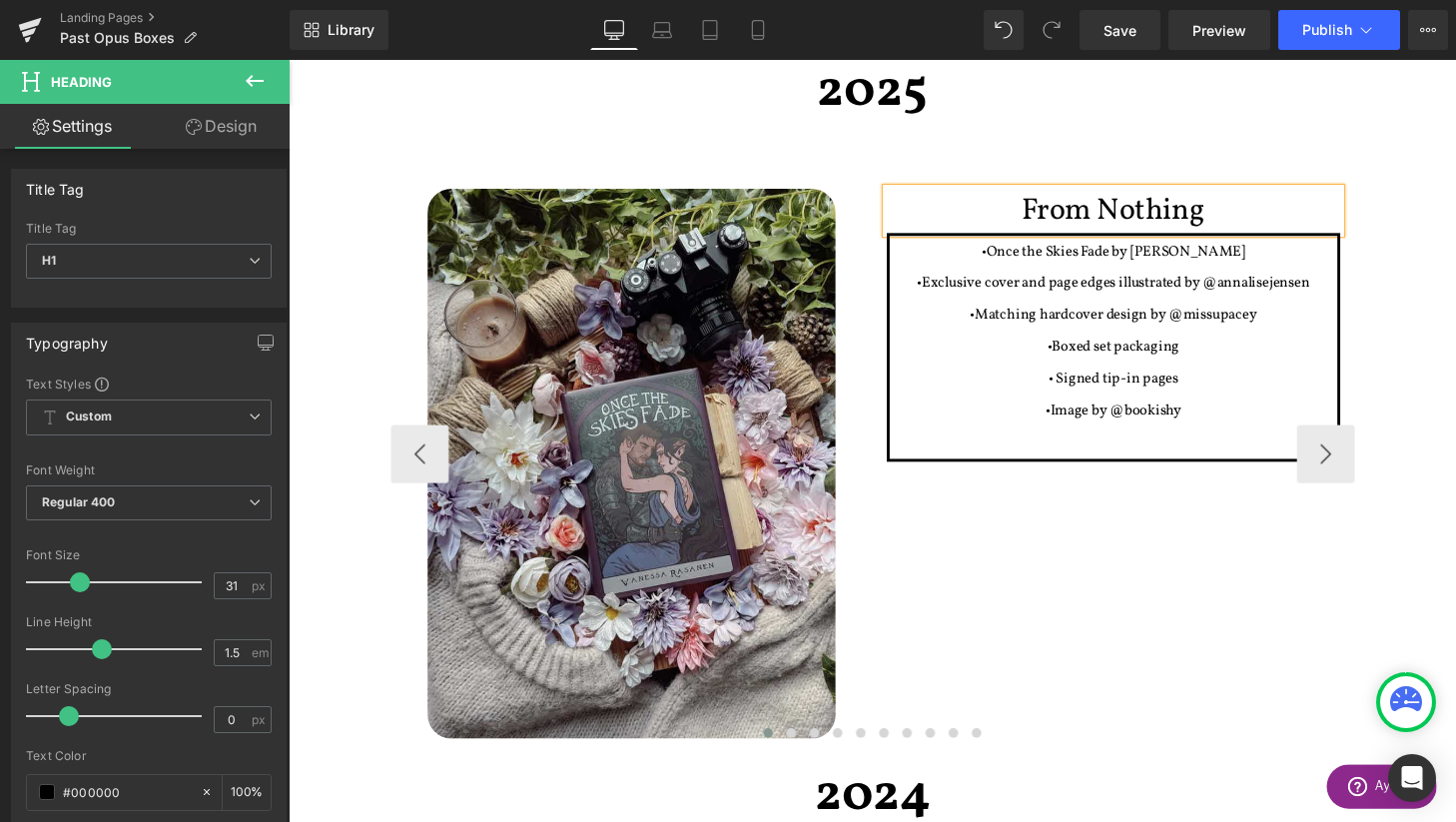 click on "Image         From Nothing Heading         •Once the Skies Fade by [PERSON_NAME] •Exclusive cover and page edges illustrated by @annalisejensen •Matching hardcover design by @missupacey •Boxed set packaging • Signed tip-in pages •Image by @bookishy Text Block         Row" at bounding box center (893, 467) 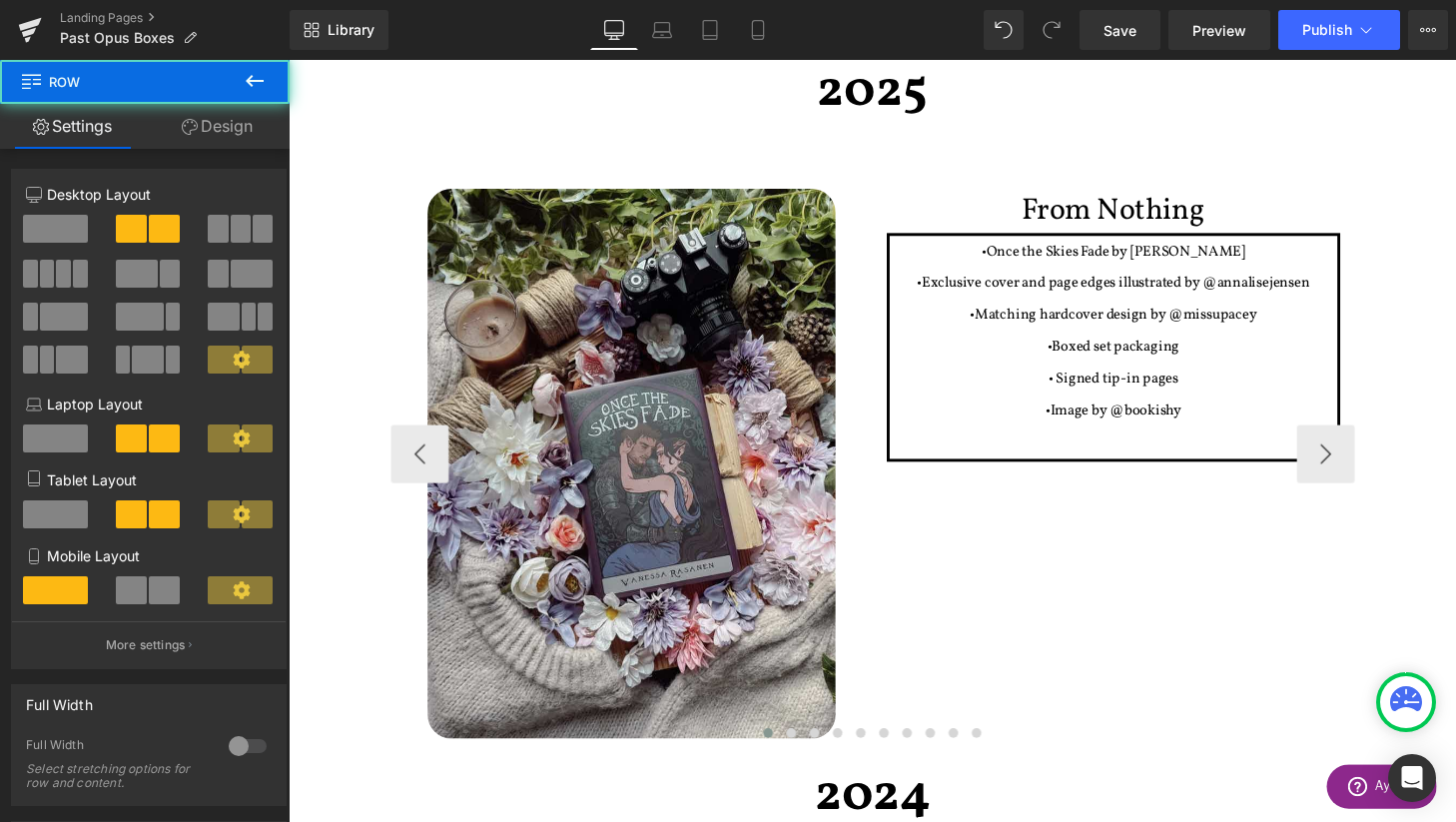 click on "Image         From Nothing Heading         •Once the Skies Fade by [PERSON_NAME] •Exclusive cover and page edges illustrated by @annalisejensen •Matching hardcover design by @missupacey •Boxed set packaging • Signed tip-in pages •Image by @bookishy Text Block         Row" at bounding box center [893, 467] 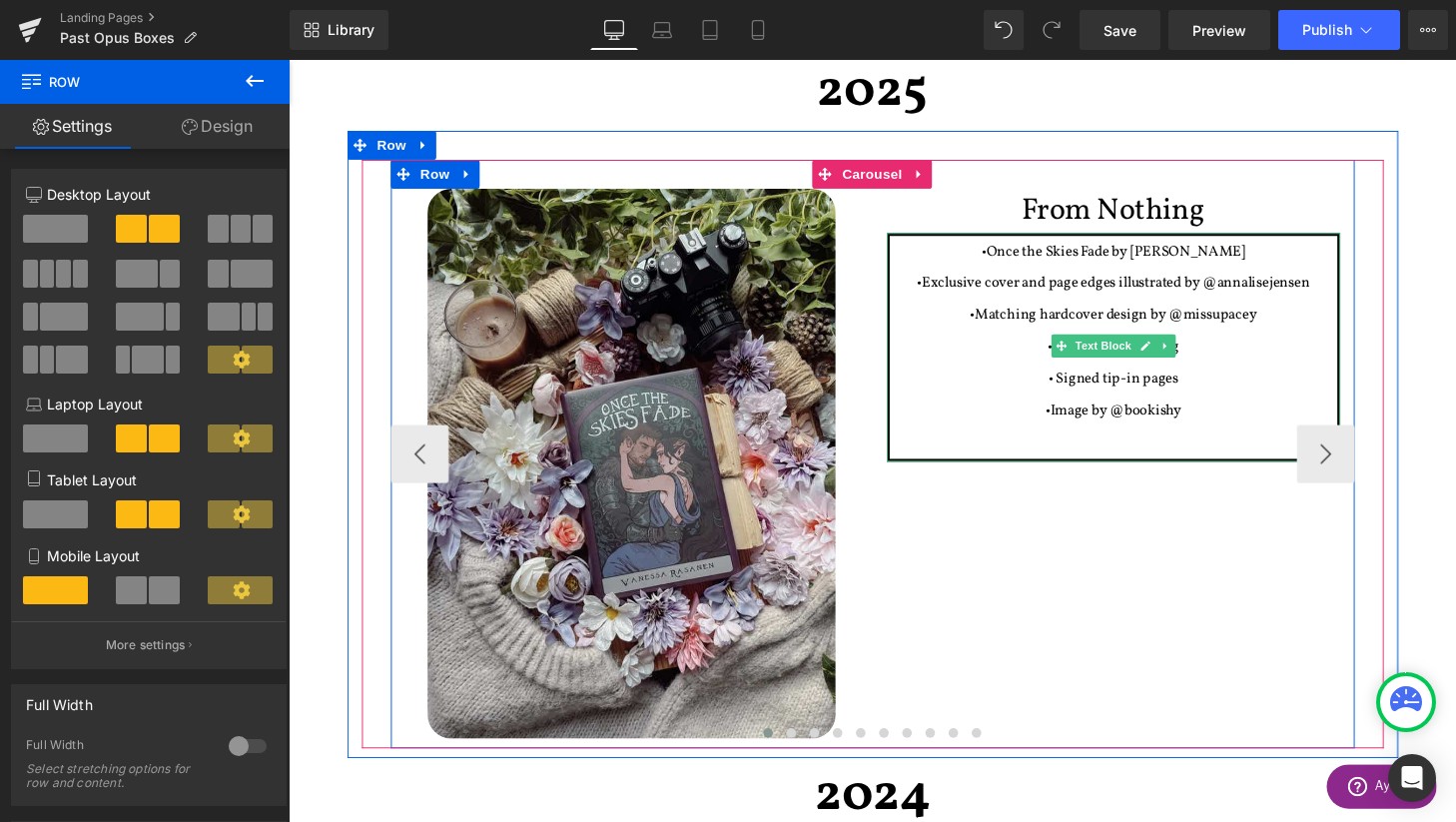 click at bounding box center [1142, 455] 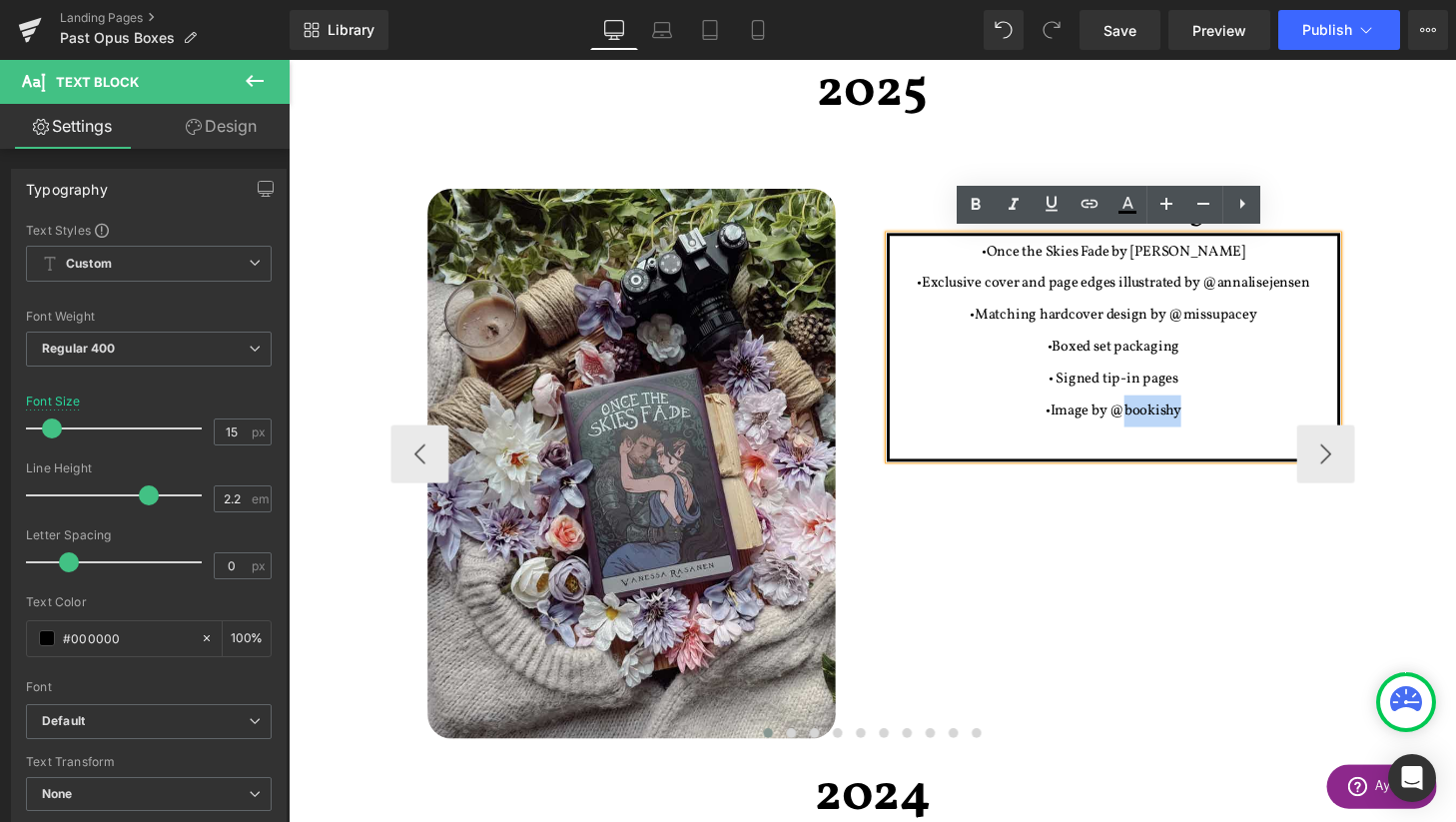 drag, startPoint x: 1219, startPoint y: 422, endPoint x: 1151, endPoint y: 422, distance: 68 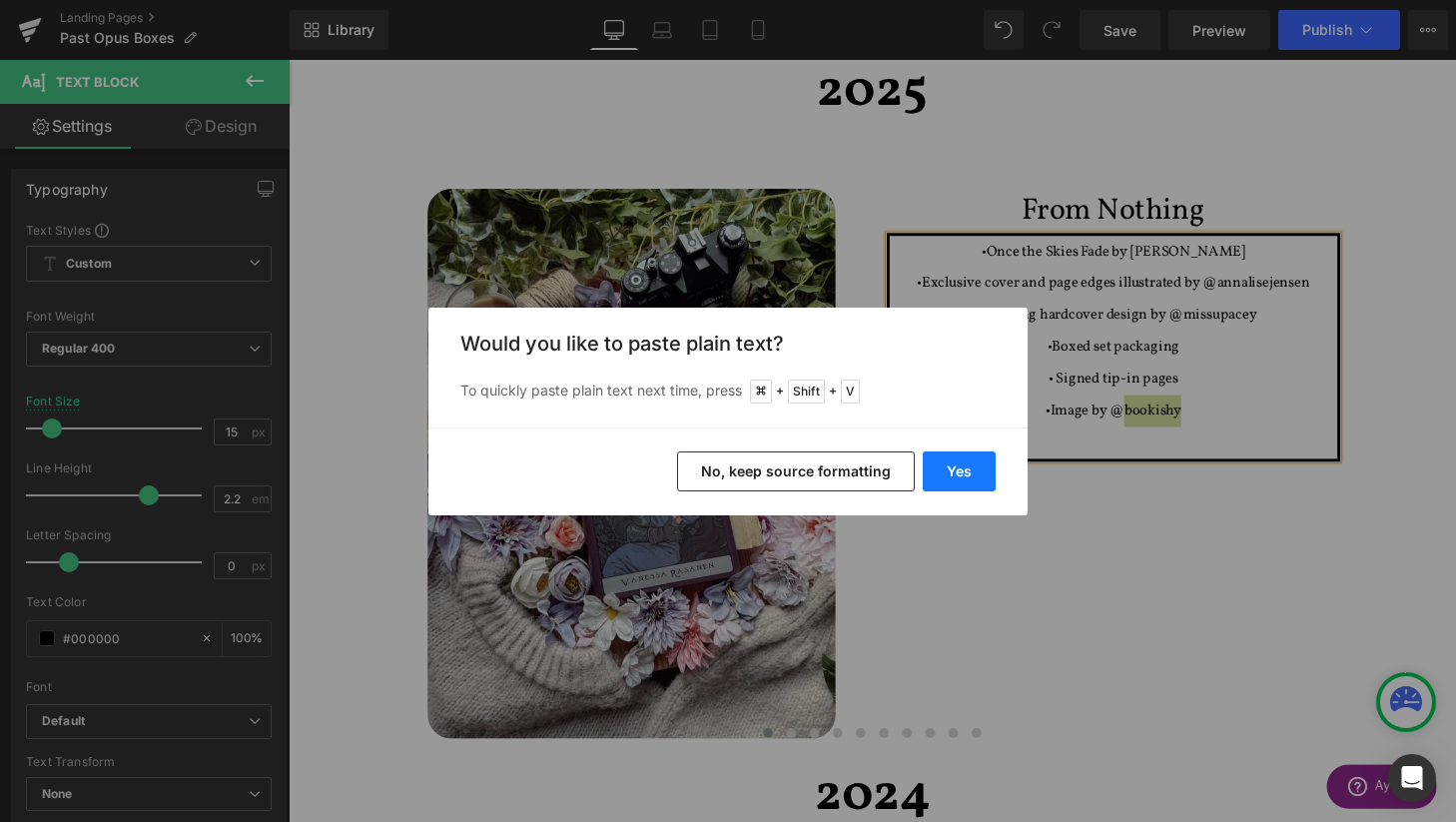 click on "Yes" at bounding box center [959, 471] 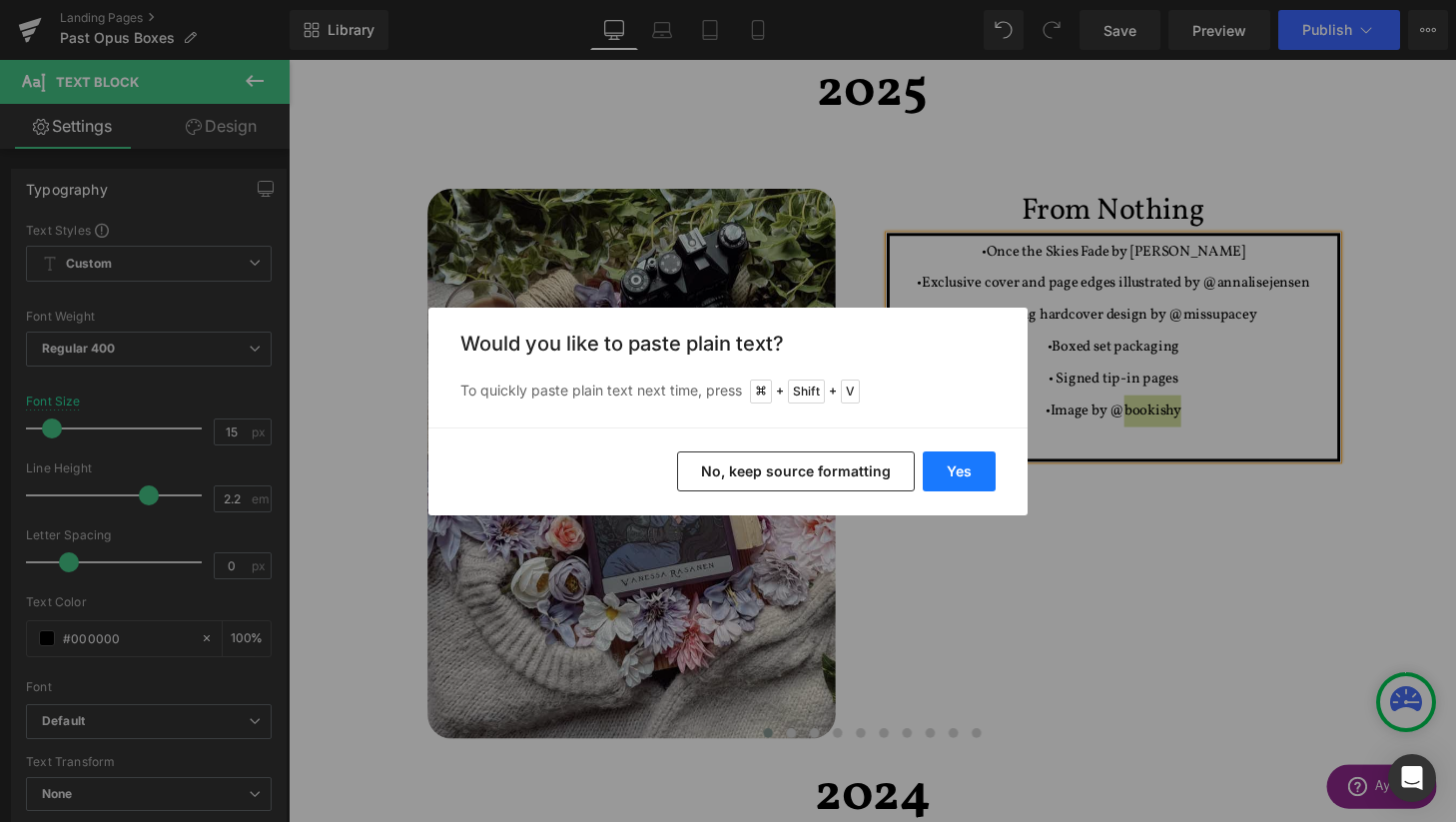 type 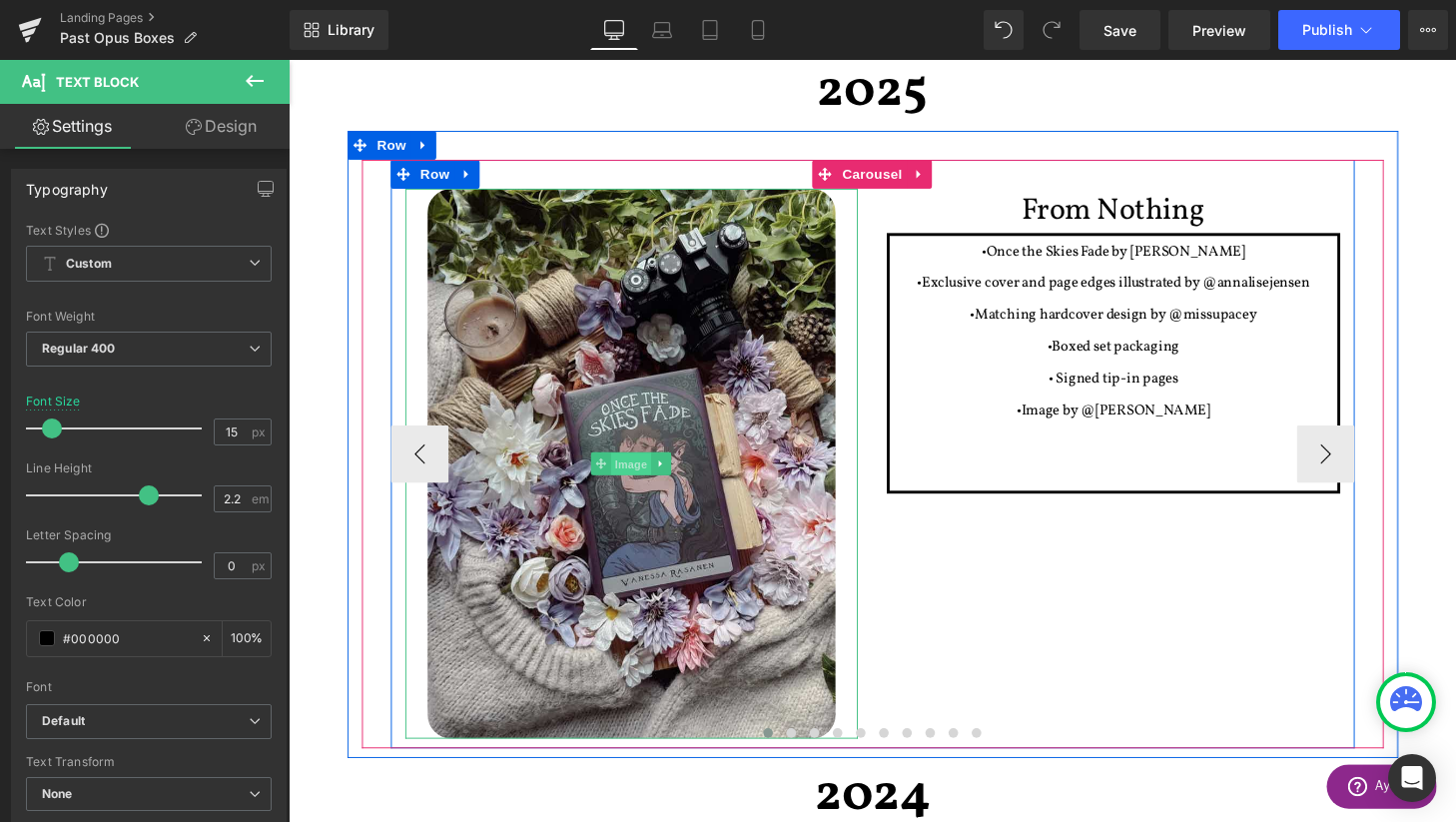 click on "Image" at bounding box center (643, 478) 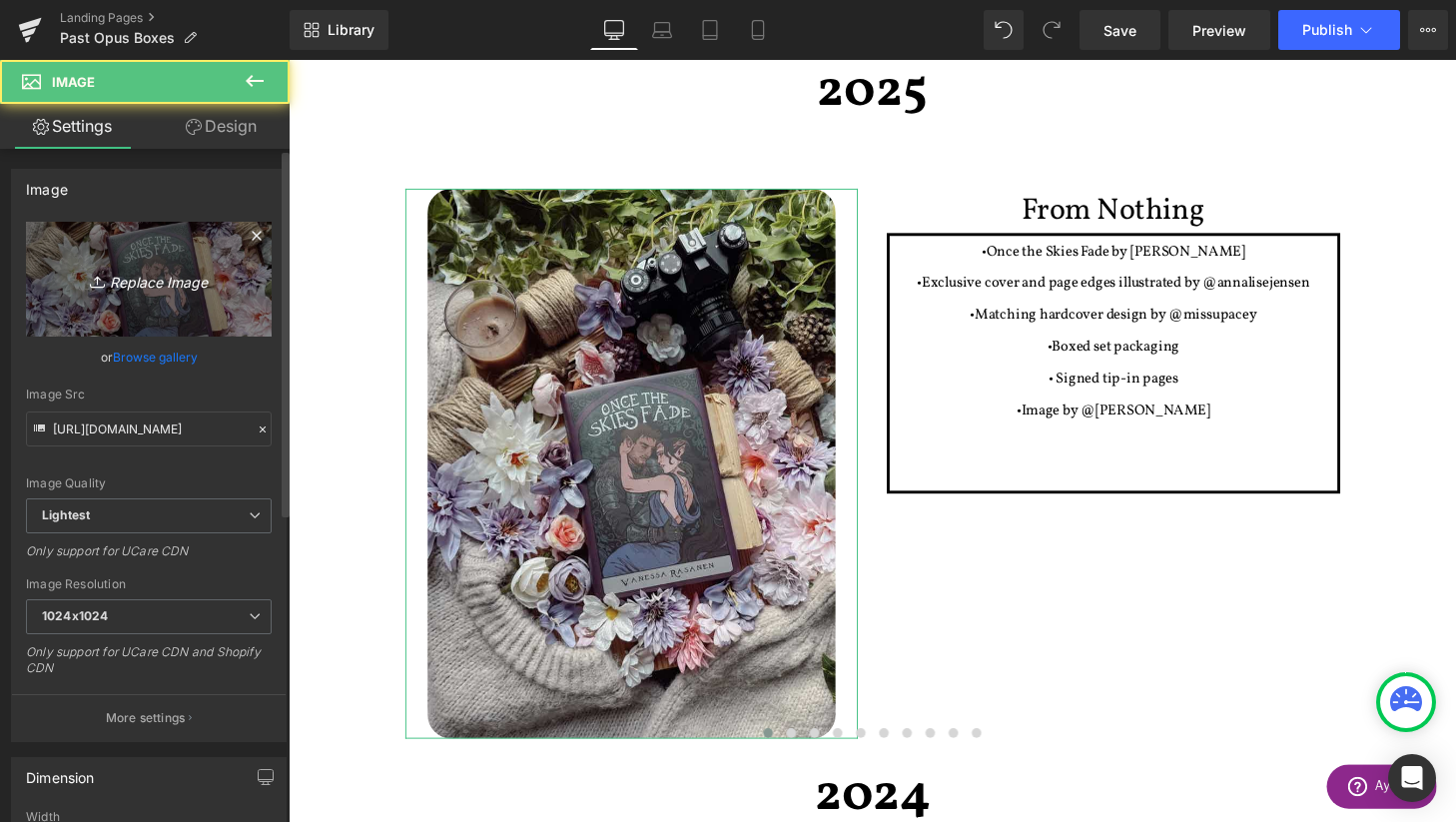 click on "Replace Image" at bounding box center [149, 279] 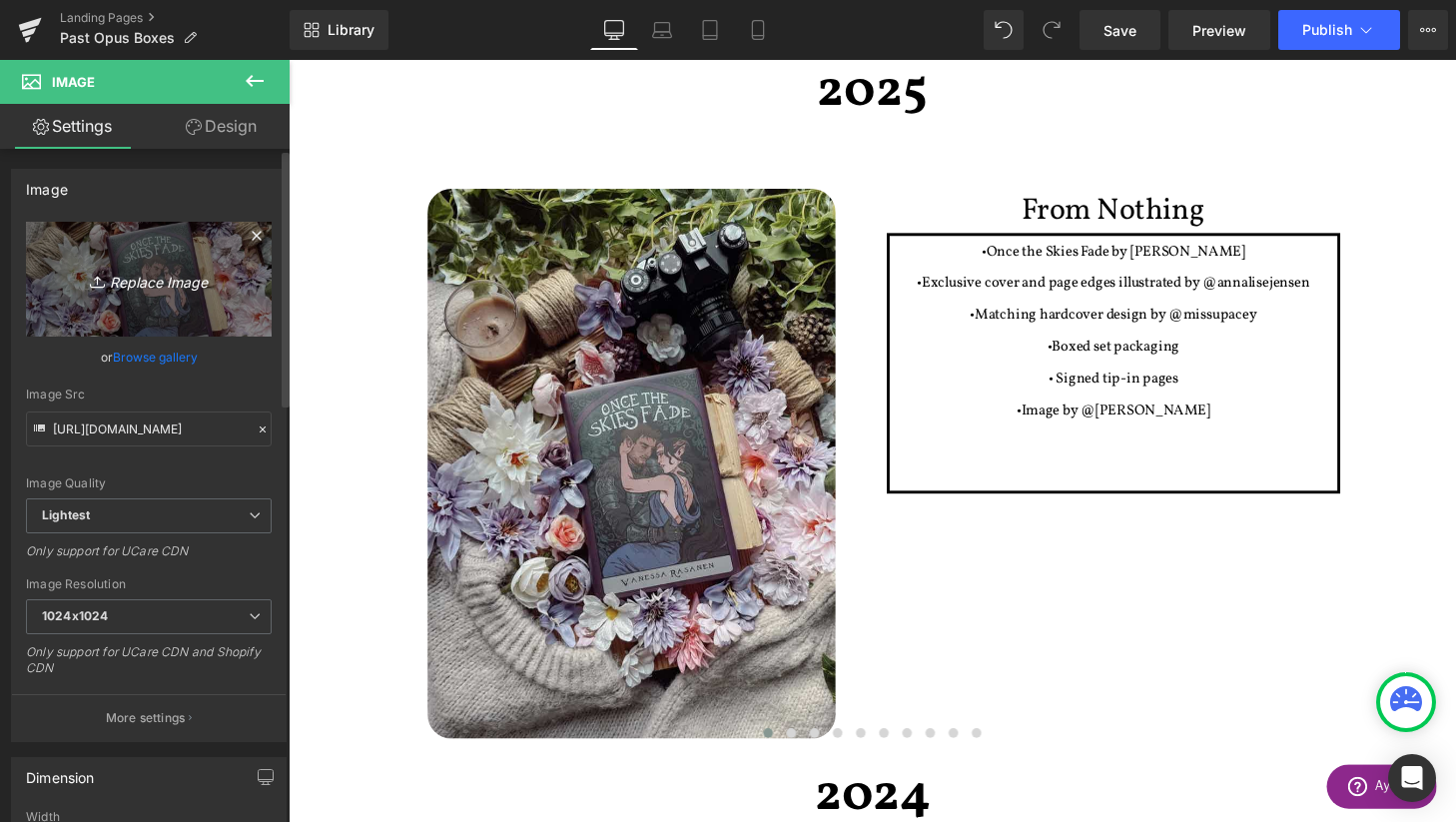 type on "C:\fakepath\Captura de pantalla [DATE] a las 1.34.19.png" 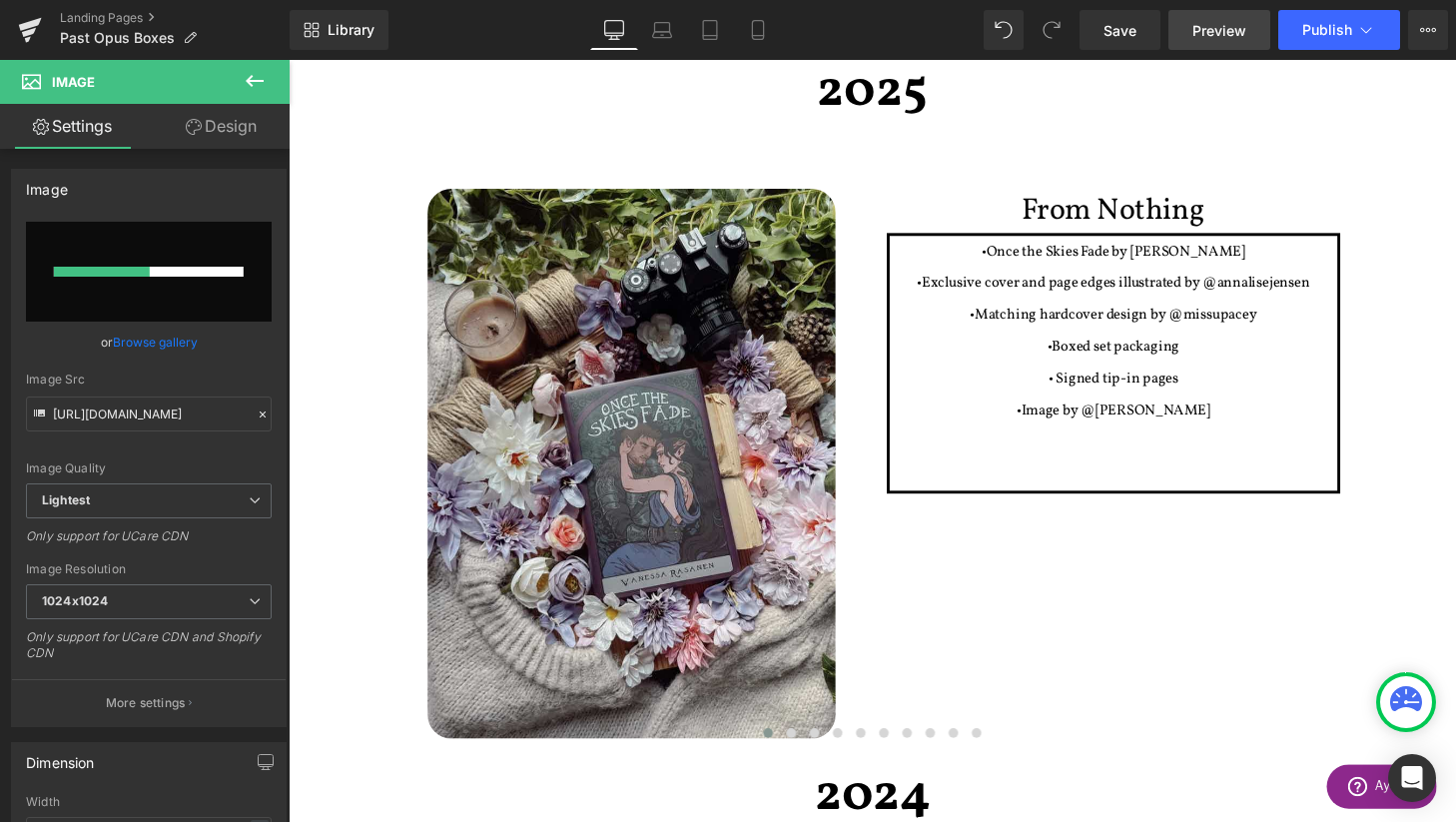 type 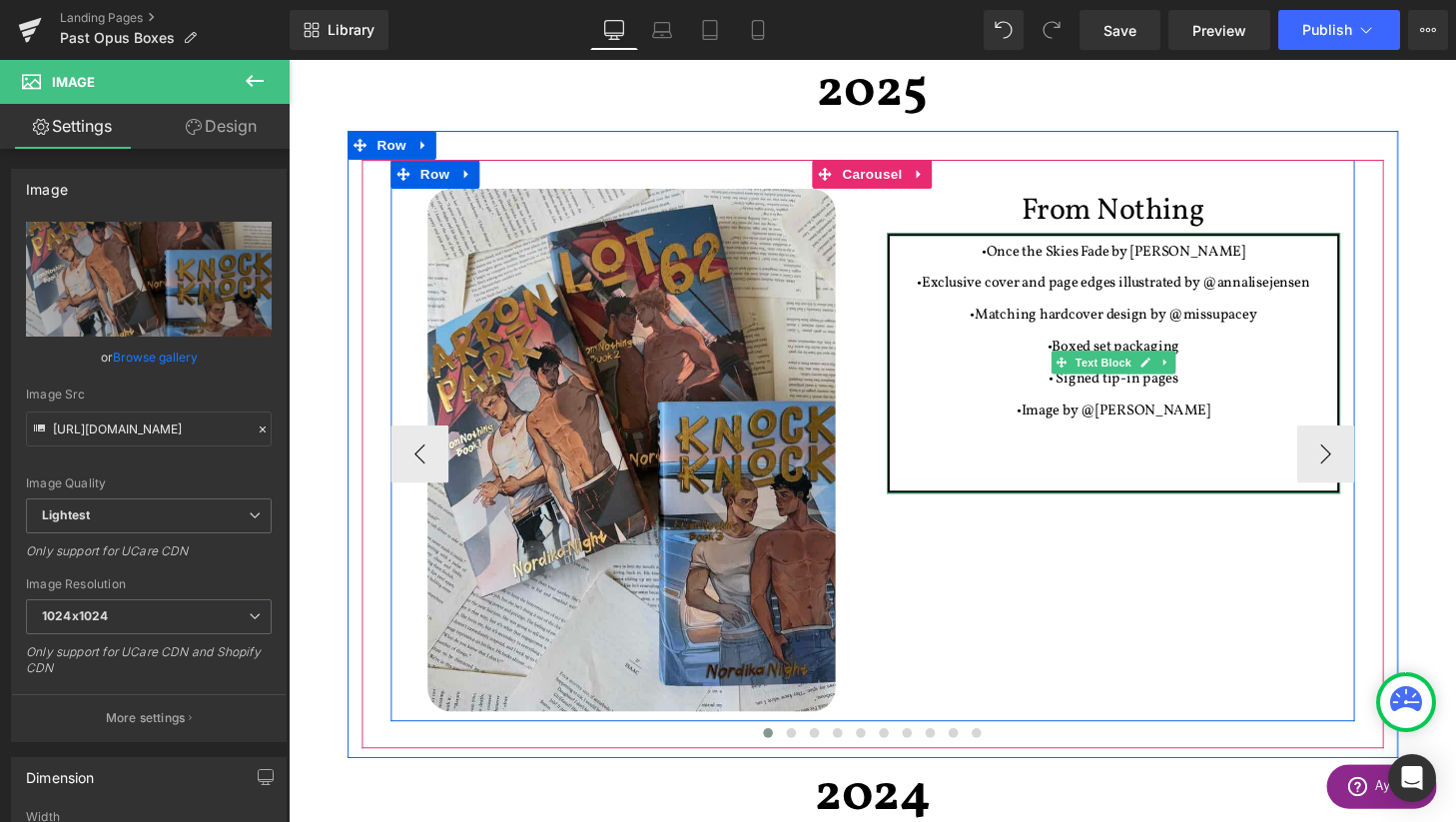 type on "[URL][DOMAIN_NAME]" 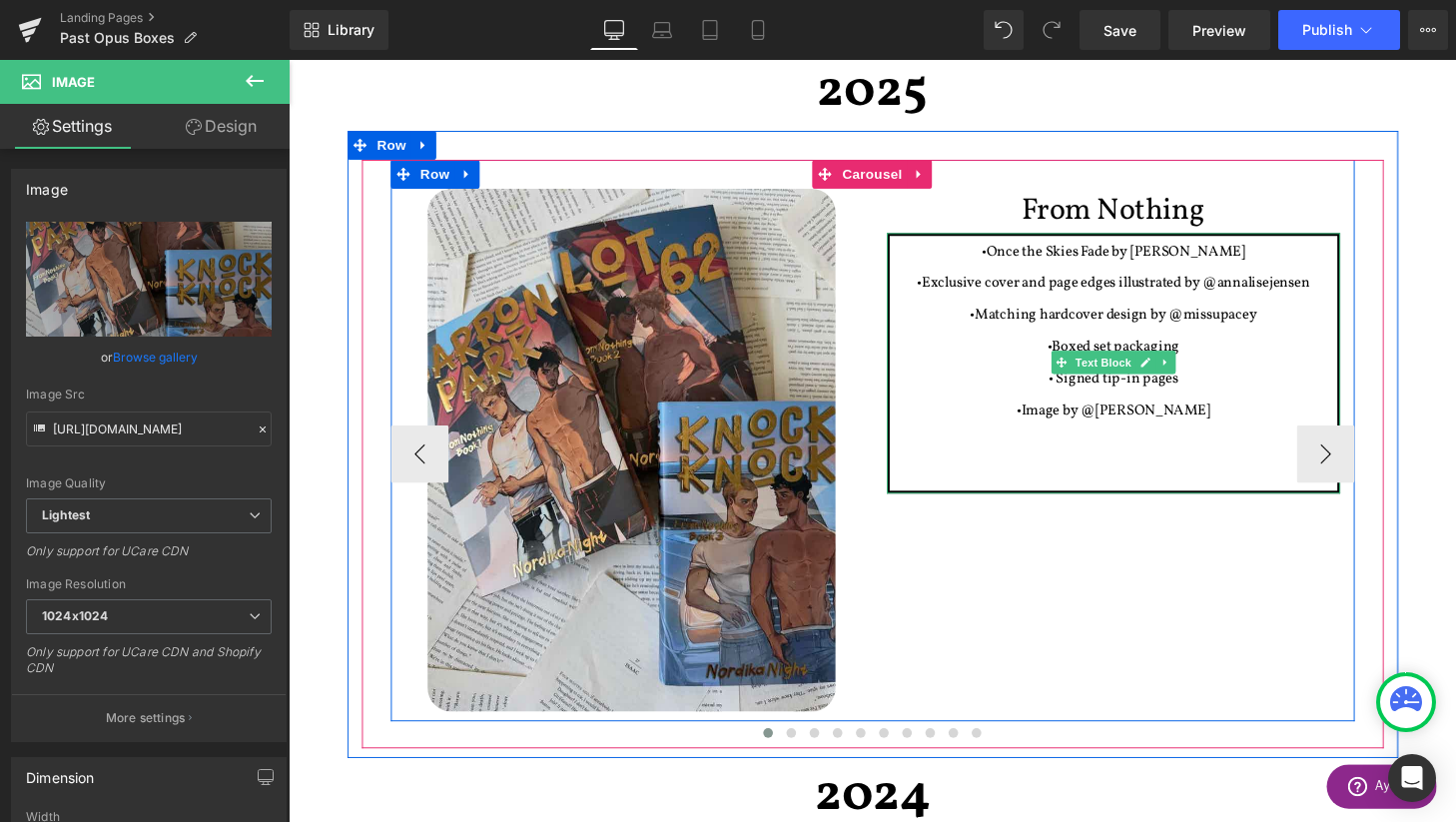 click on "•Exclusive cover and page edges illustrated by @annalisejensen" at bounding box center [1142, 291] 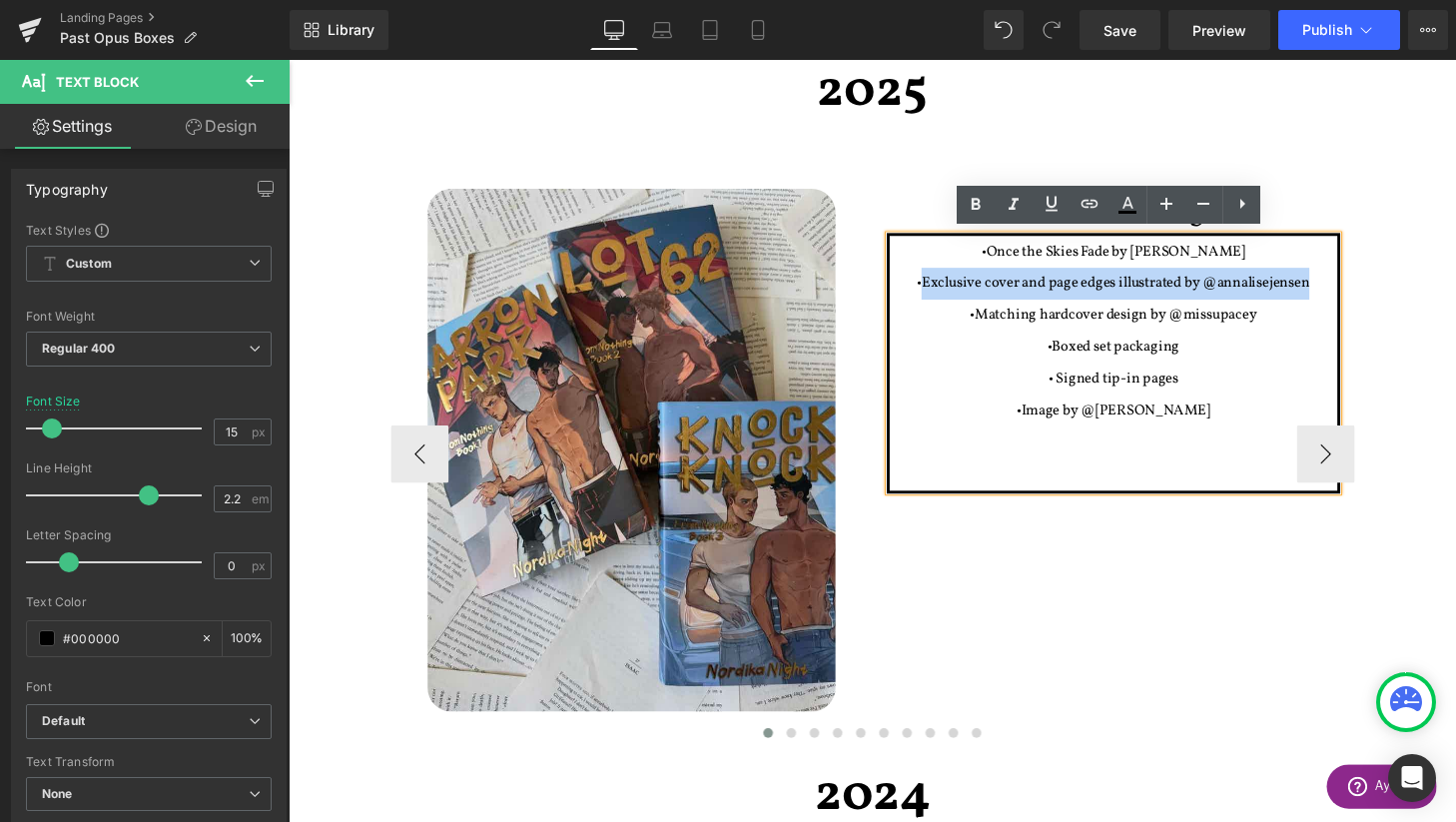 drag, startPoint x: 944, startPoint y: 287, endPoint x: 1370, endPoint y: 285, distance: 426.00469 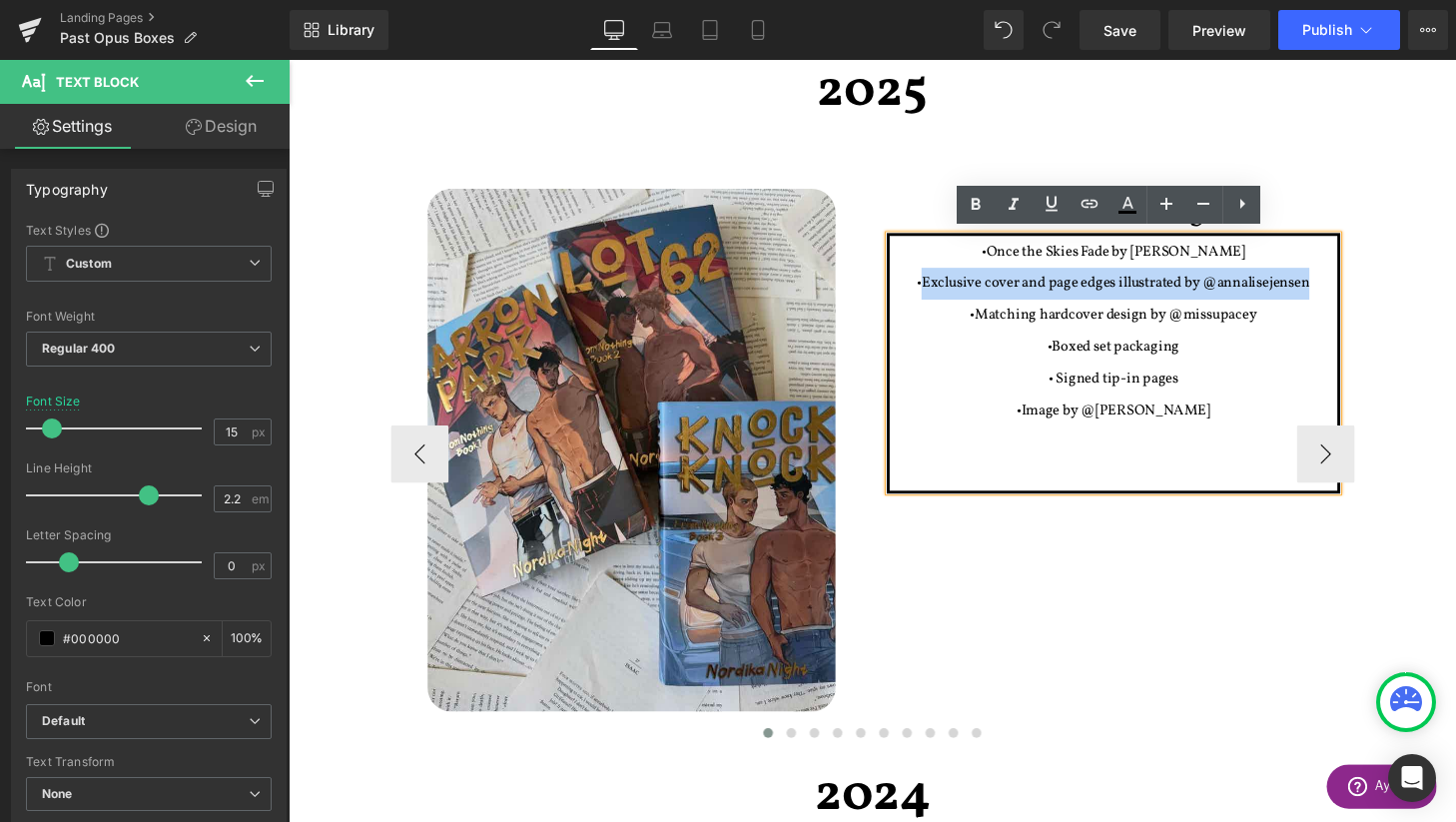 click on "•Exclusive cover and page edges illustrated by @annalisejensen" at bounding box center (1142, 291) 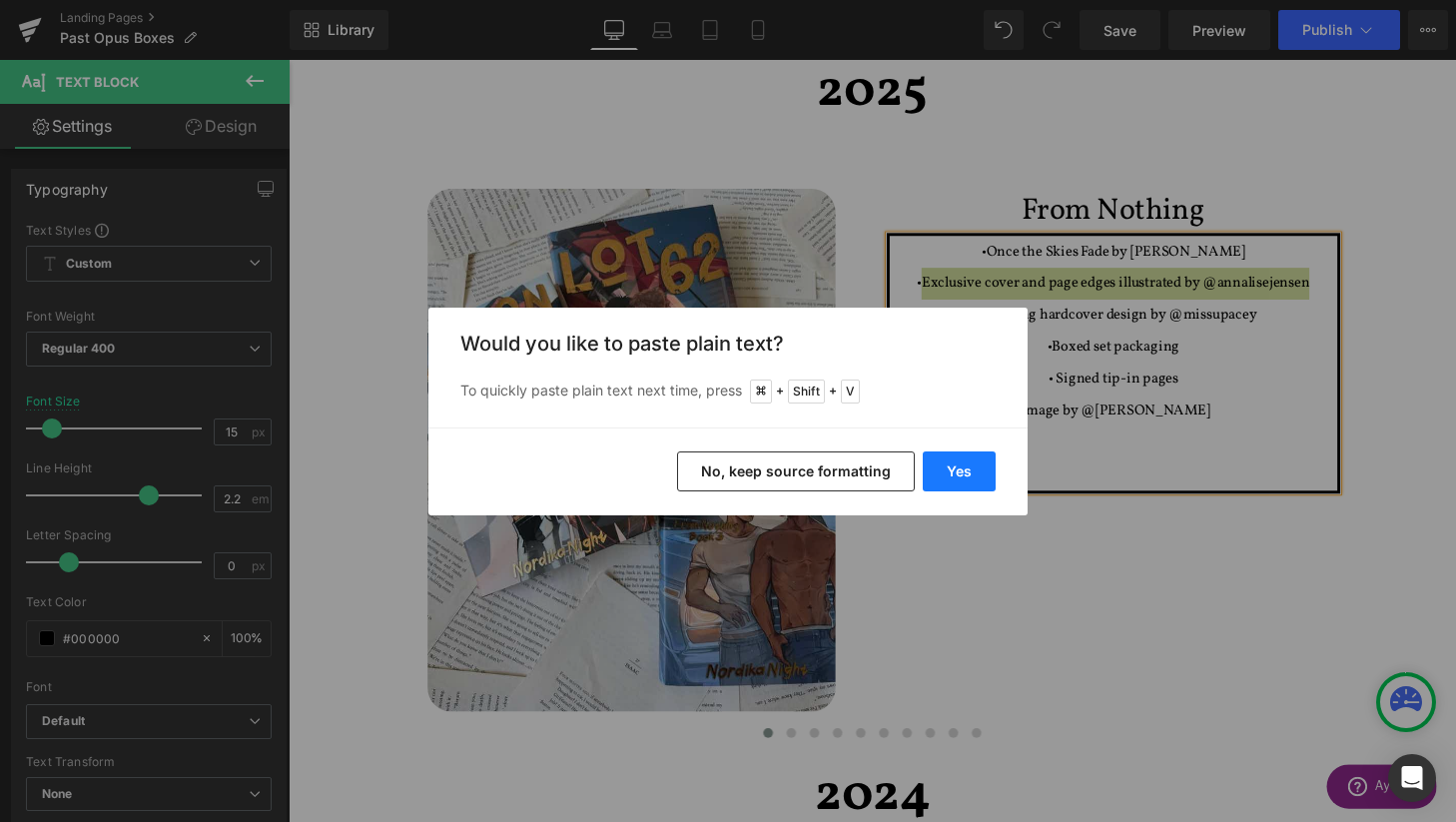 click on "Yes" at bounding box center [959, 471] 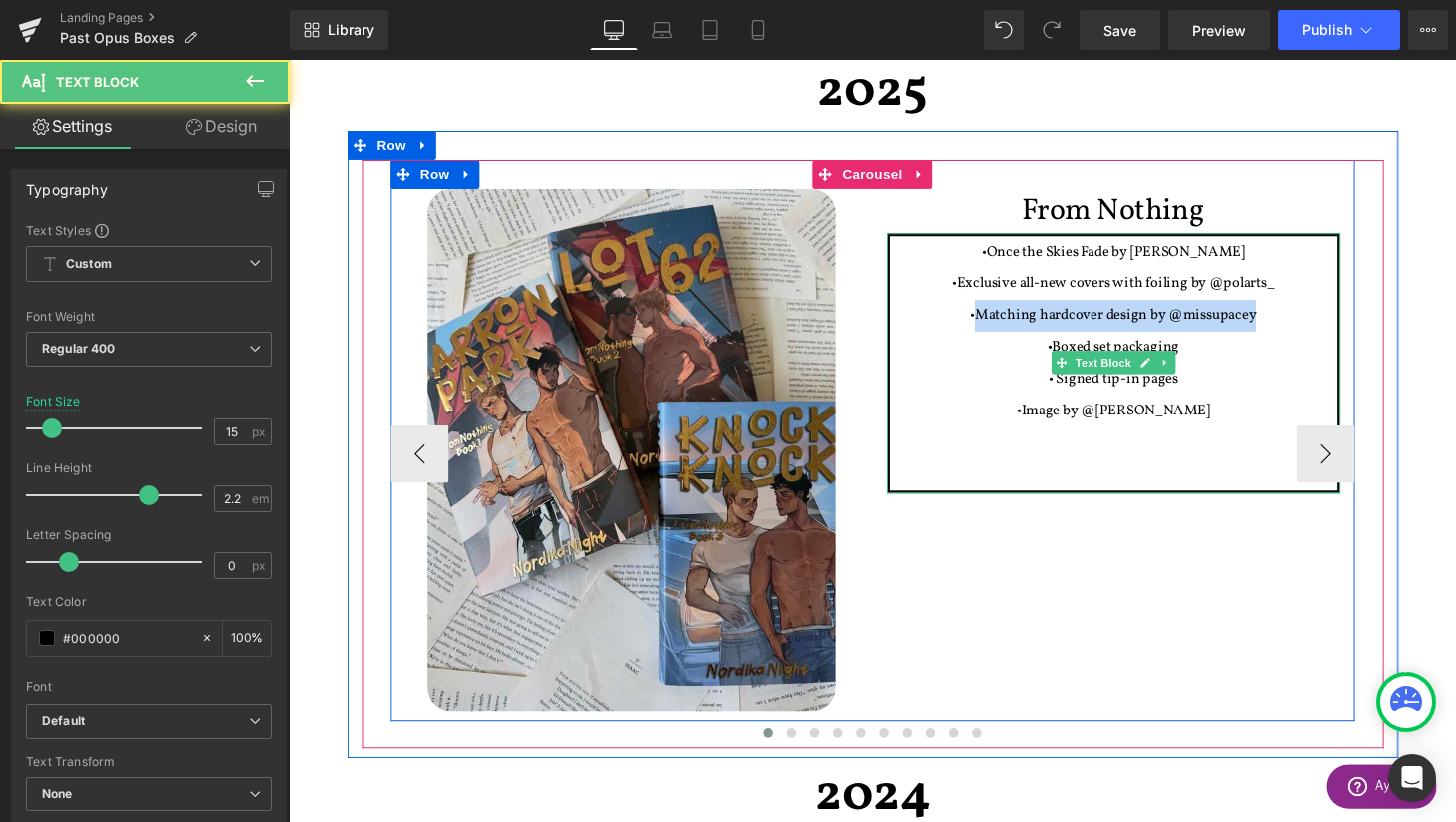 drag, startPoint x: 1004, startPoint y: 319, endPoint x: 1310, endPoint y: 336, distance: 306.47186 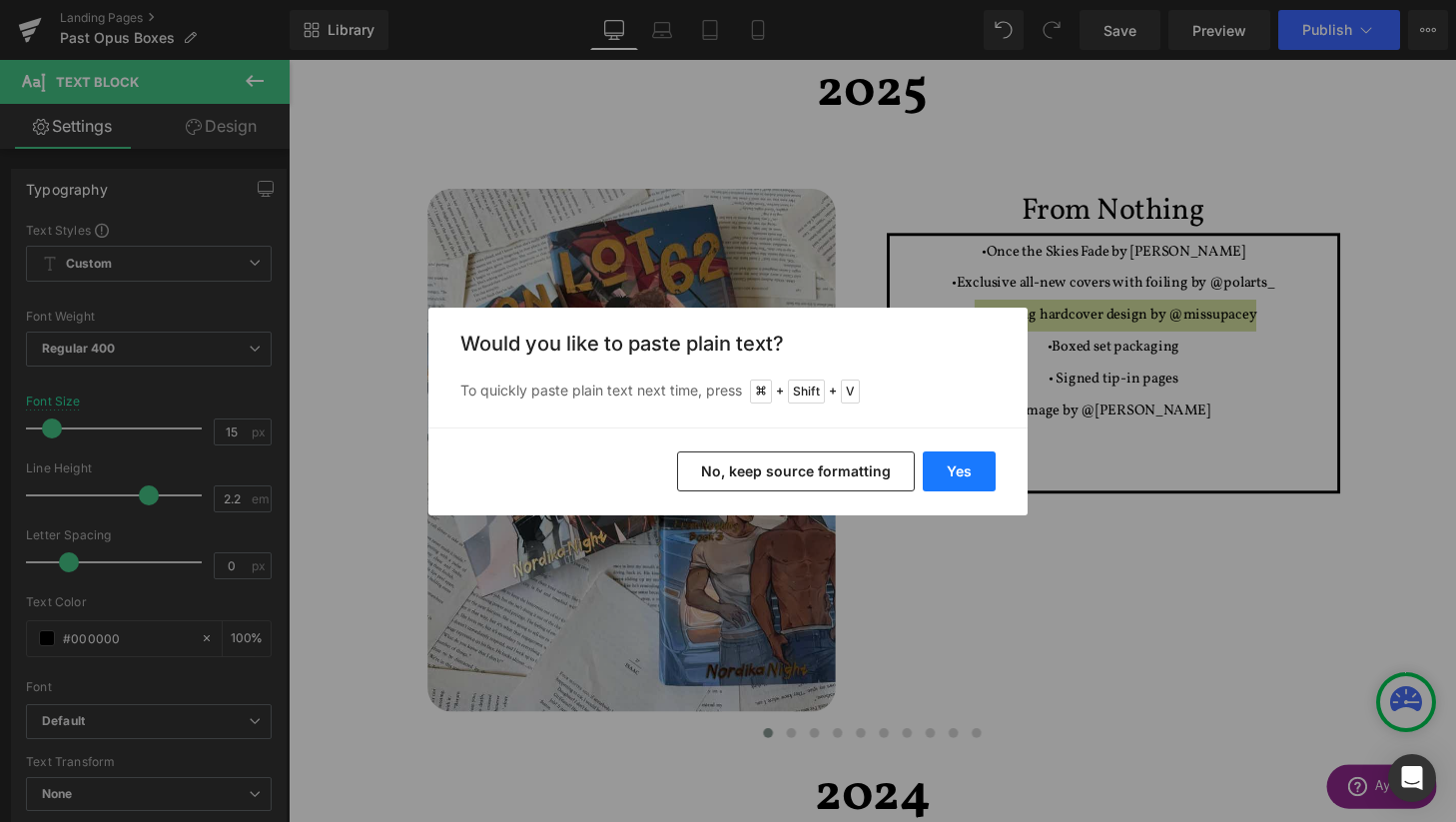 click on "Yes" at bounding box center [959, 471] 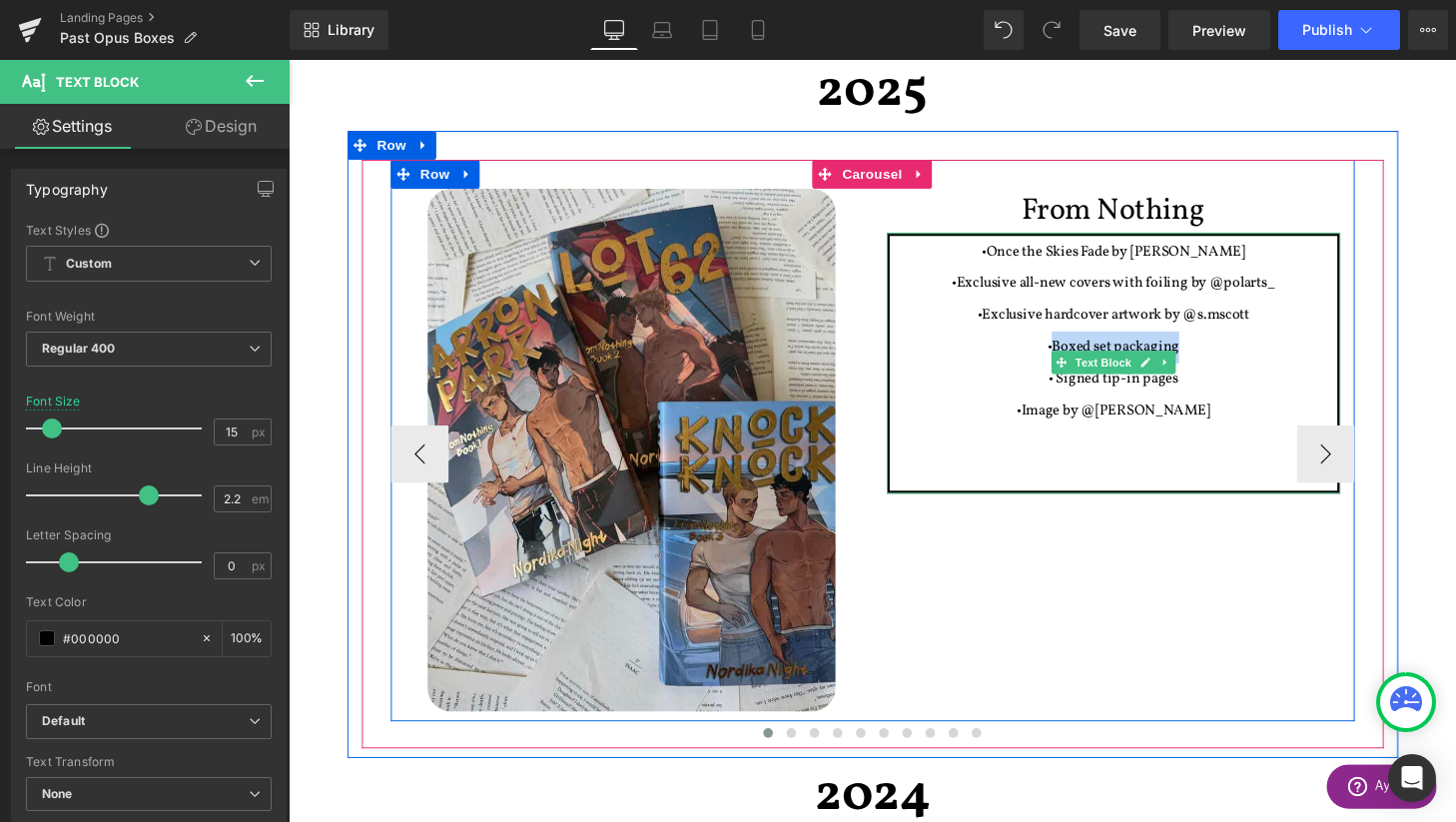drag, startPoint x: 1223, startPoint y: 357, endPoint x: 1080, endPoint y: 356, distance: 143.0035 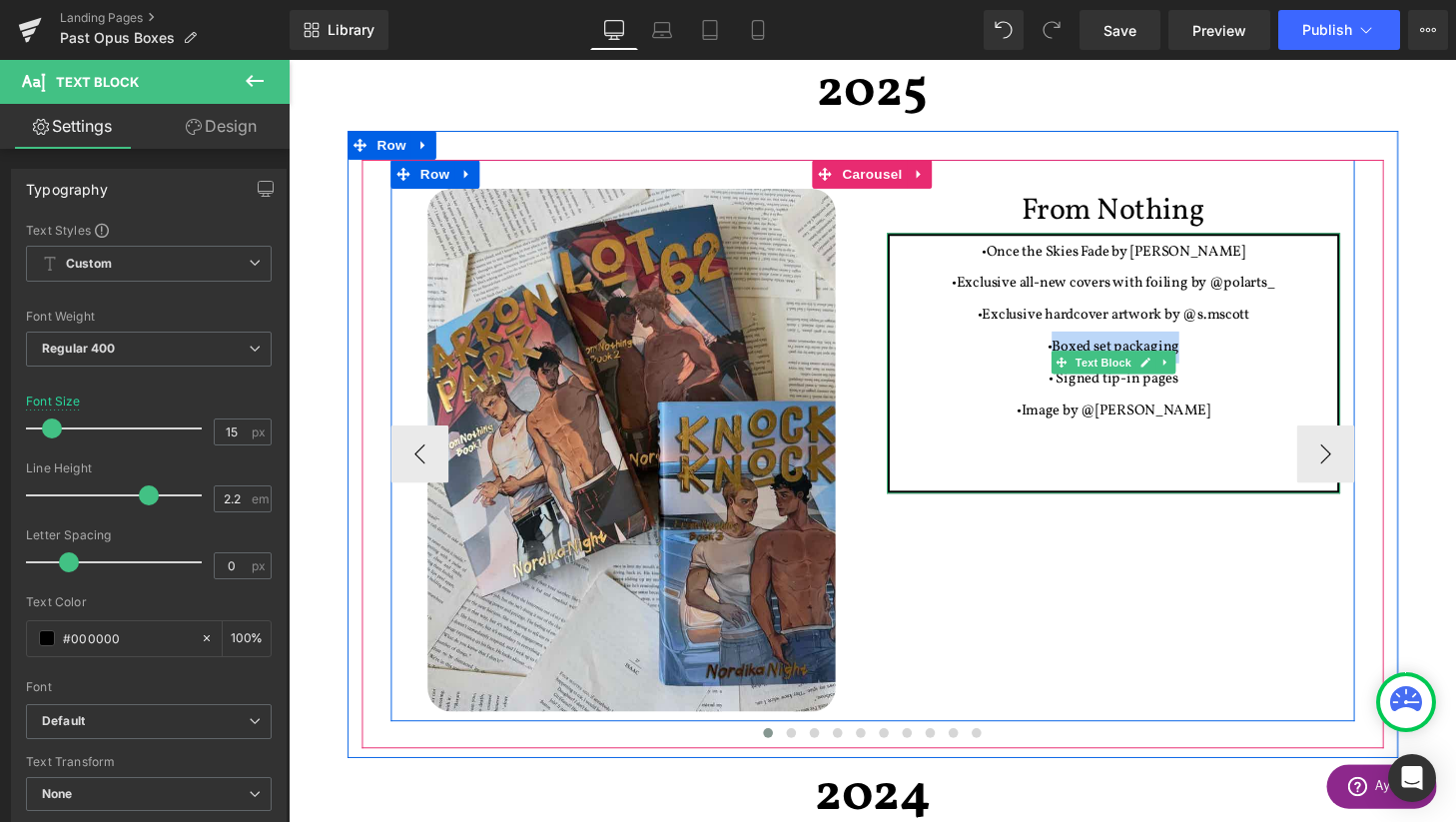 click on "•Boxed set packaging" at bounding box center (1142, 357) 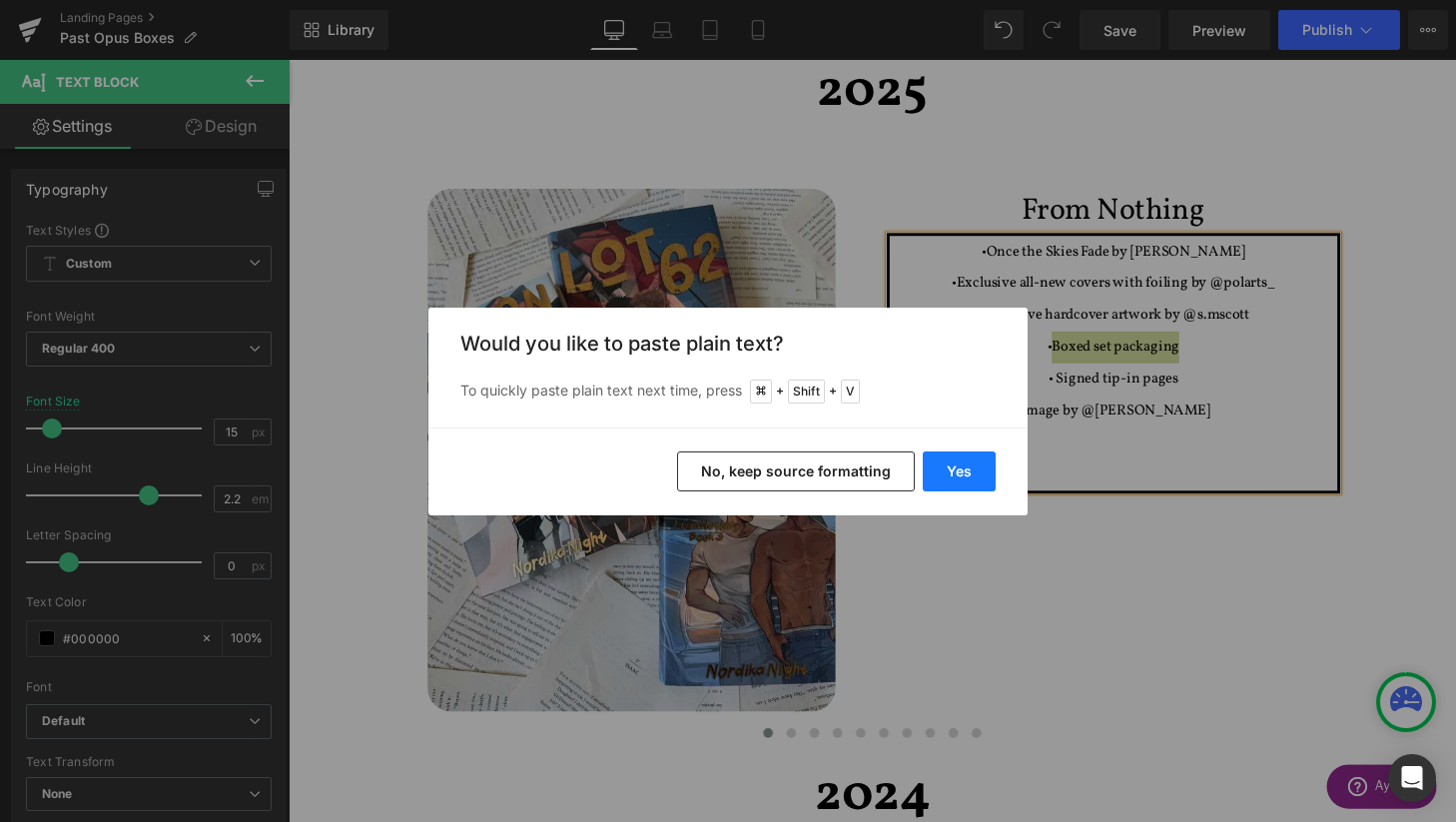 click on "Yes" at bounding box center [959, 471] 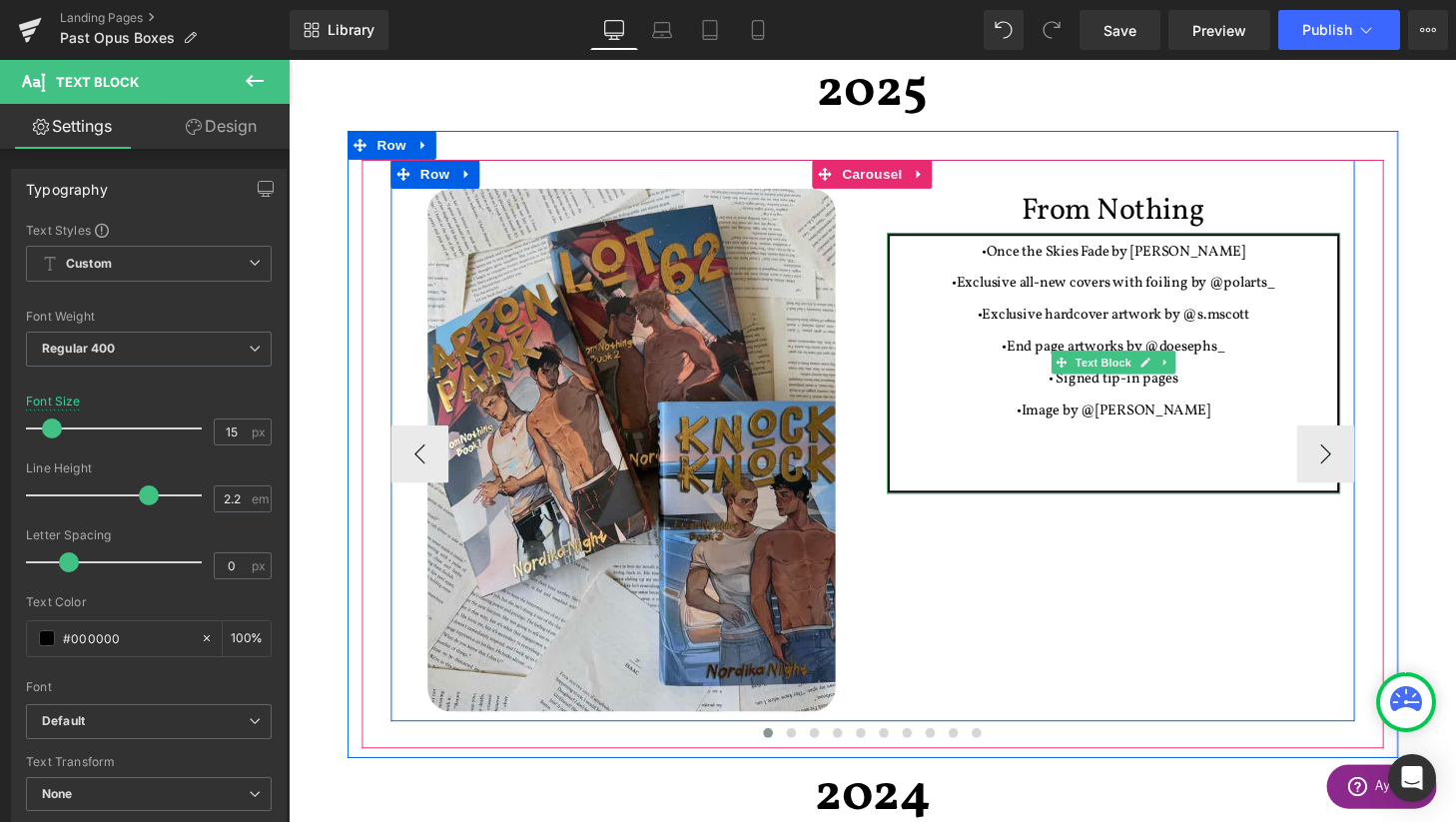 click on "•End page artworks by @doesephs_" at bounding box center (1142, 357) 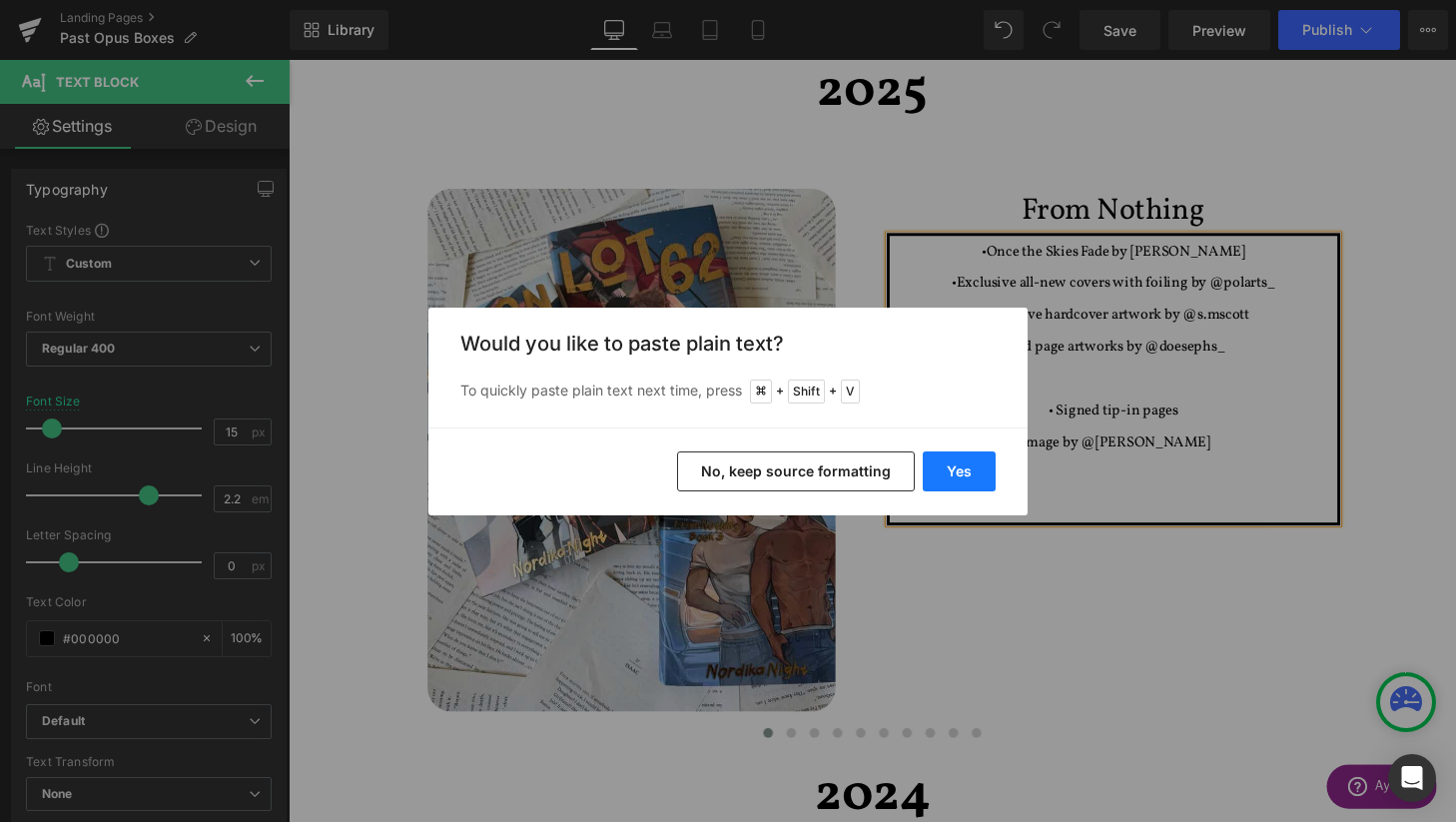 click on "Yes" at bounding box center (959, 471) 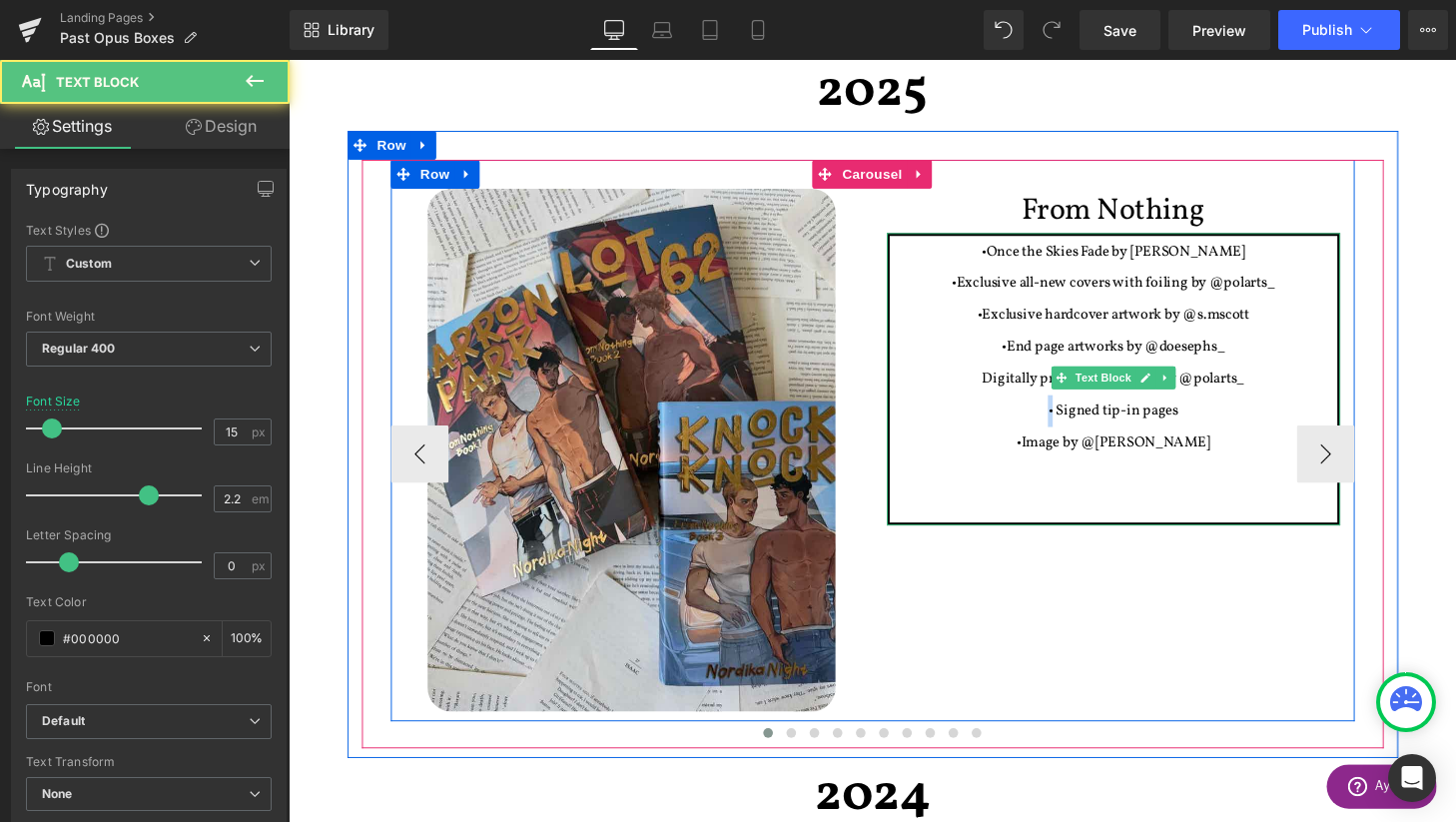 drag, startPoint x: 1064, startPoint y: 419, endPoint x: 1081, endPoint y: 419, distance: 17 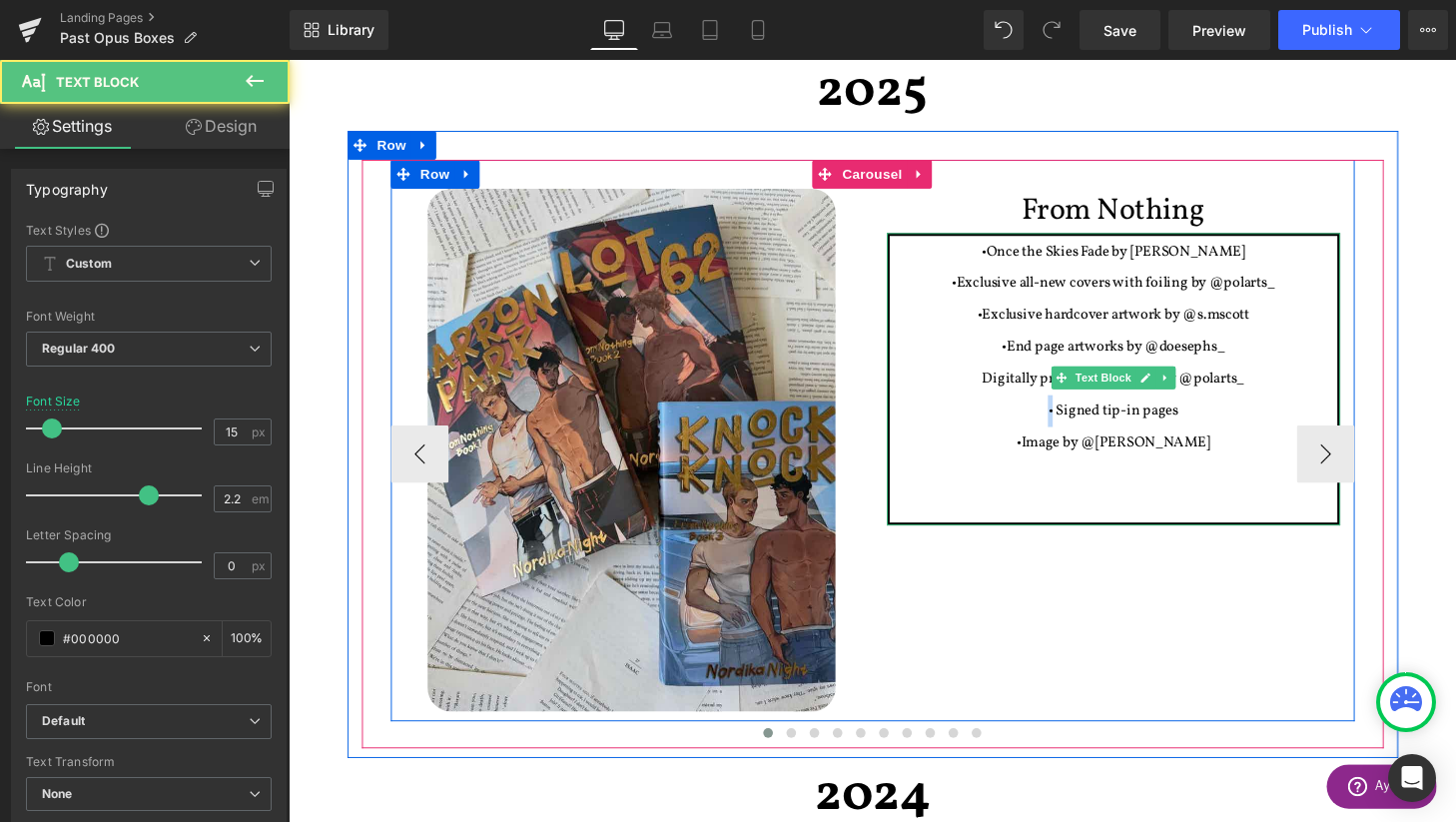 click on "• Signed tip-in pages" at bounding box center (1142, 422) 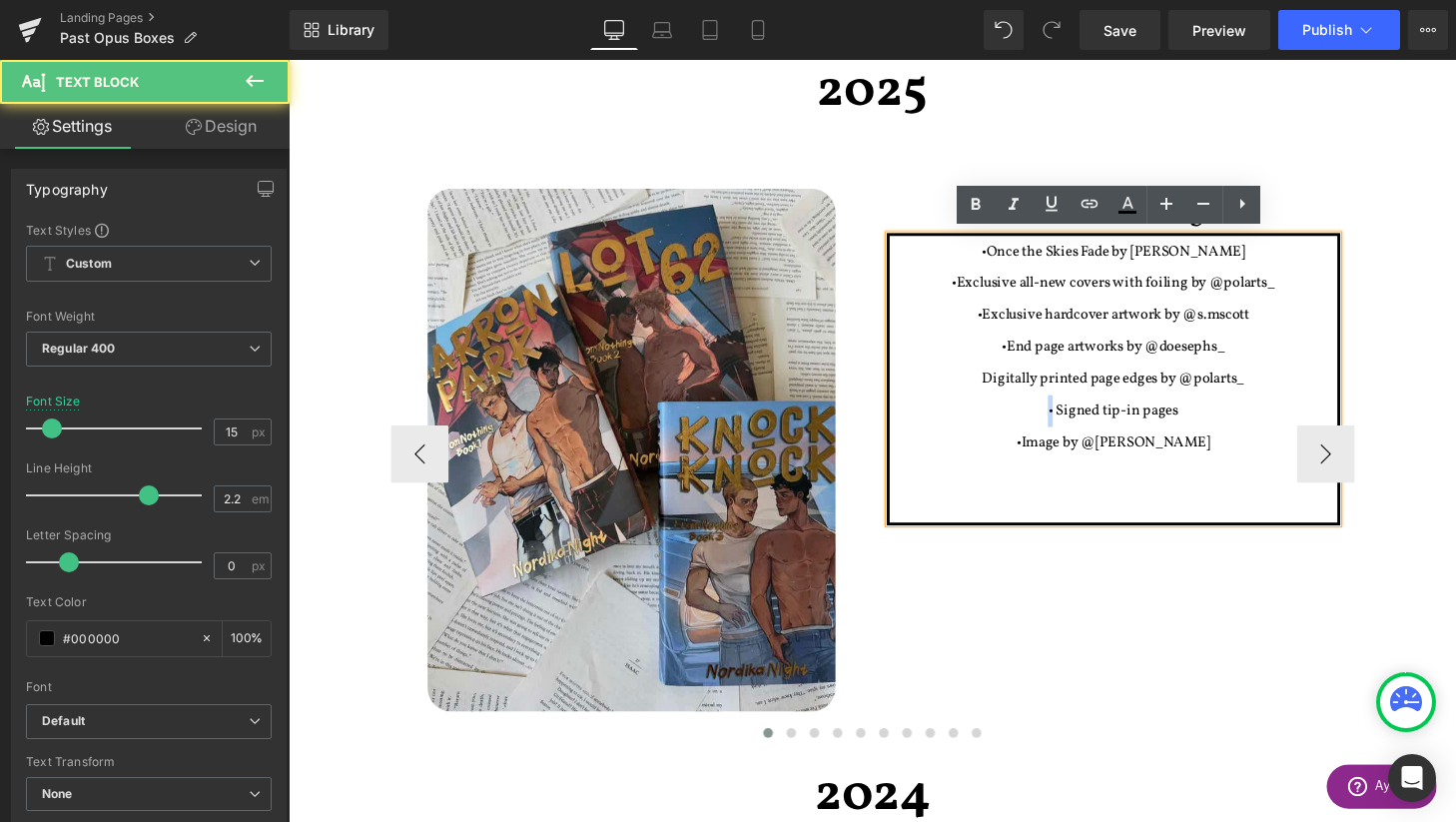 copy on "•" 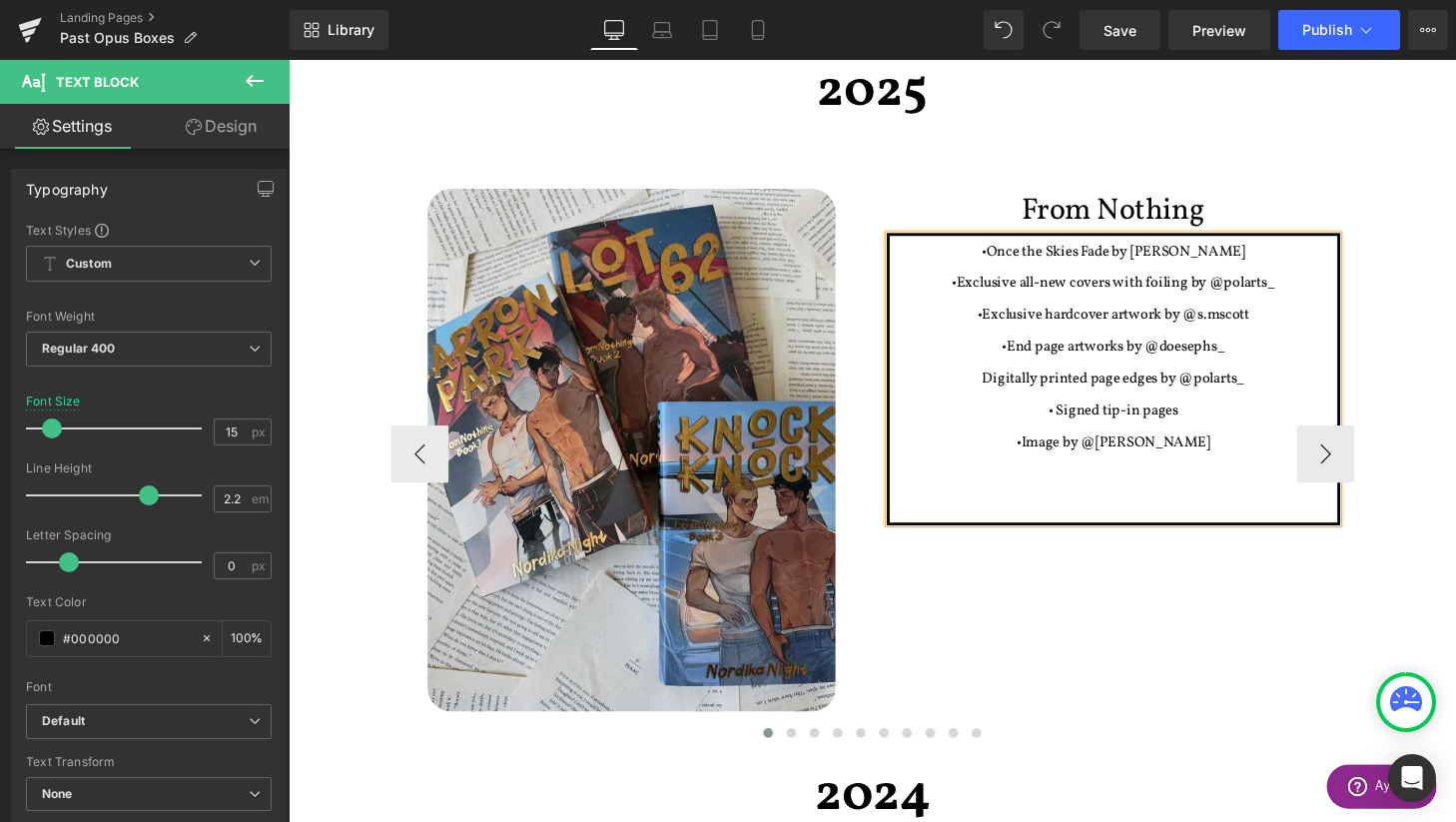 click on "Digitally printed page edges by @polarts_" at bounding box center (1142, 390) 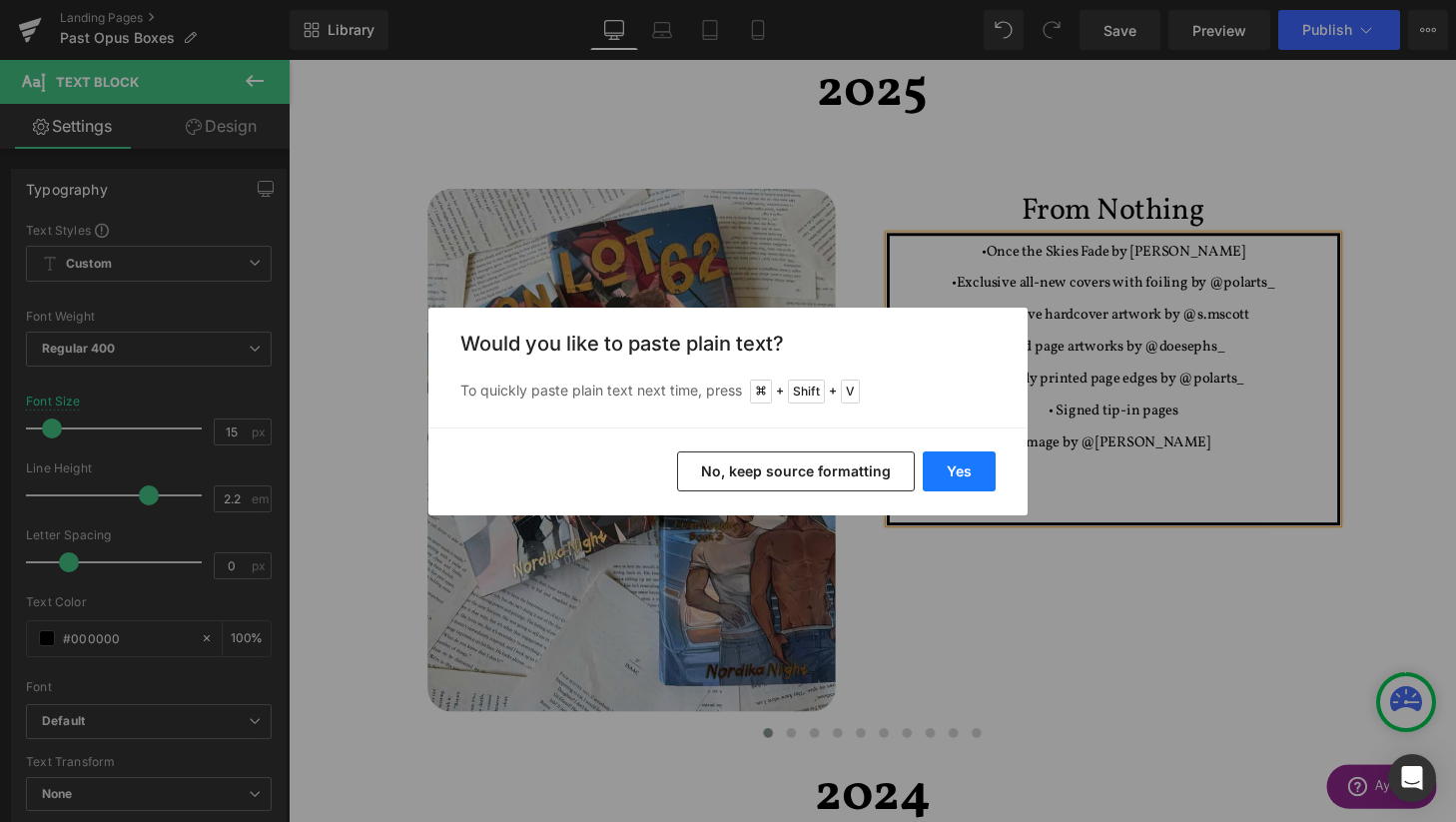 click on "Yes" at bounding box center (959, 471) 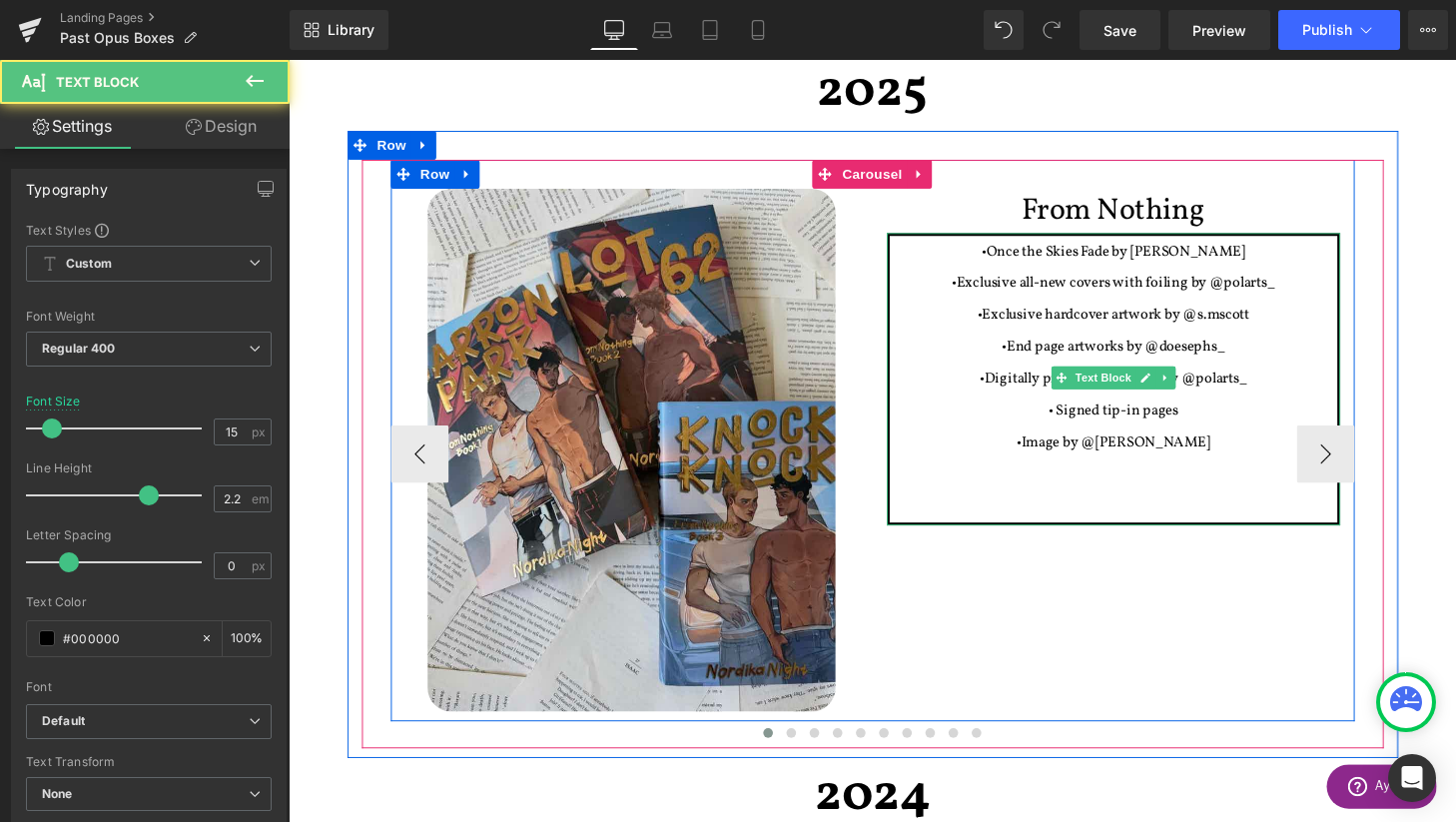 drag, startPoint x: 1292, startPoint y: 264, endPoint x: 1015, endPoint y: 257, distance: 277.0884 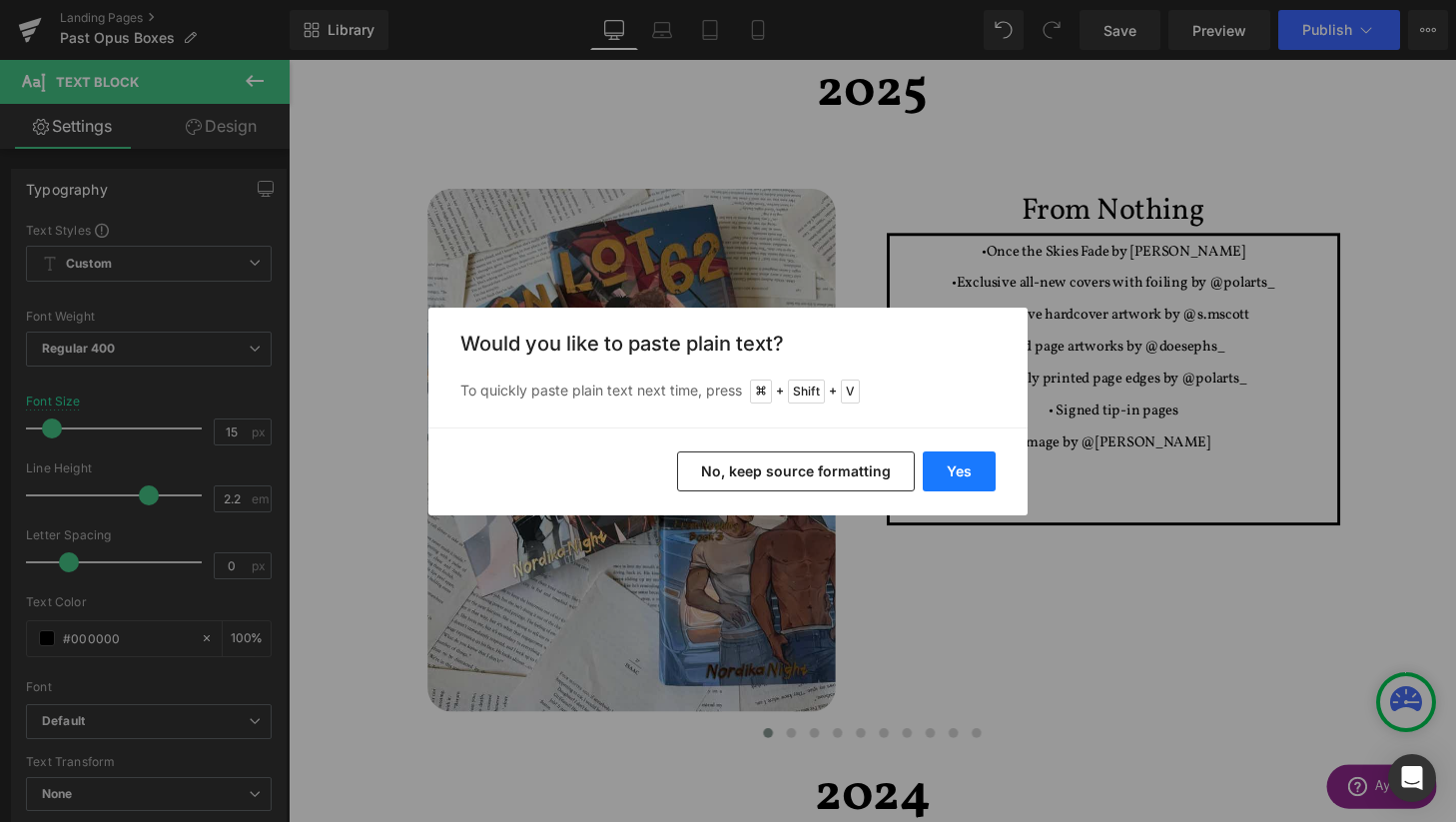 click on "Yes" at bounding box center [959, 471] 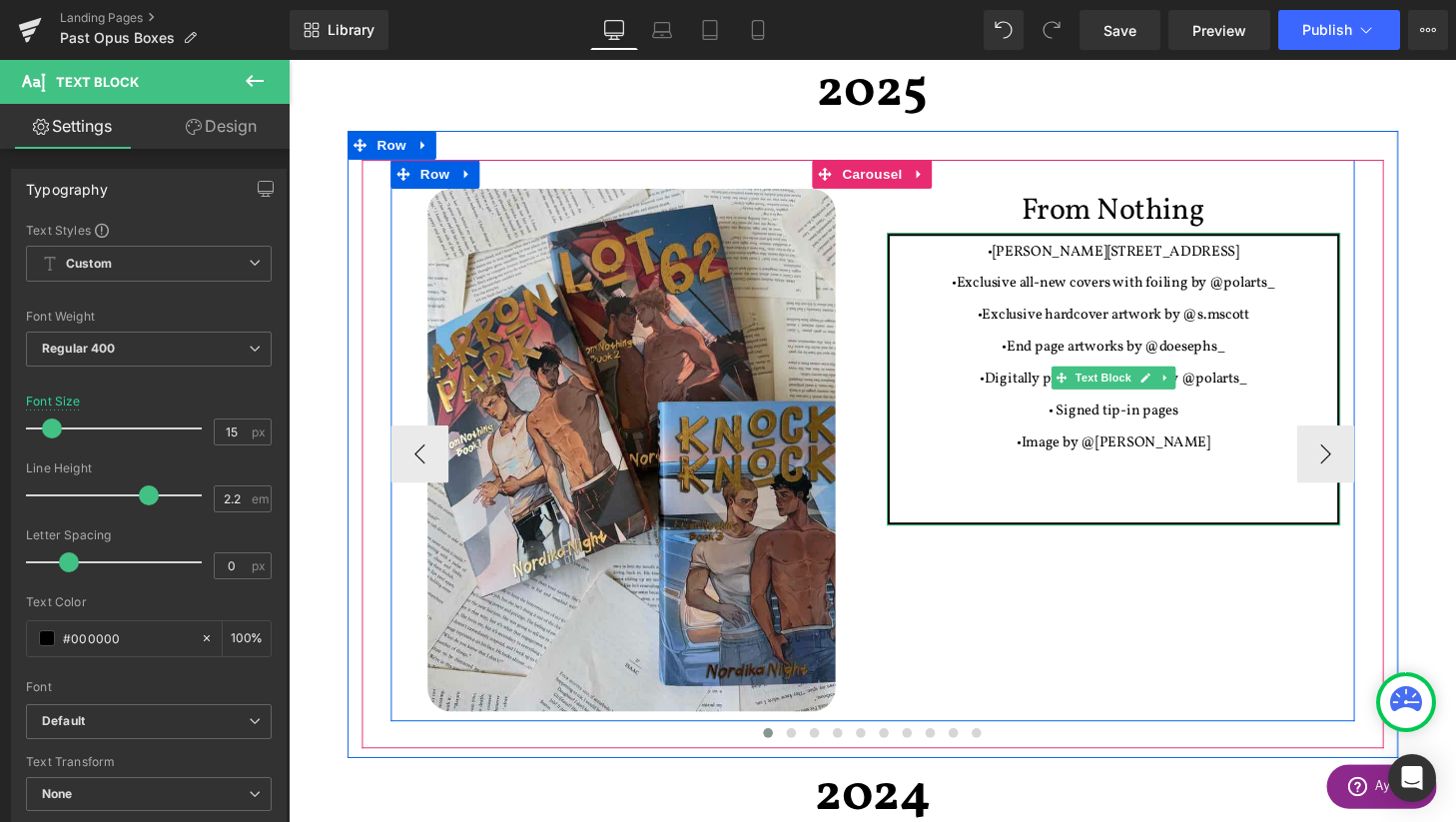 click on "•[PERSON_NAME][STREET_ADDRESS]" at bounding box center (1142, 258) 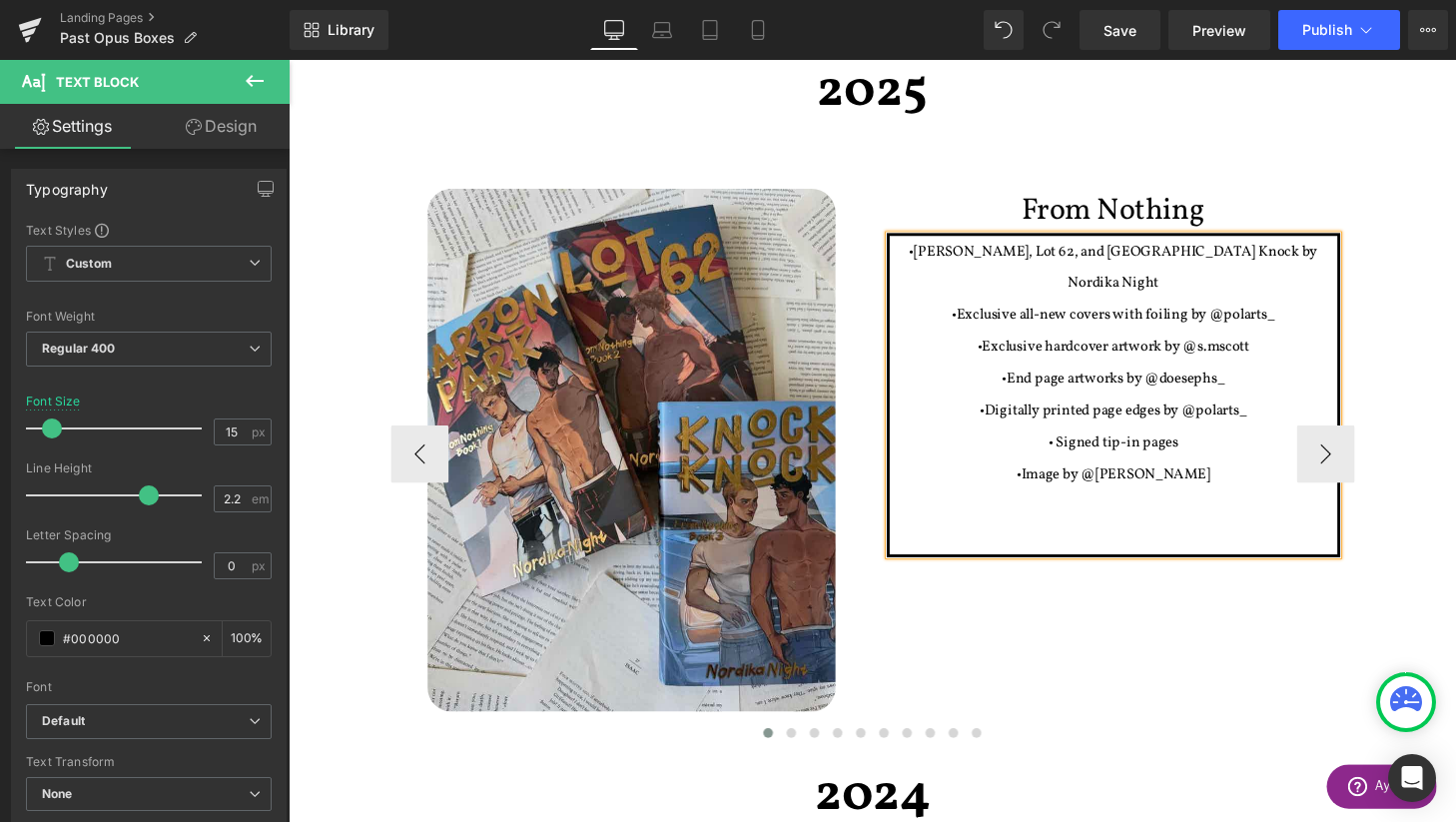 drag, startPoint x: 1250, startPoint y: 449, endPoint x: 1125, endPoint y: 453, distance: 125.06398 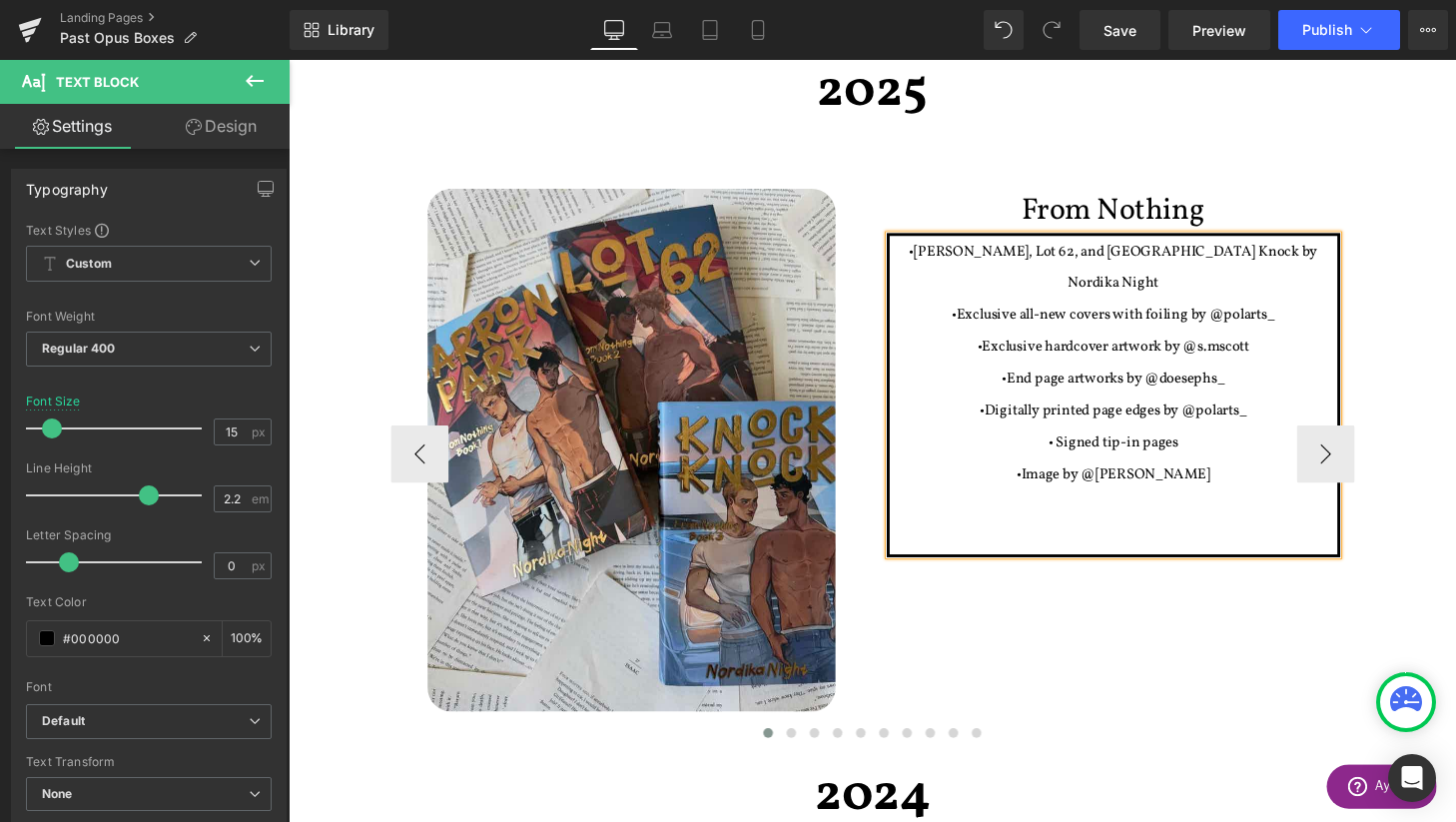 click on "•Image by @[PERSON_NAME]" at bounding box center [1142, 488] 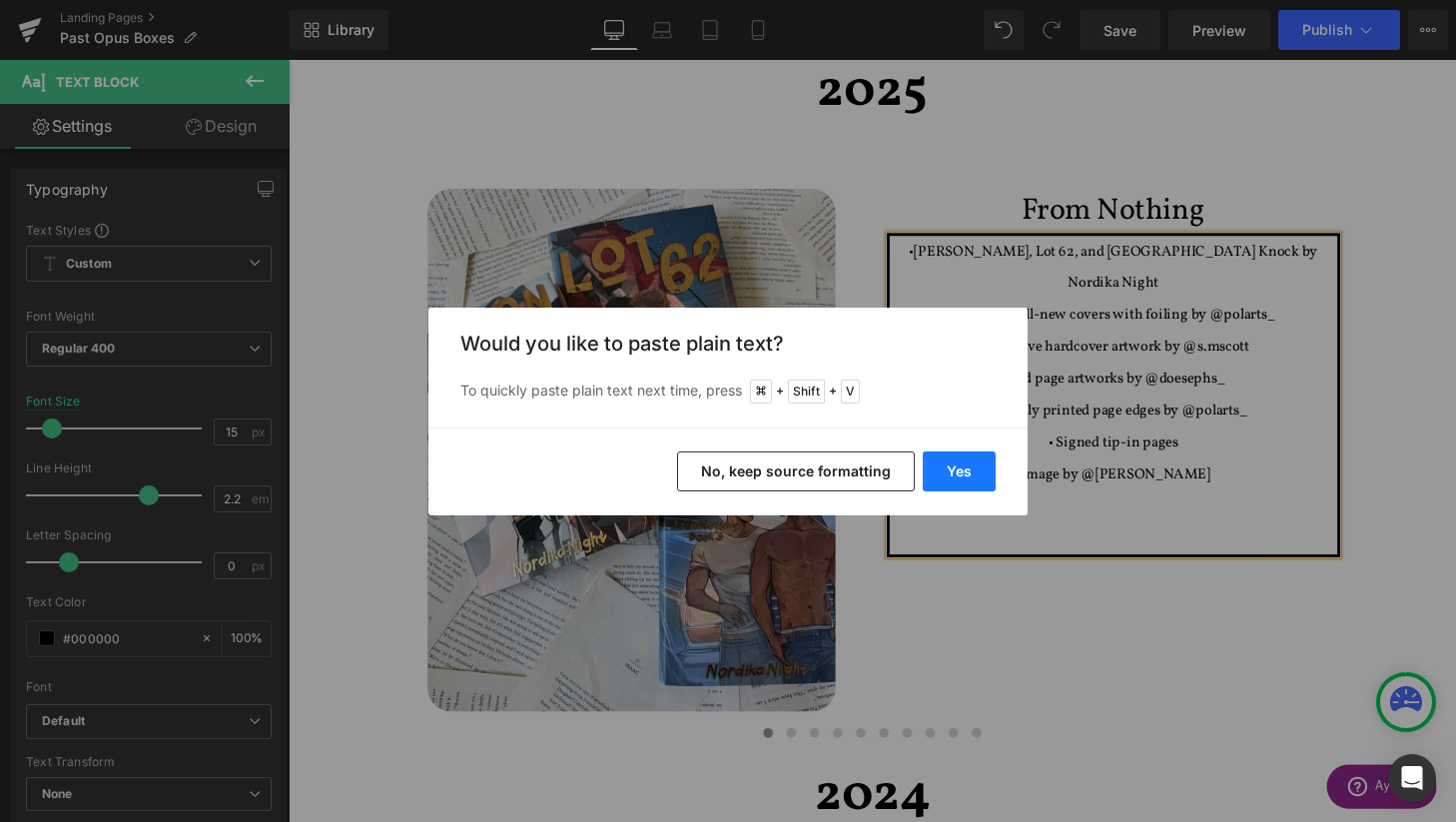 click on "Yes" at bounding box center [959, 471] 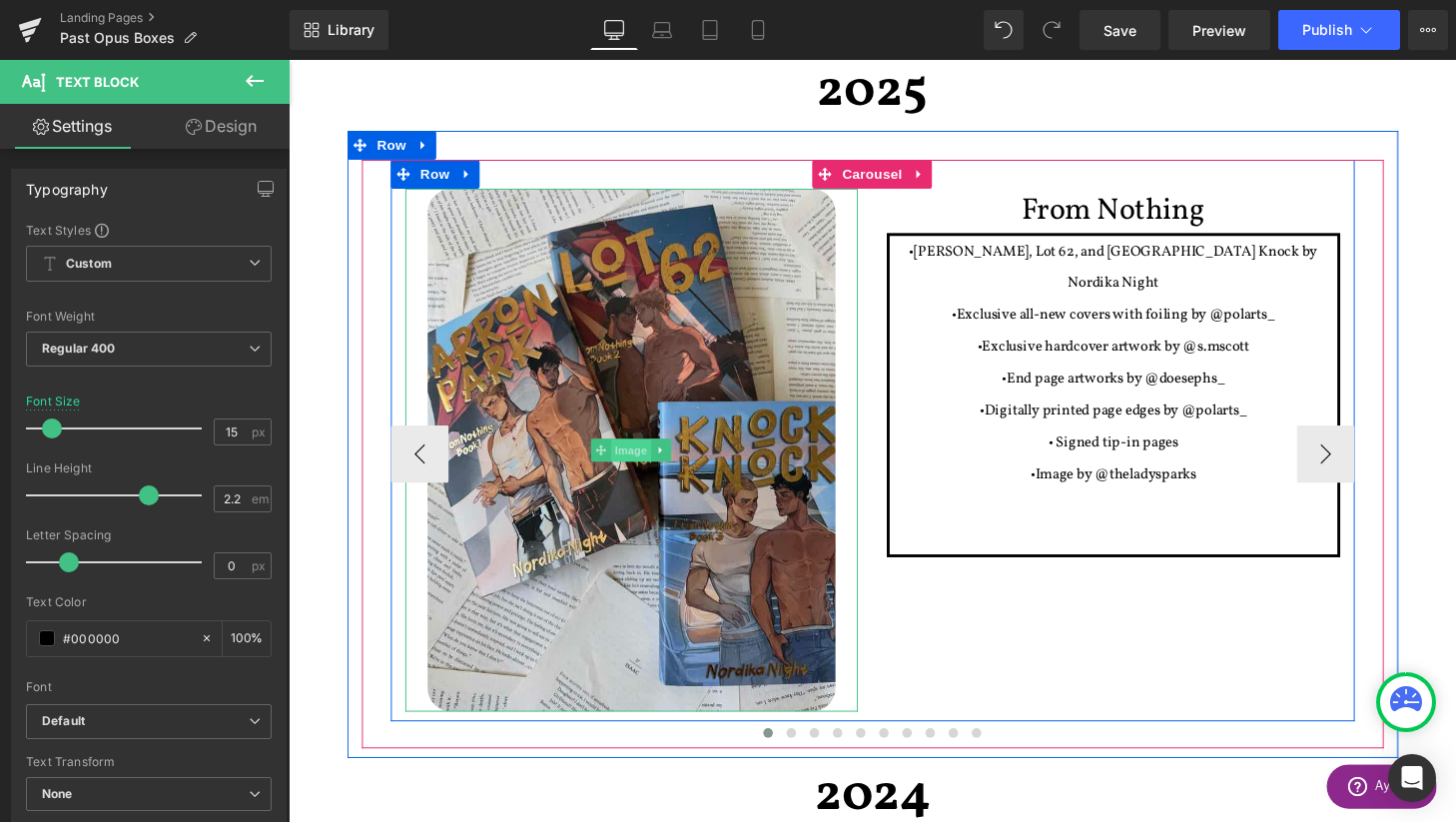 click on "Image" at bounding box center (643, 464) 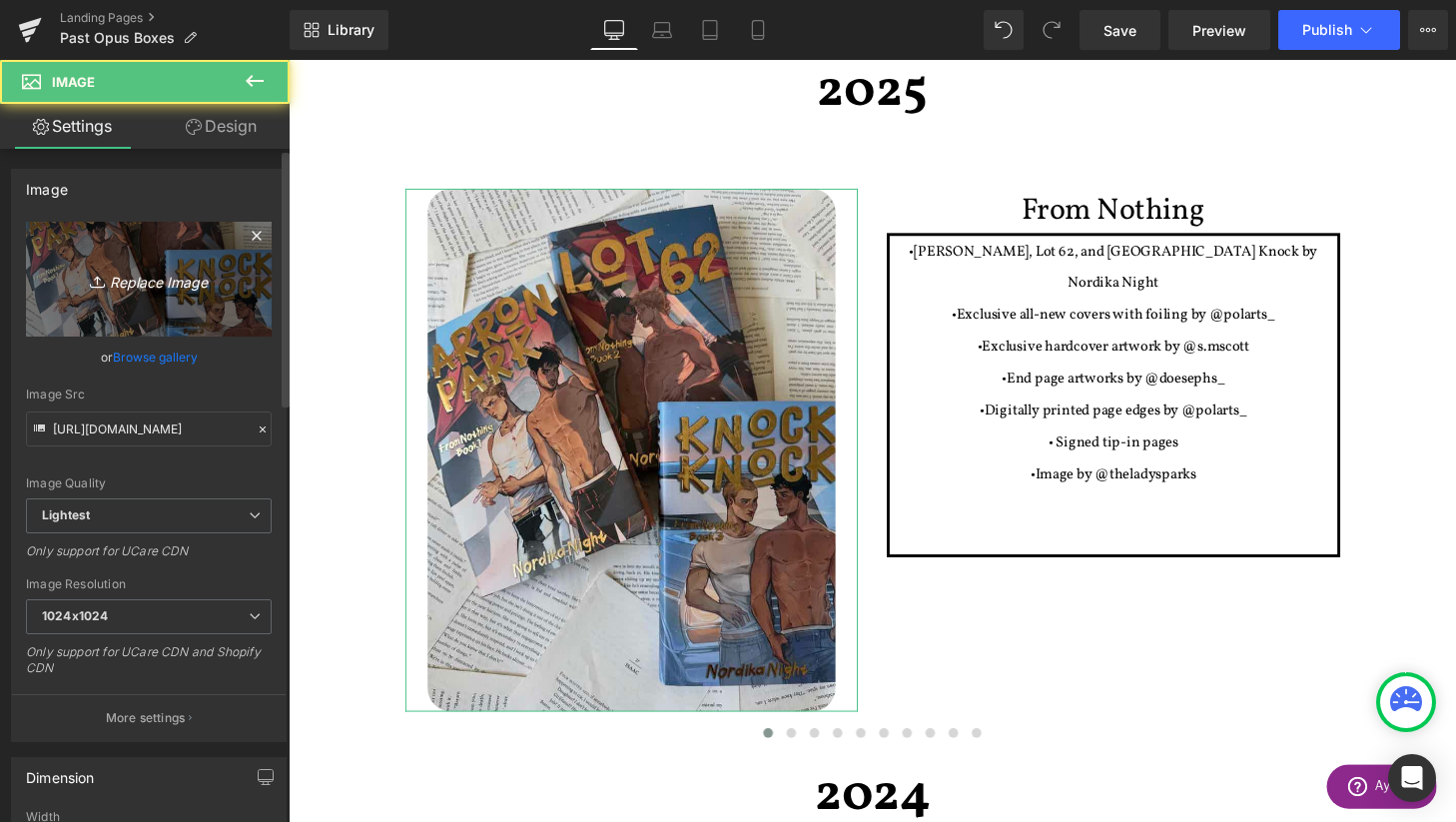 click on "Replace Image" at bounding box center [149, 279] 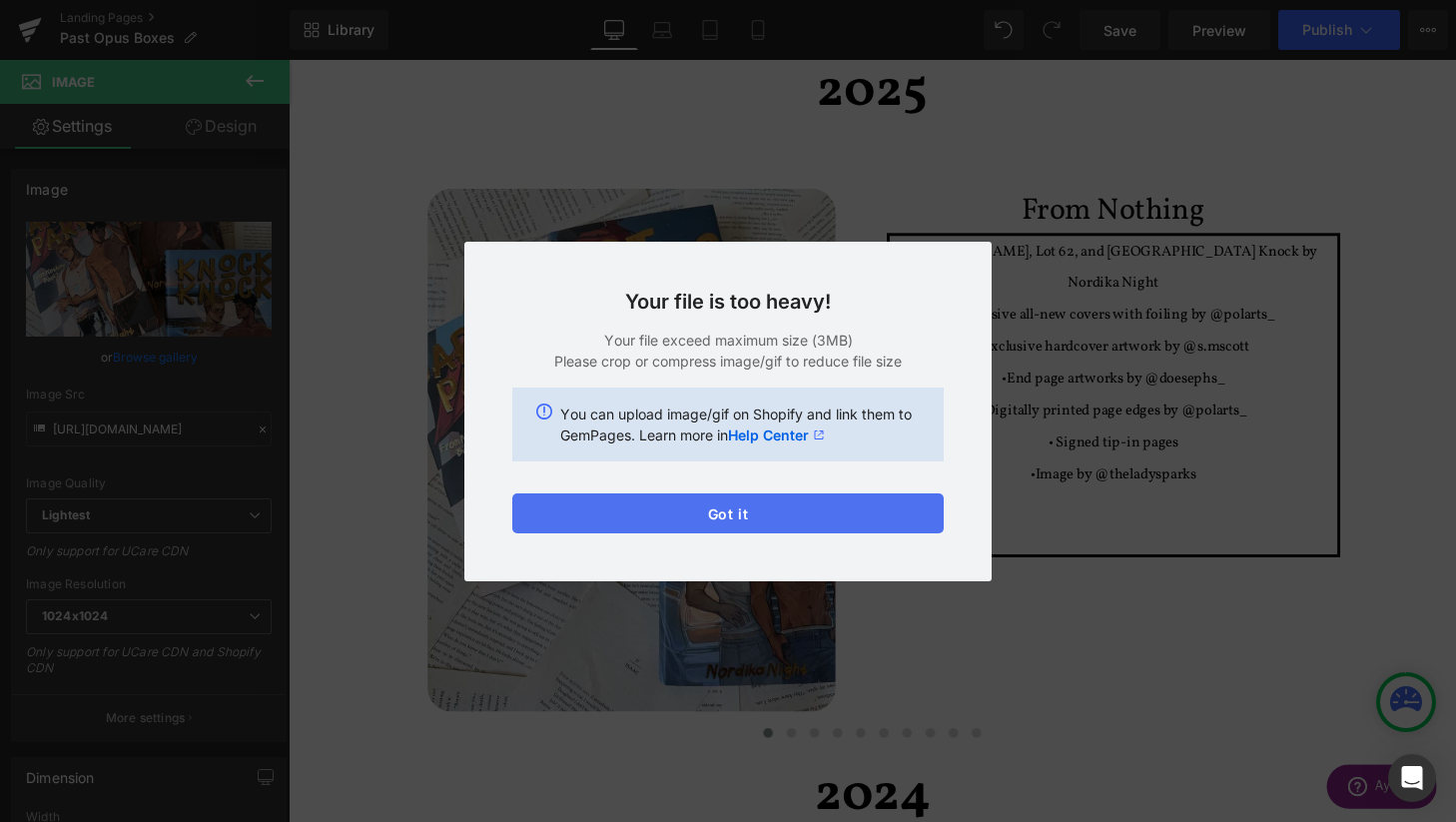 click on "Got it" at bounding box center (728, 513) 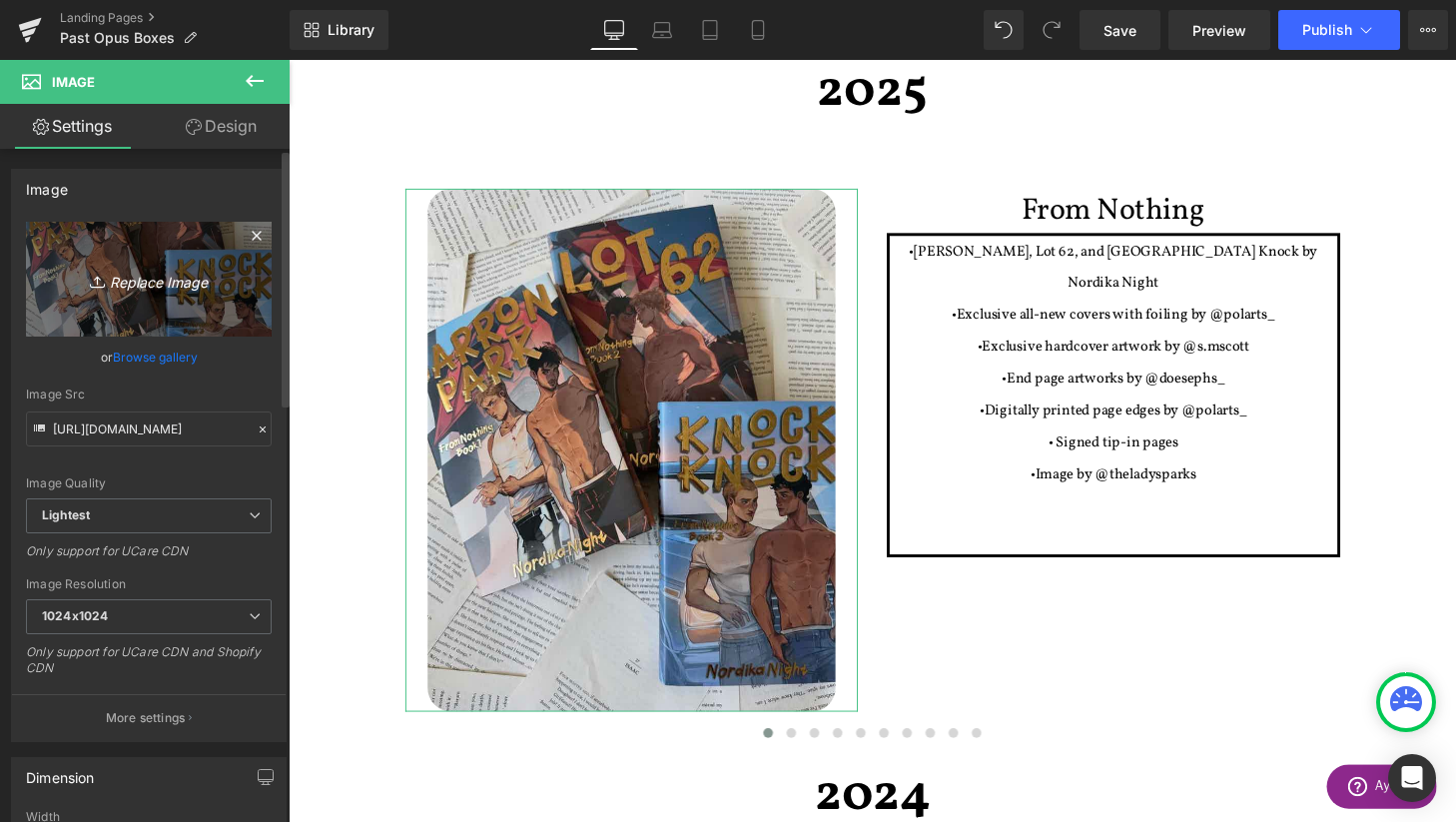 click on "Replace Image" at bounding box center (149, 279) 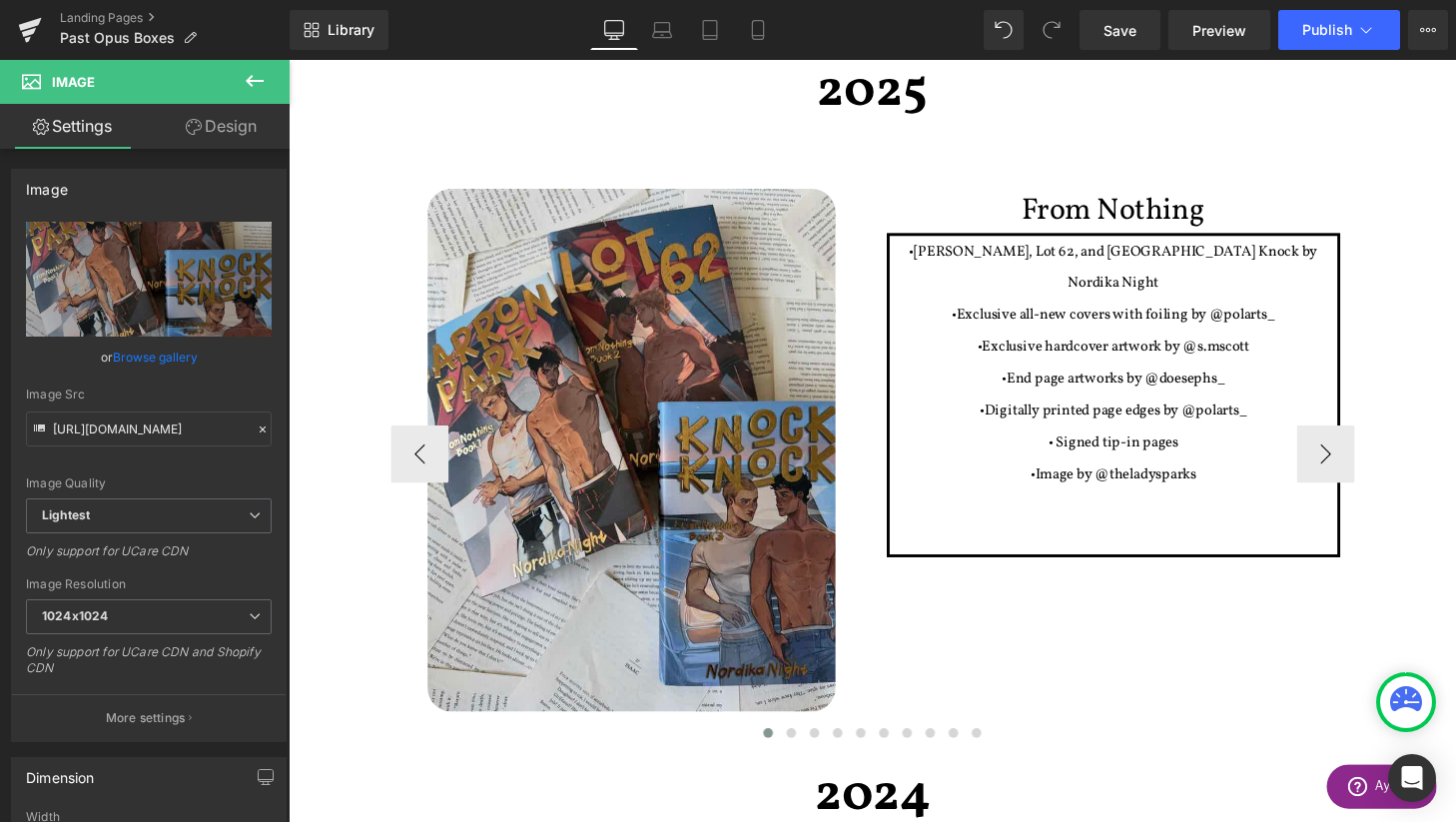 type on "C:\fakepath\Captura de pantalla [DATE] a las 1.37.37 copia.png" 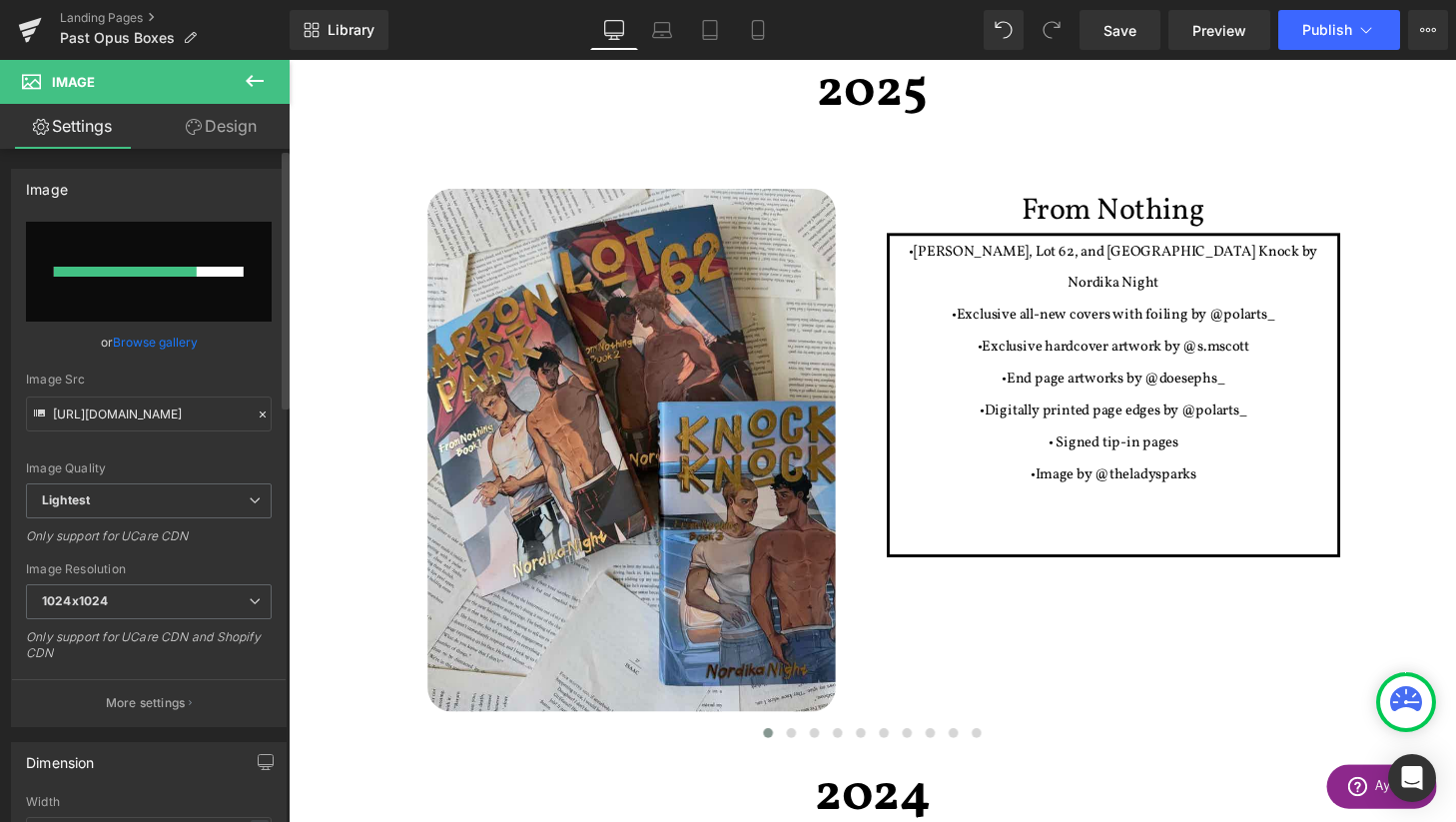 type 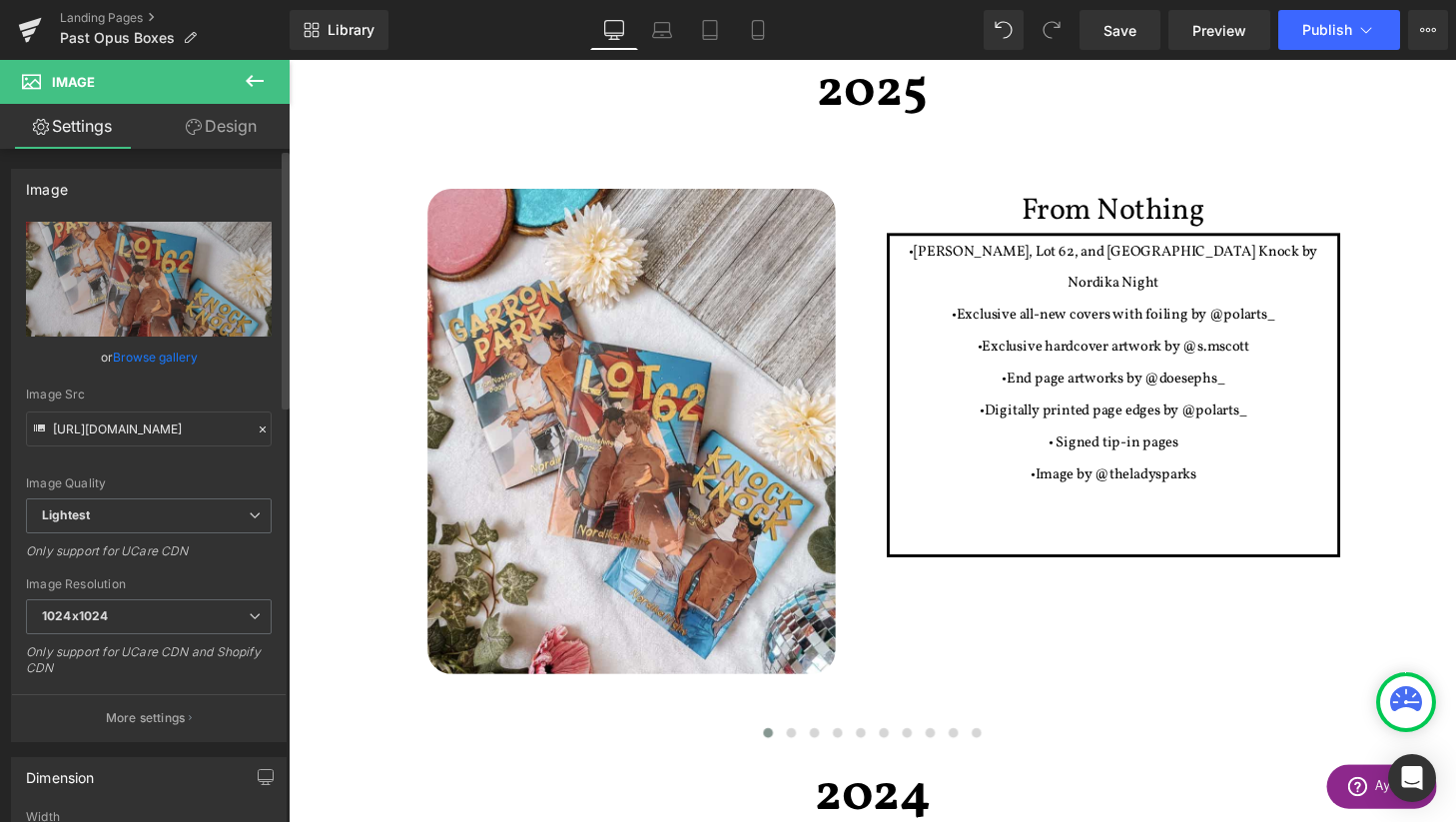 type on "[URL][DOMAIN_NAME]" 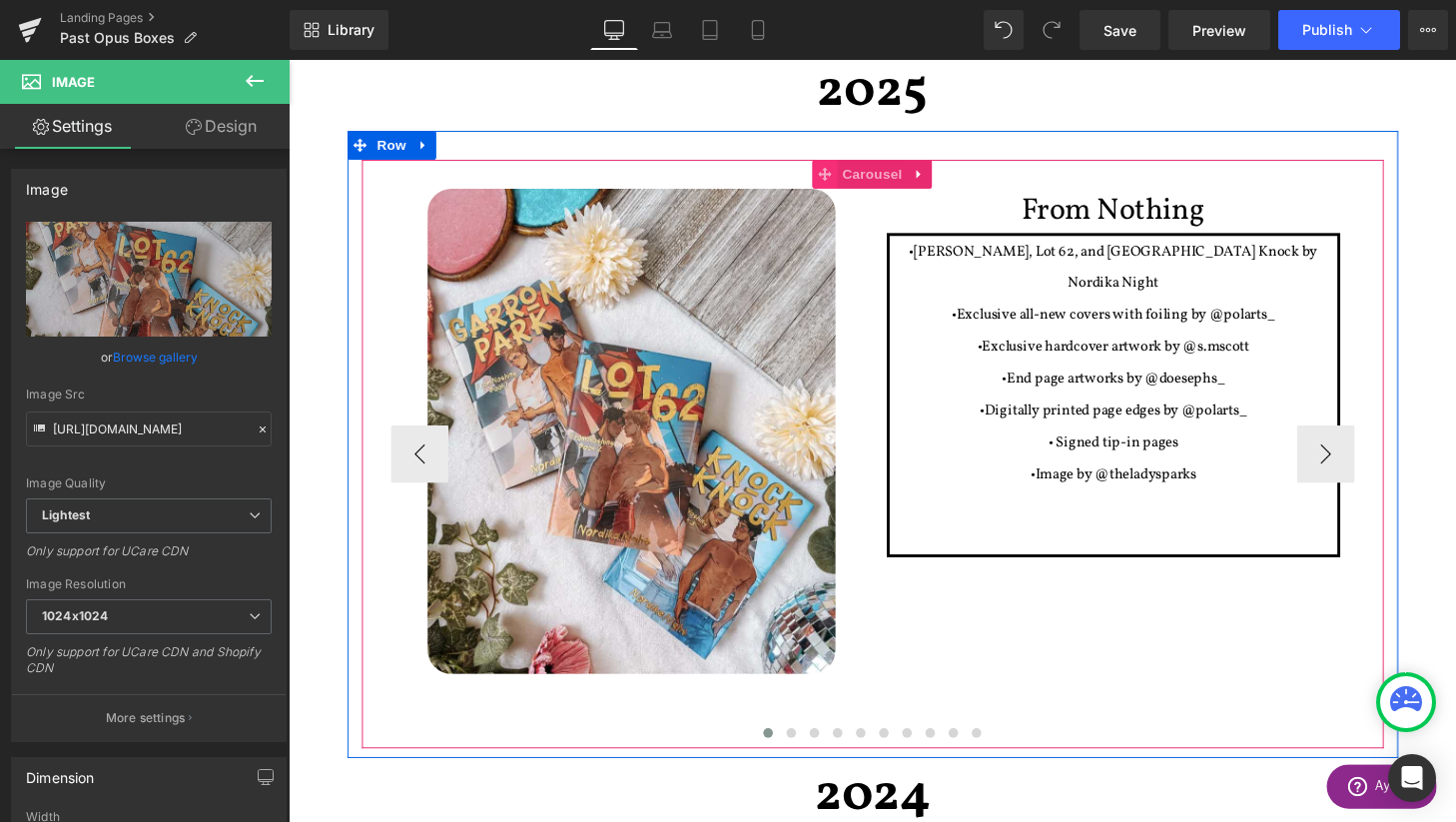 click 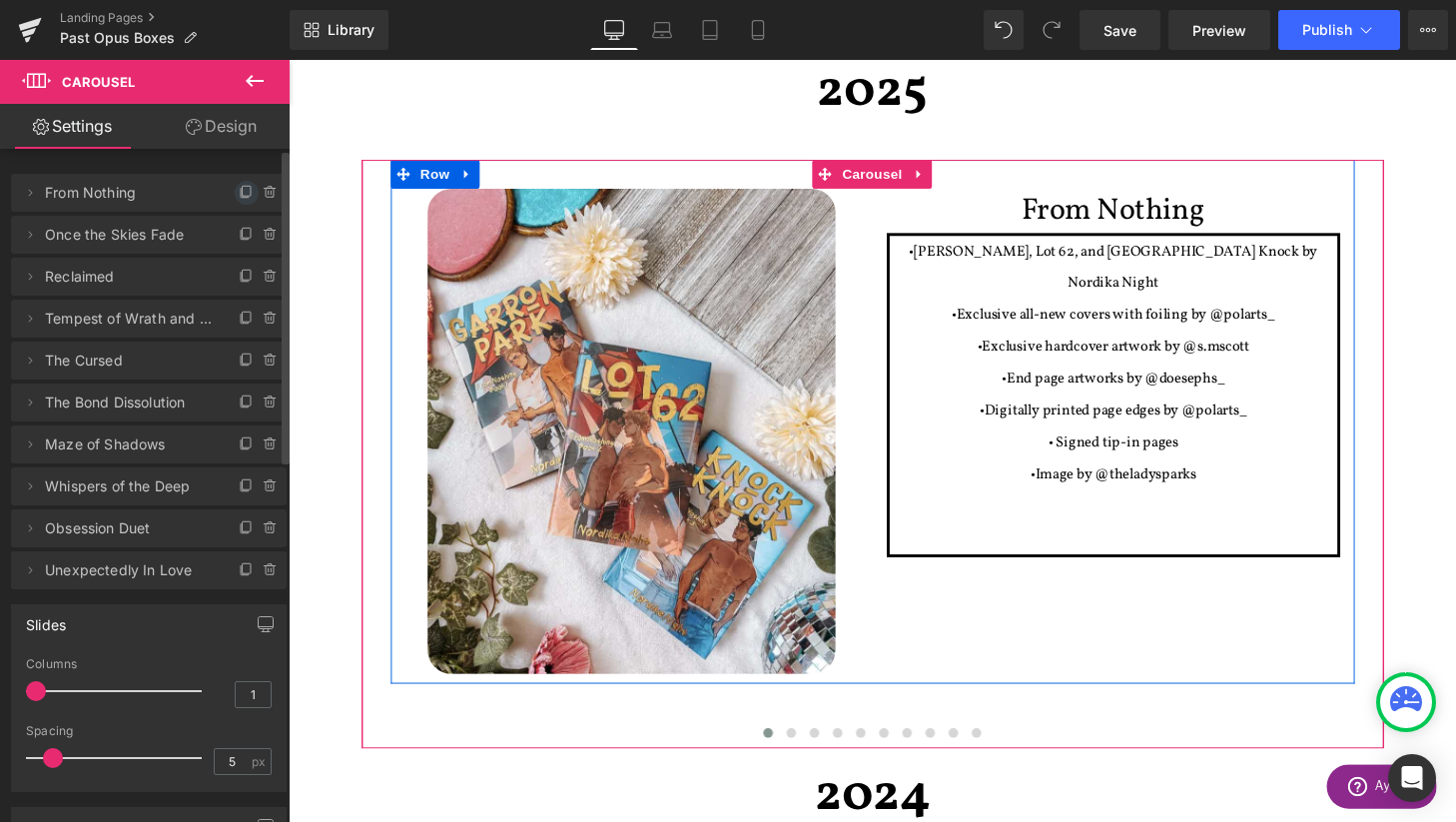 click 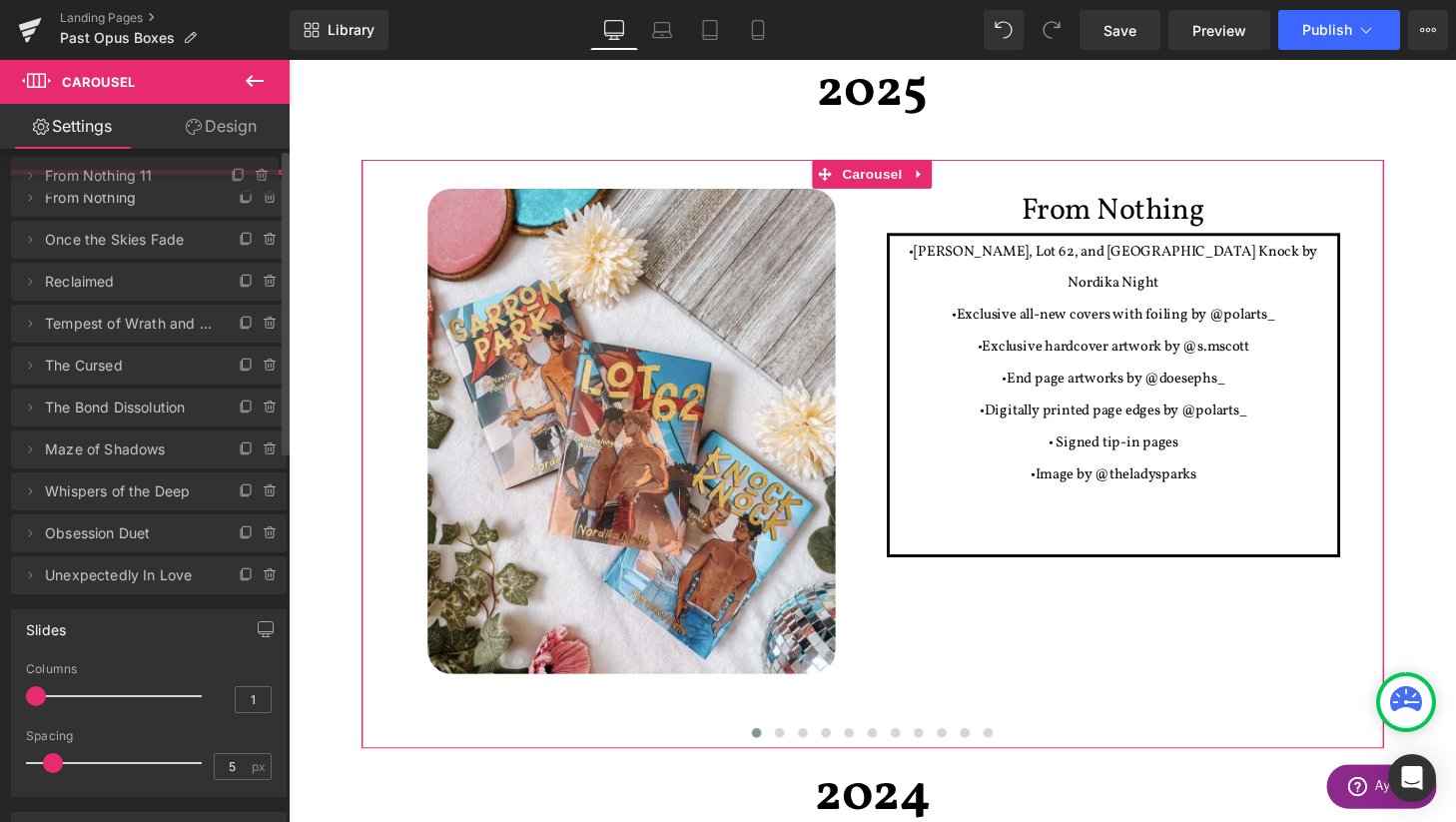 drag, startPoint x: 179, startPoint y: 237, endPoint x: 182, endPoint y: 177, distance: 60.074953 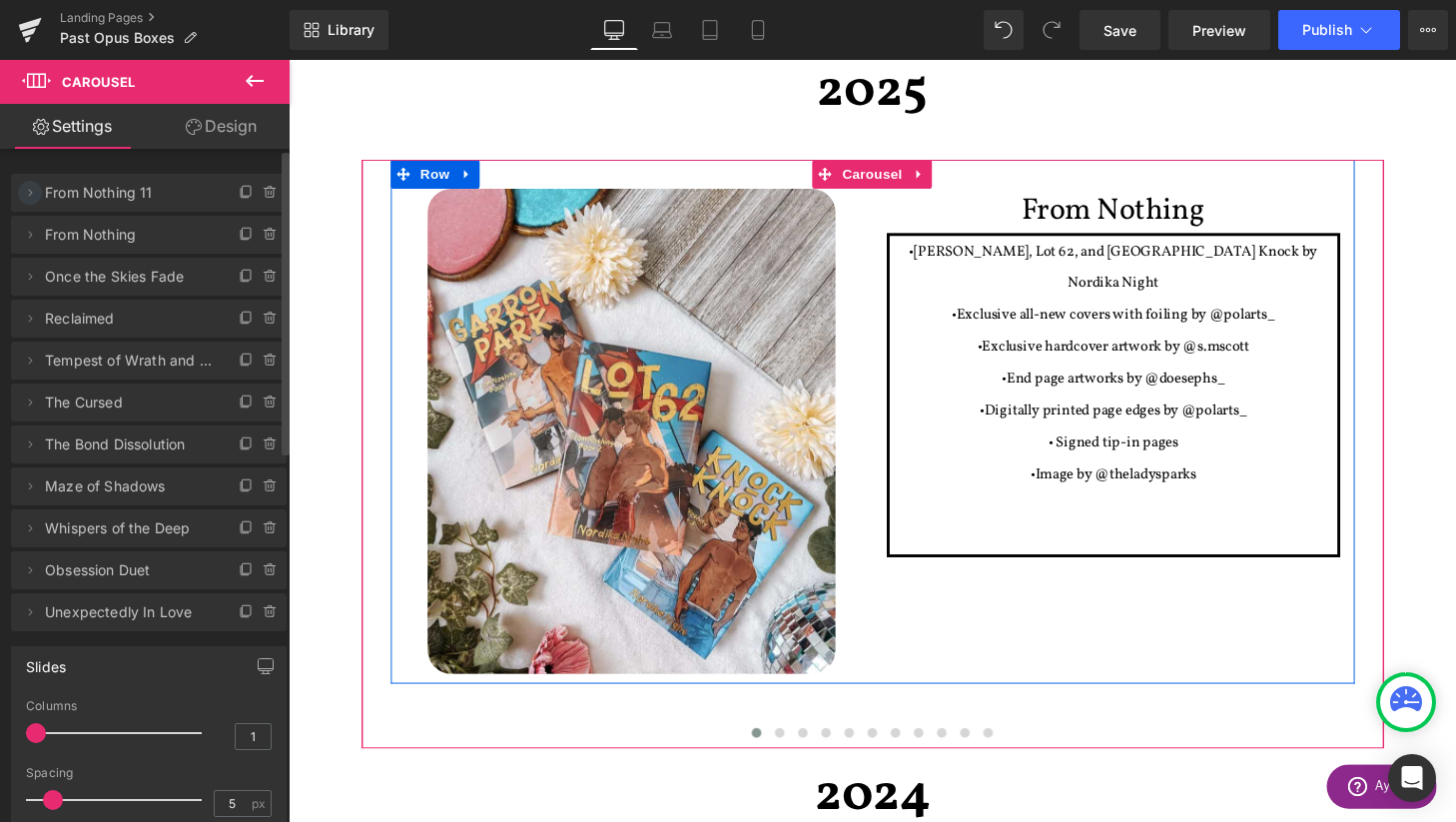 click 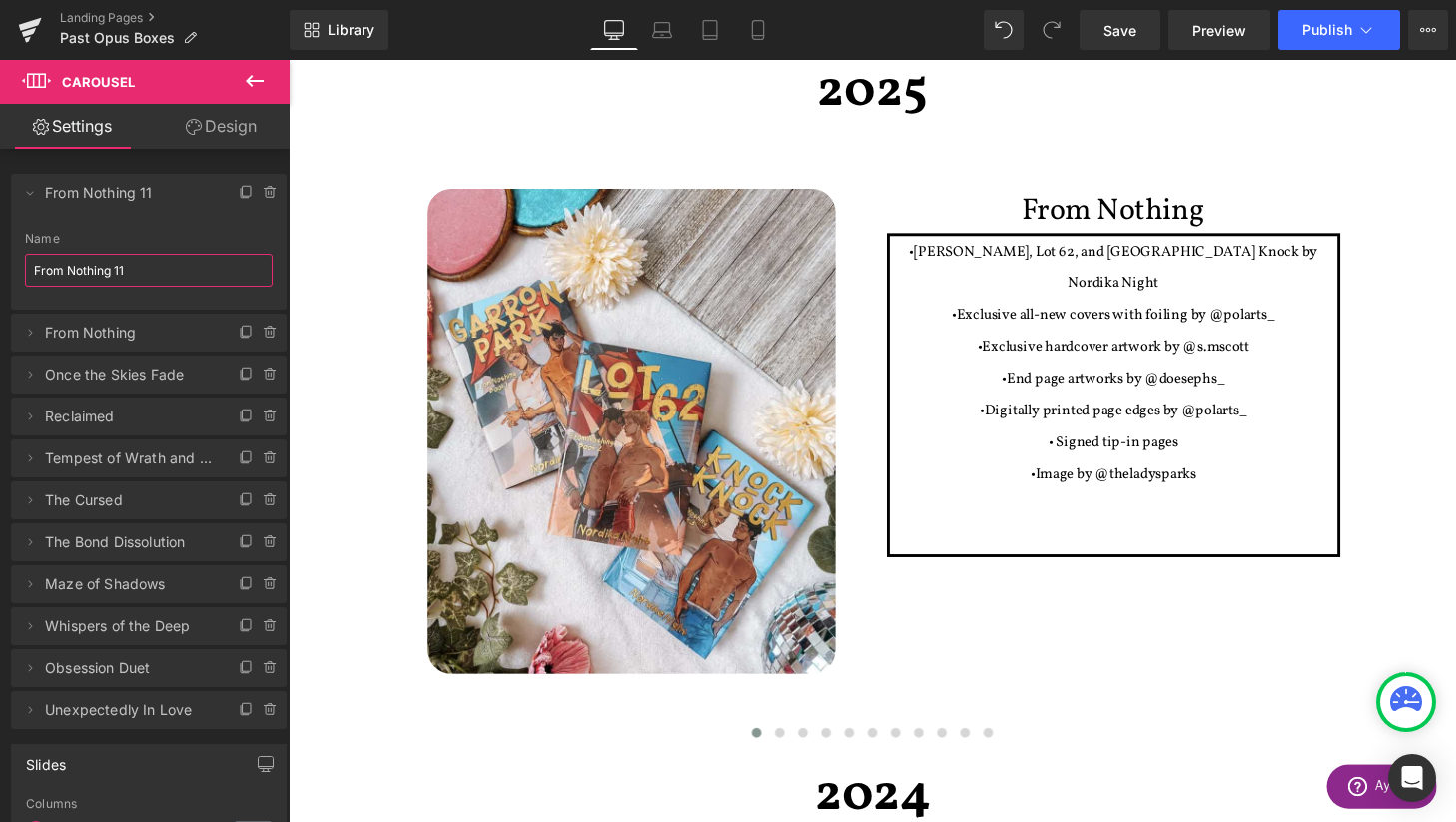 drag, startPoint x: 150, startPoint y: 274, endPoint x: -38, endPoint y: 274, distance: 188 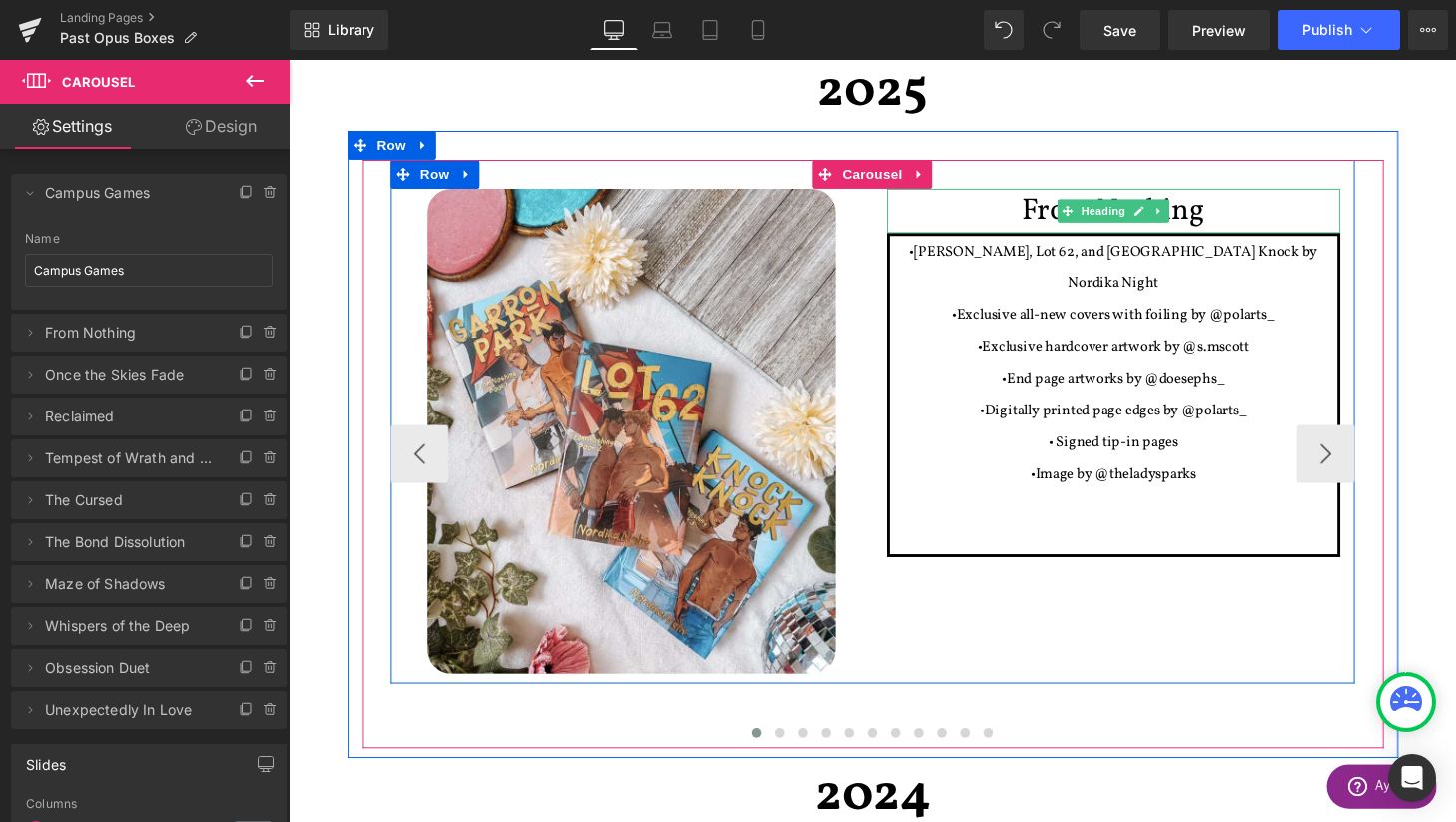 click on "From Nothing" at bounding box center (1142, 216) 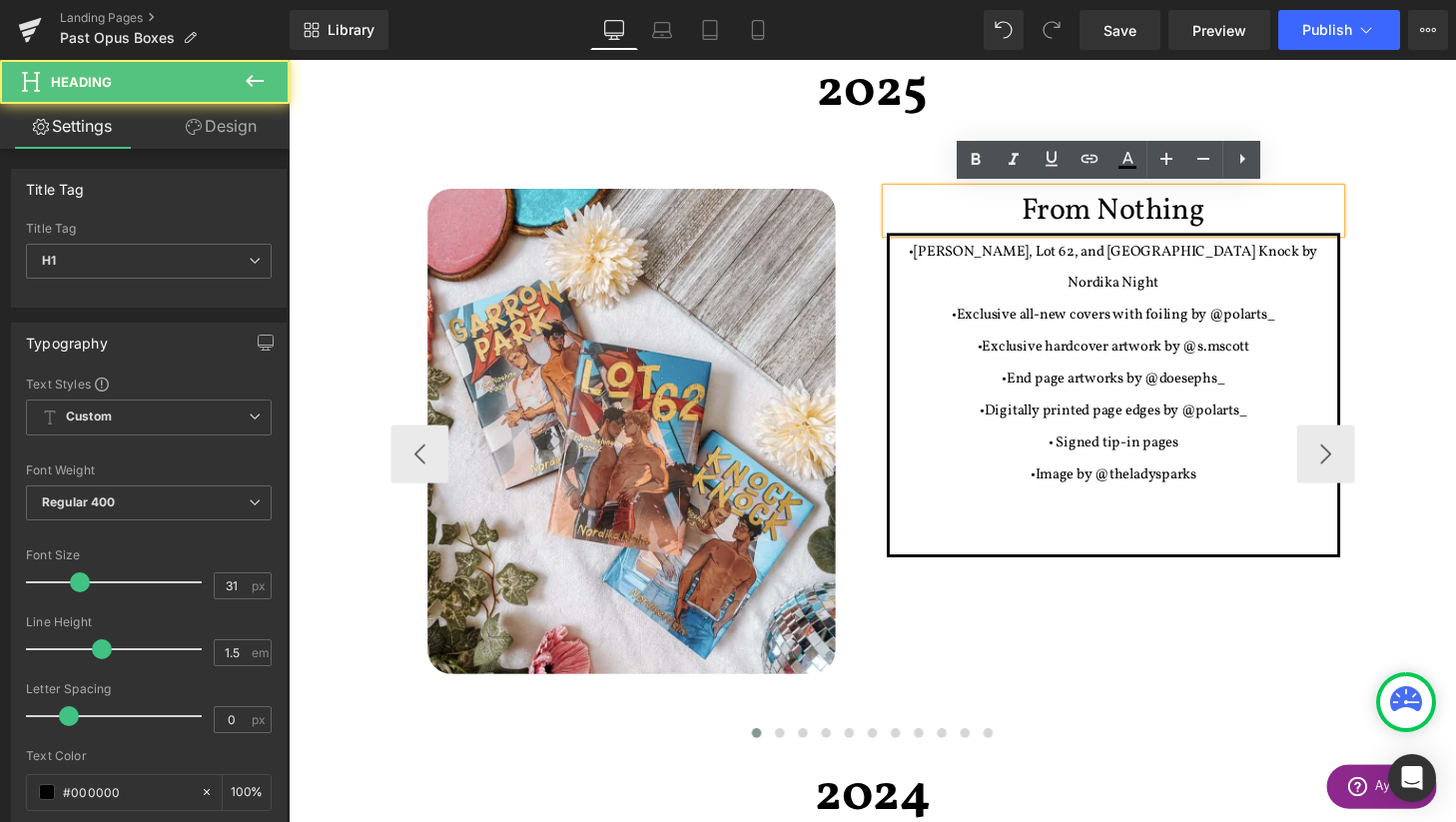 click on "From Nothing" at bounding box center (1142, 216) 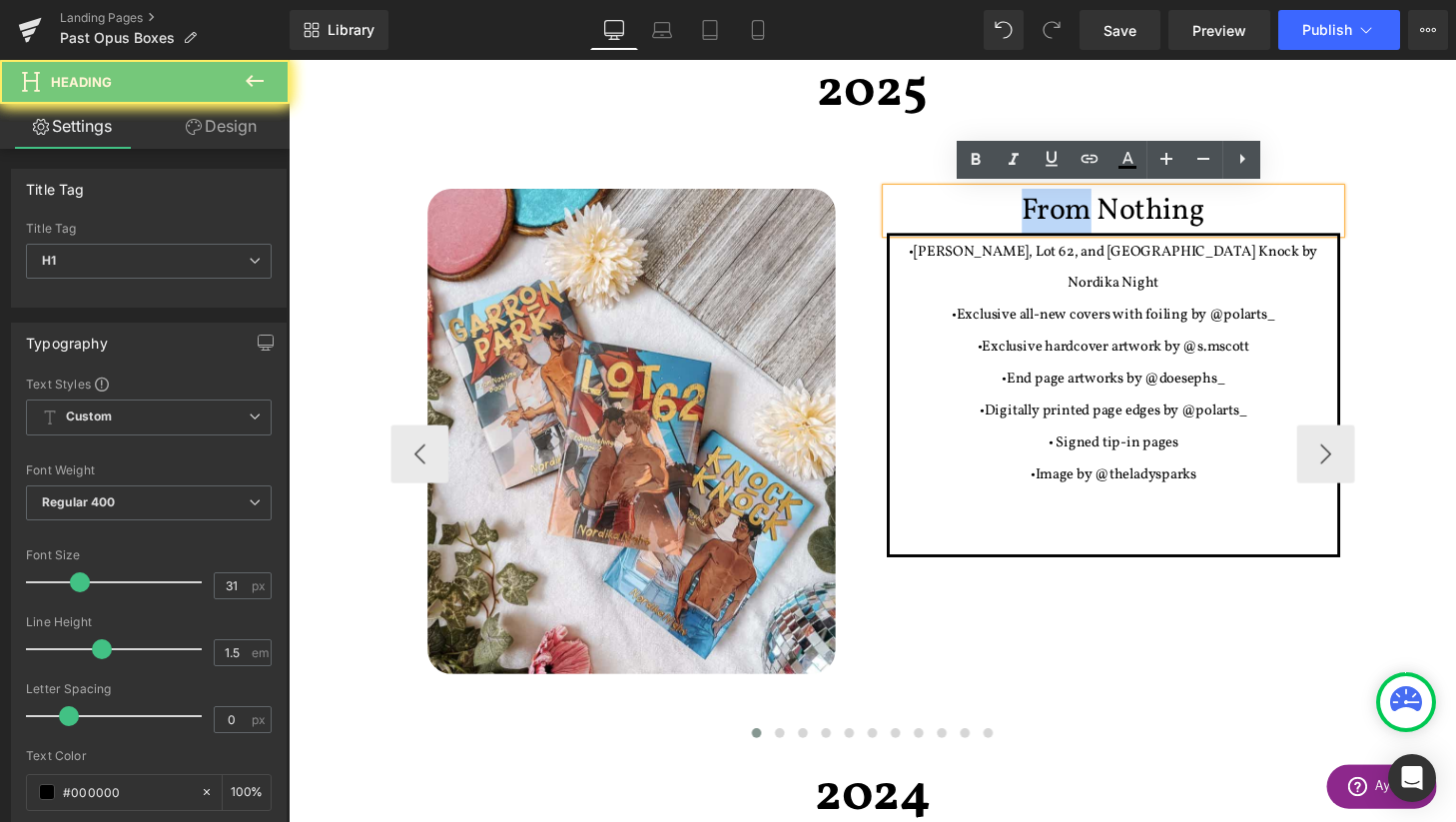 click on "From Nothing" at bounding box center [1142, 216] 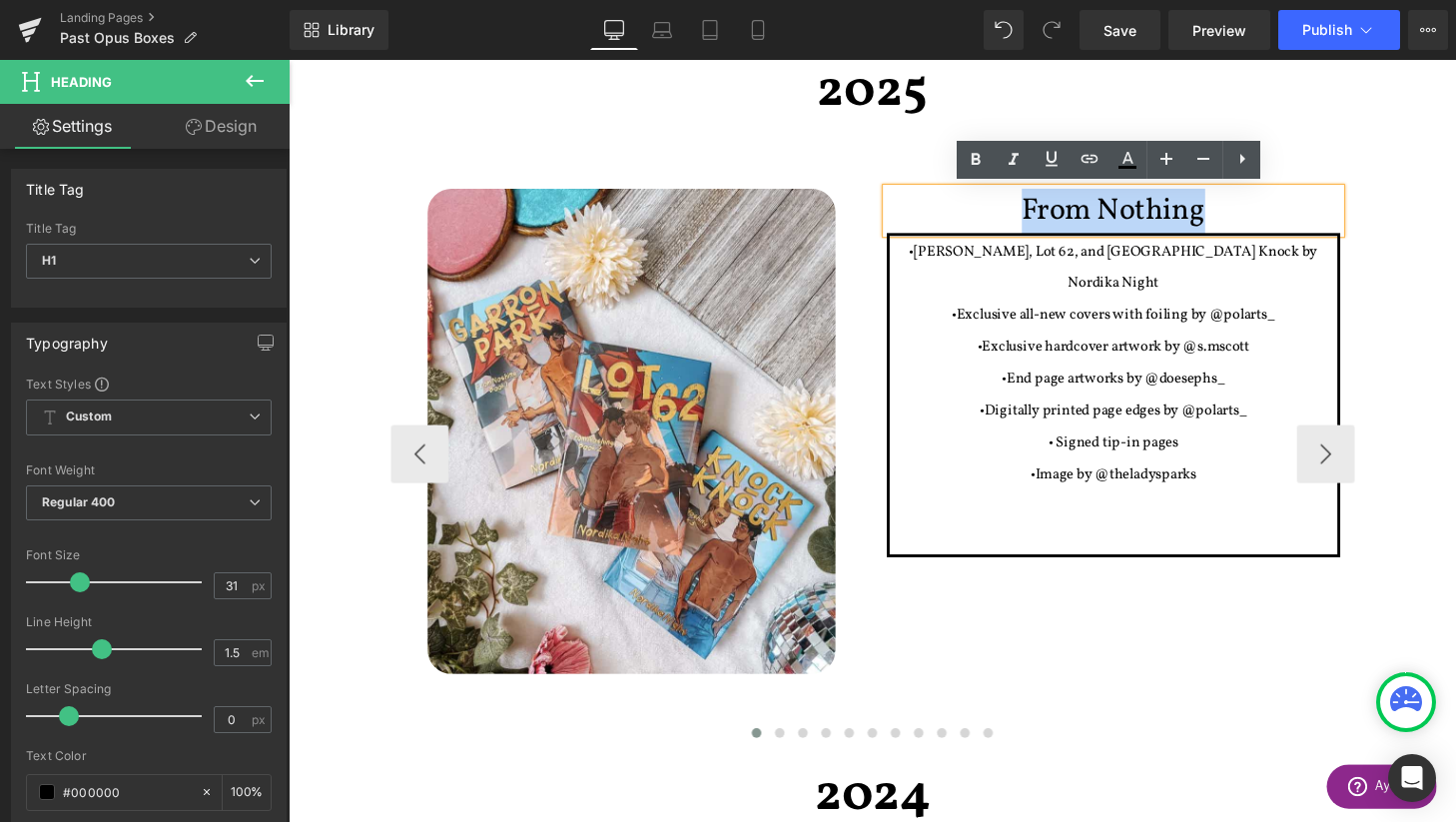 click on "From Nothing" at bounding box center (1142, 216) 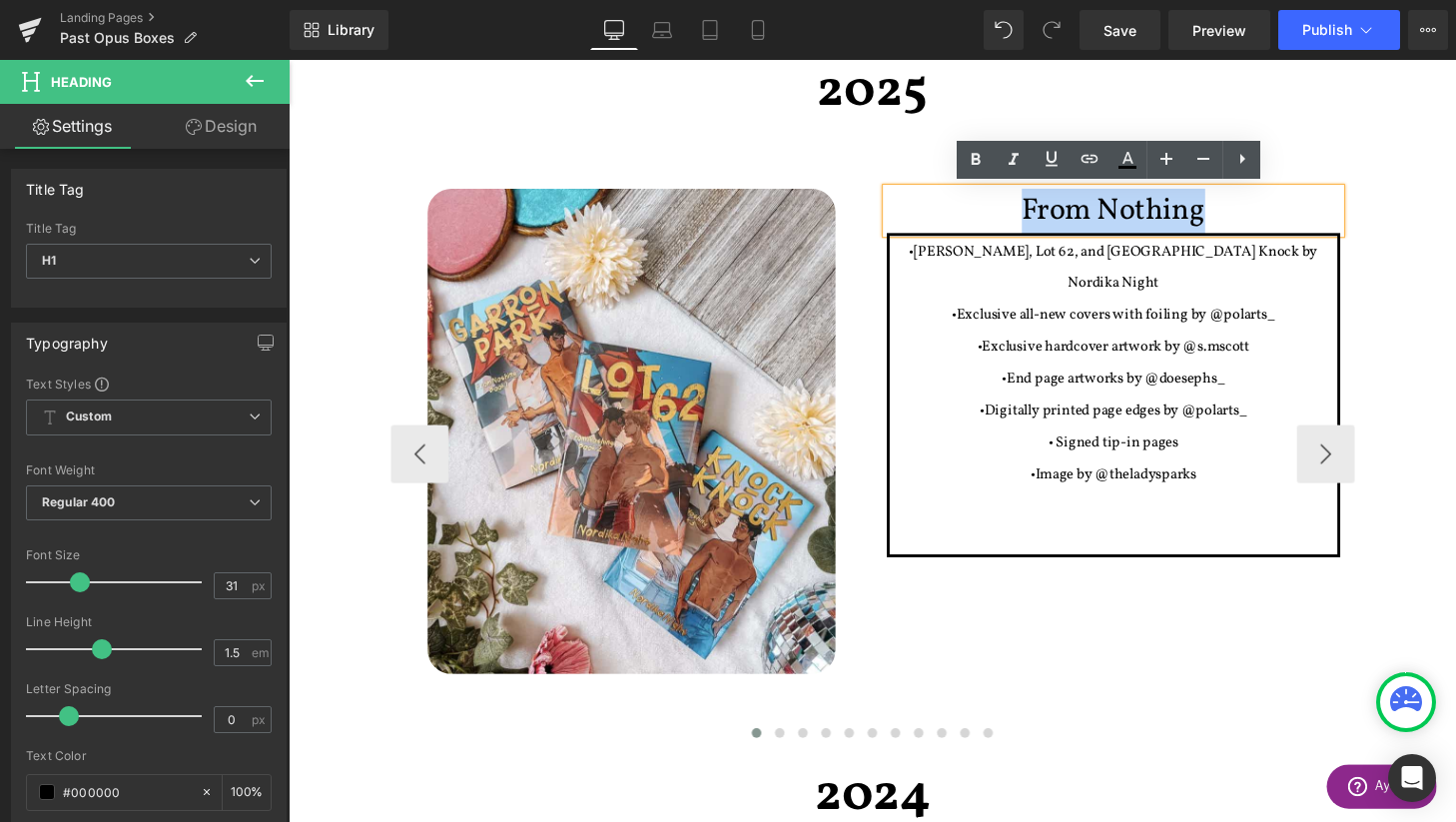 type 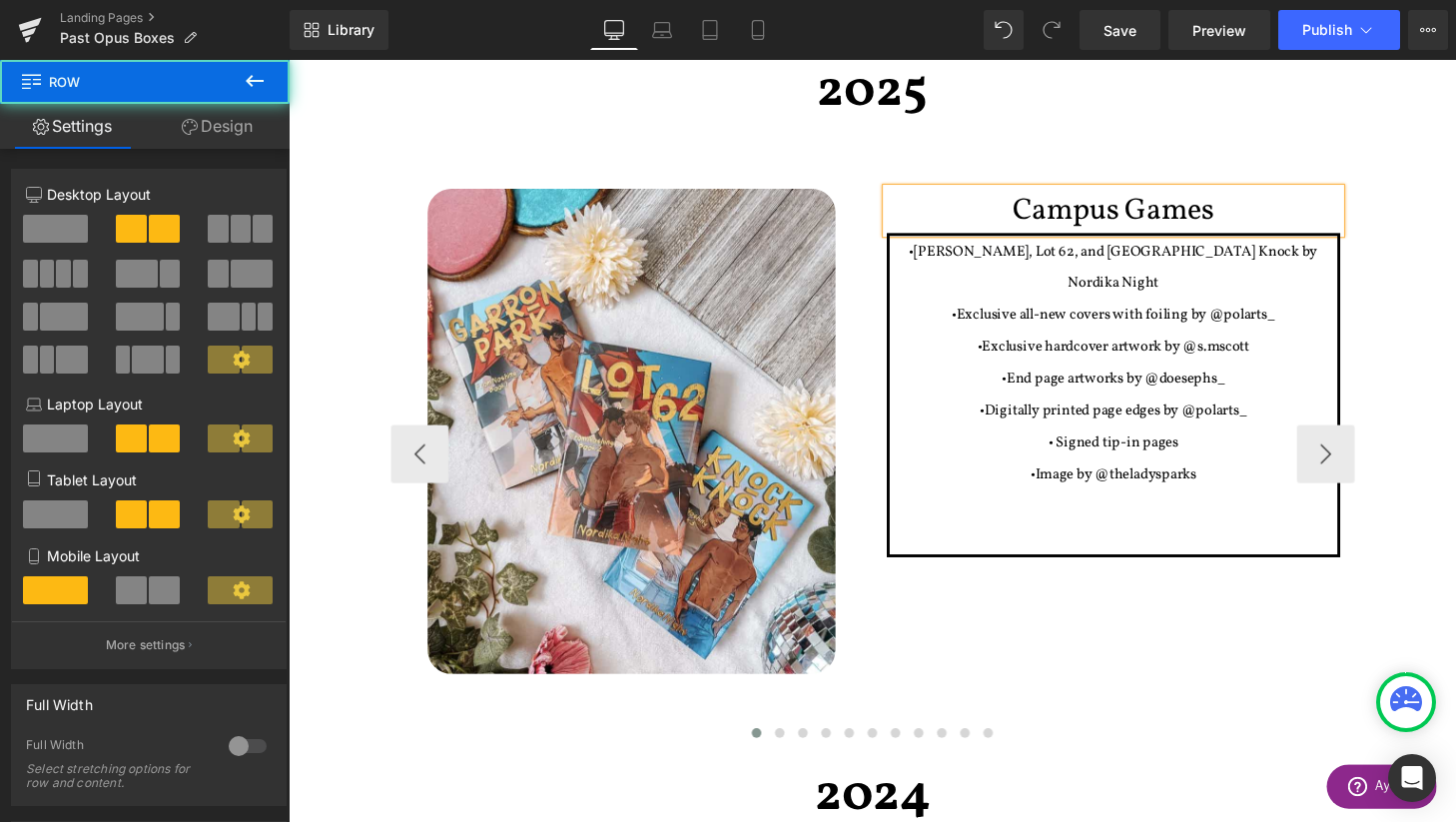 click on "Image         Campus Games Heading         •[PERSON_NAME], Lot 62, and [GEOGRAPHIC_DATA] Knock by [PERSON_NAME] Night •Exclusive all-new covers with foiling by @polarts_ •Exclusive hardcover artwork by @s.mscott •End page artworks by @doesephs_ •Digitally printed page edges by @polarts_ • Signed tip-in pages •Image by @theladysparks Text Block         Row" at bounding box center (893, 434) 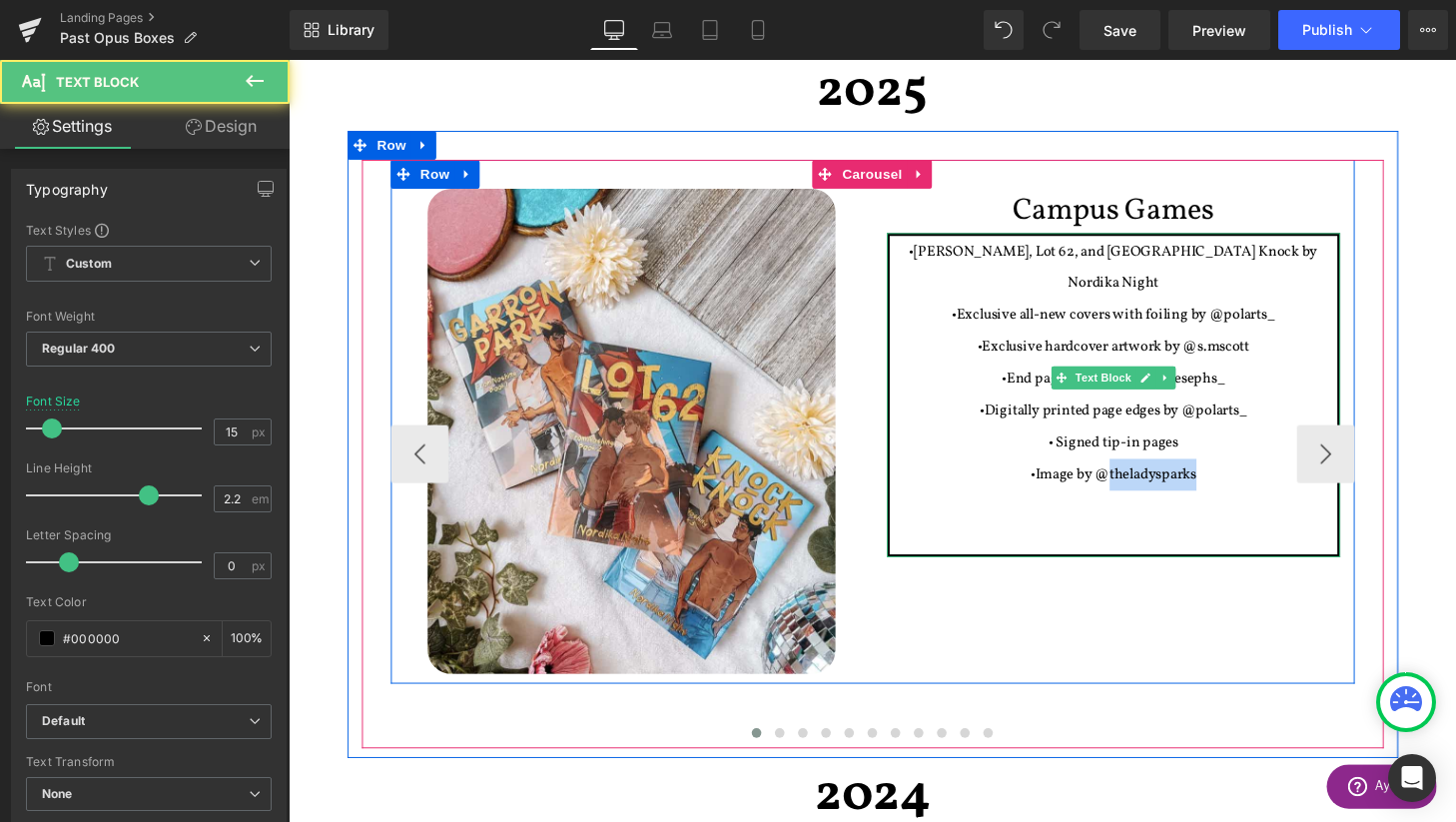 drag, startPoint x: 1237, startPoint y: 452, endPoint x: 1136, endPoint y: 457, distance: 101.12369 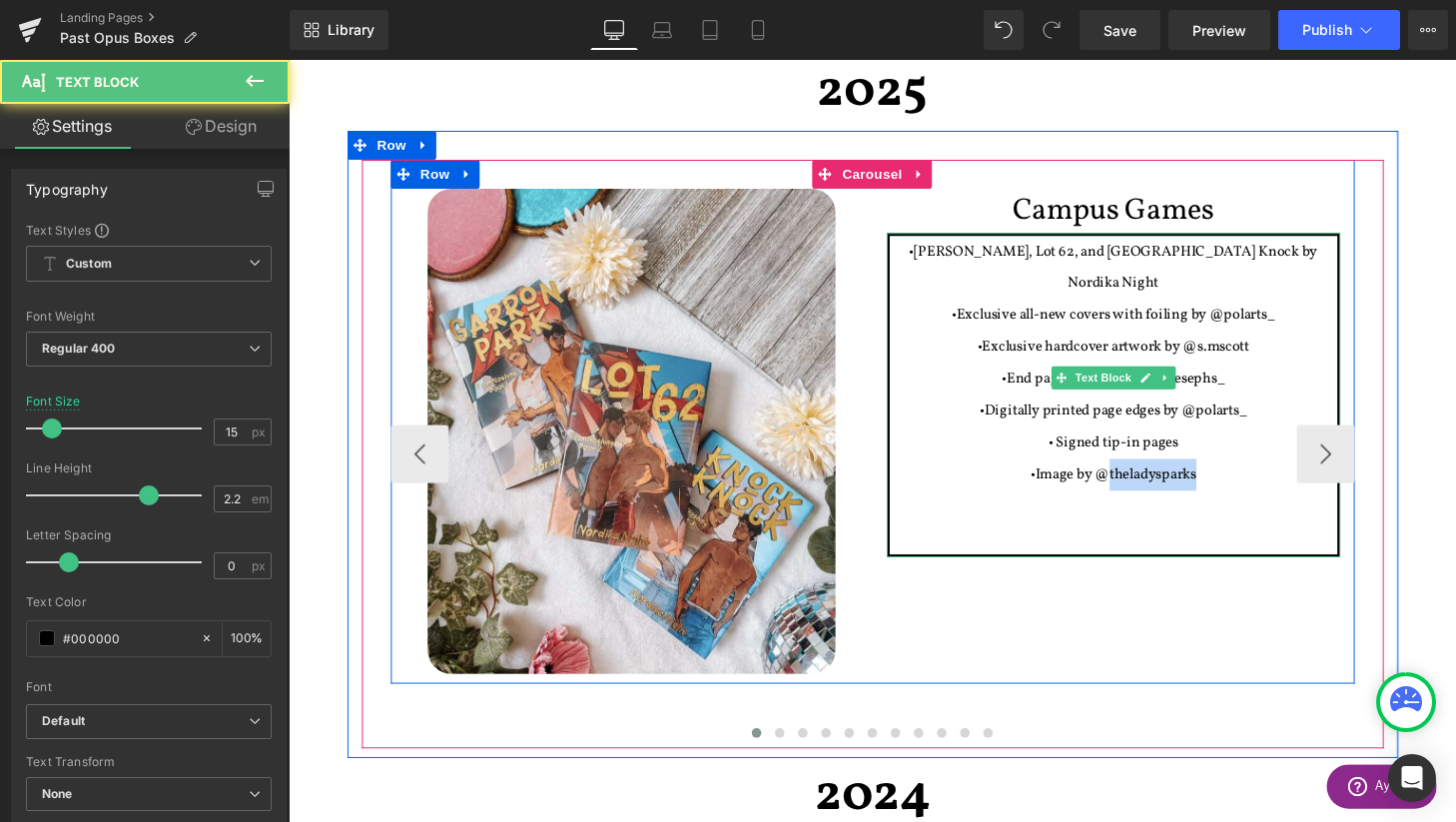 click on "•Image by @theladysparks" at bounding box center [1142, 488] 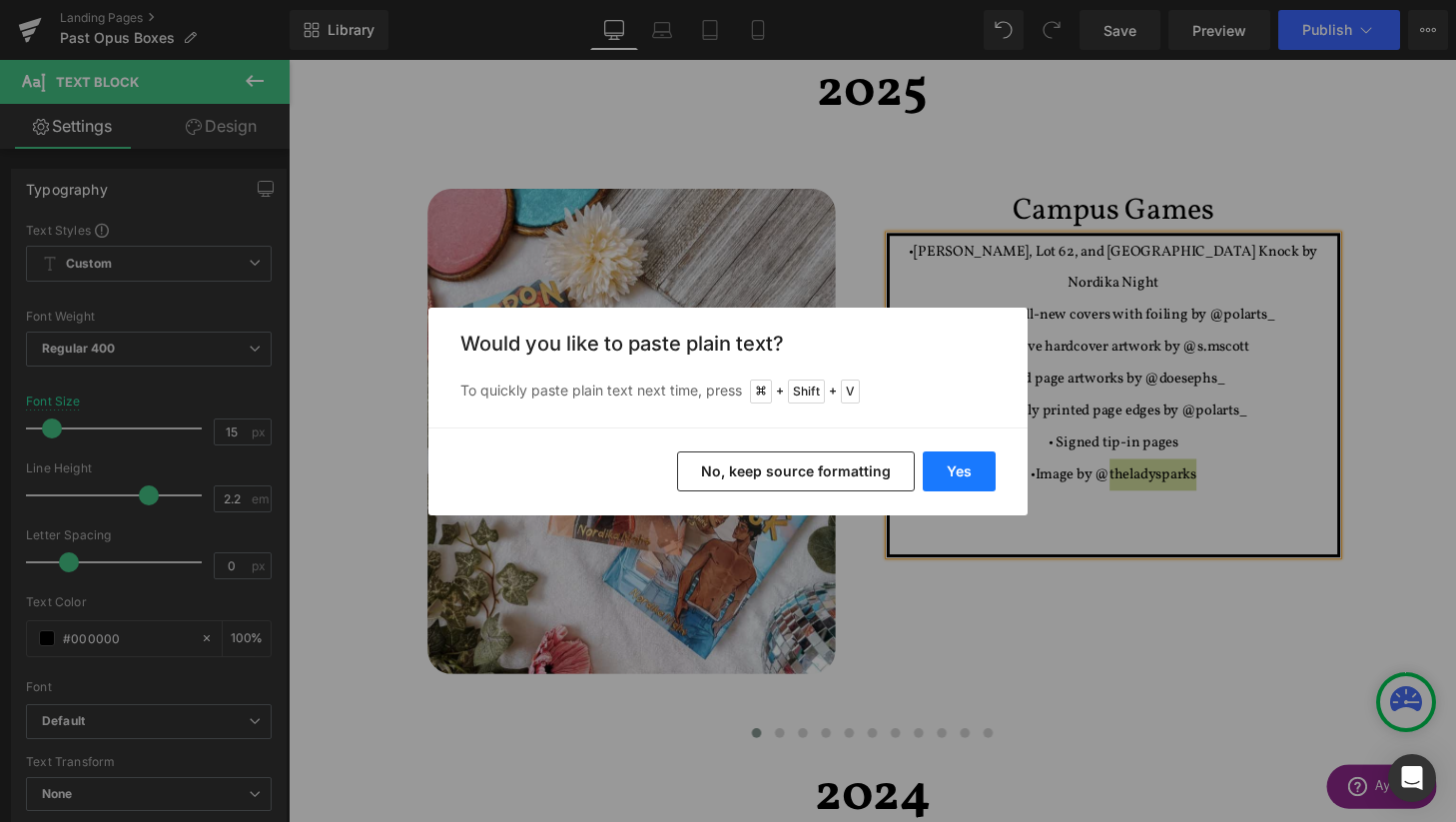 click on "Yes" at bounding box center [959, 471] 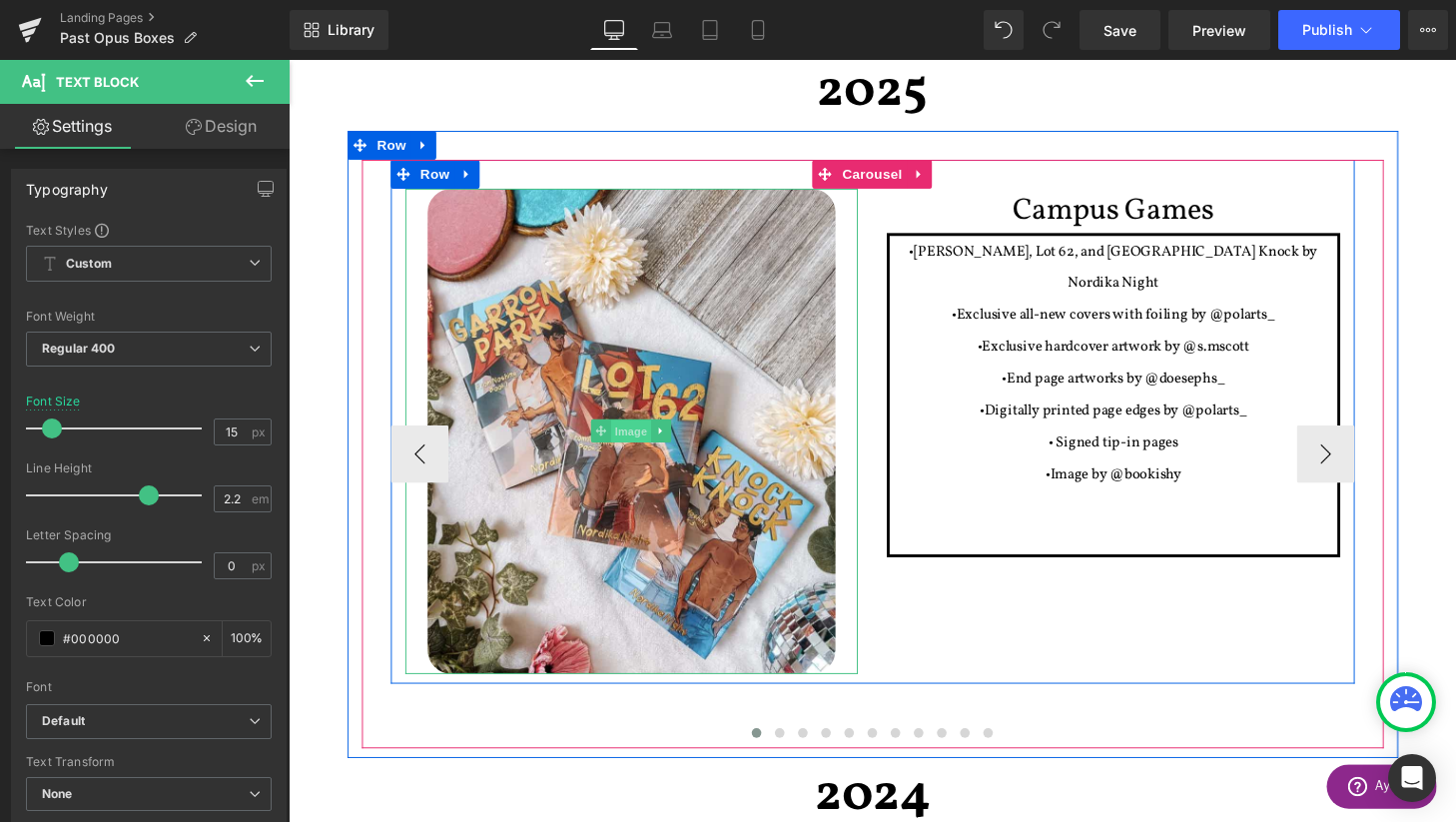 click on "Image" at bounding box center (643, 444) 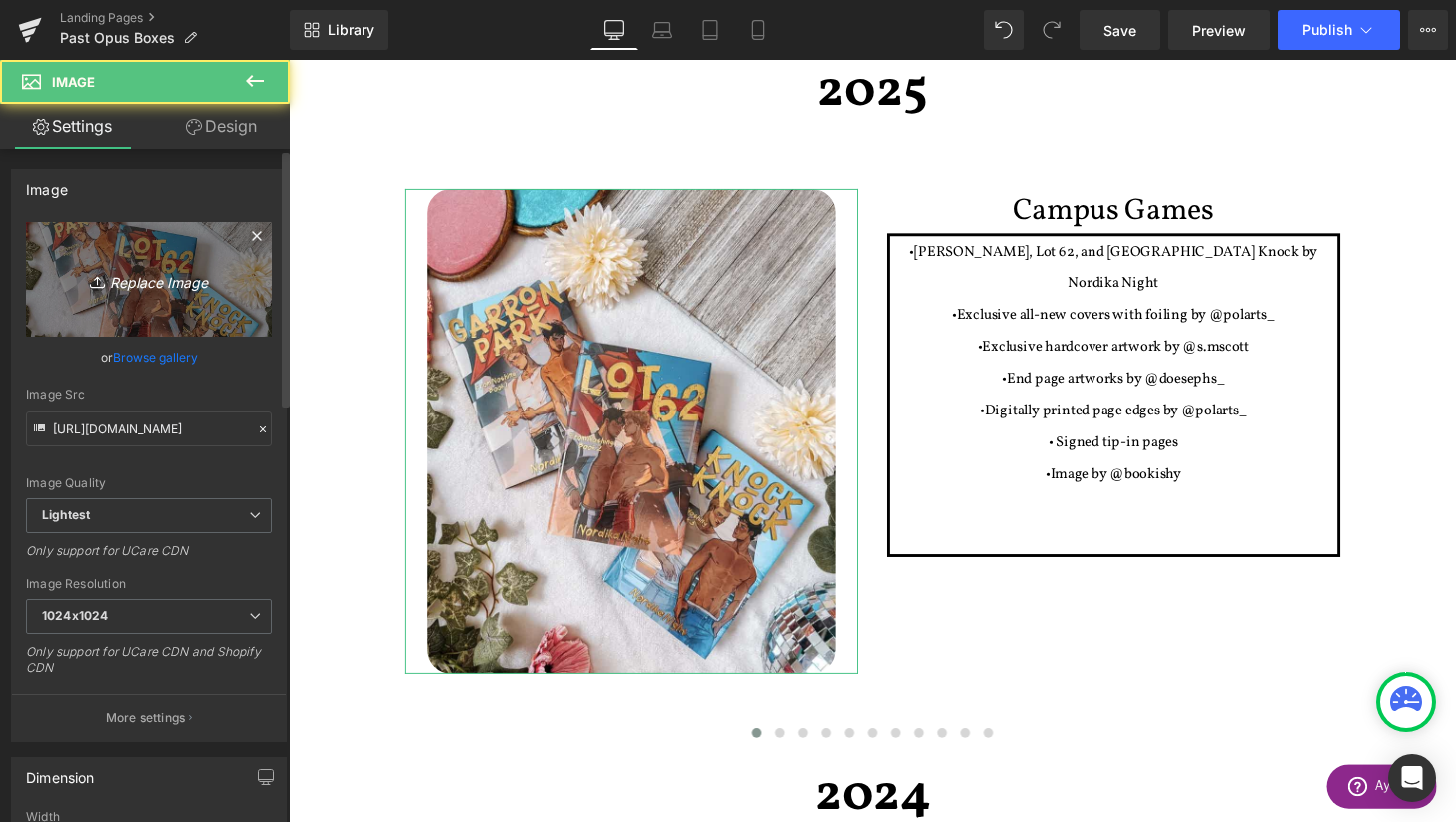 click on "Replace Image" at bounding box center [149, 279] 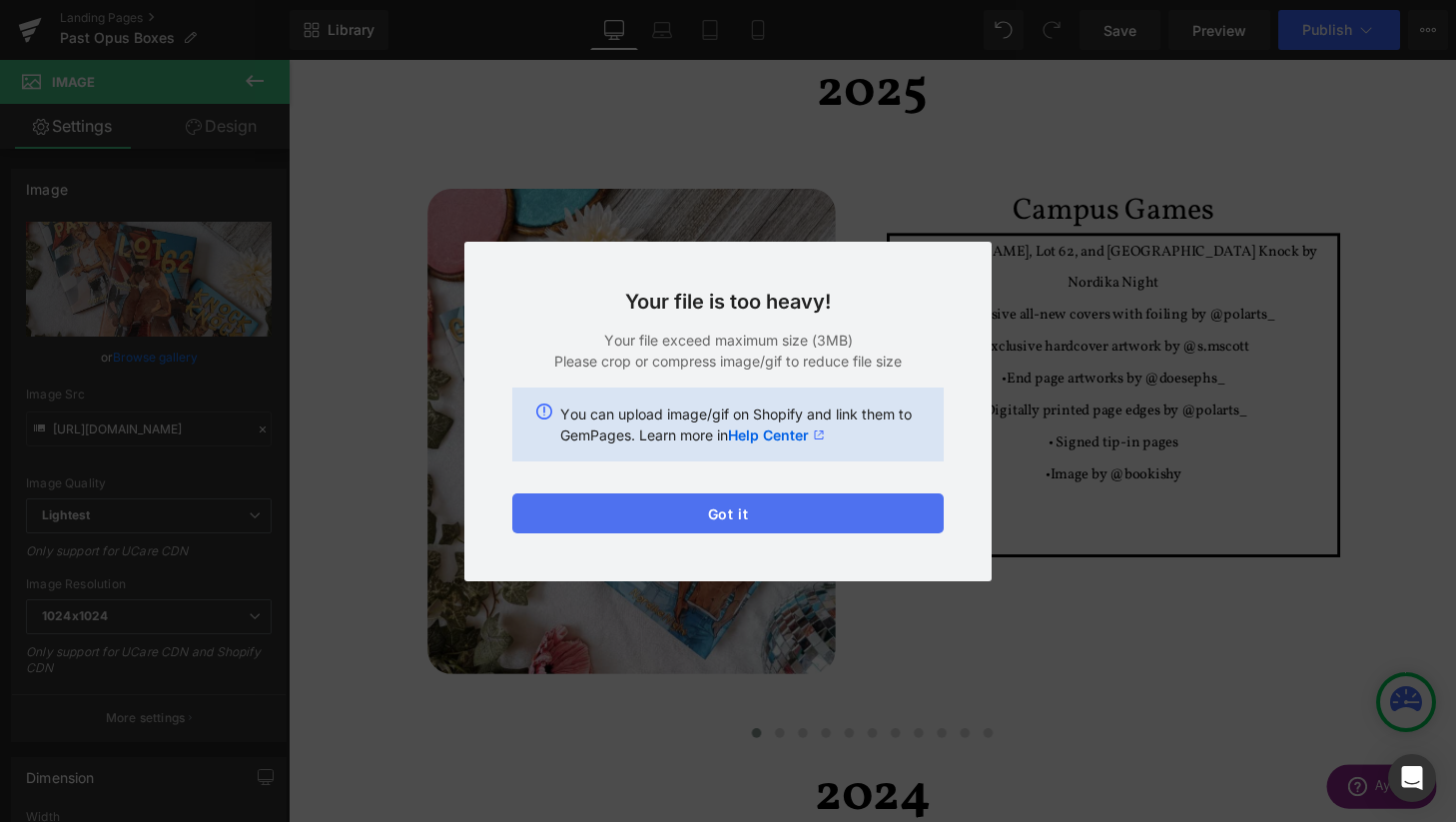 click on "Got it" at bounding box center (728, 513) 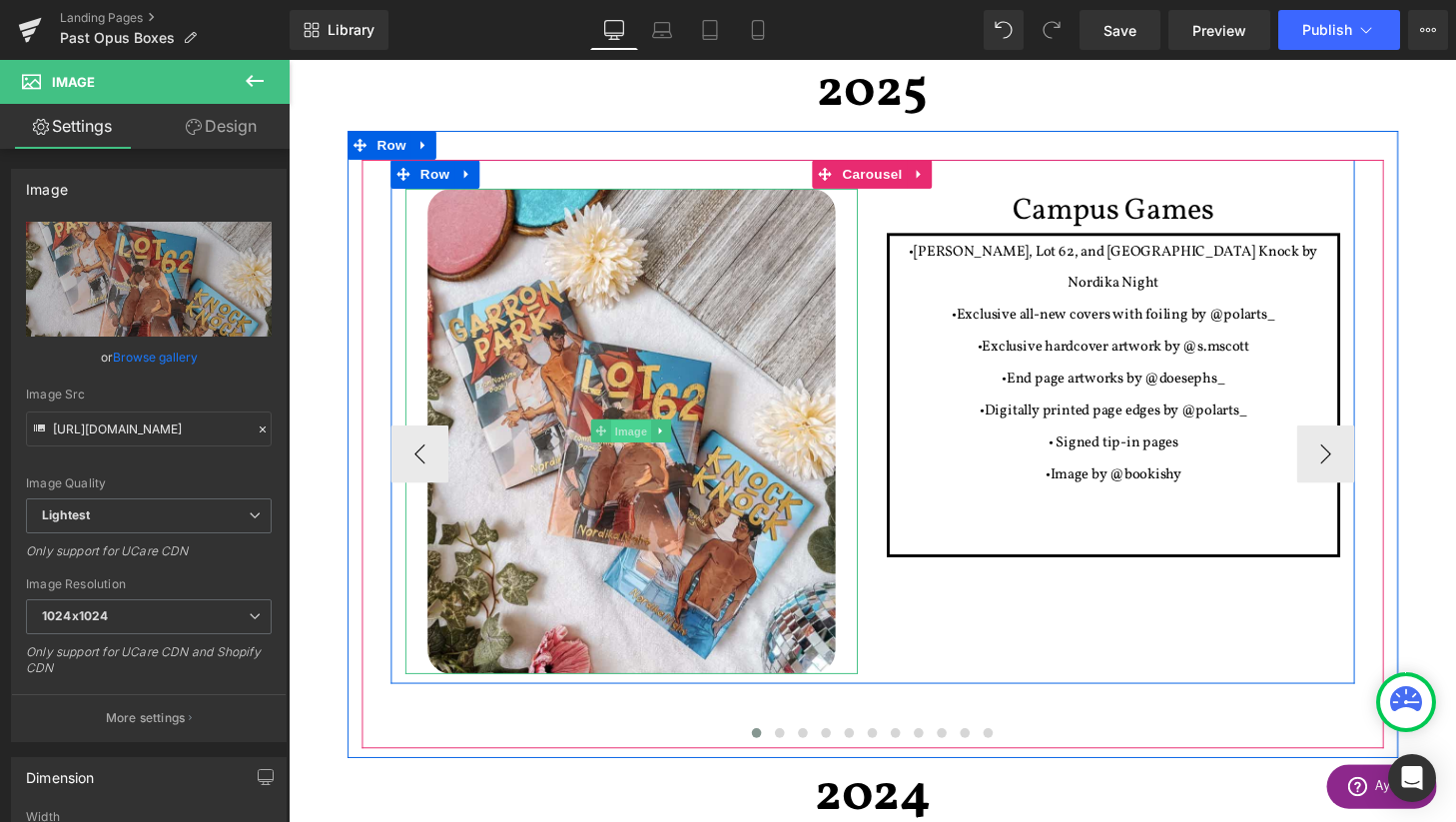 click on "Image" at bounding box center (643, 444) 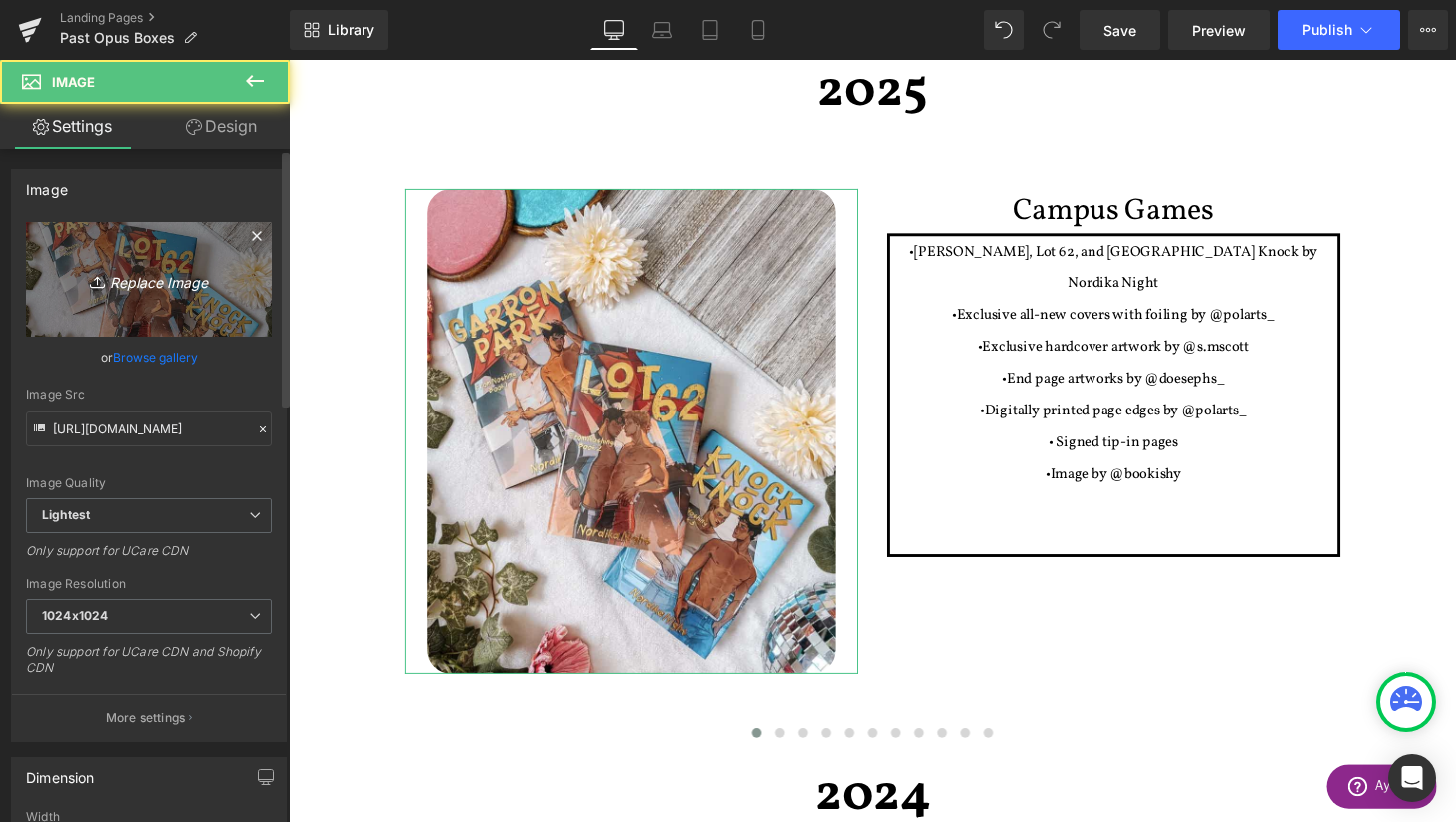 click on "Replace Image" at bounding box center (149, 279) 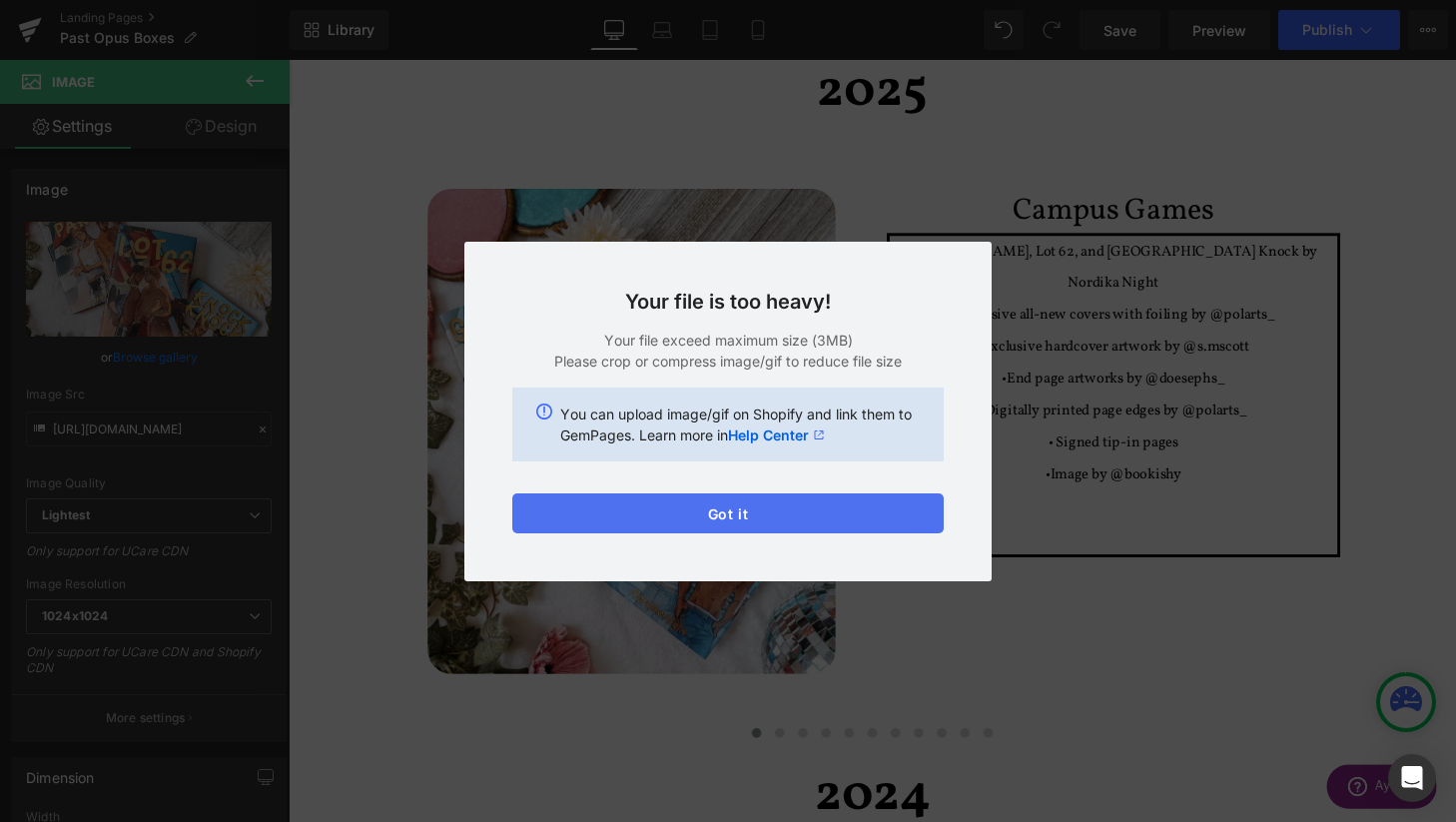 click on "Got it" at bounding box center (728, 513) 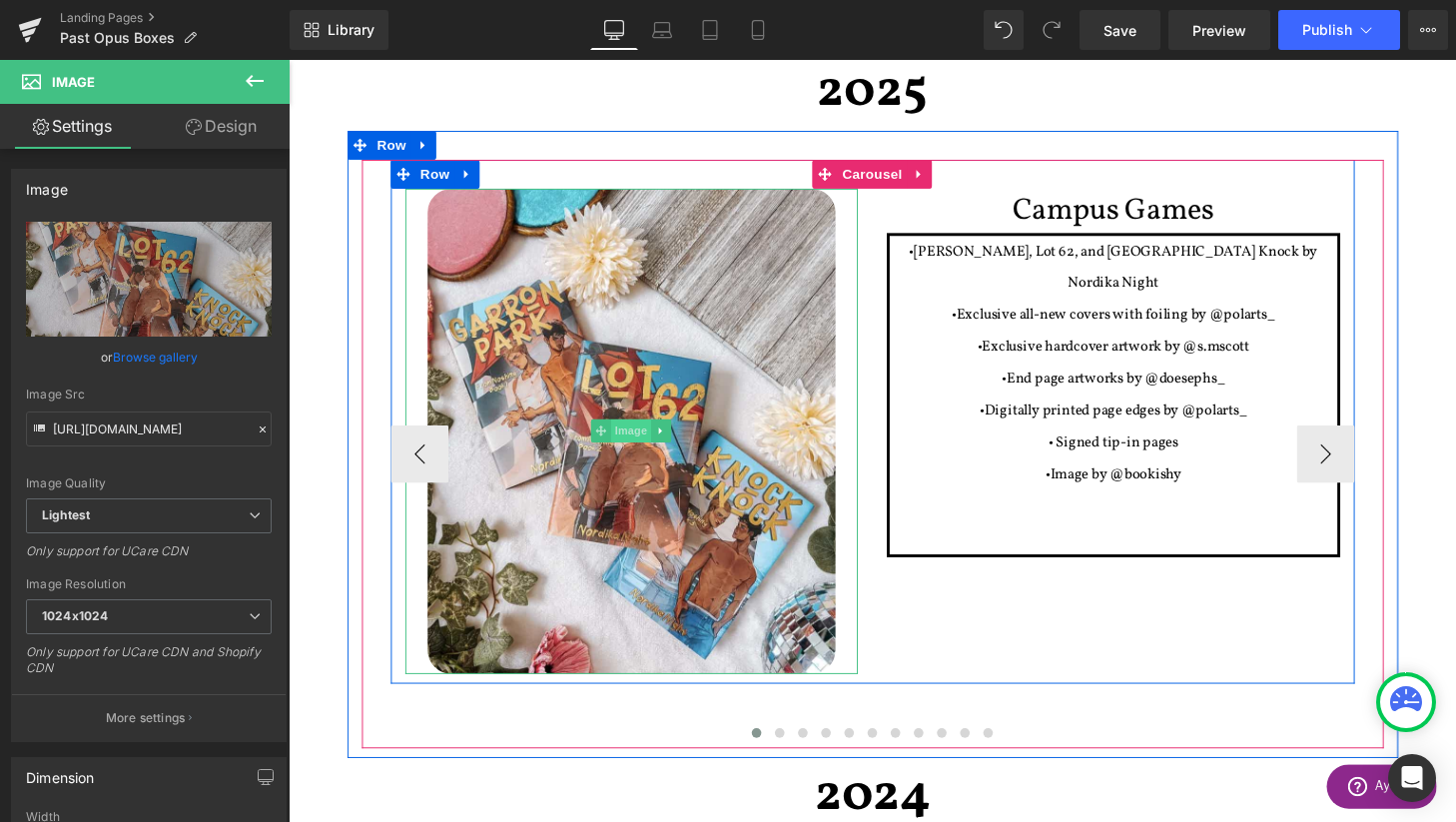 click on "Image" at bounding box center [643, 443] 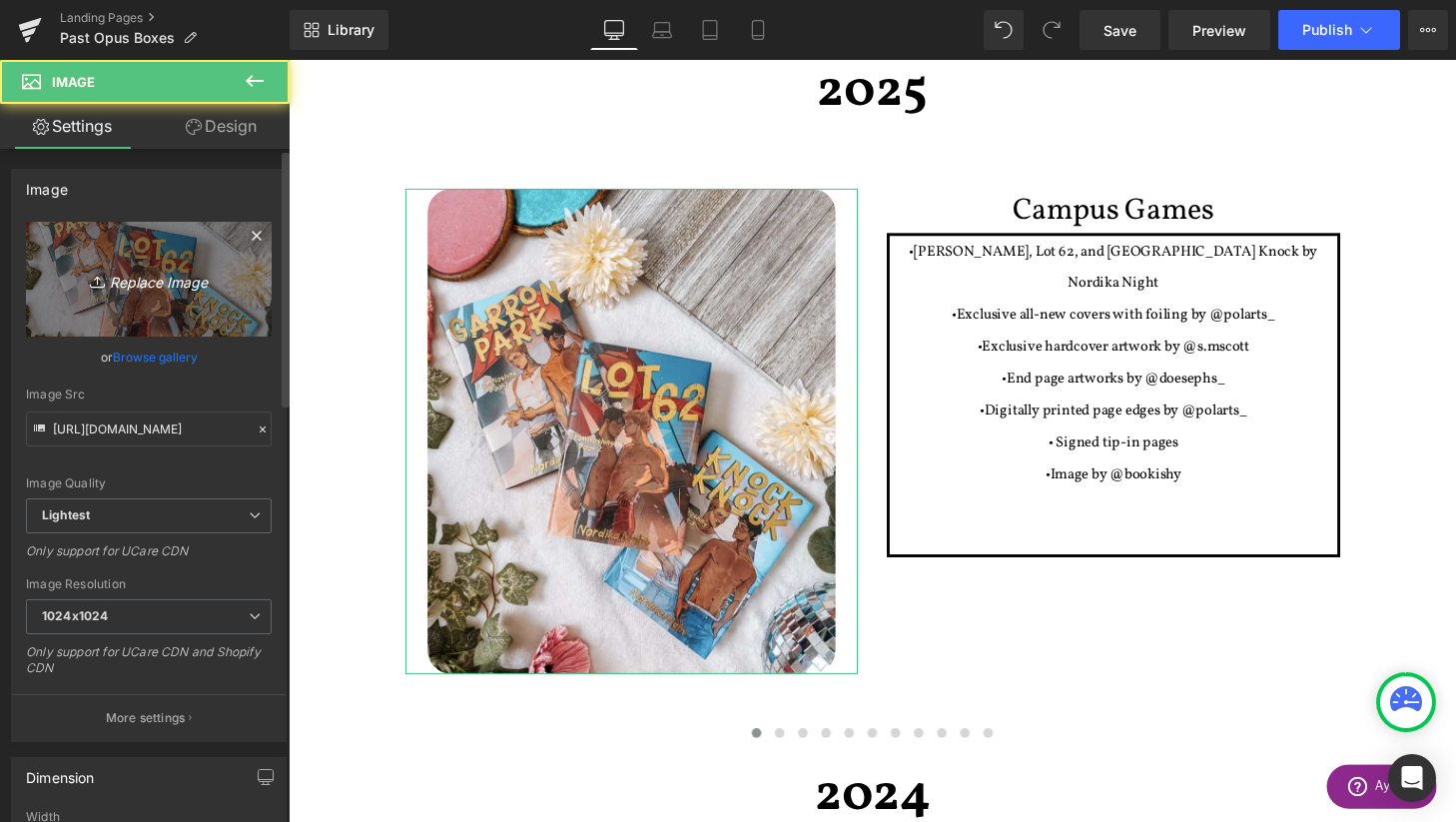 click on "Replace Image" at bounding box center (149, 279) 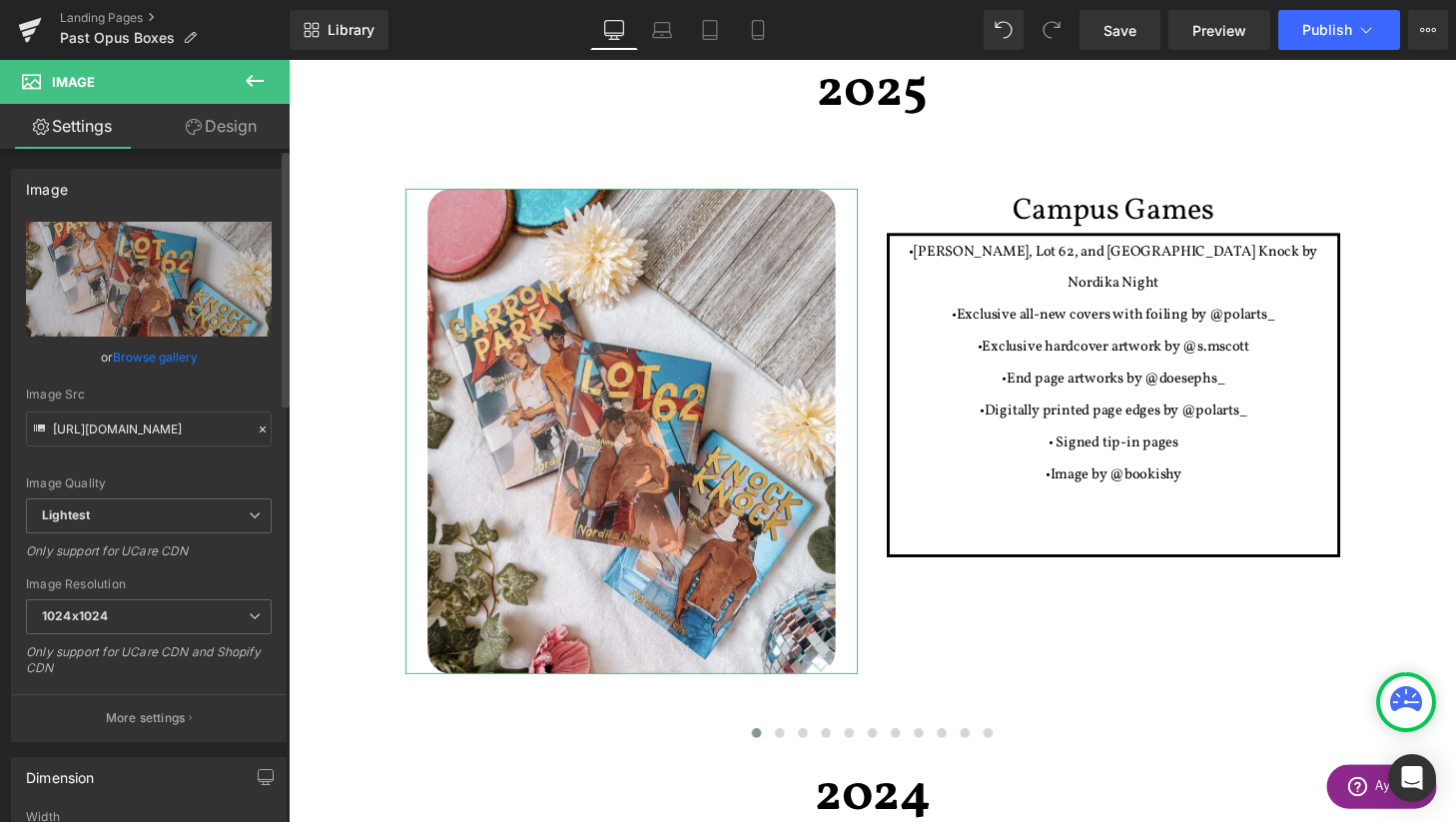 click on "Browse gallery" at bounding box center [155, 357] 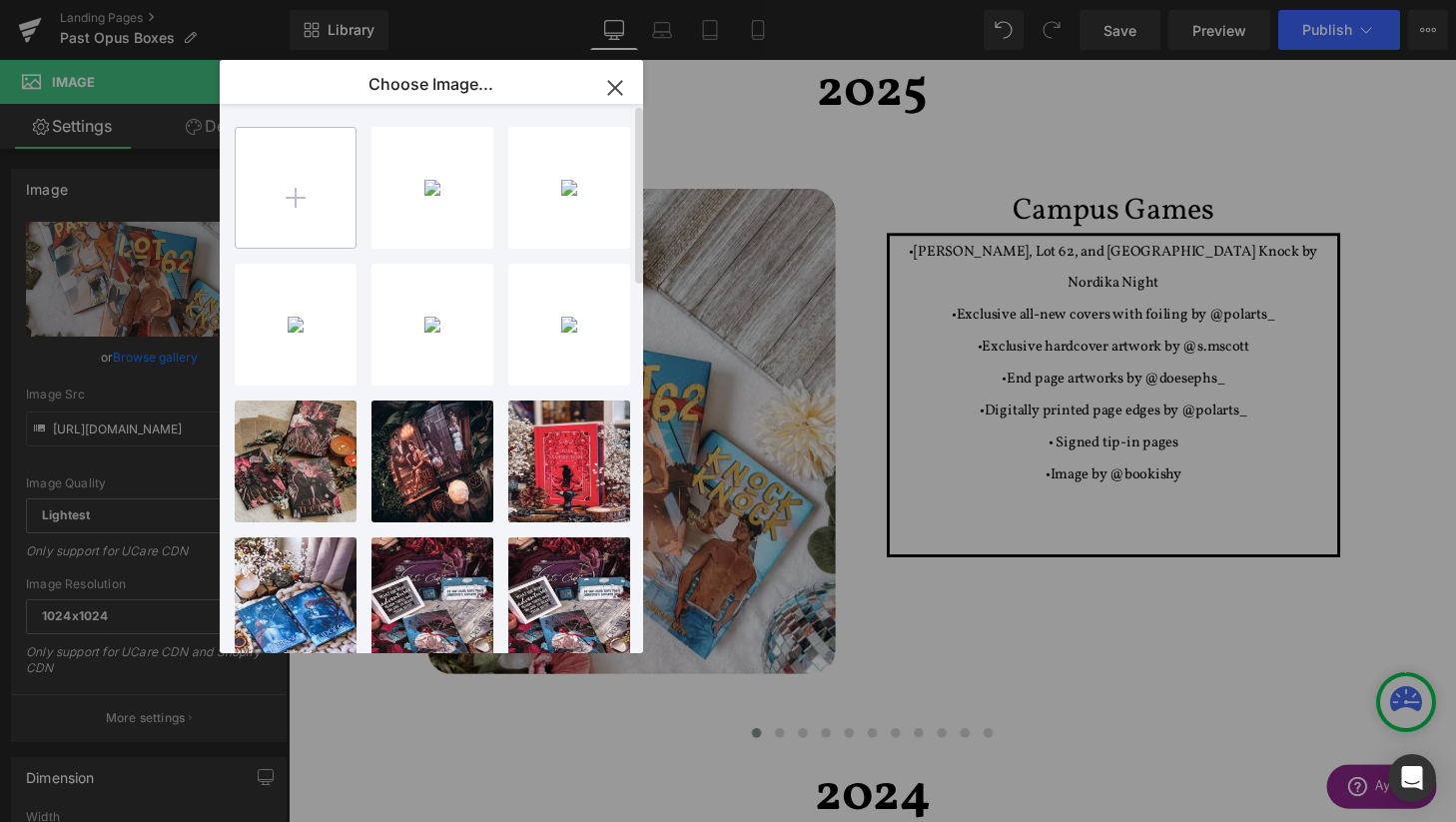 click at bounding box center [296, 188] 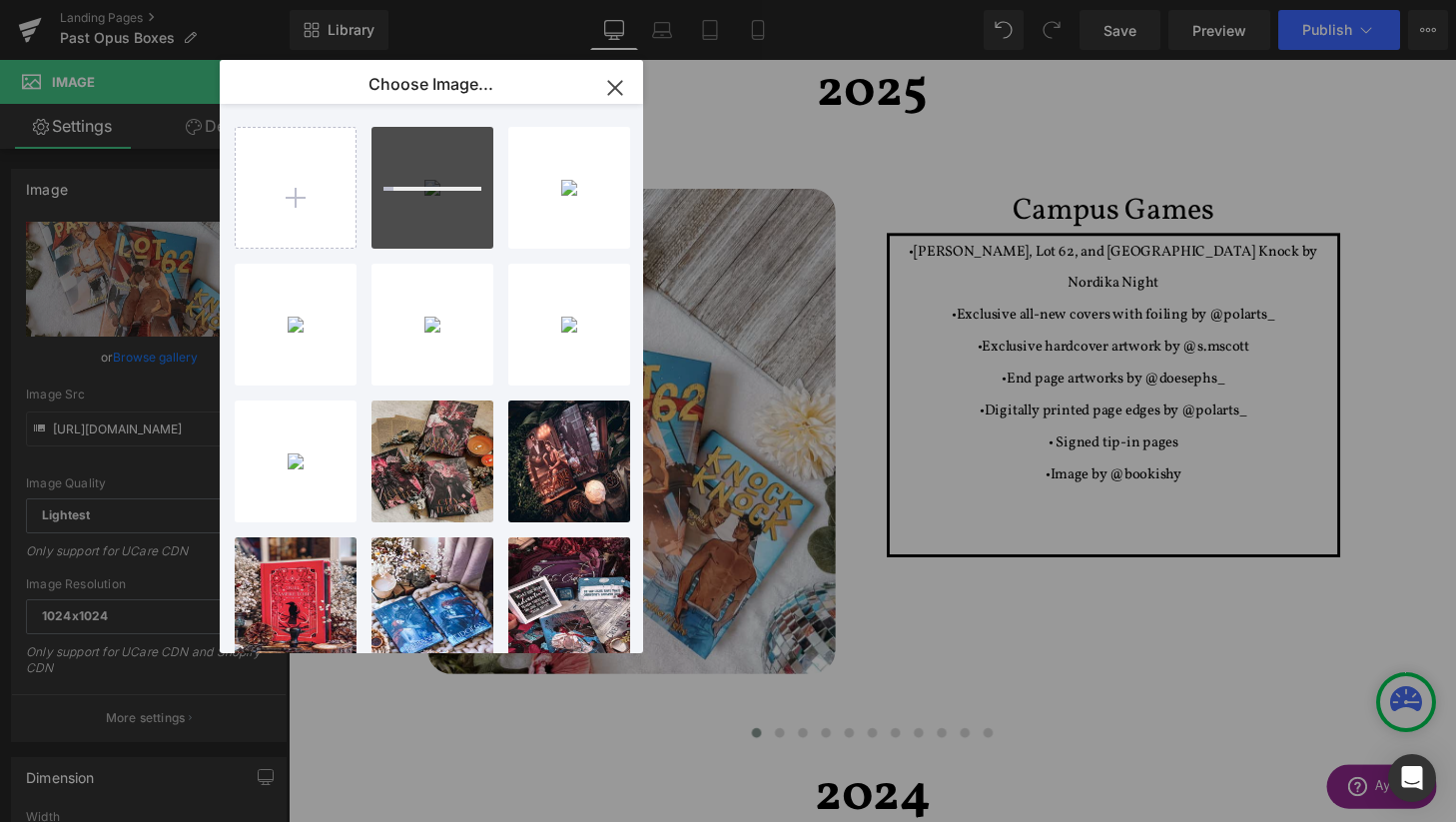type 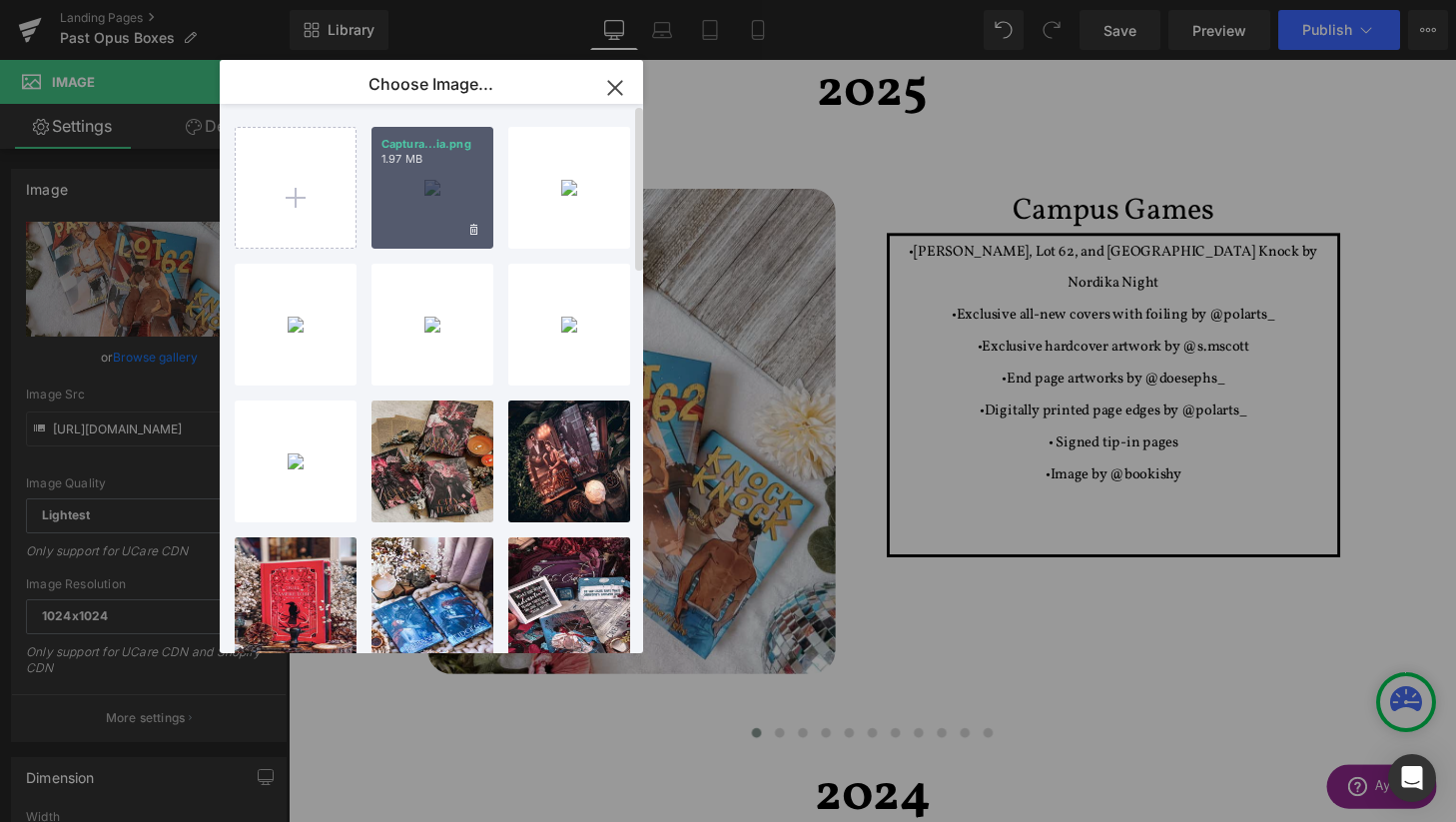 click on "Captura...ia.png 1.97 MB" at bounding box center [432, 188] 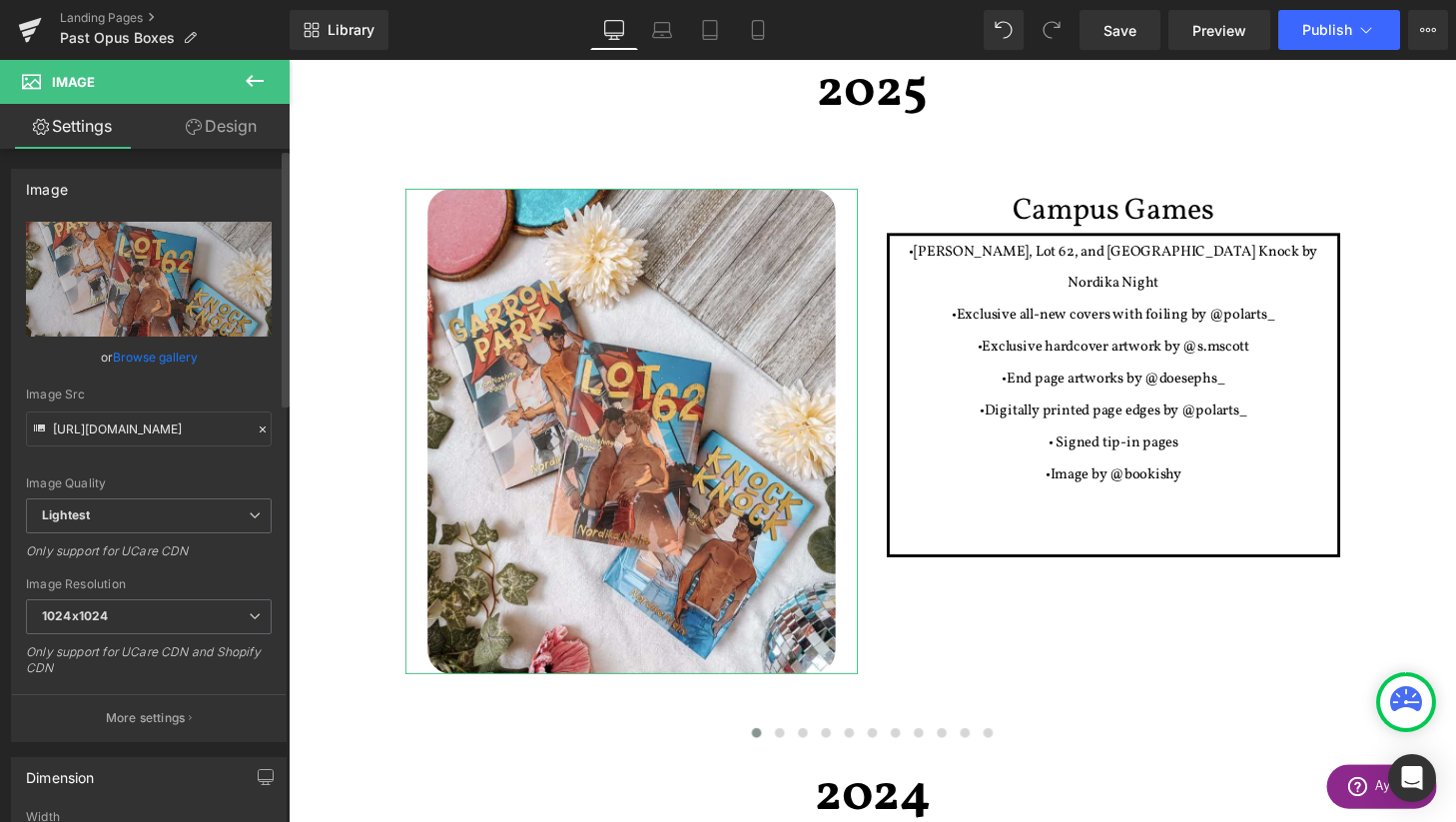 click on "Browse gallery" at bounding box center (155, 357) 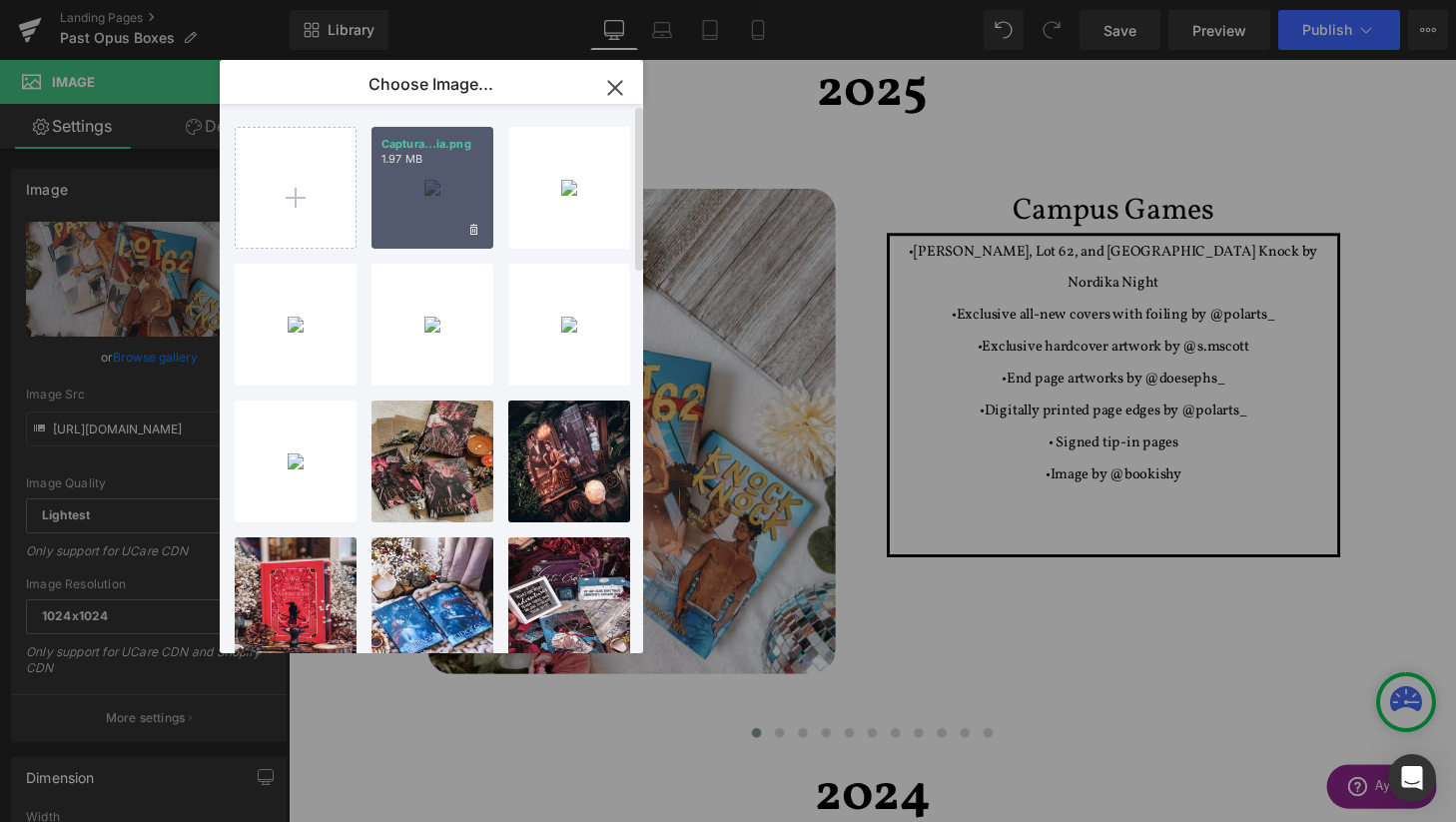 click on "Captura...ia.png 1.97 MB" at bounding box center (432, 188) 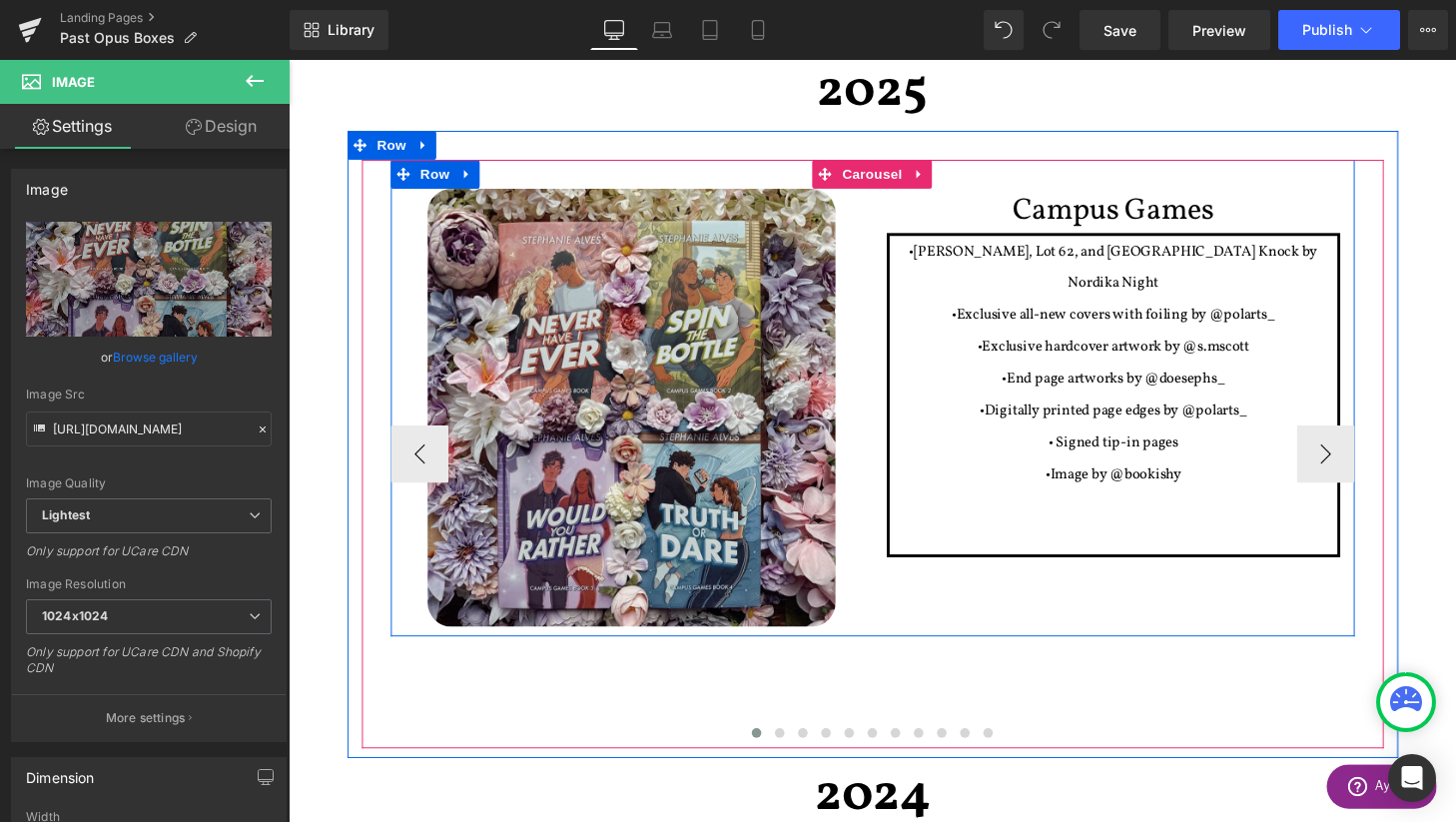 type on "[URL][DOMAIN_NAME]" 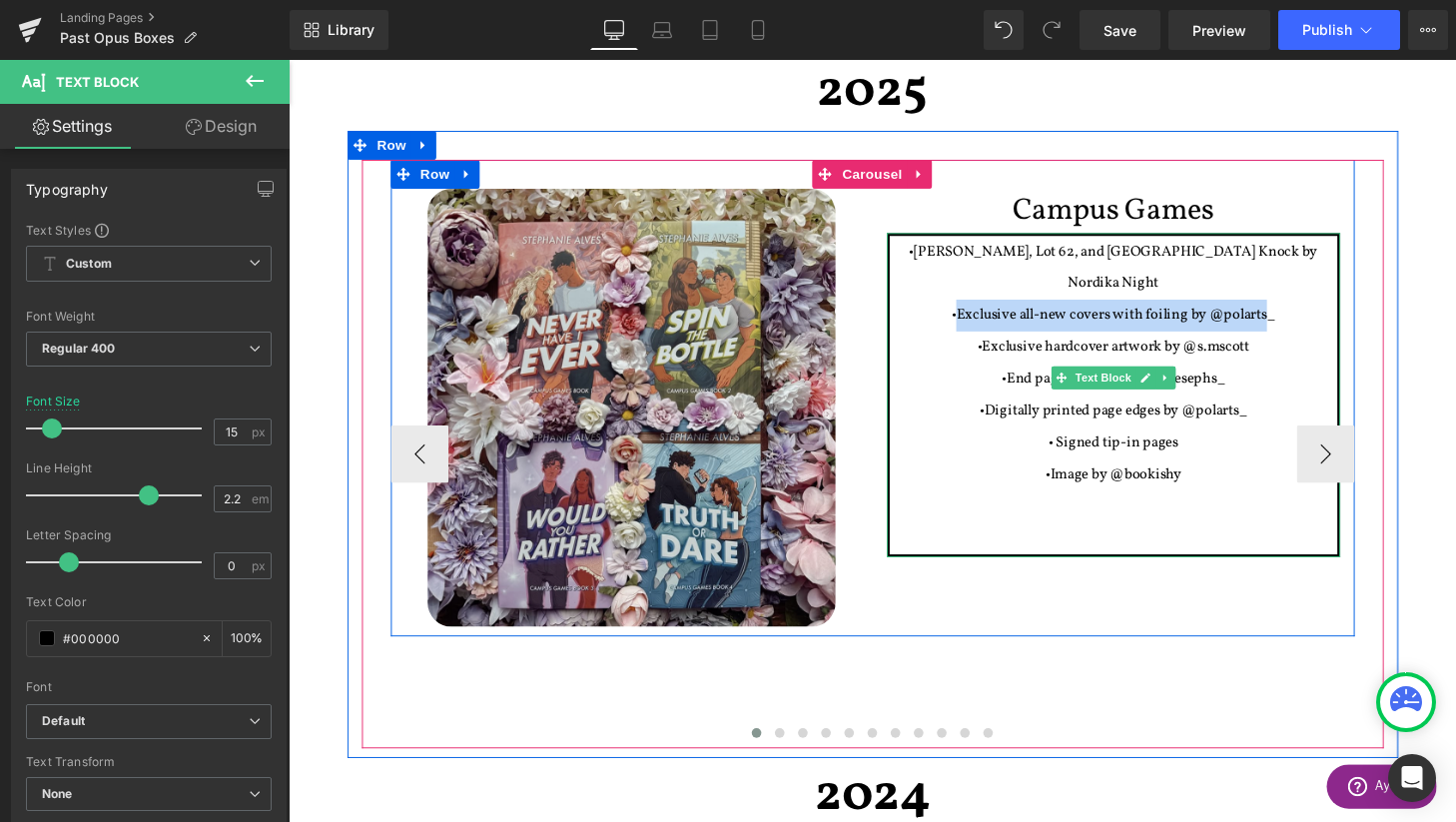 drag, startPoint x: 1304, startPoint y: 291, endPoint x: 981, endPoint y: 295, distance: 323.0248 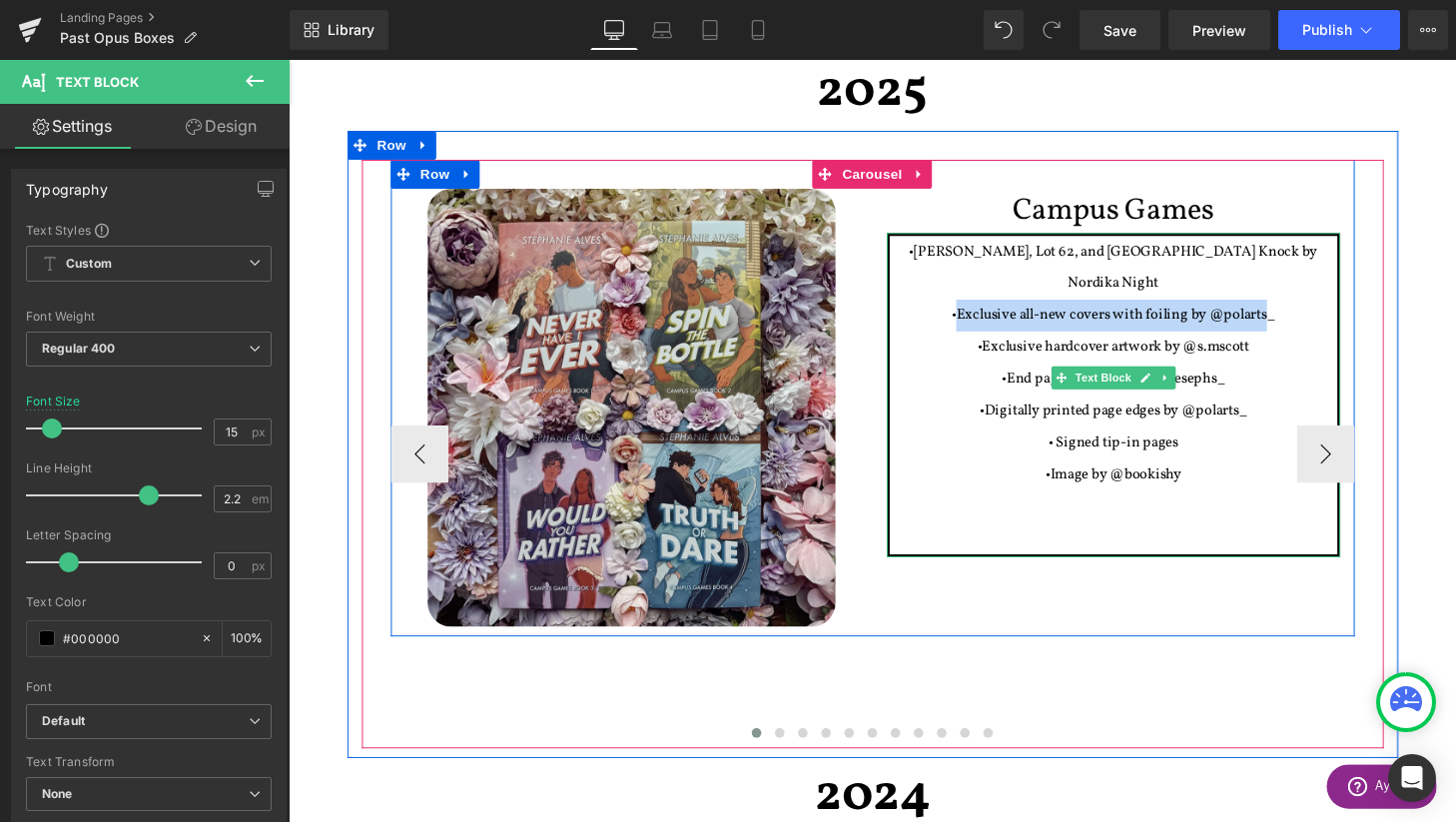 click on "•Exclusive all-new covers with foiling by @polarts_" at bounding box center (1142, 324) 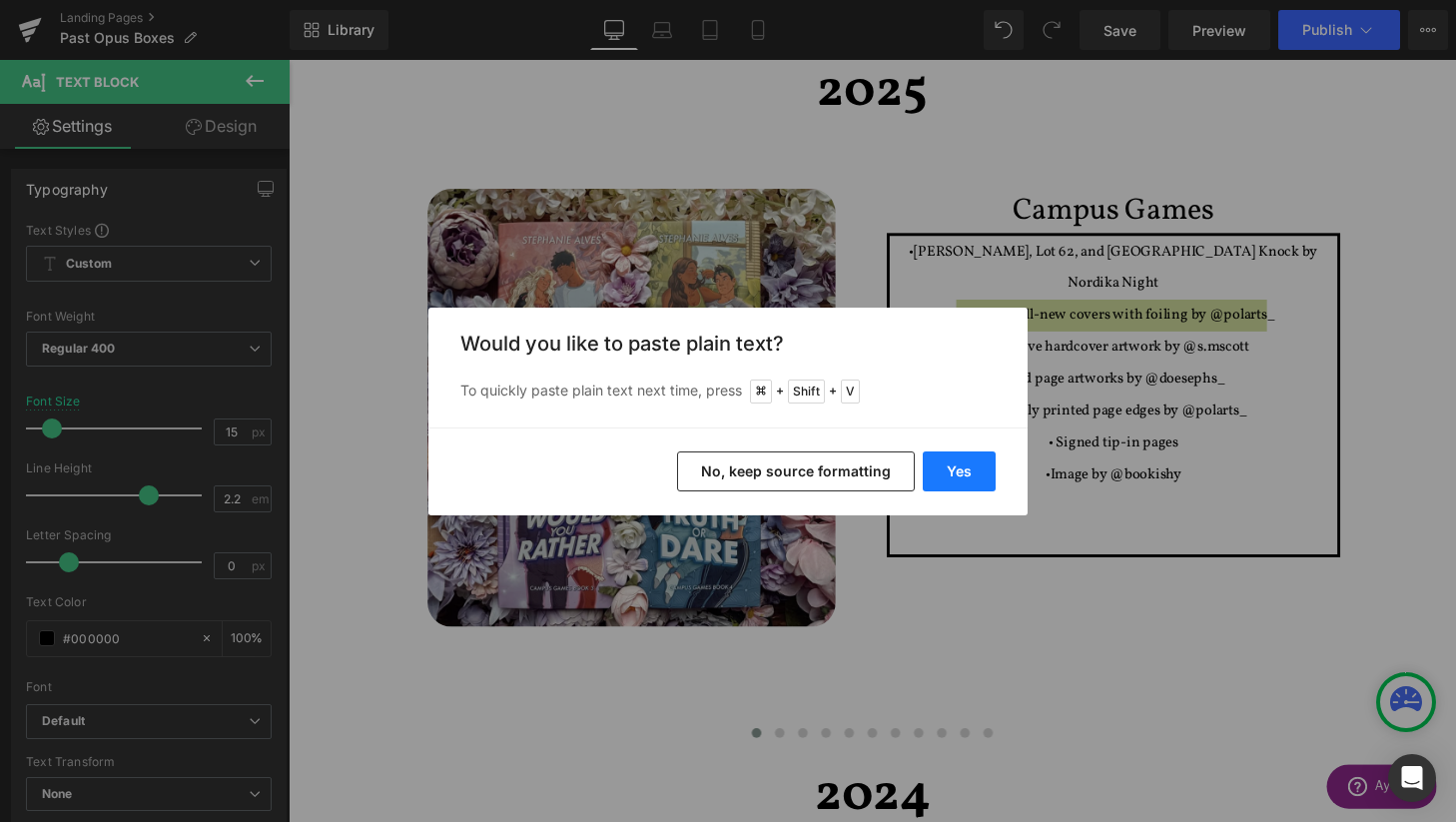 click on "Yes" at bounding box center (959, 471) 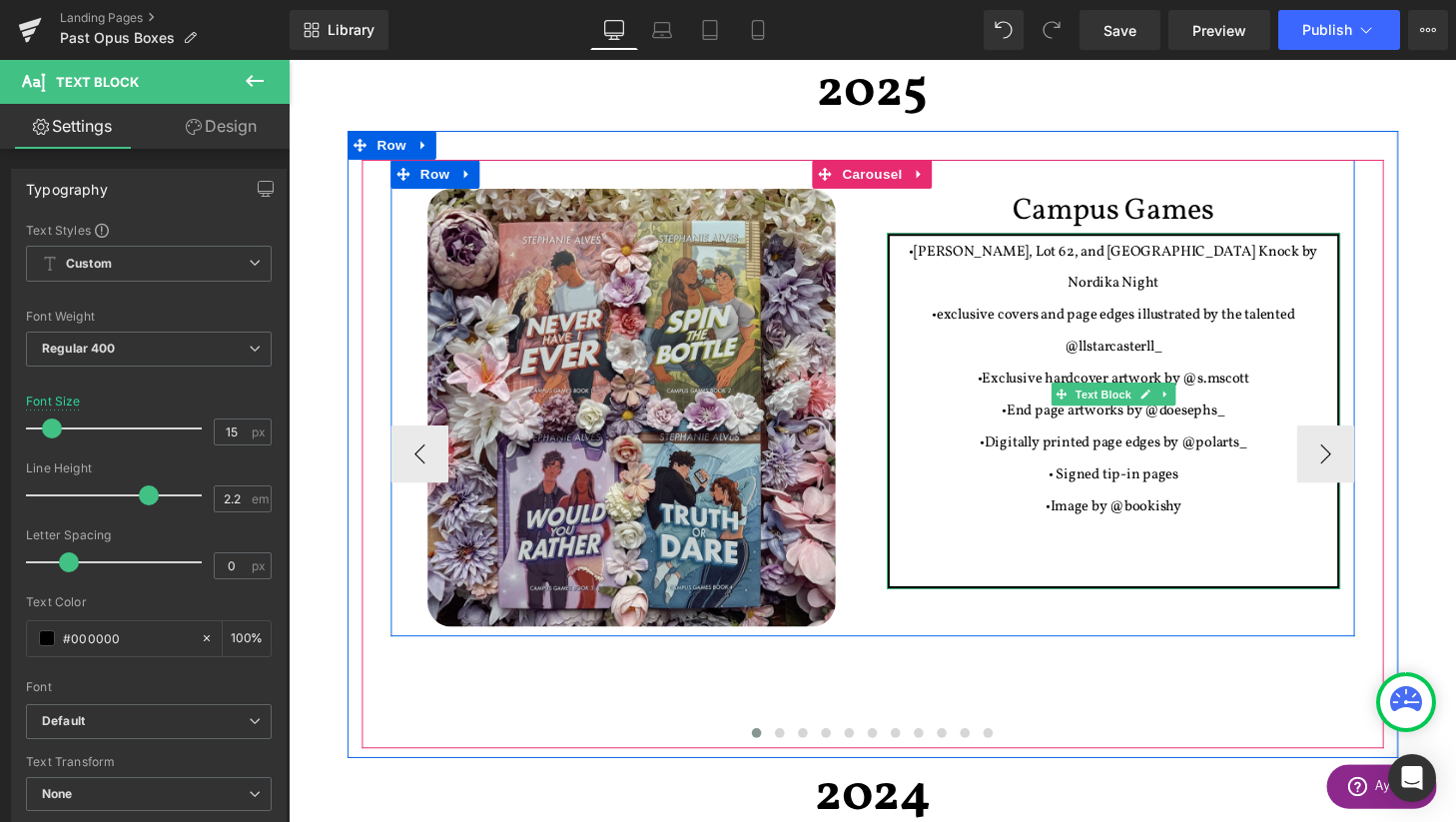 click on "•exclusive covers and page edges illustrated by the talented @llstarcasterll_" at bounding box center [1142, 341] 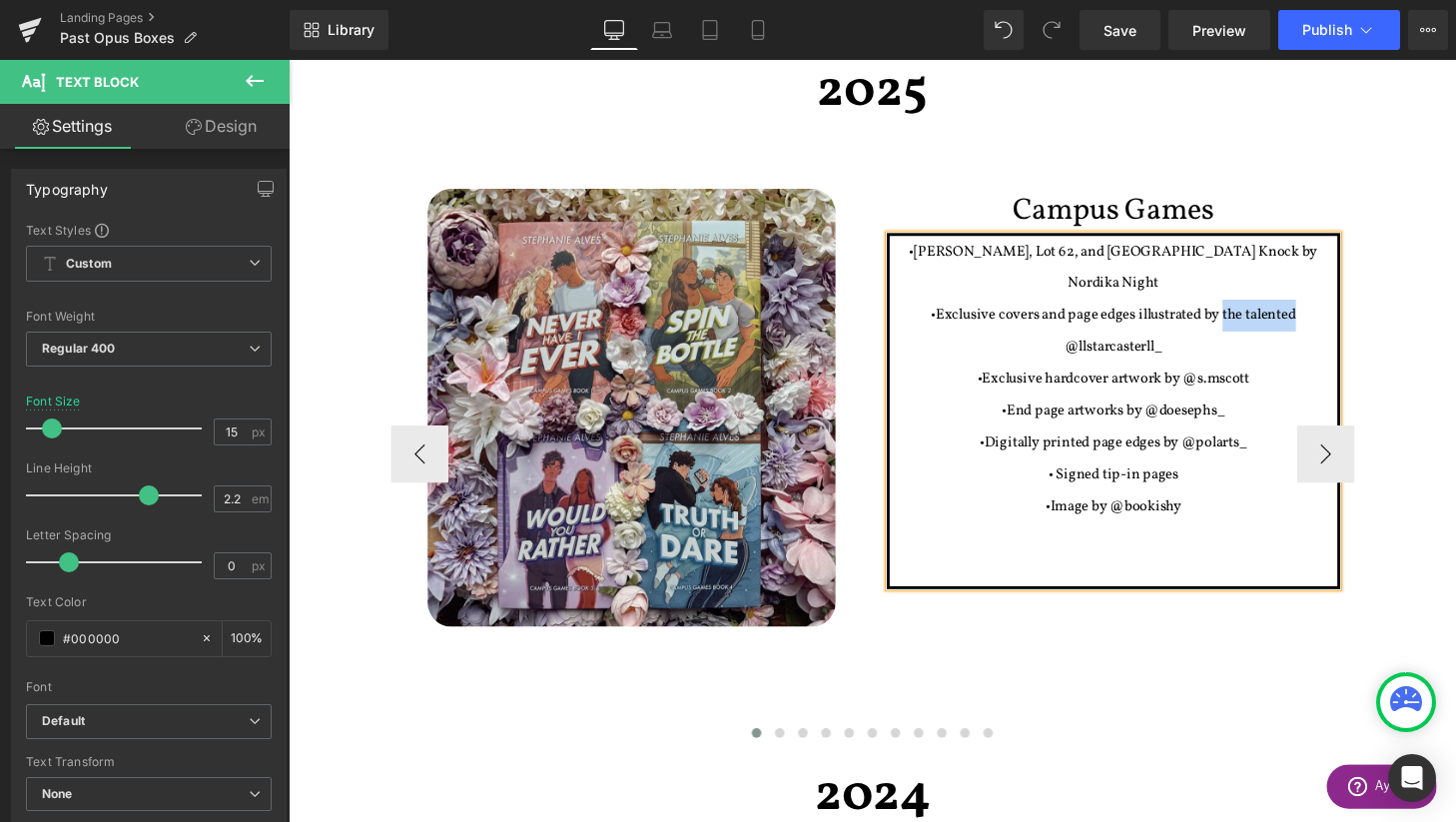 drag, startPoint x: 1256, startPoint y: 288, endPoint x: 1332, endPoint y: 291, distance: 76.05919 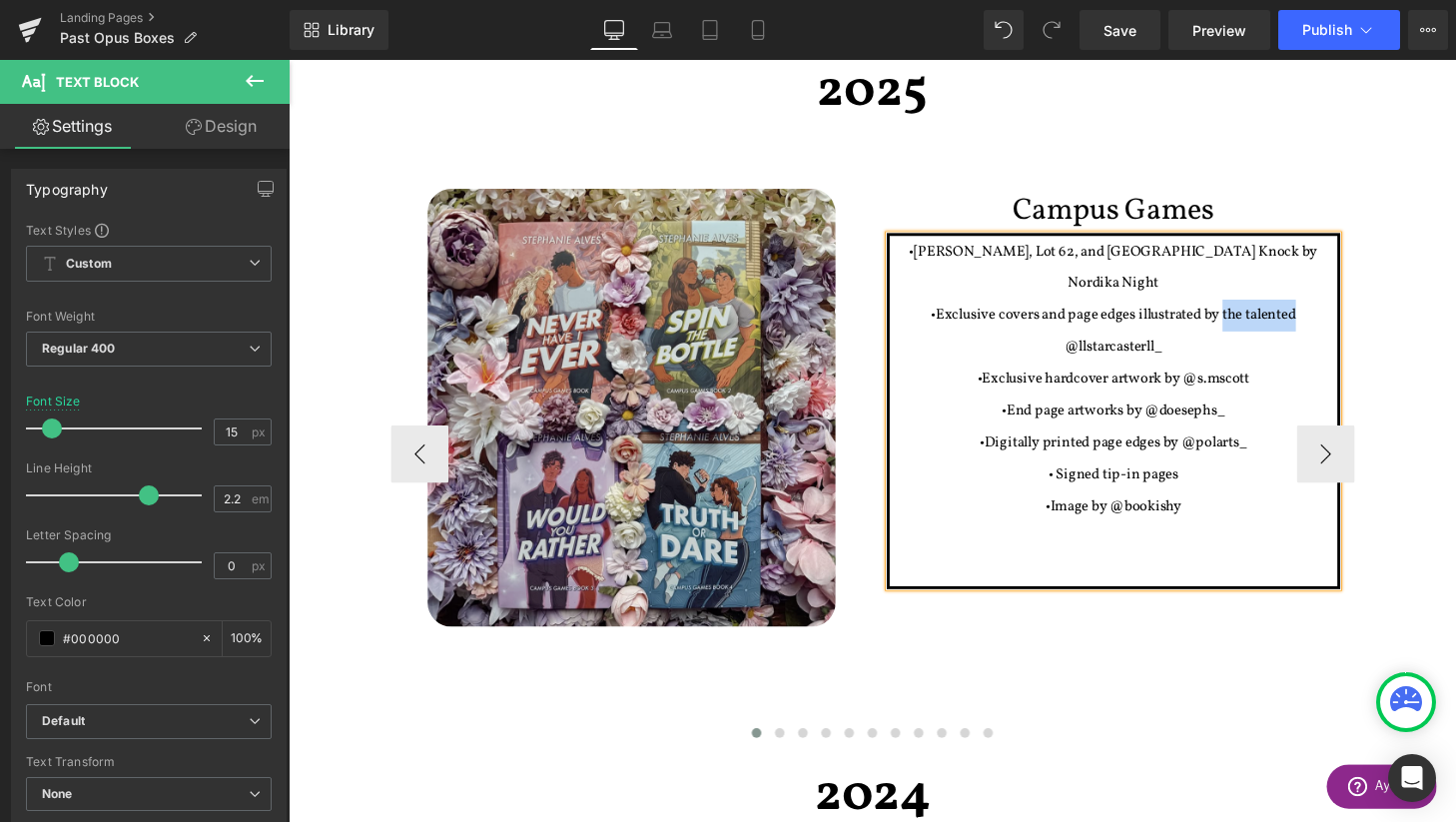click on "•Exclusive covers and page edges illustrated by the talented @llstarcasterll_" at bounding box center [1142, 341] 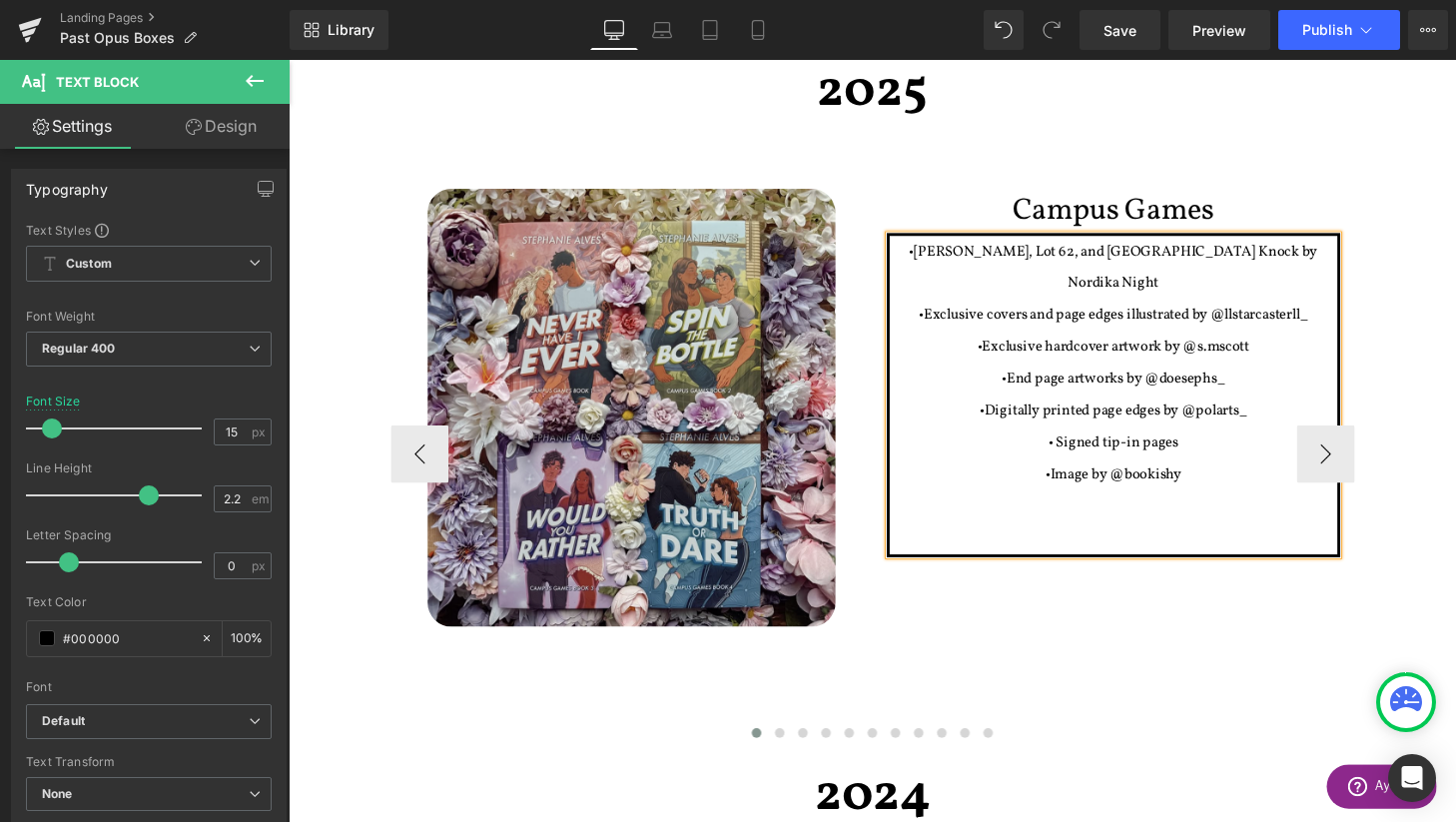 click on "•Exclusive covers and page edges illustrated by @llstarcasterll_" at bounding box center [1142, 324] 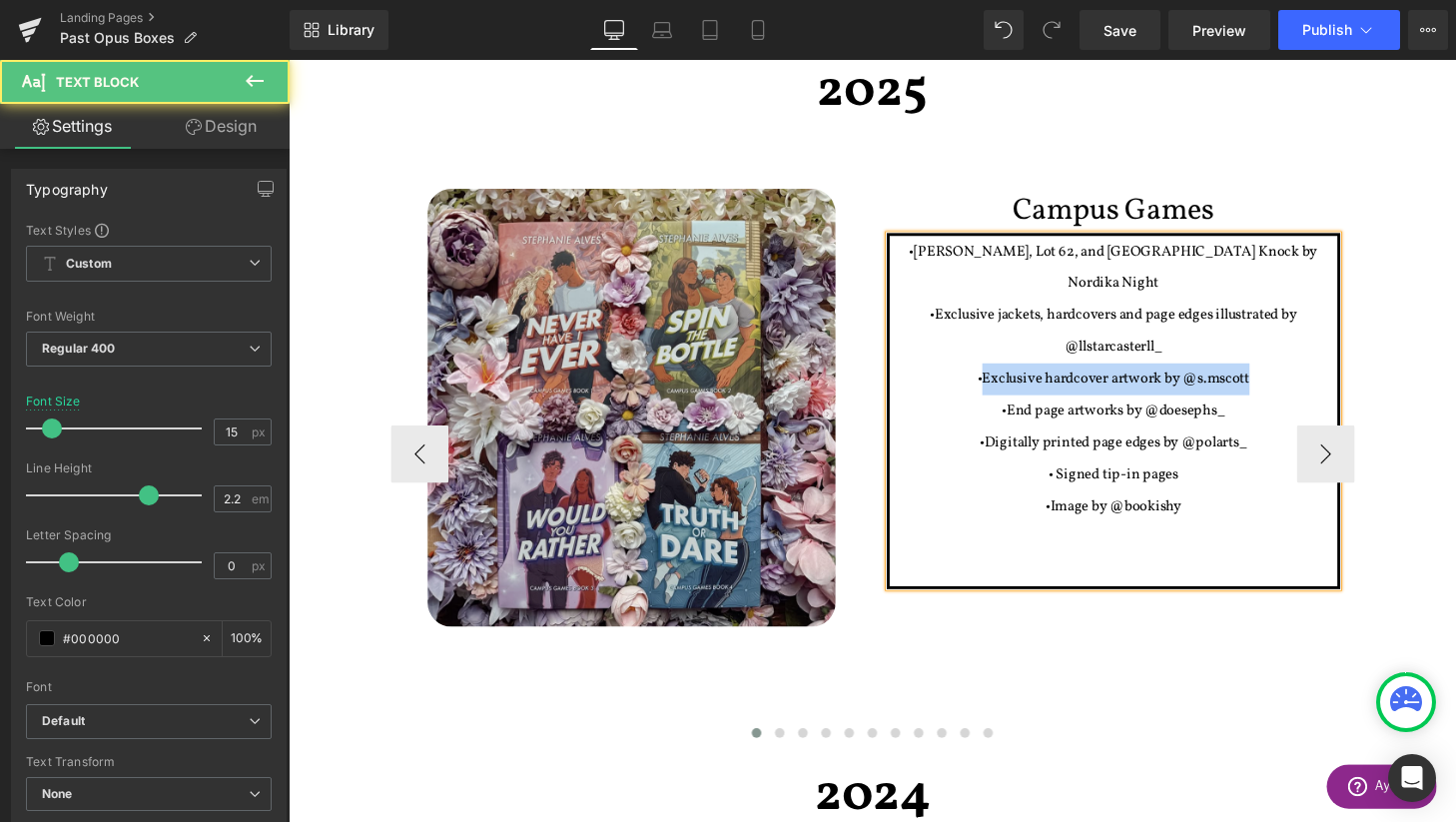drag, startPoint x: 1289, startPoint y: 351, endPoint x: 1007, endPoint y: 350, distance: 282.00177 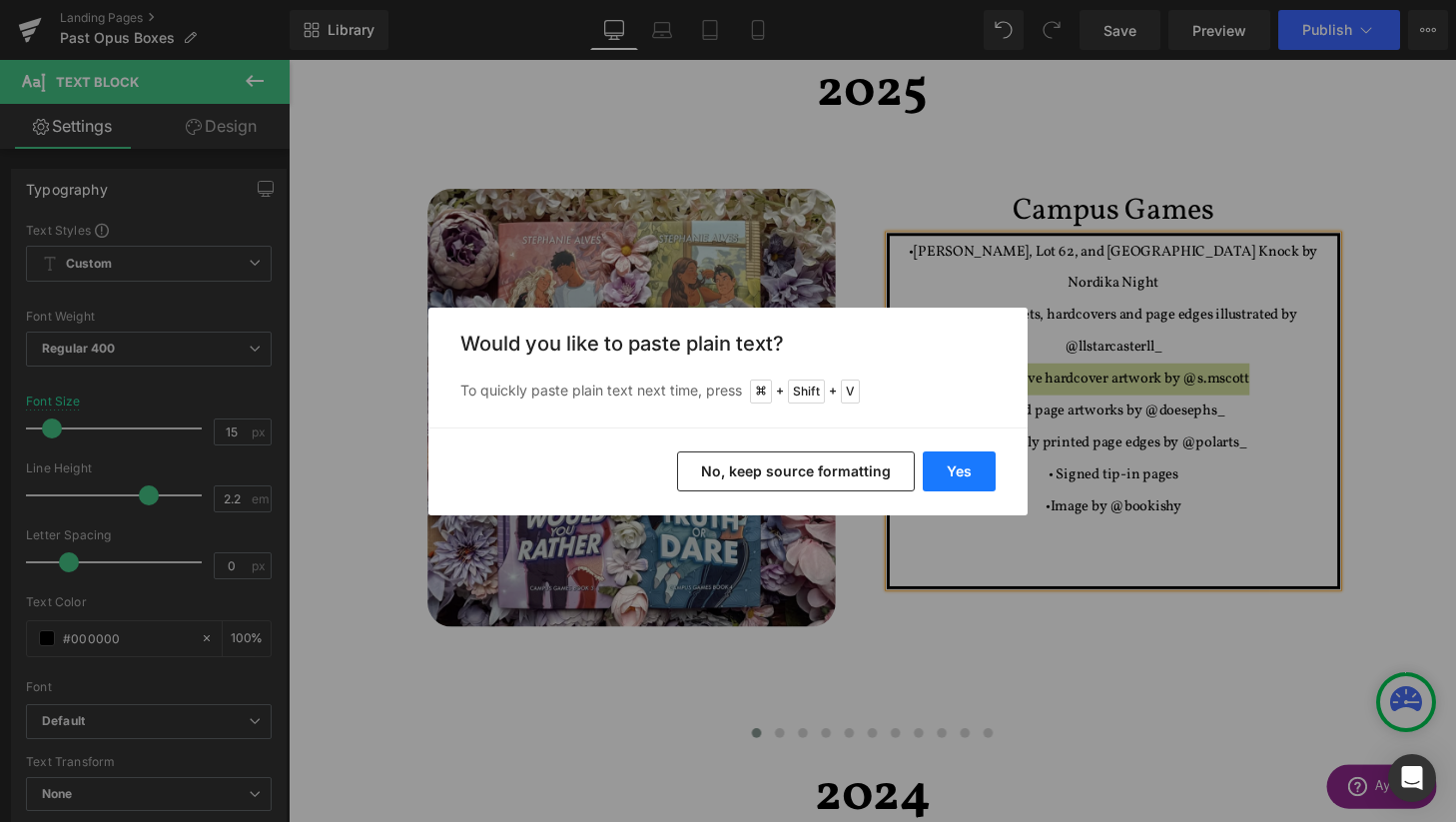 click on "Yes" at bounding box center [959, 471] 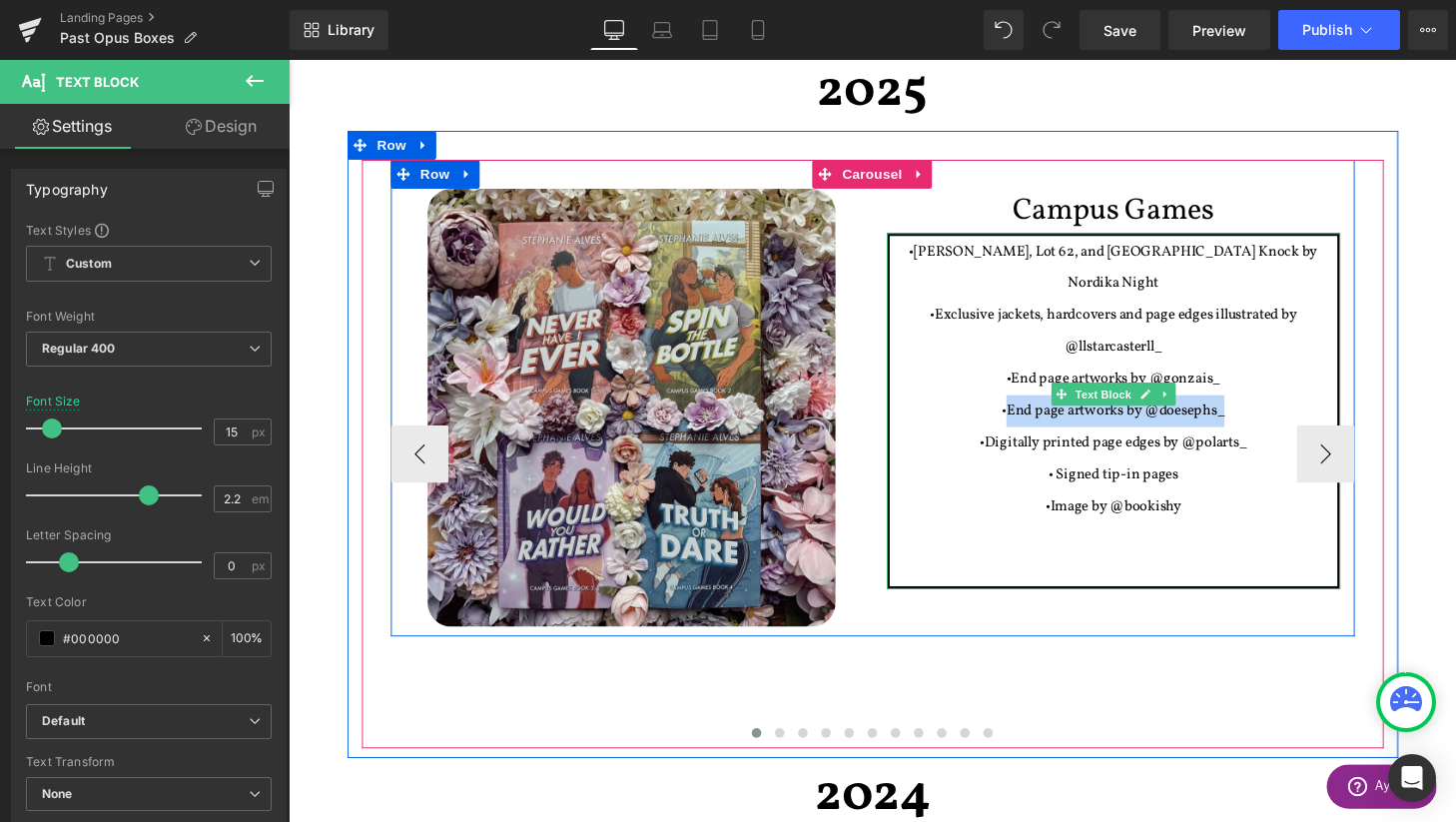 drag, startPoint x: 1270, startPoint y: 395, endPoint x: 1032, endPoint y: 395, distance: 238 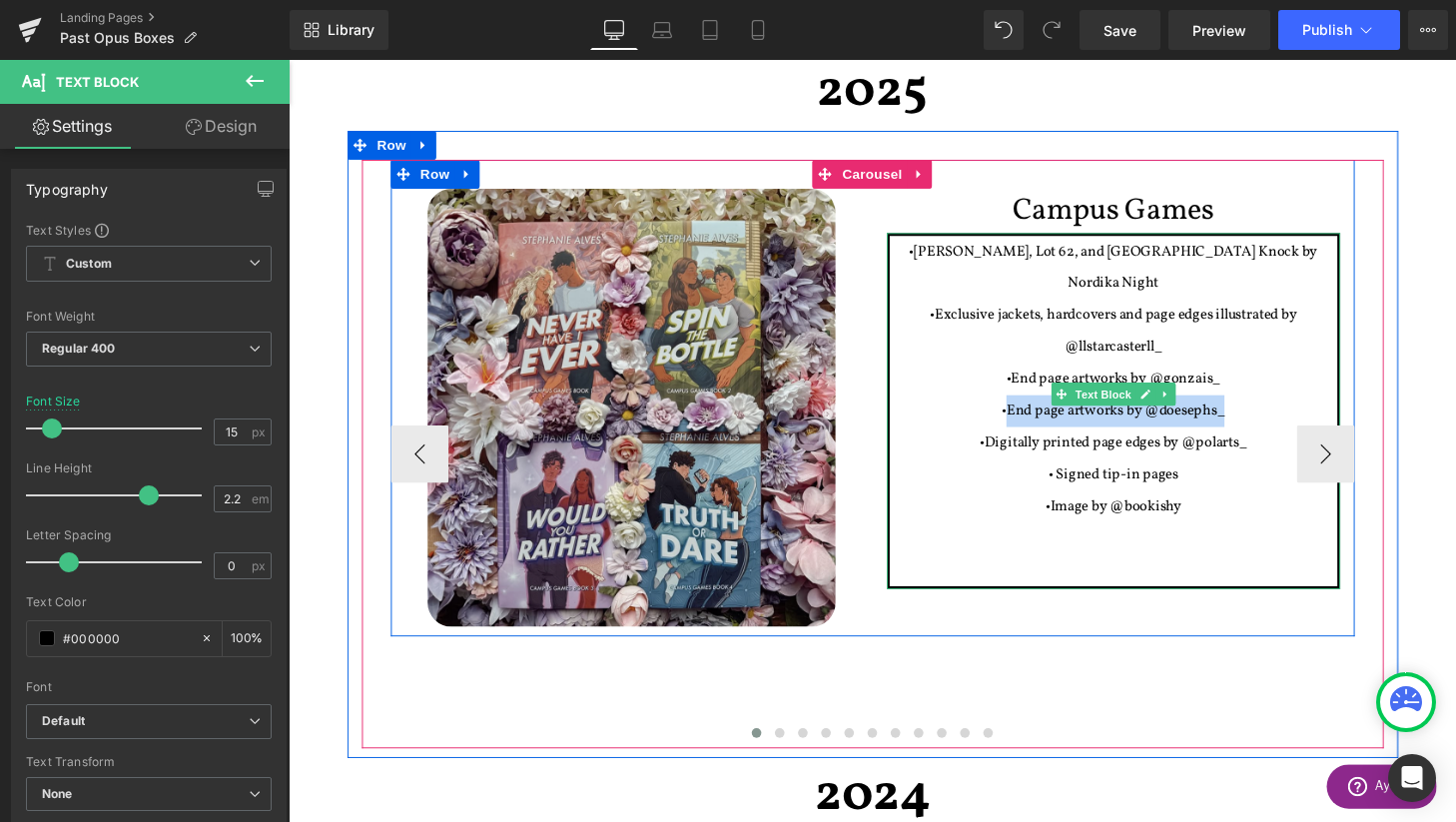 click on "•End page artworks by @doesephs_" at bounding box center [1142, 422] 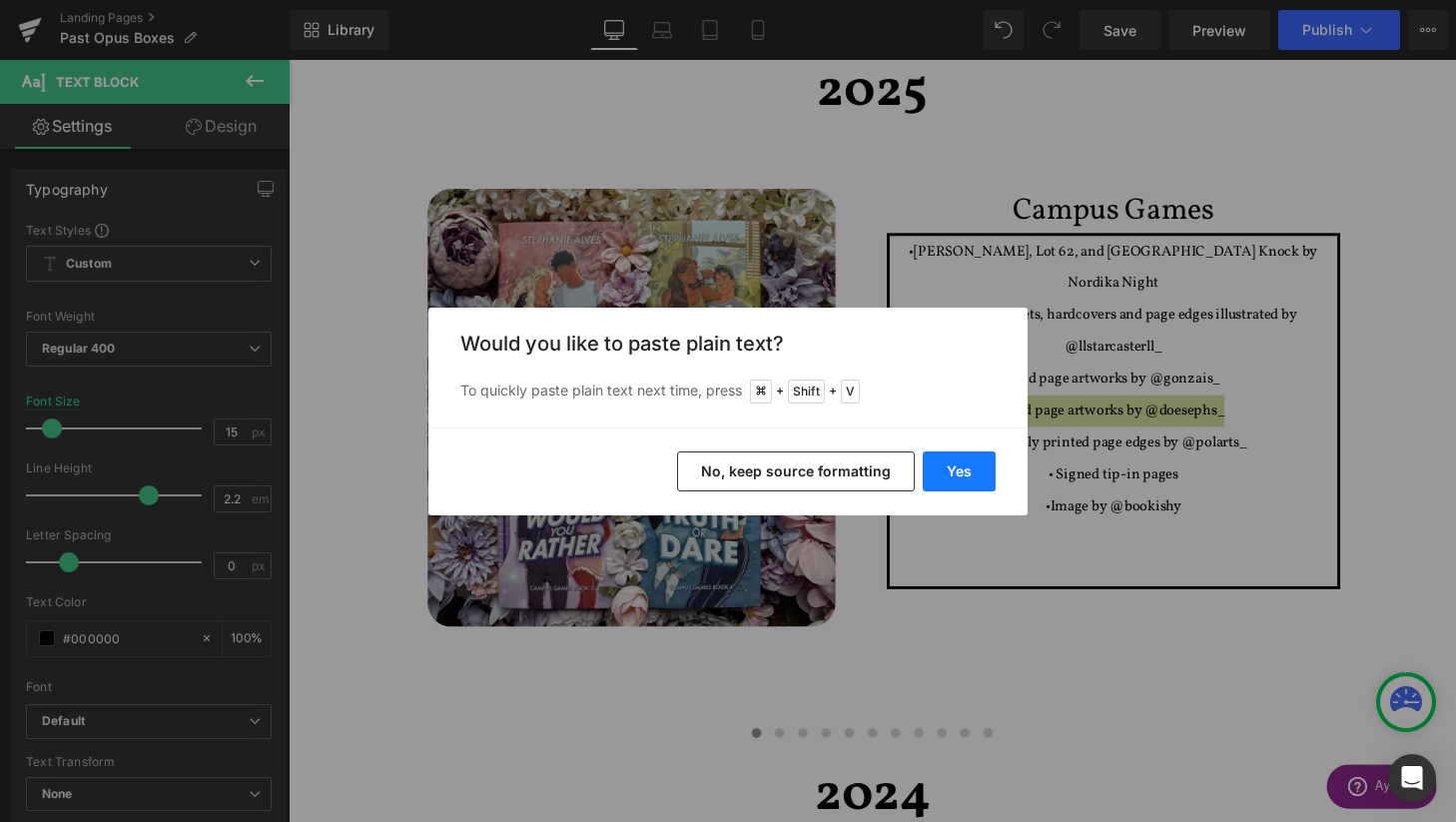 click on "Yes" at bounding box center (959, 471) 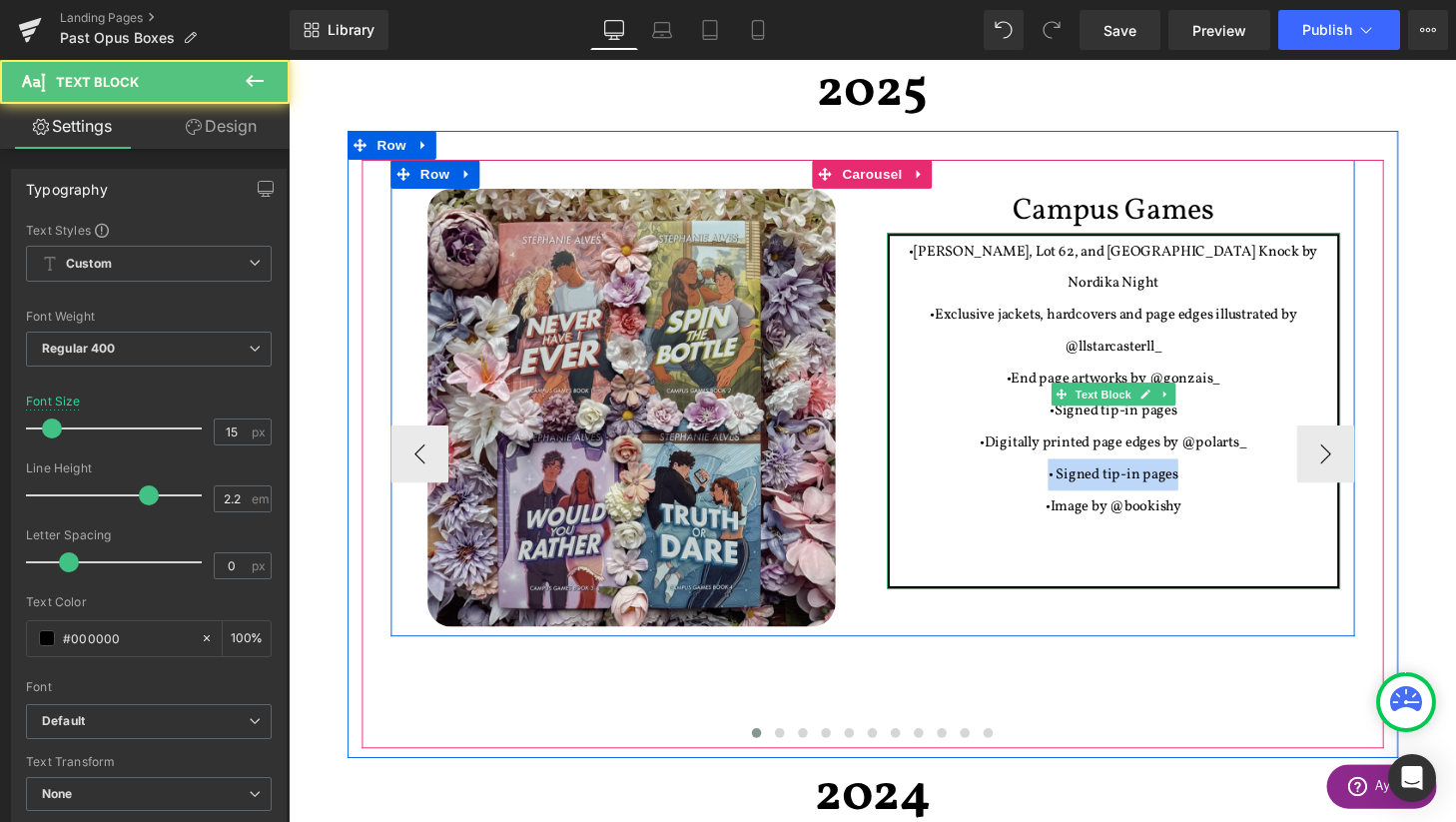 drag, startPoint x: 1224, startPoint y: 448, endPoint x: 1022, endPoint y: 447, distance: 202.00248 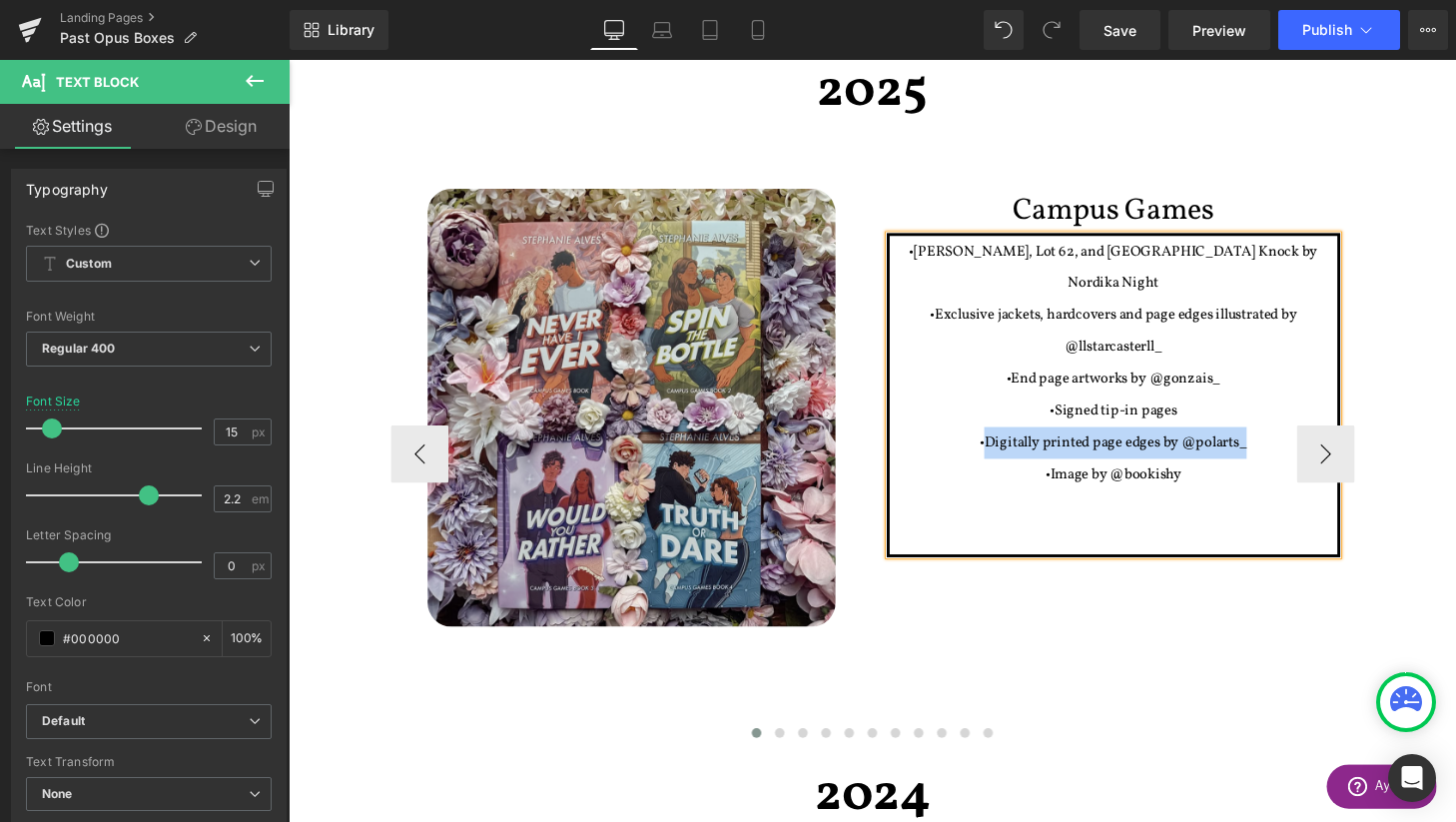 drag, startPoint x: 1263, startPoint y: 421, endPoint x: 1007, endPoint y: 423, distance: 256.00781 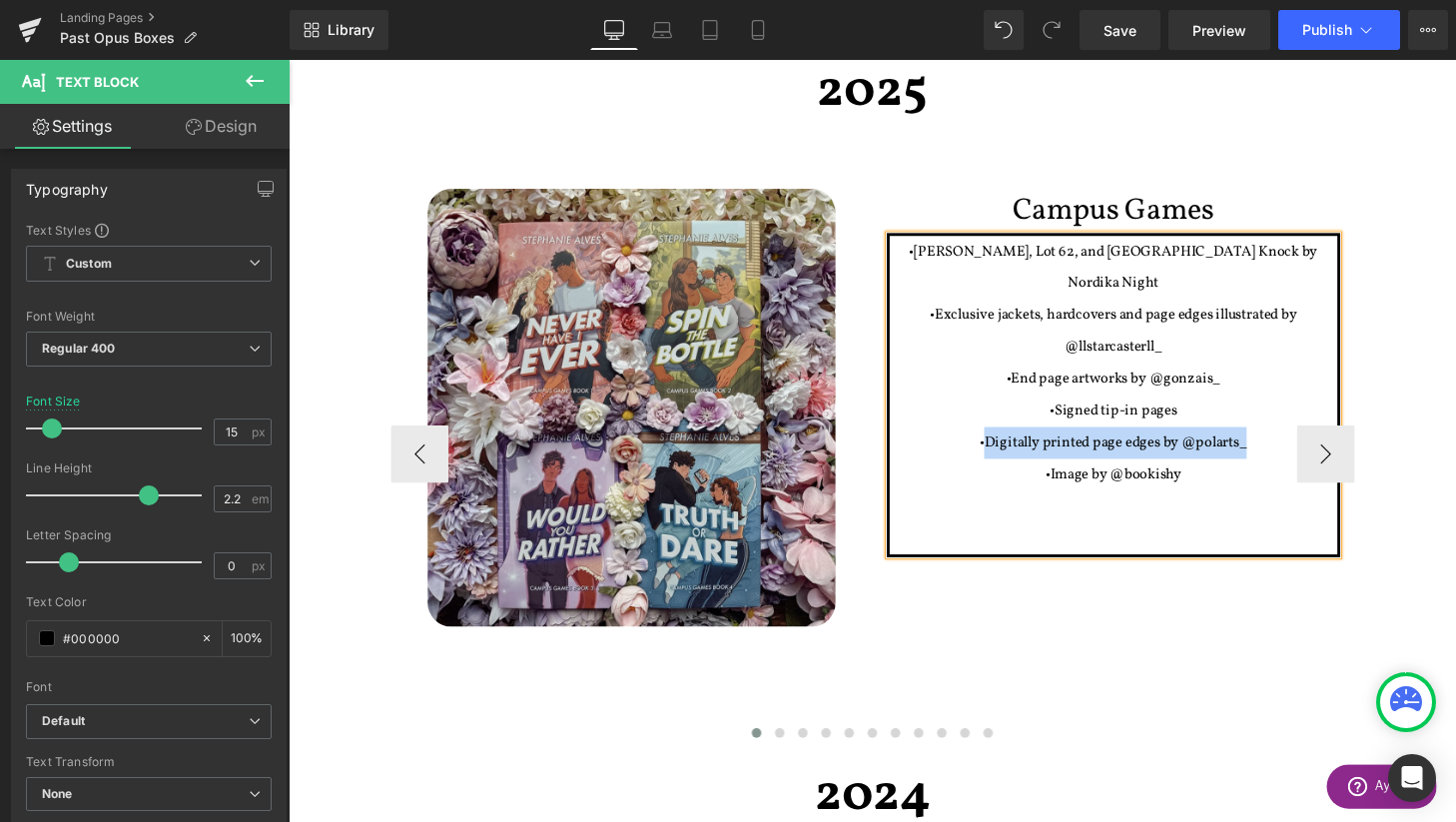 click on "•Digitally printed page edges by @polarts_" at bounding box center [1141, 455] 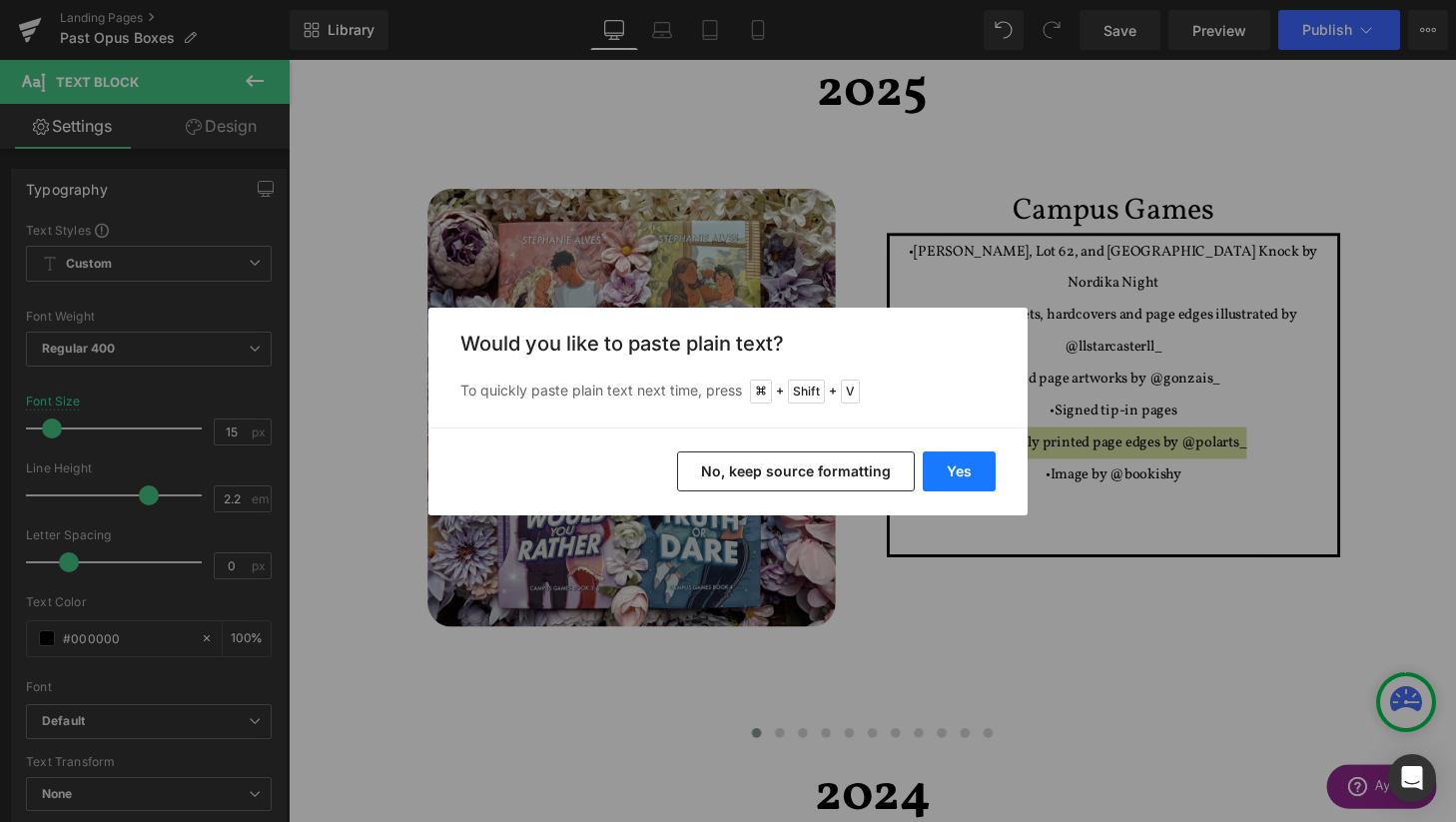 click on "Yes" at bounding box center [959, 471] 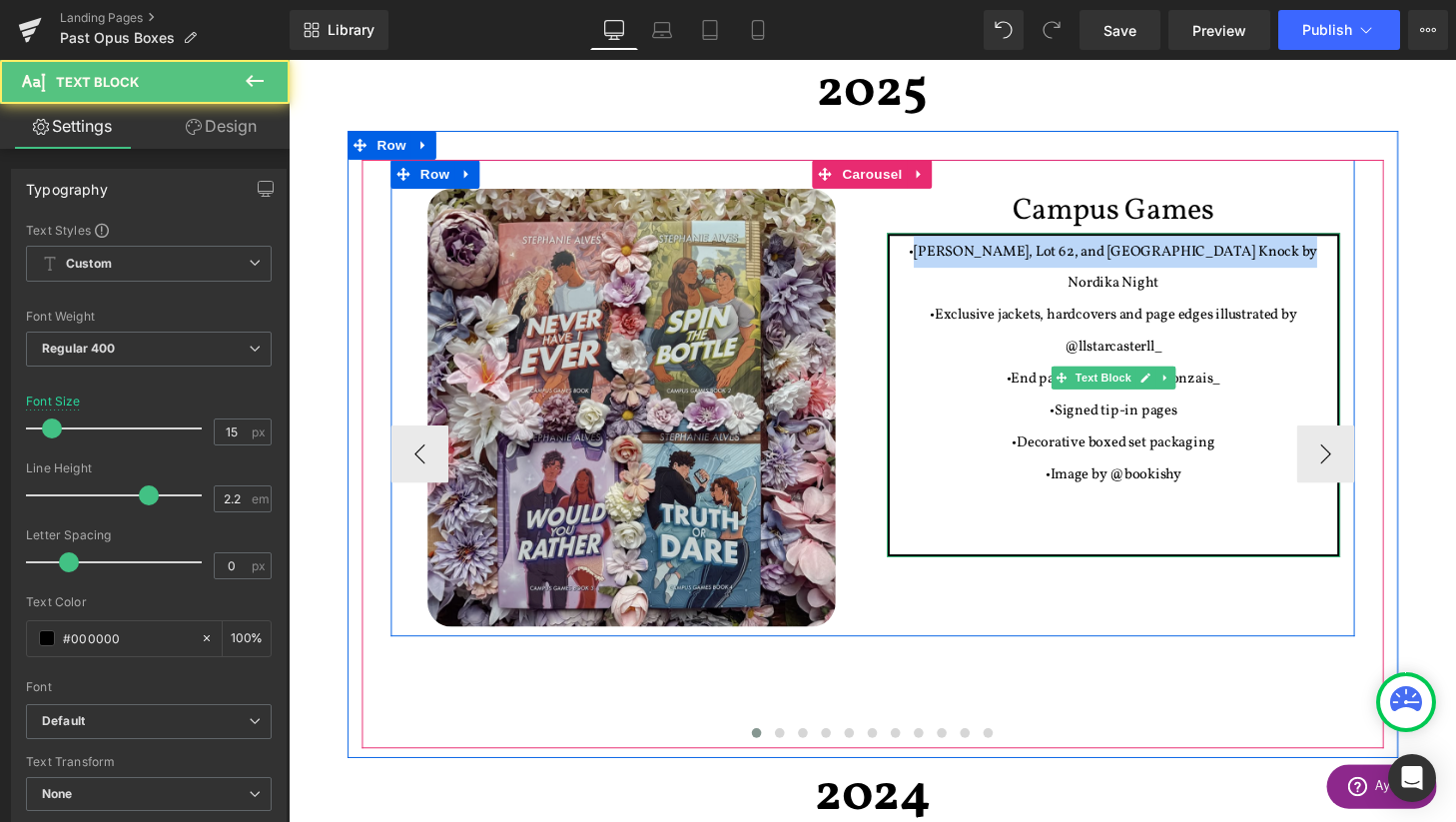 drag, startPoint x: 964, startPoint y: 253, endPoint x: 1325, endPoint y: 266, distance: 361.234 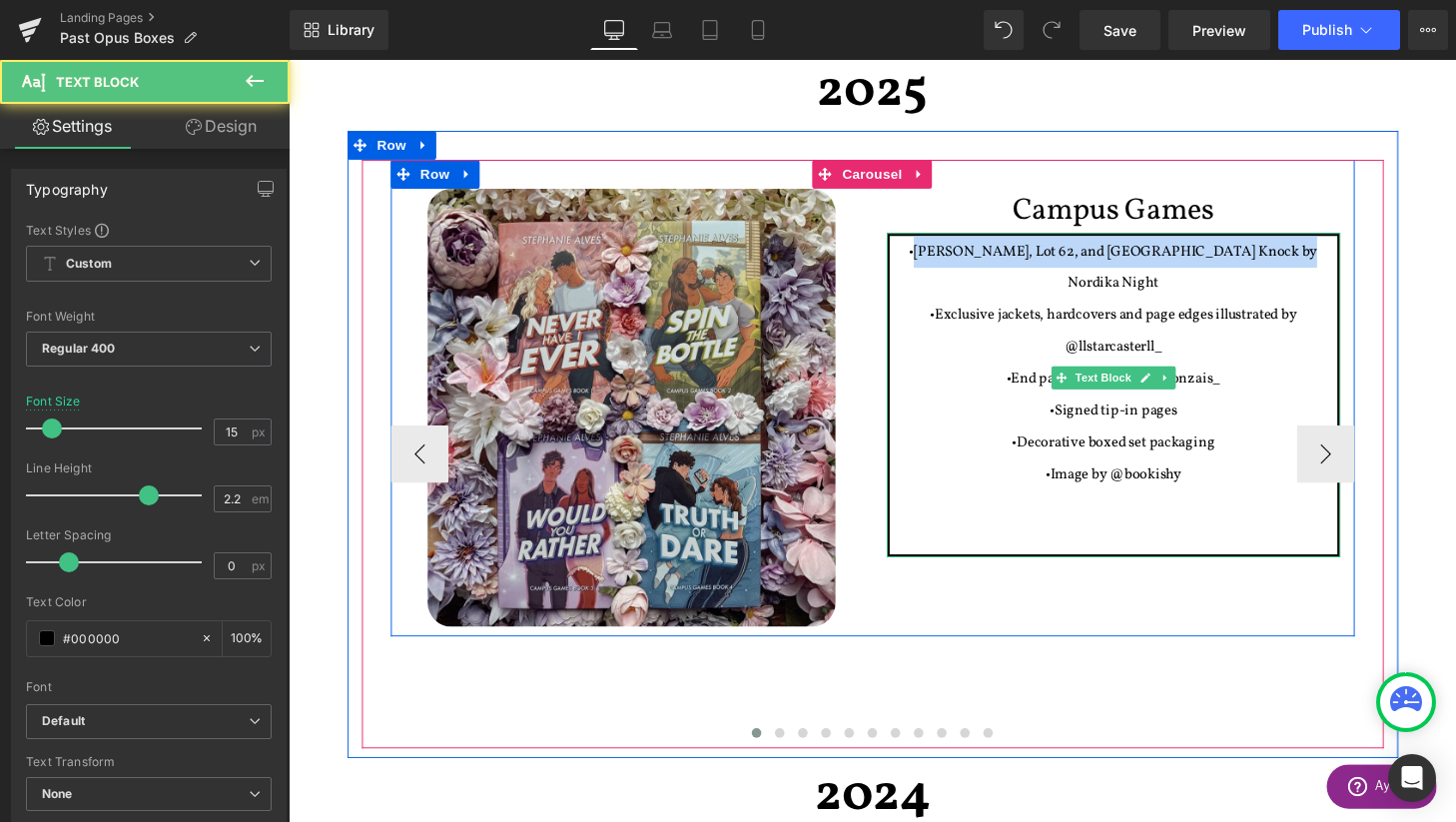 click on "•[PERSON_NAME], Lot 62, and [GEOGRAPHIC_DATA] Knock by Nordika Night" at bounding box center (1142, 275) 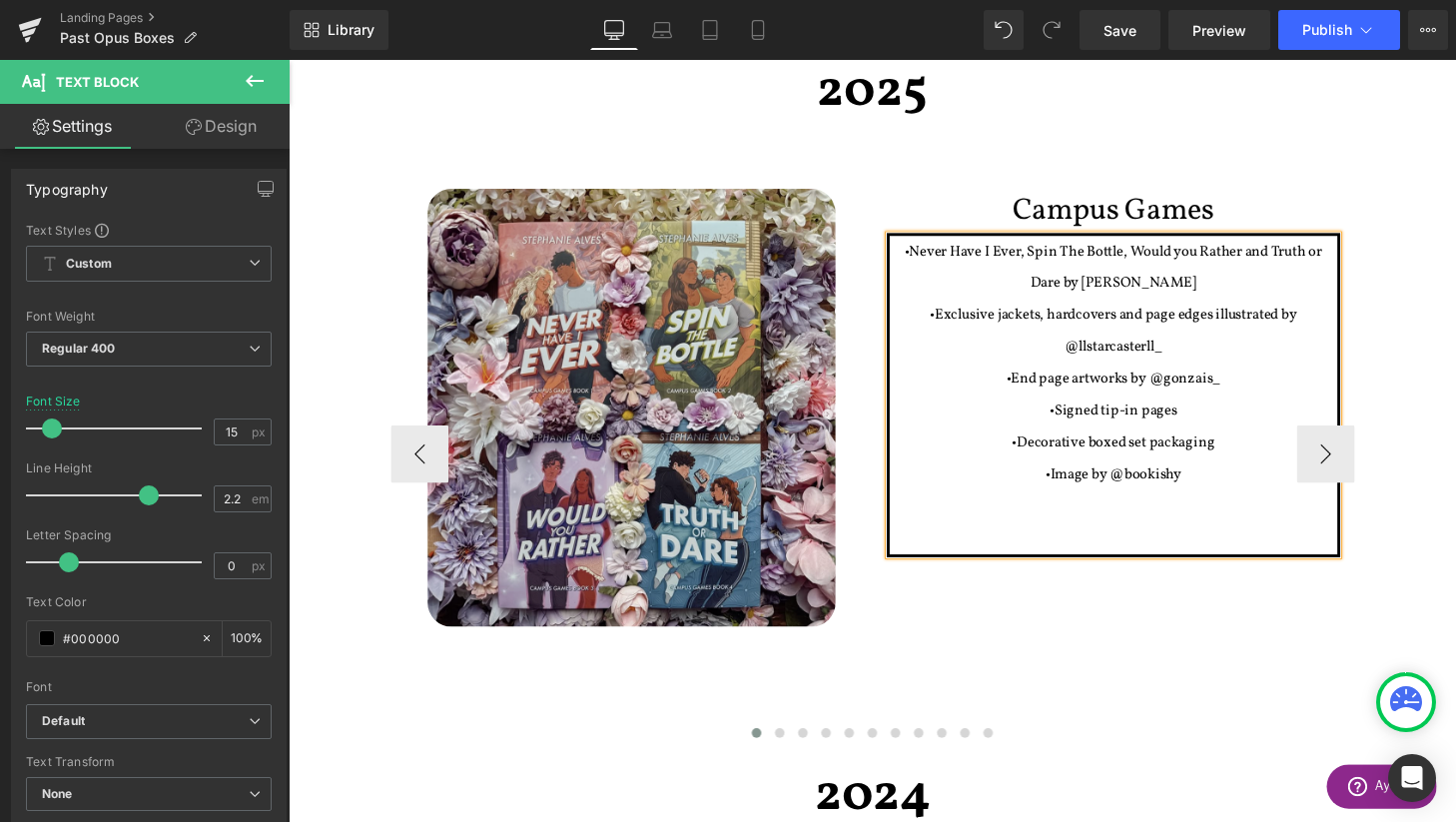 click at bounding box center [1142, 554] 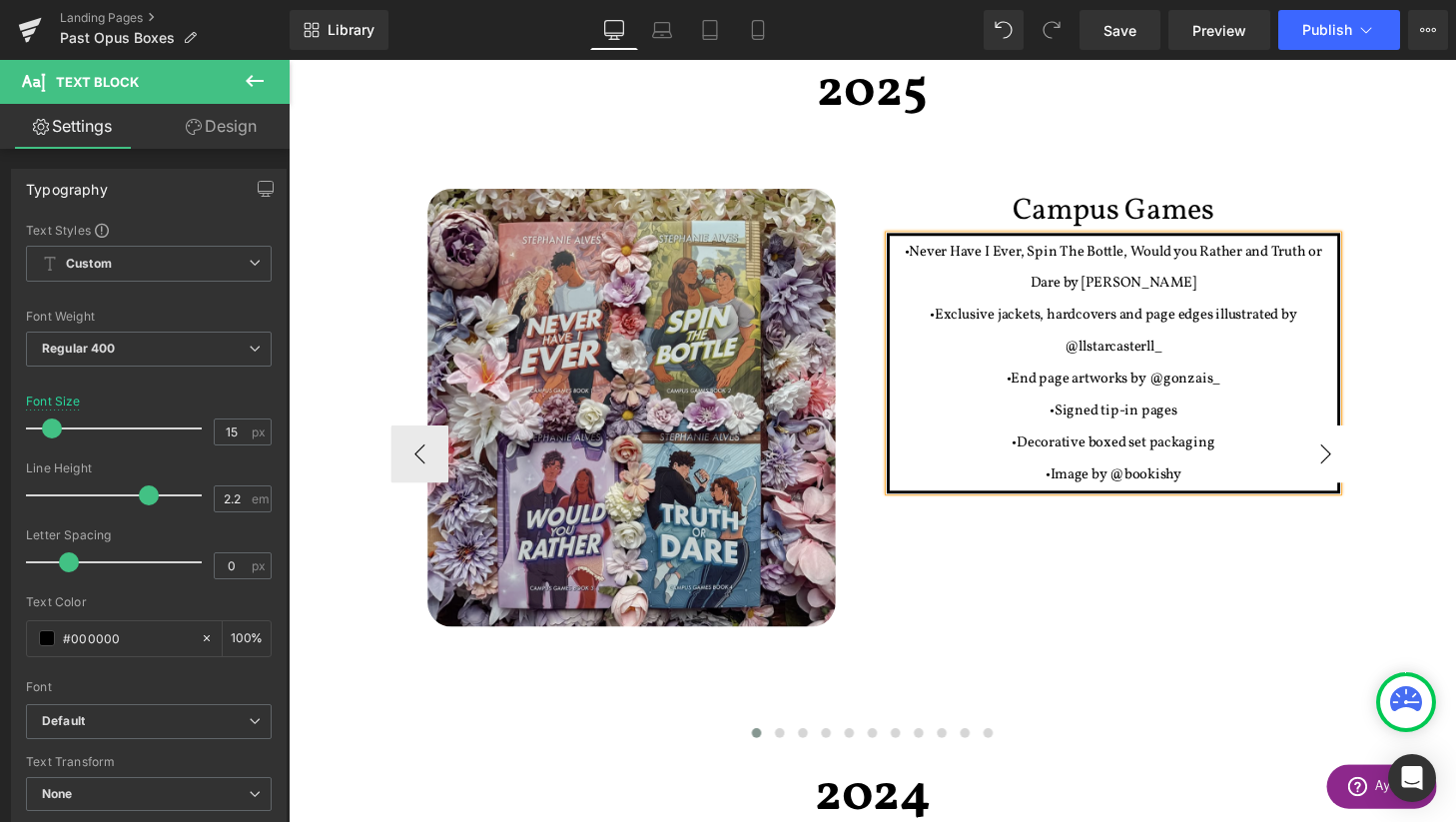 click on "›" at bounding box center (1362, 467) 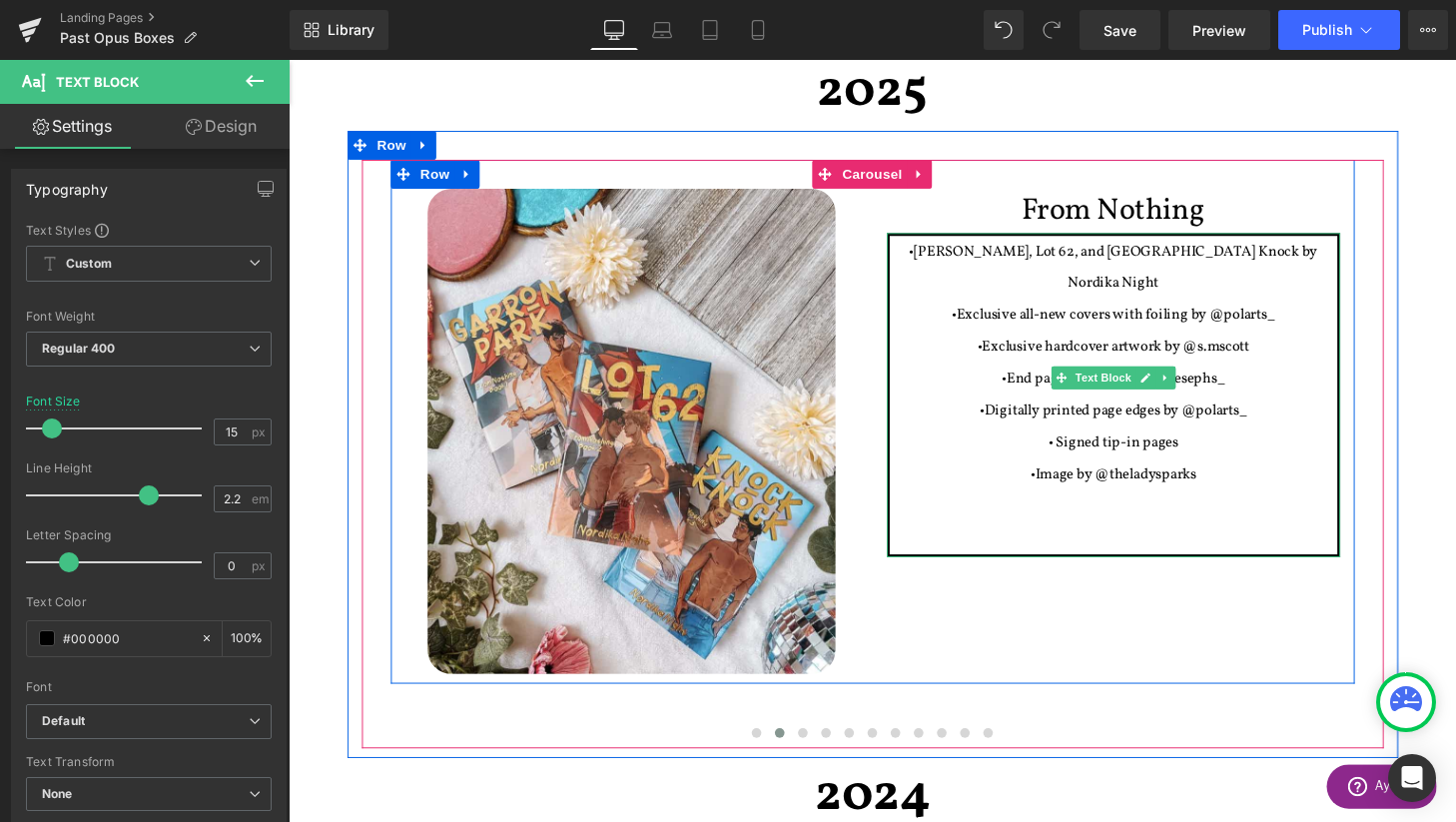 click at bounding box center (1142, 554) 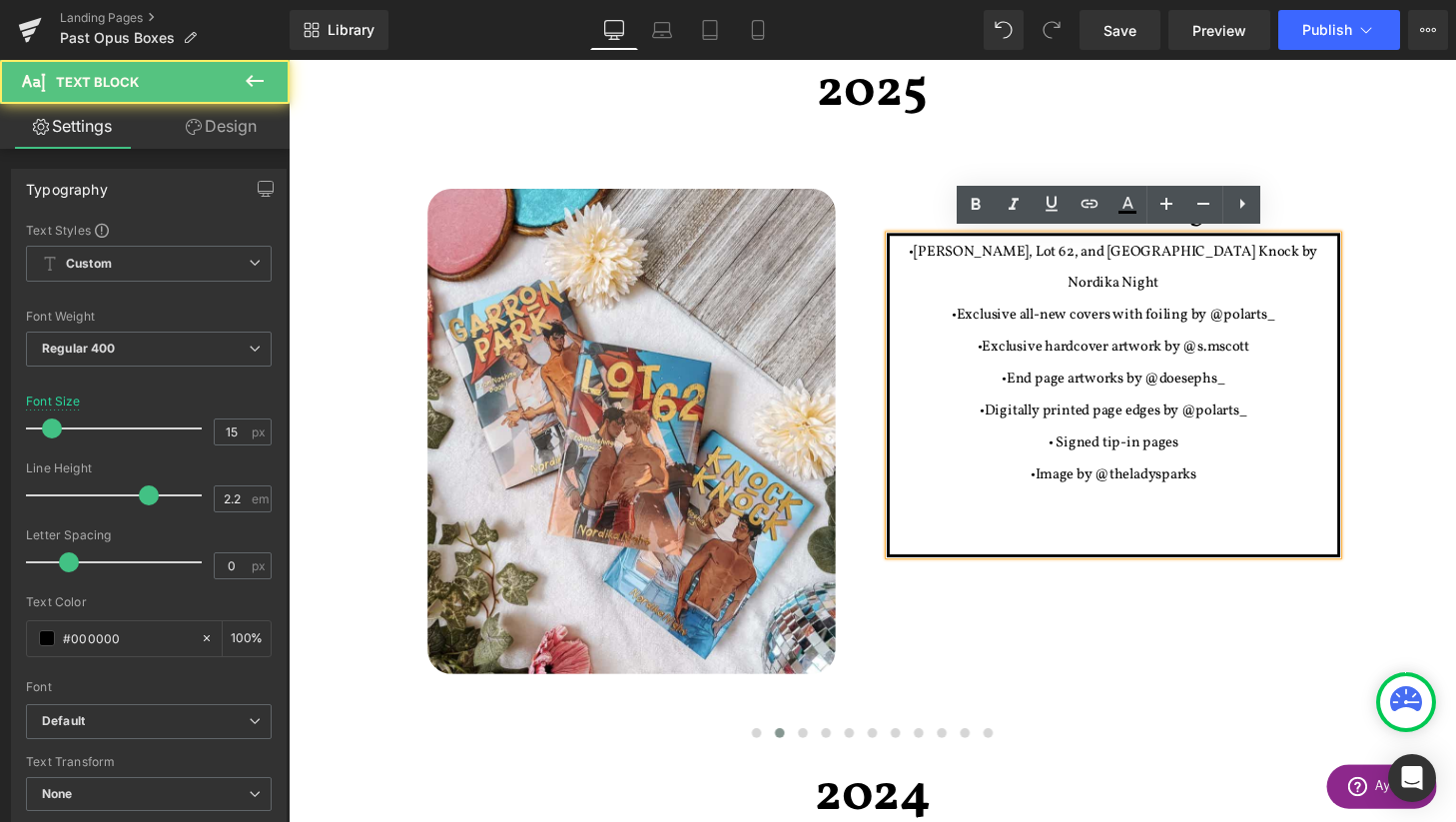 click at bounding box center [1142, 554] 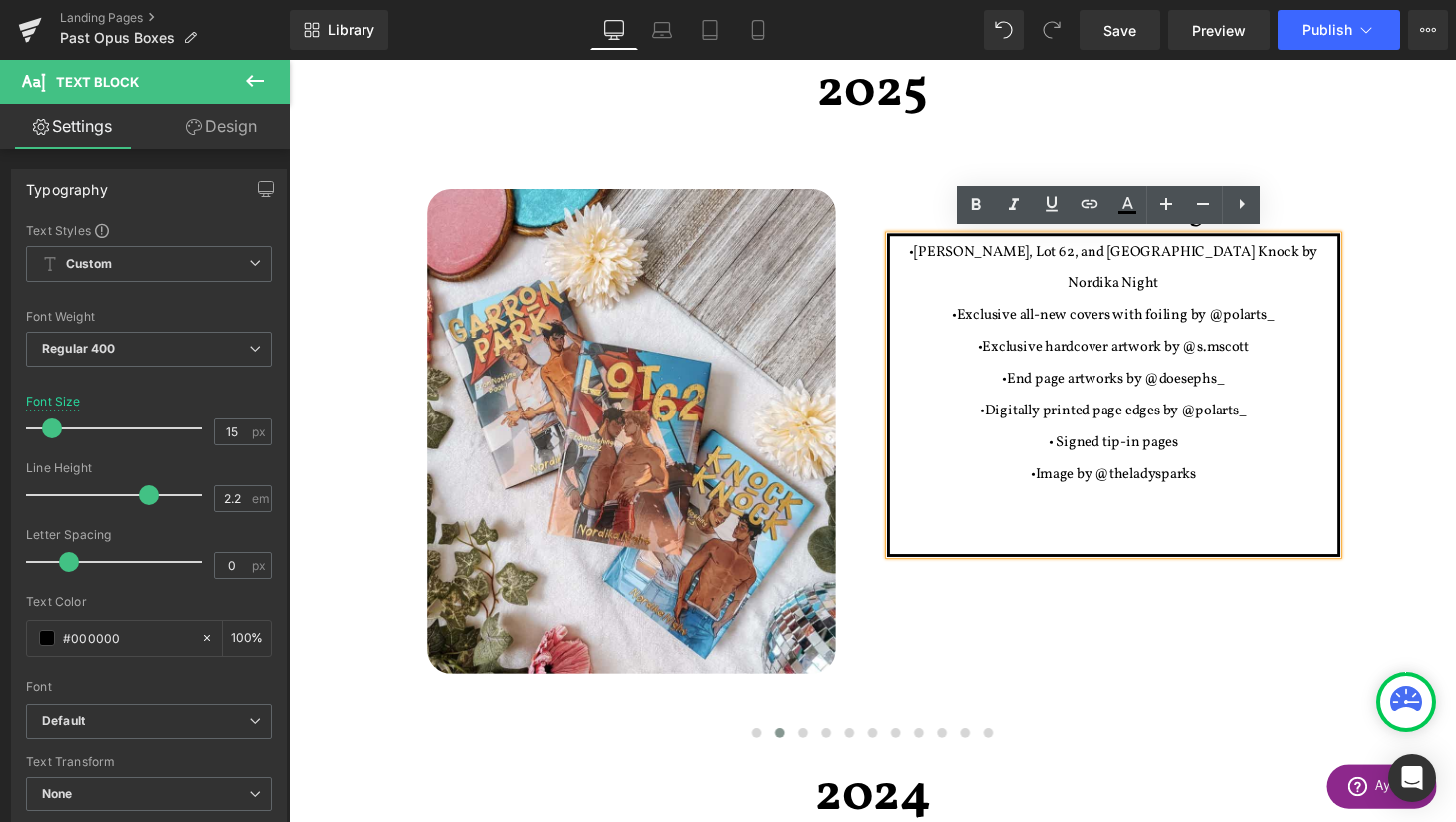 type 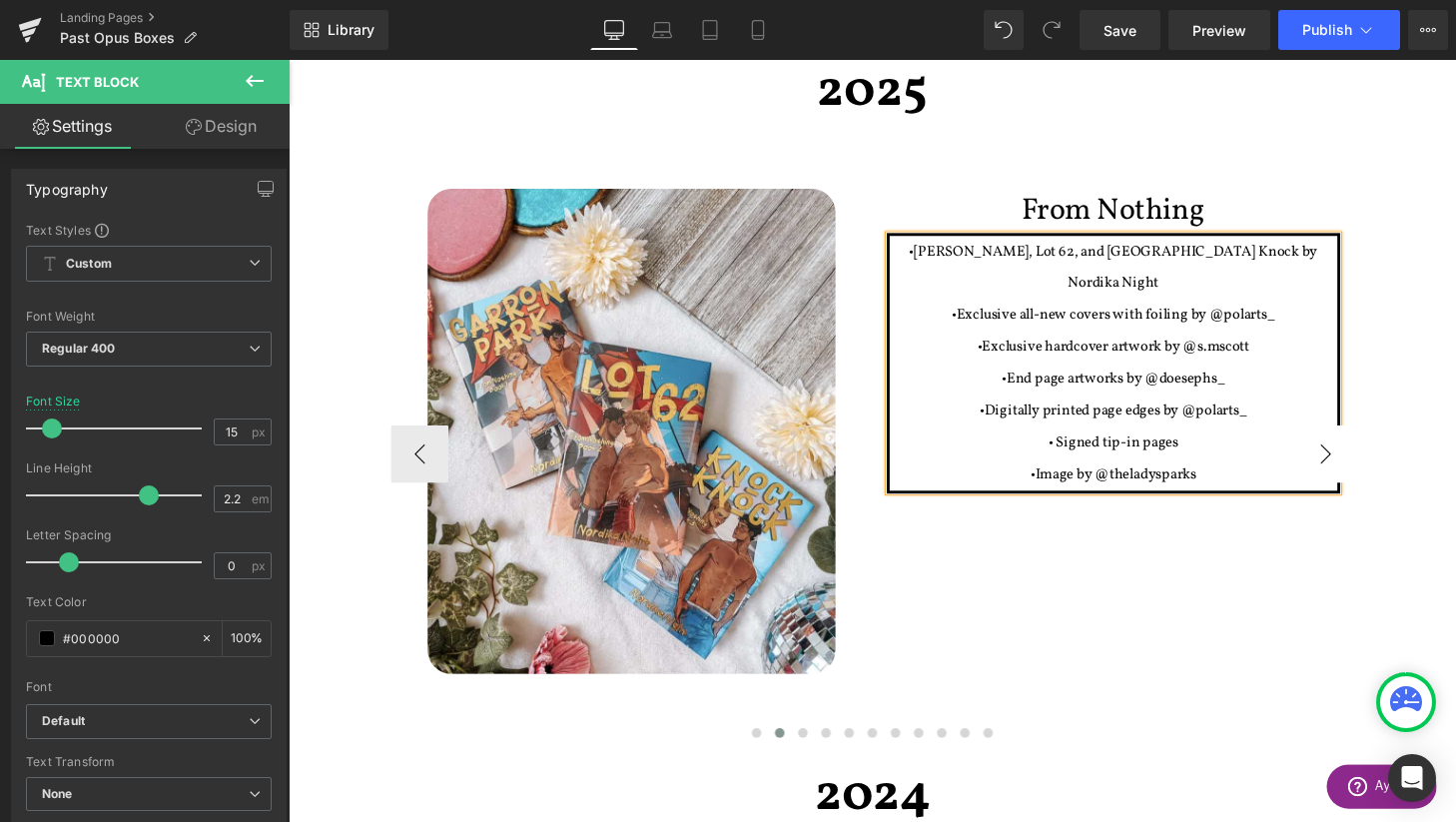 click on "›" at bounding box center (1362, 467) 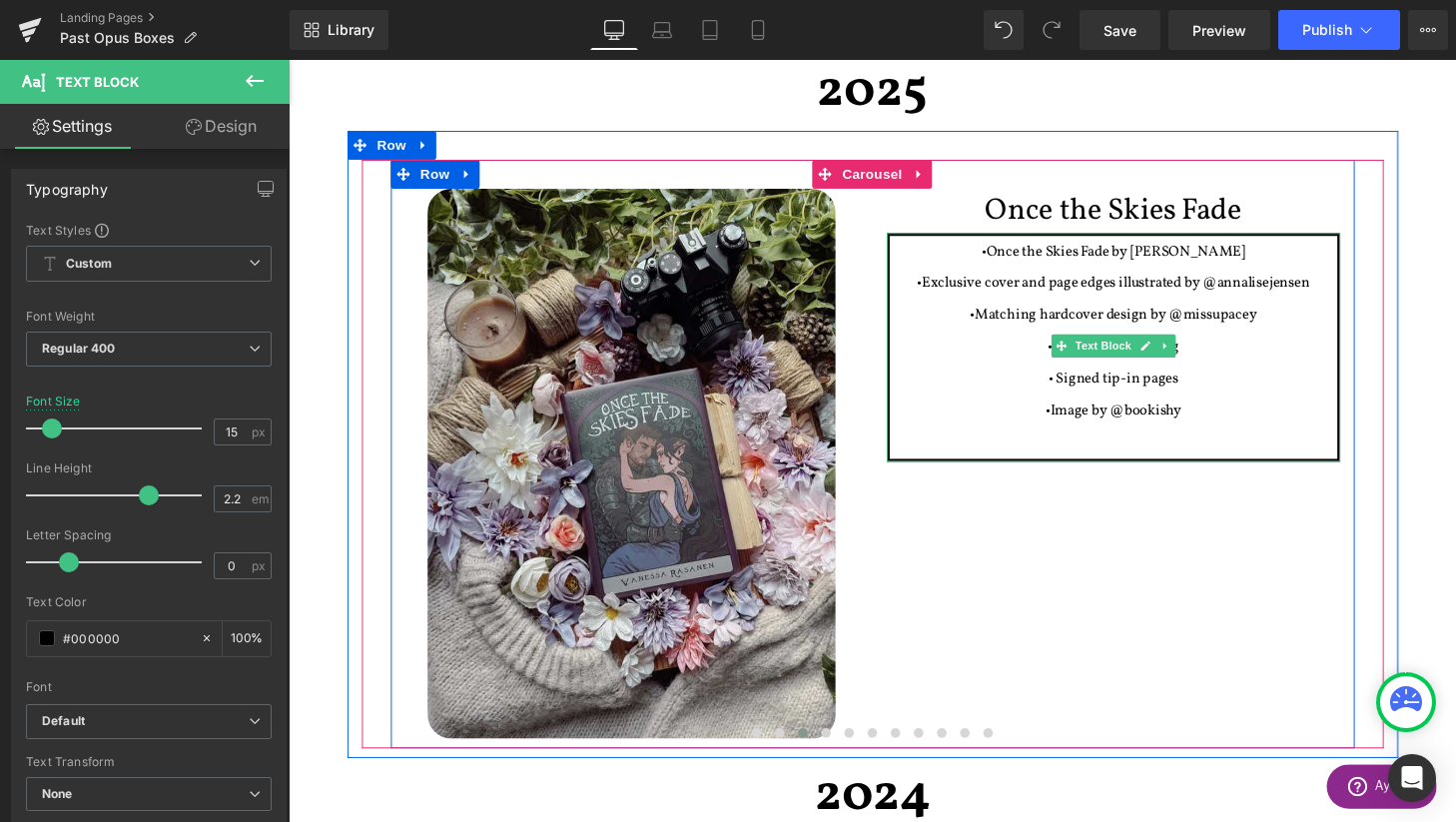 click at bounding box center (1142, 455) 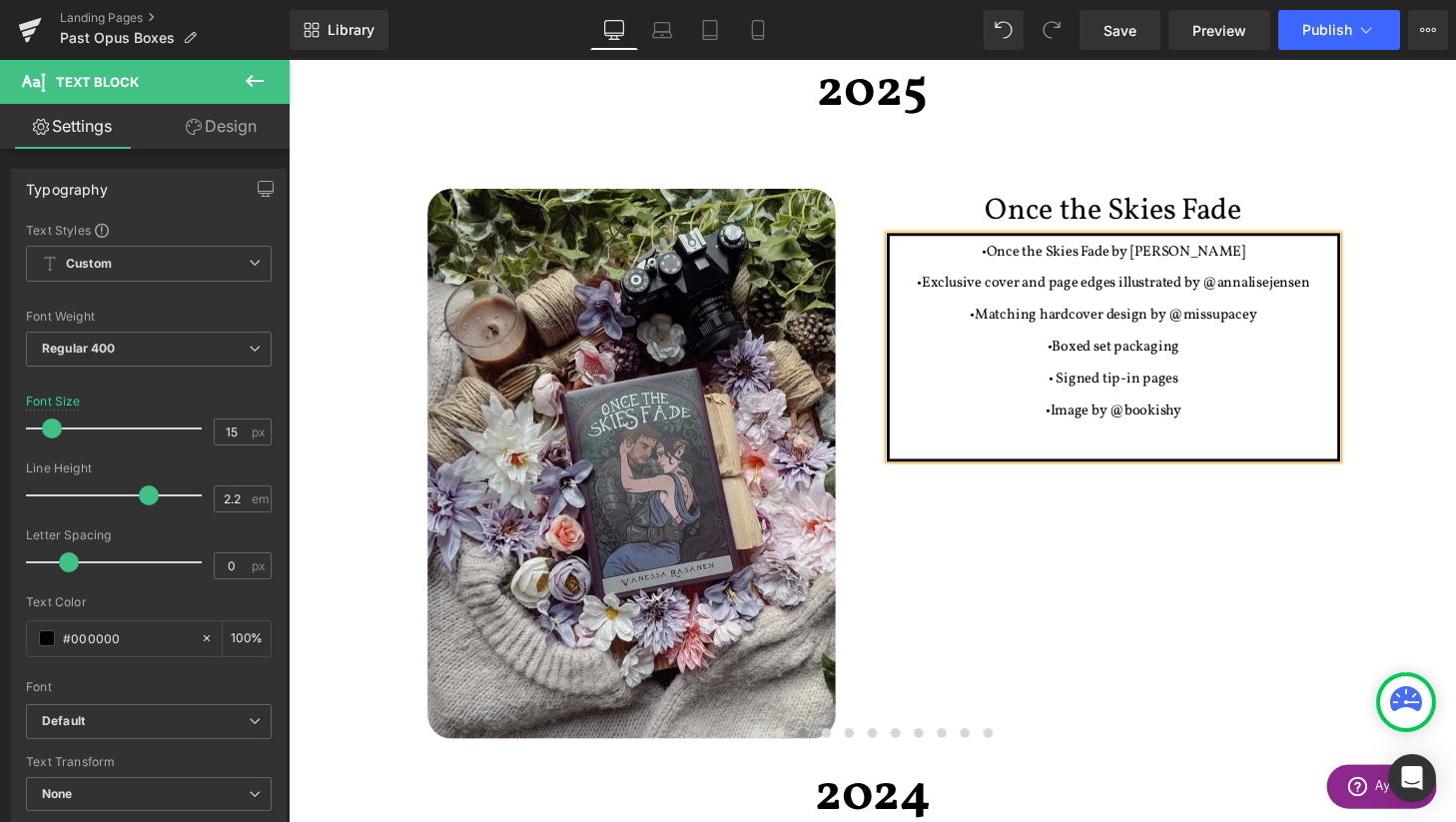 click at bounding box center [1142, 455] 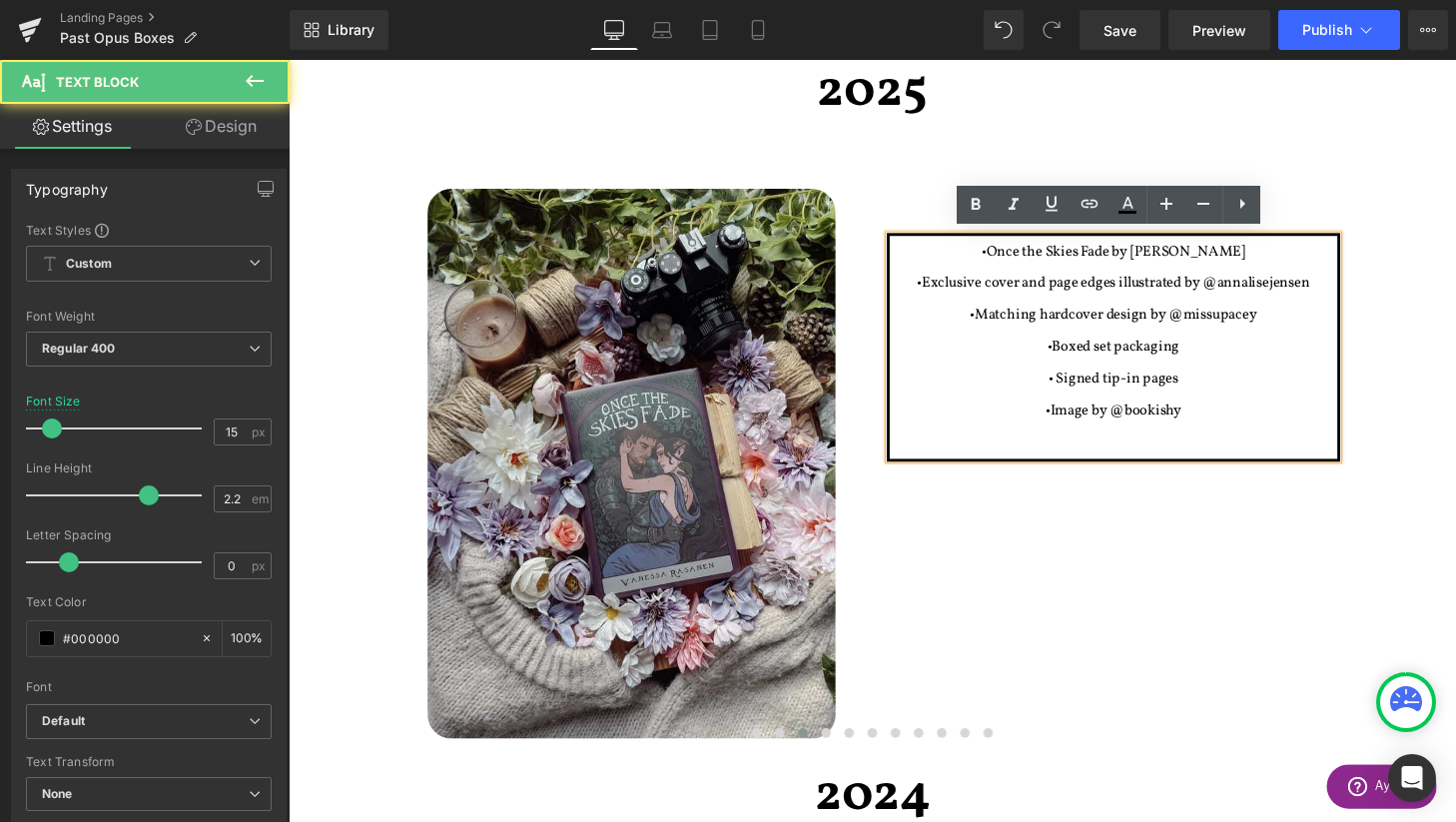 type 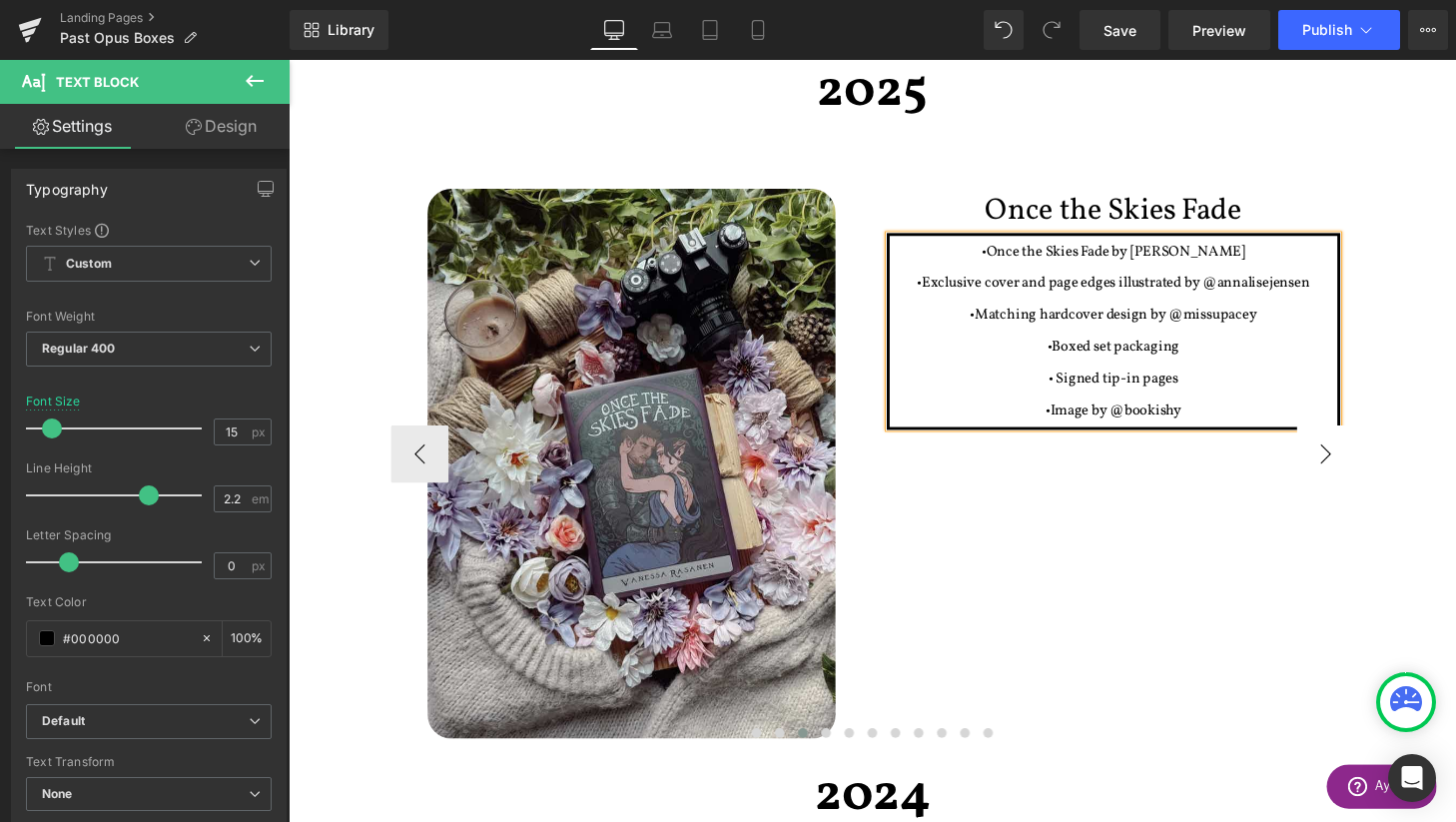 click on "›" at bounding box center [1362, 467] 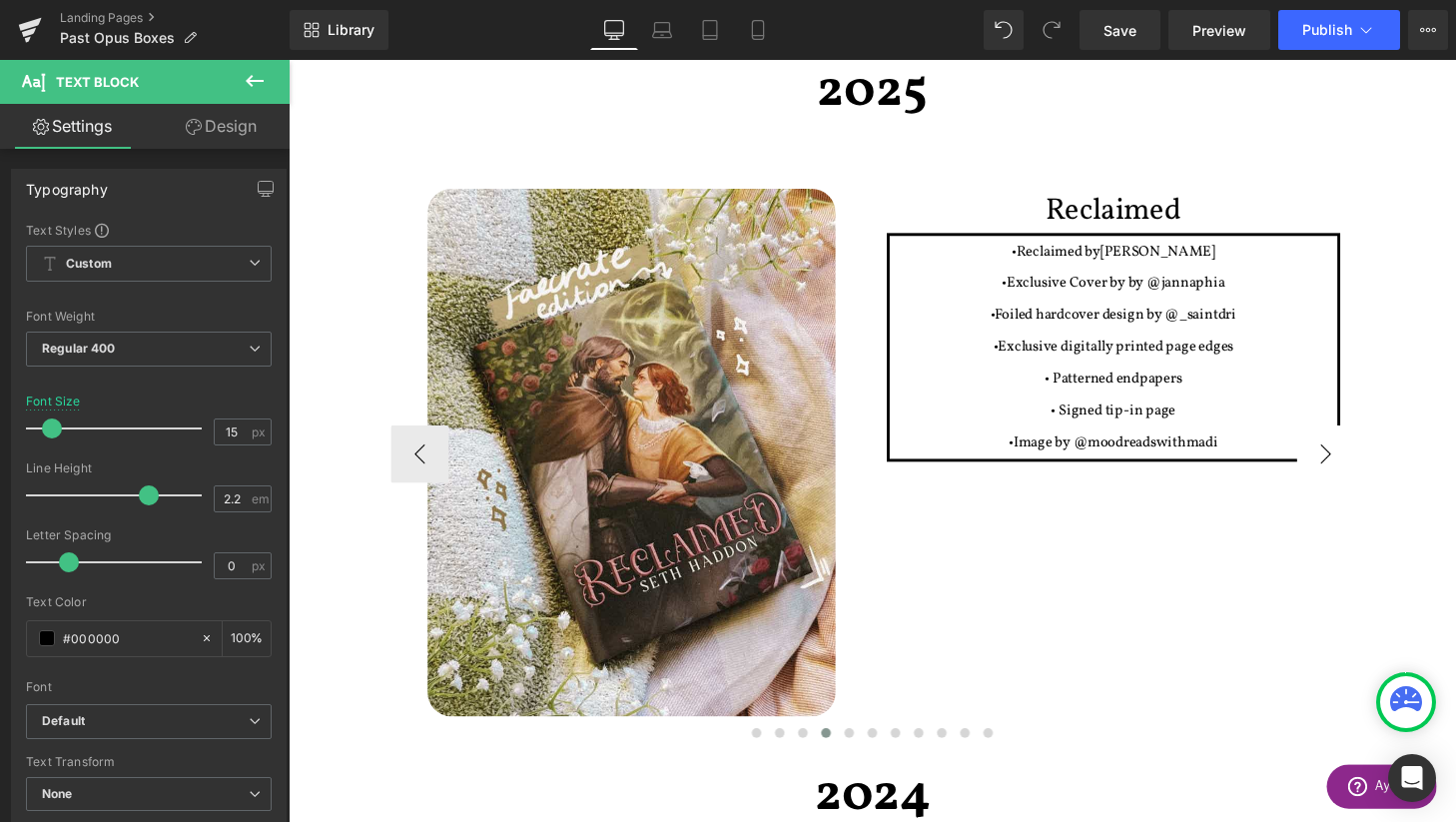 click on "›" at bounding box center [1362, 467] 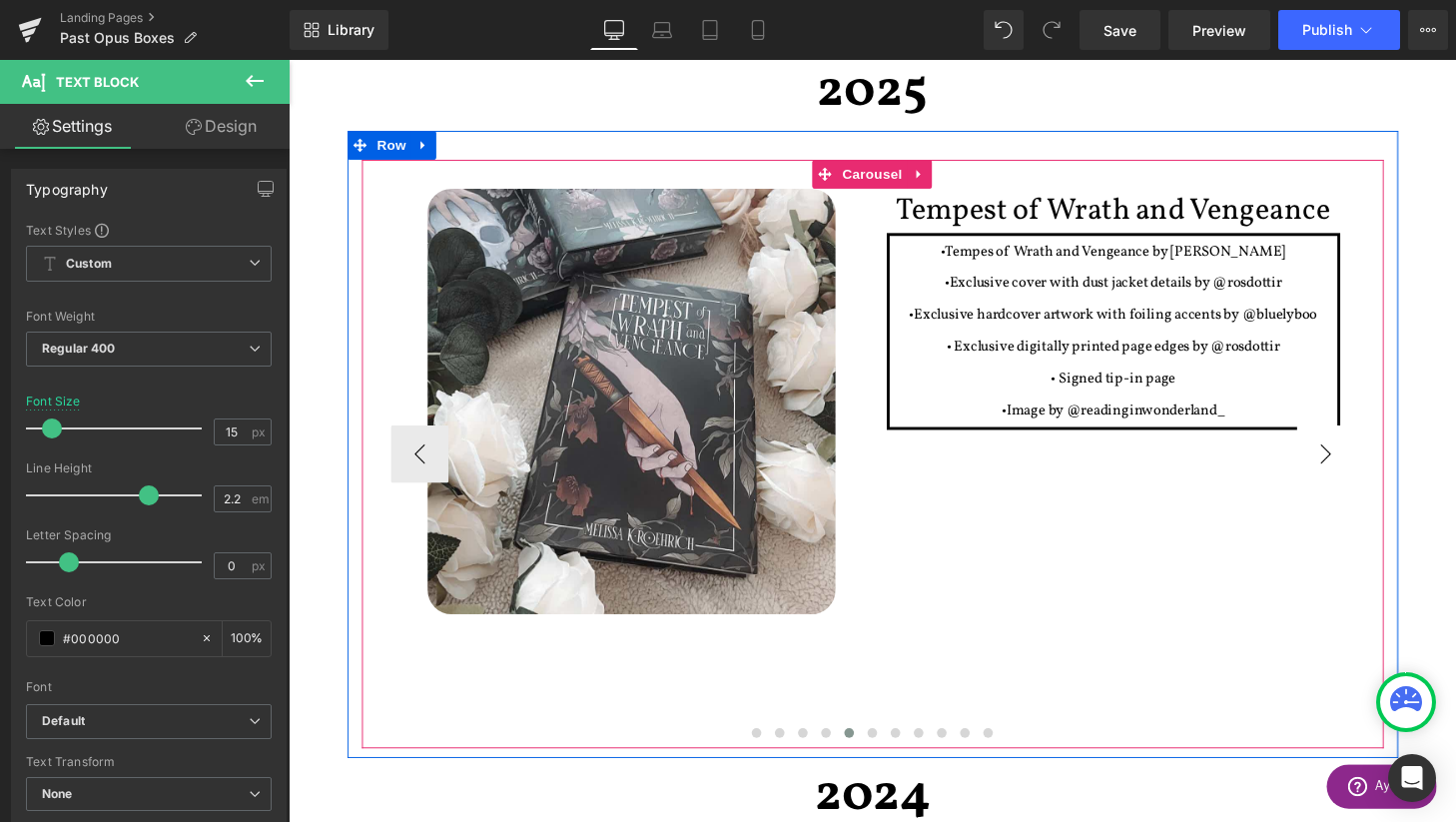click on "›" at bounding box center [1362, 467] 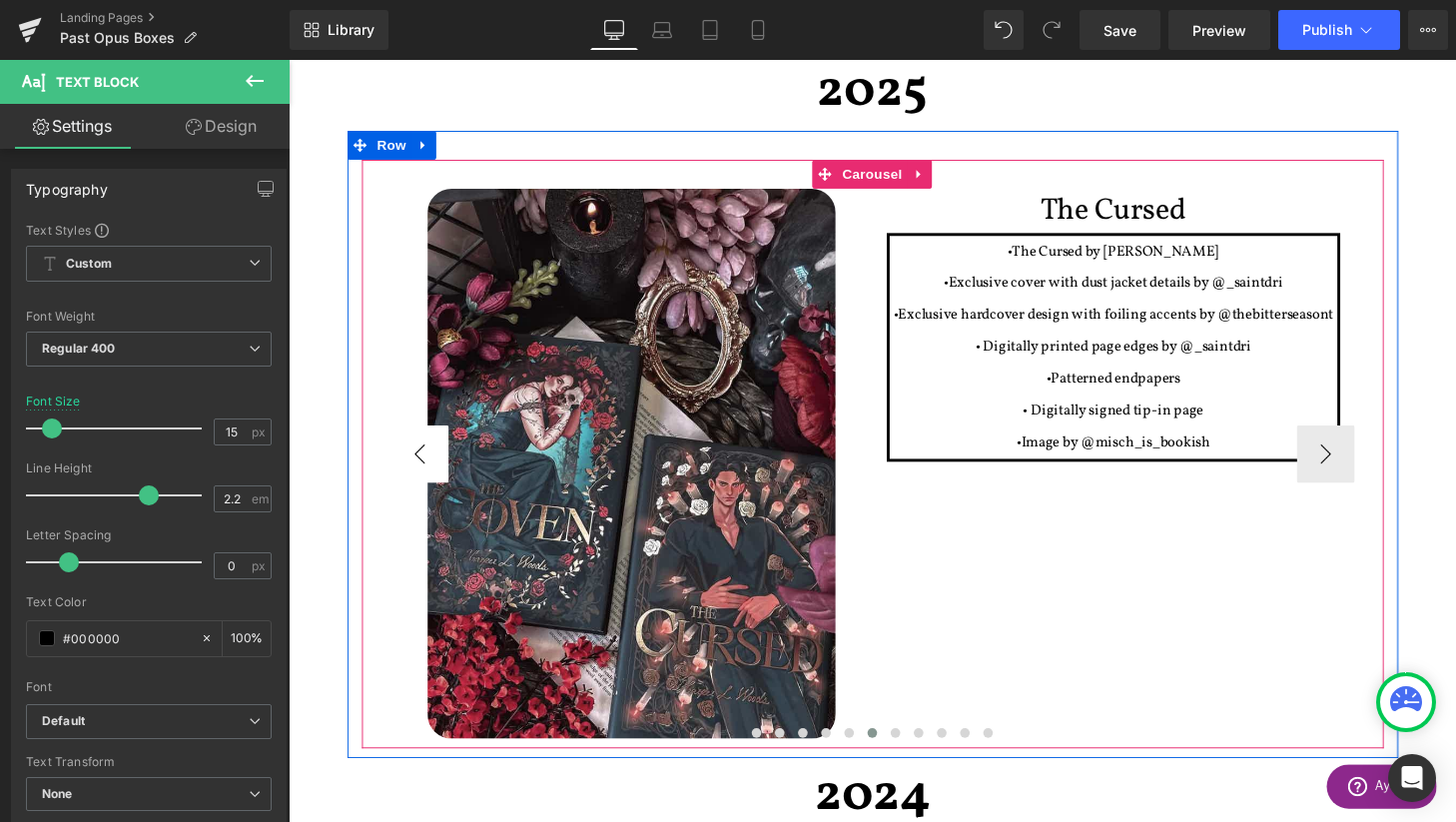 click on "‹" at bounding box center (424, 467) 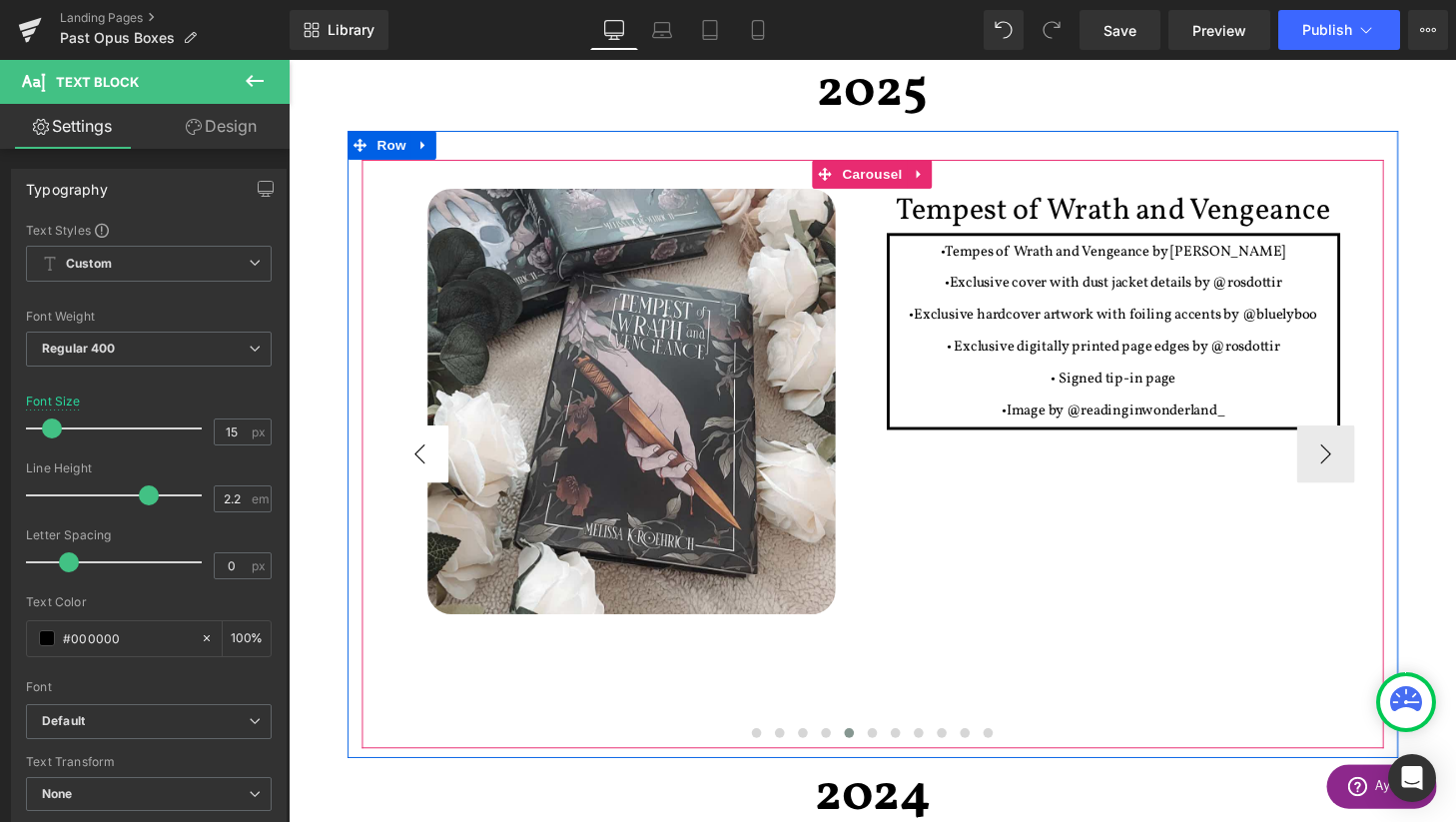 click on "‹" at bounding box center [424, 467] 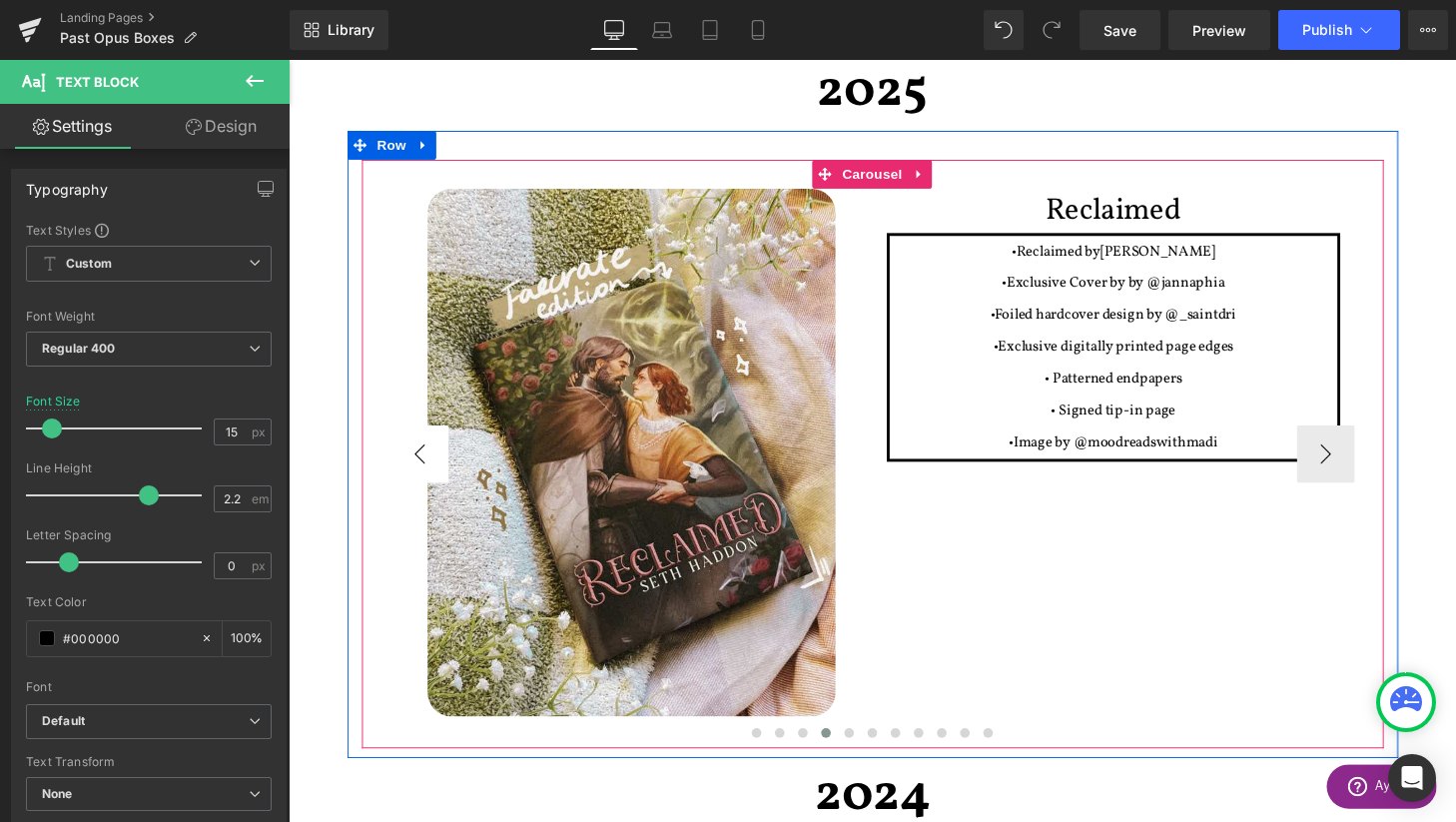 click on "‹" at bounding box center [424, 467] 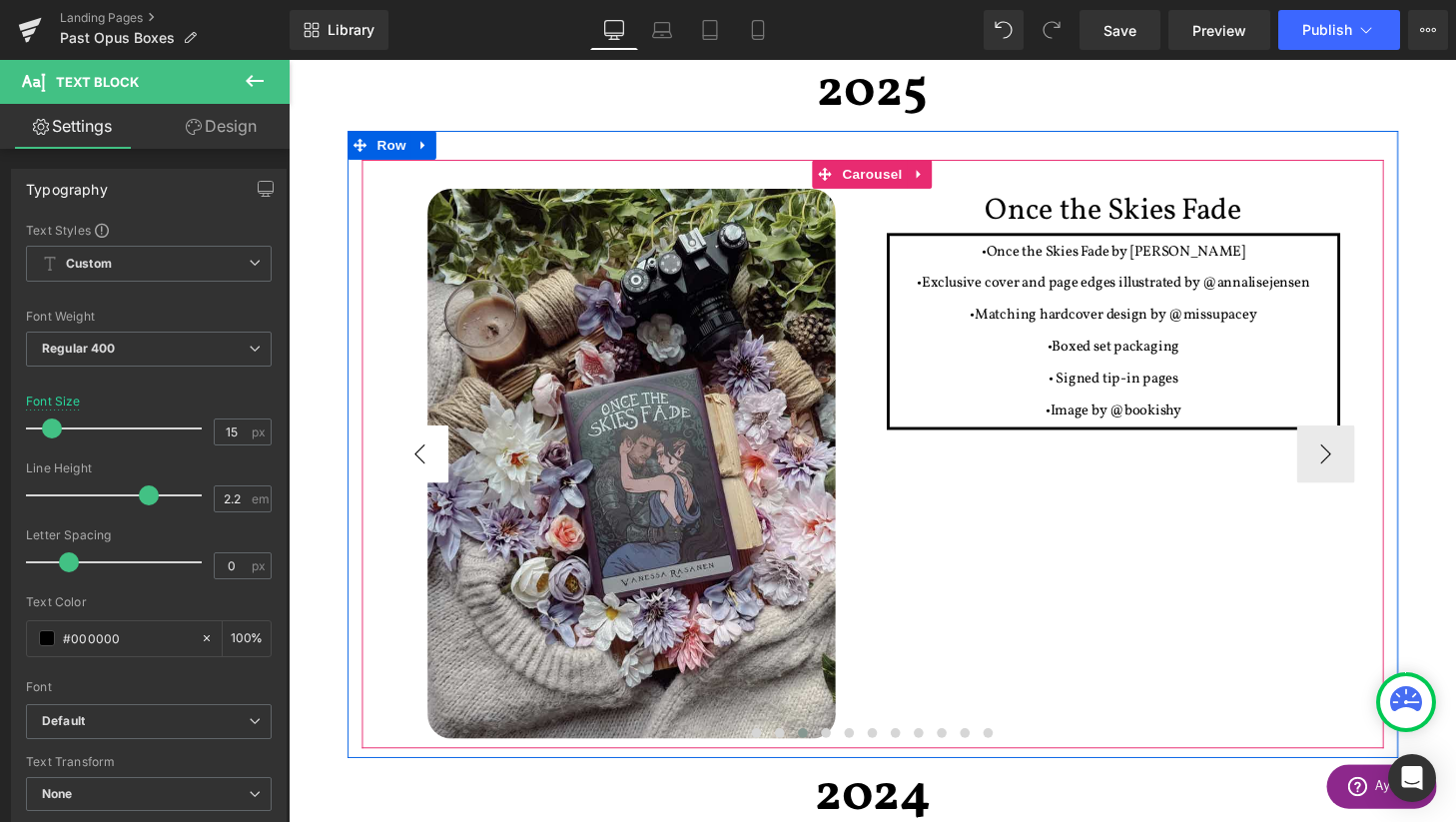 click on "‹" at bounding box center [424, 467] 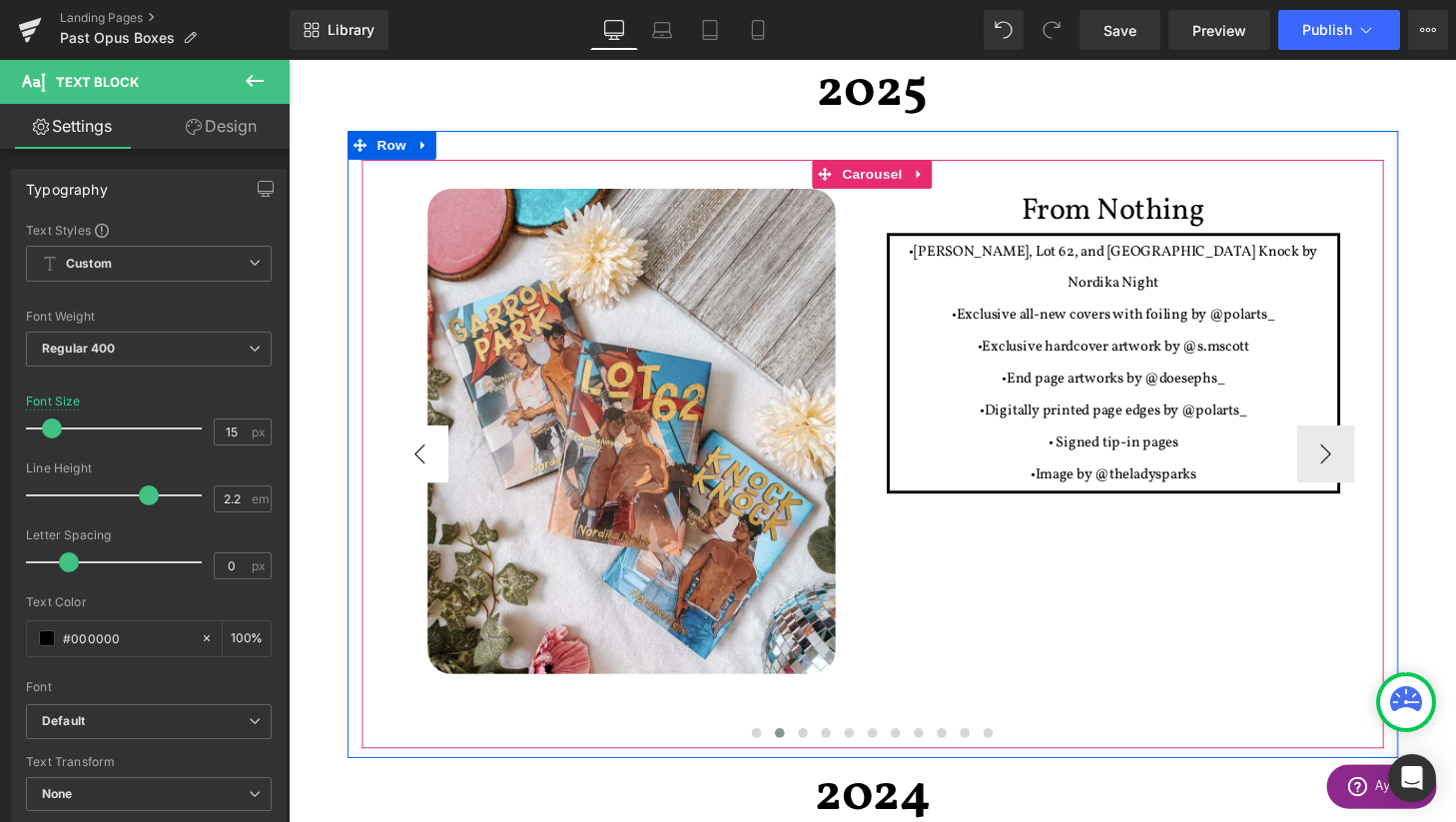 click on "‹" at bounding box center (424, 467) 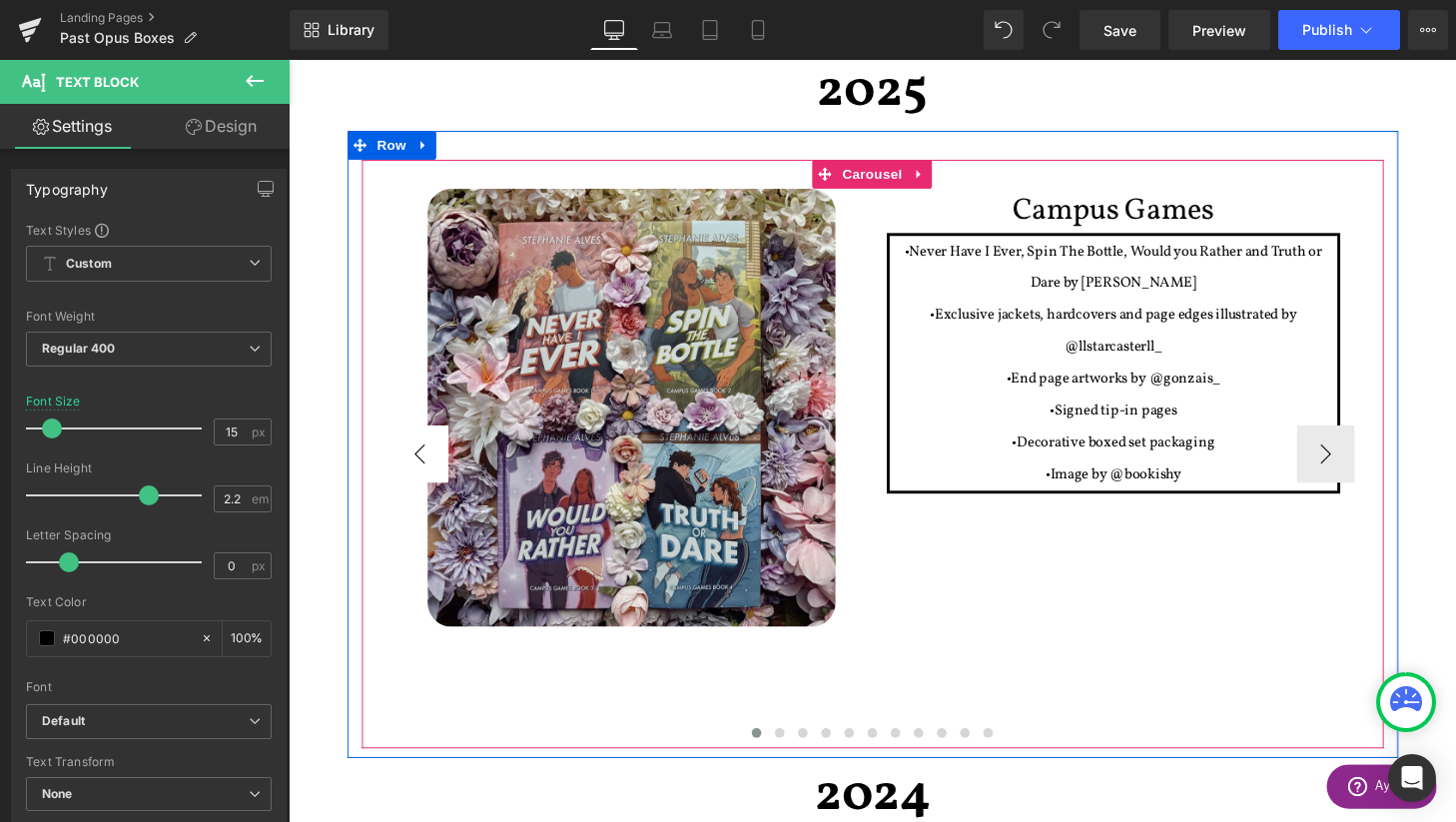 click on "‹" at bounding box center [424, 467] 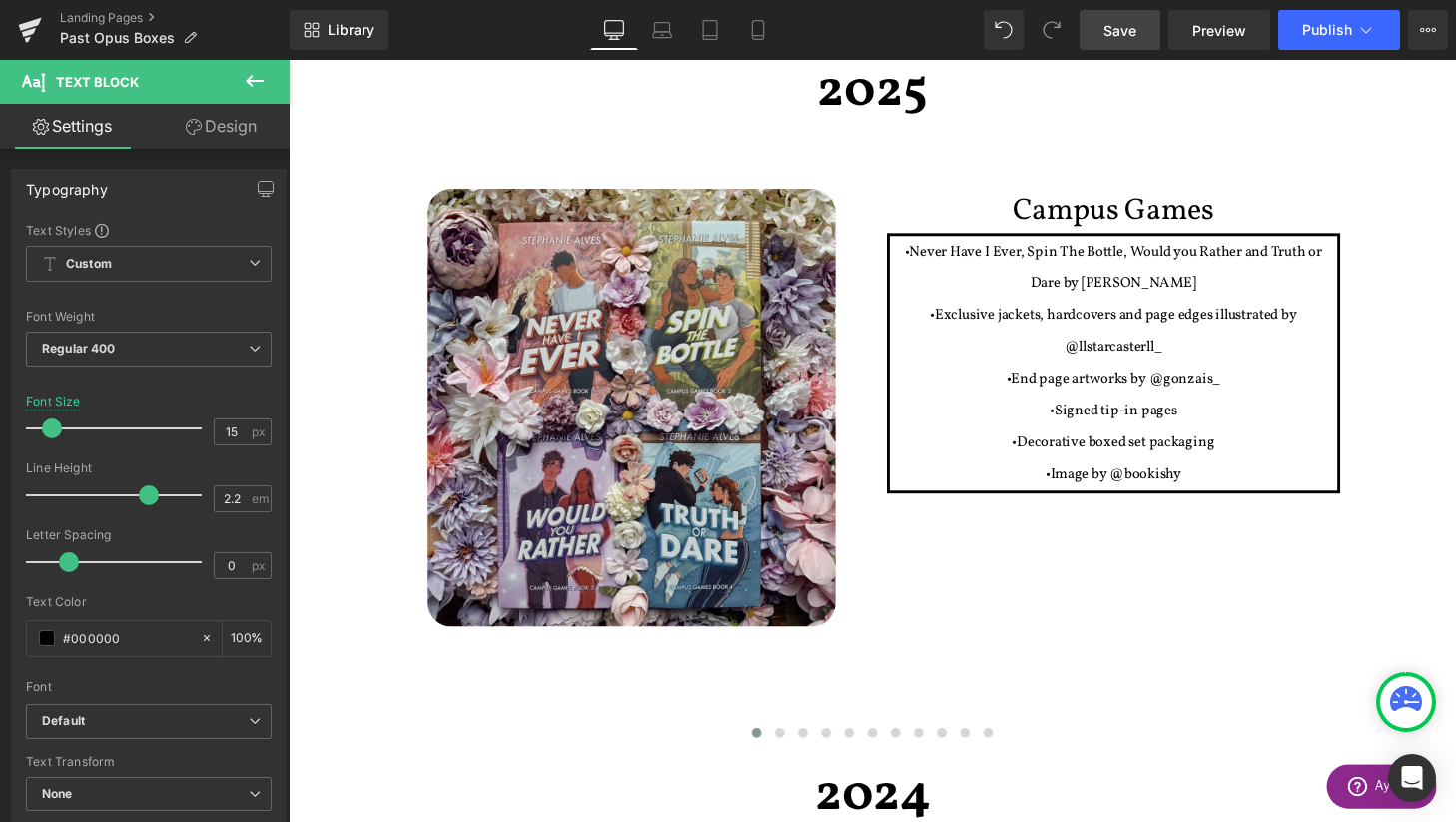 drag, startPoint x: 1118, startPoint y: 30, endPoint x: 522, endPoint y: 206, distance: 621.4435 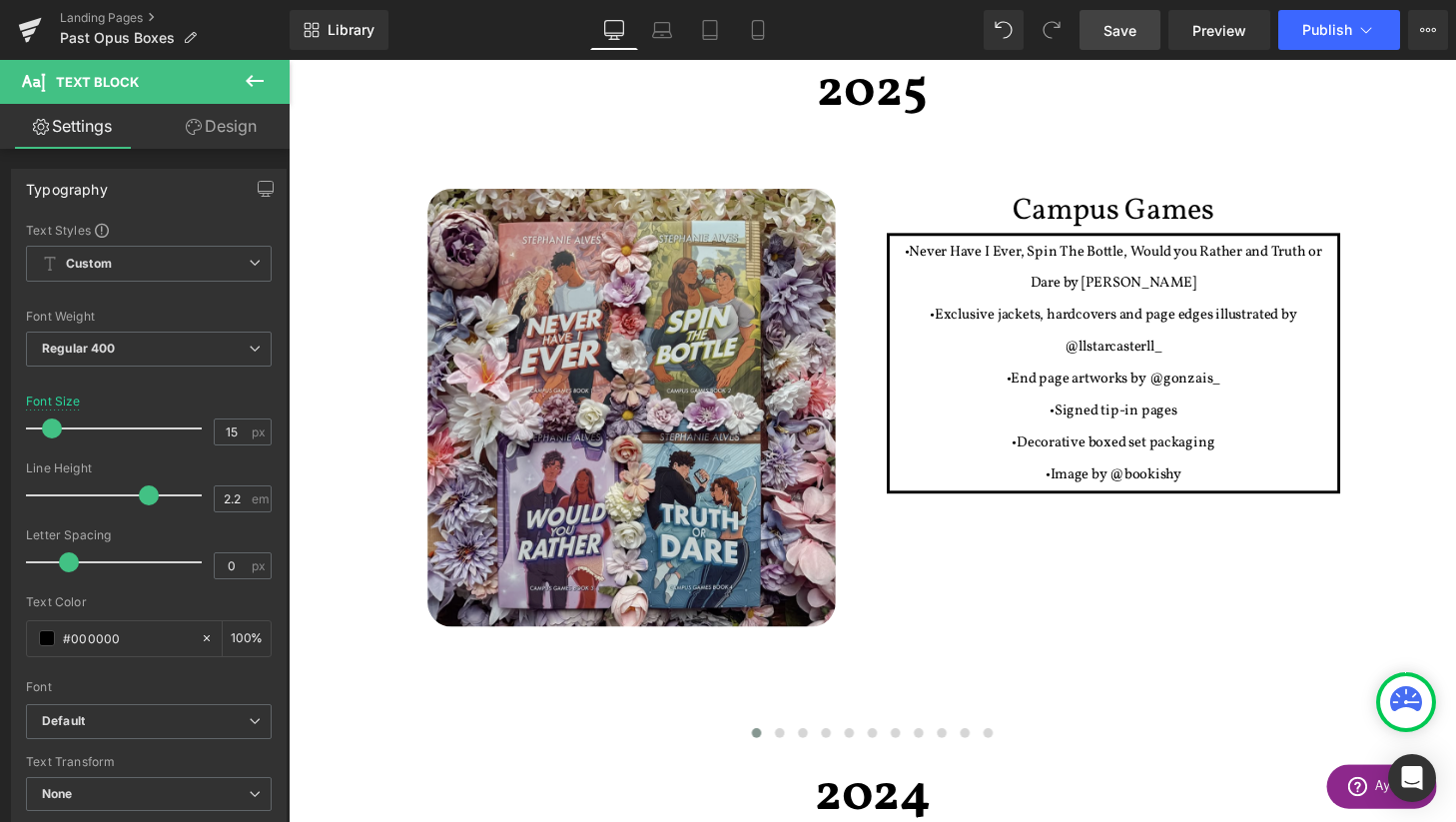click on "Save" at bounding box center [1119, 30] 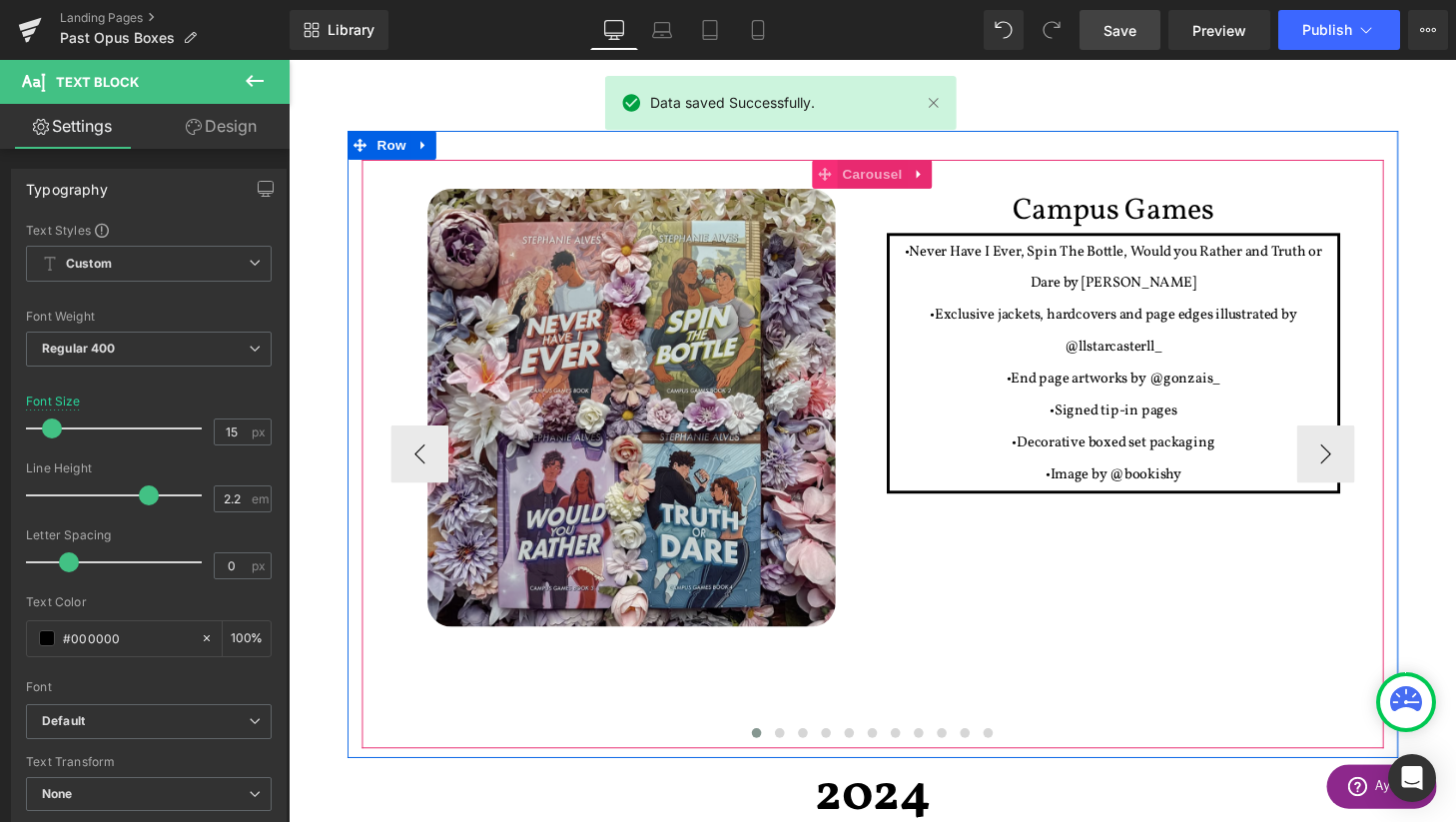click 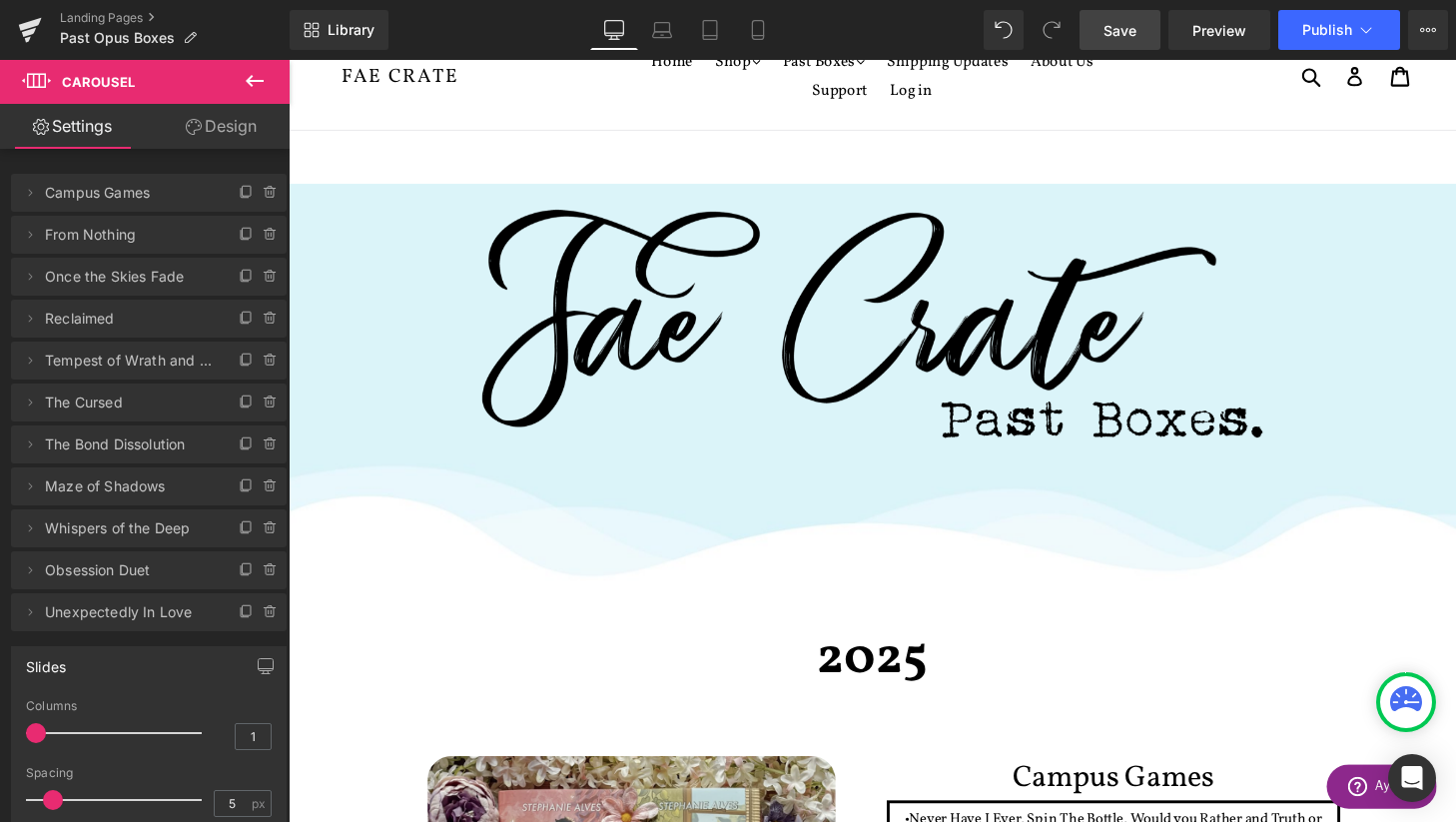 scroll, scrollTop: 0, scrollLeft: 0, axis: both 